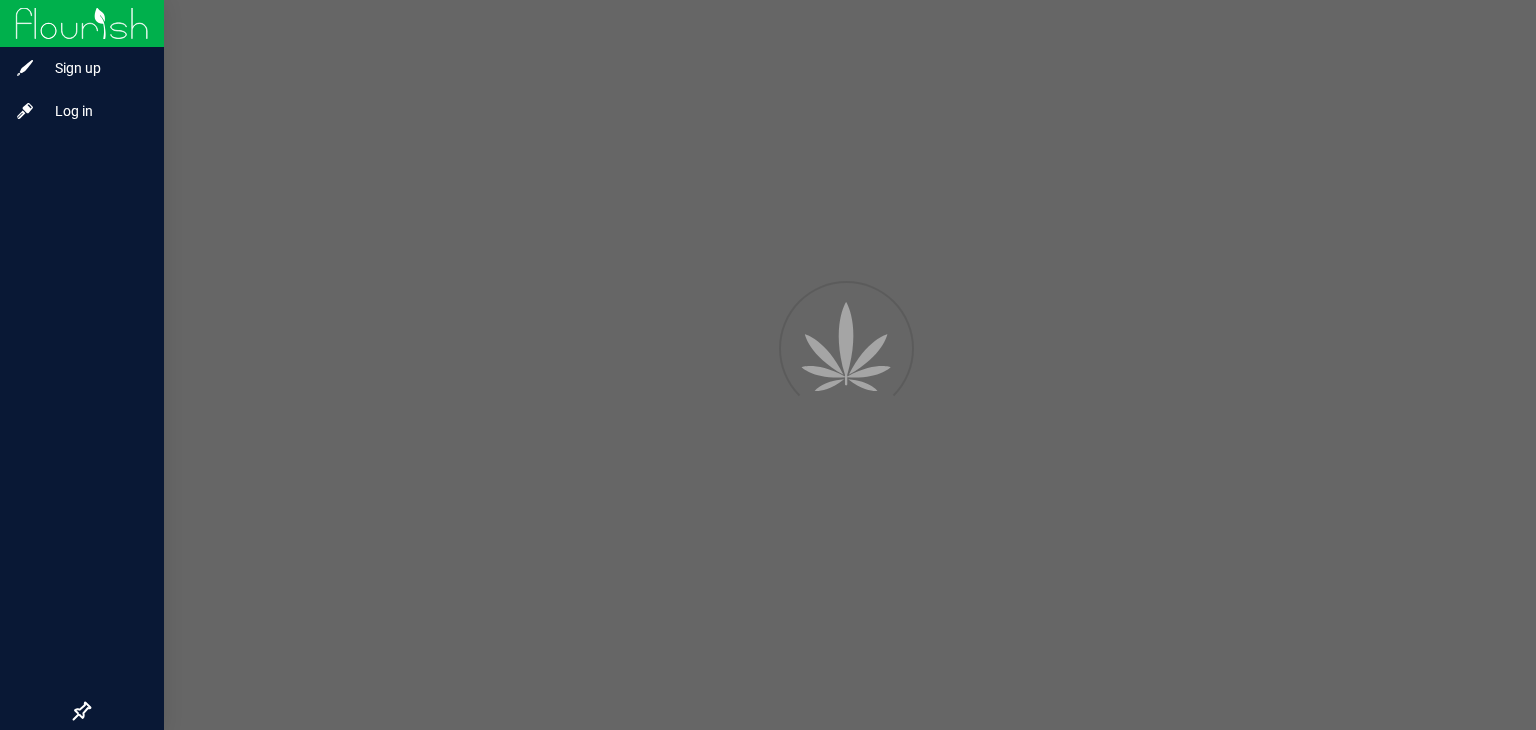 scroll, scrollTop: 0, scrollLeft: 0, axis: both 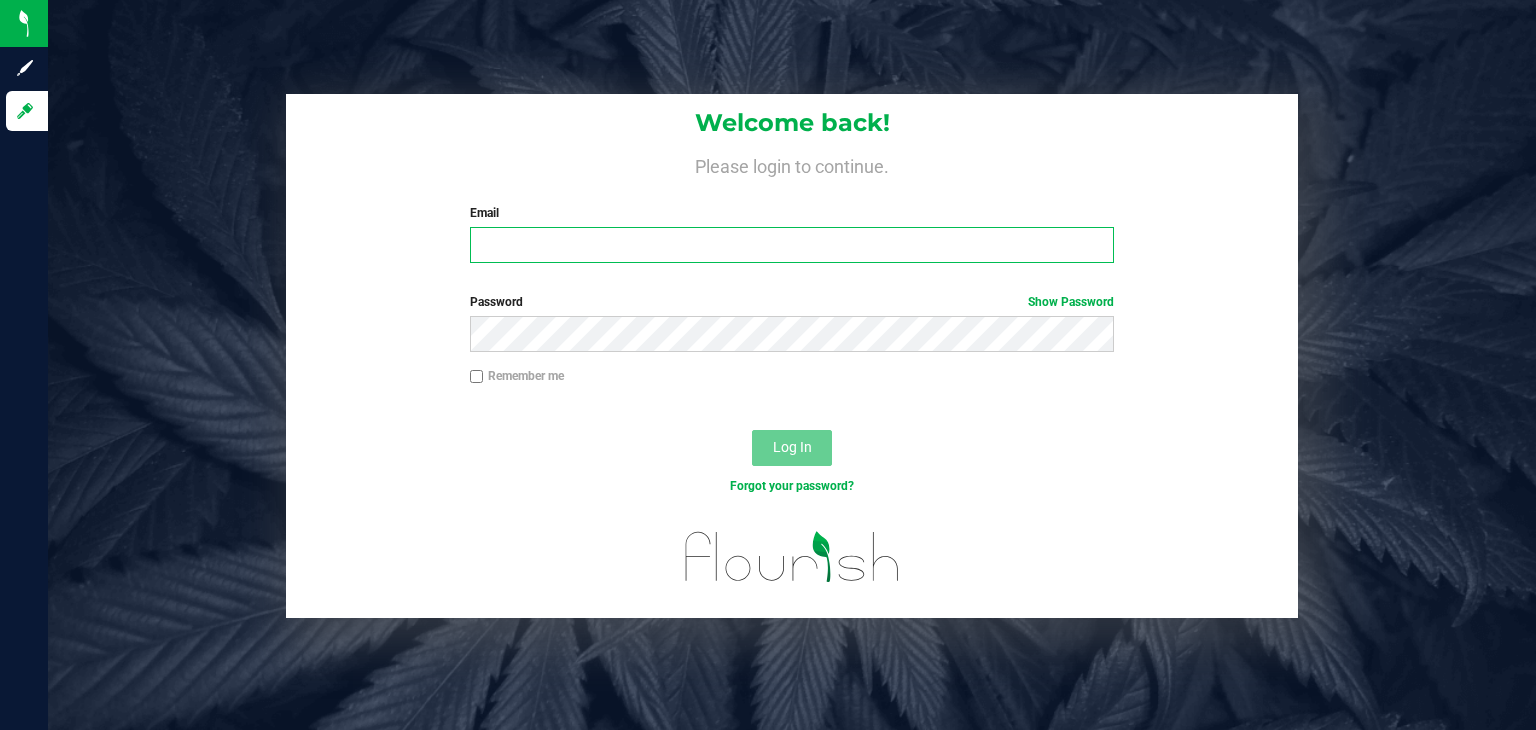 type on "[EMAIL]" 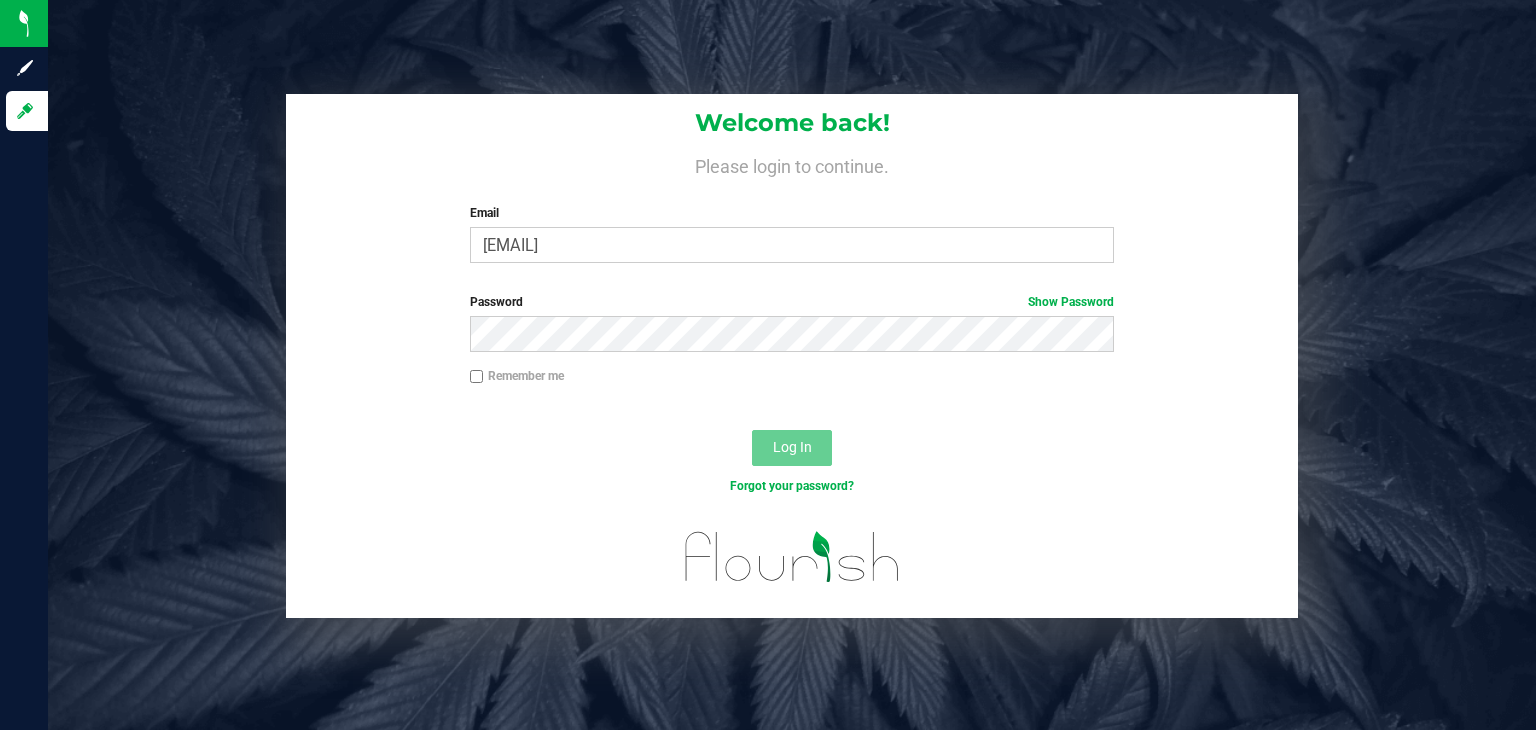 click on "Log In" at bounding box center (792, 454) 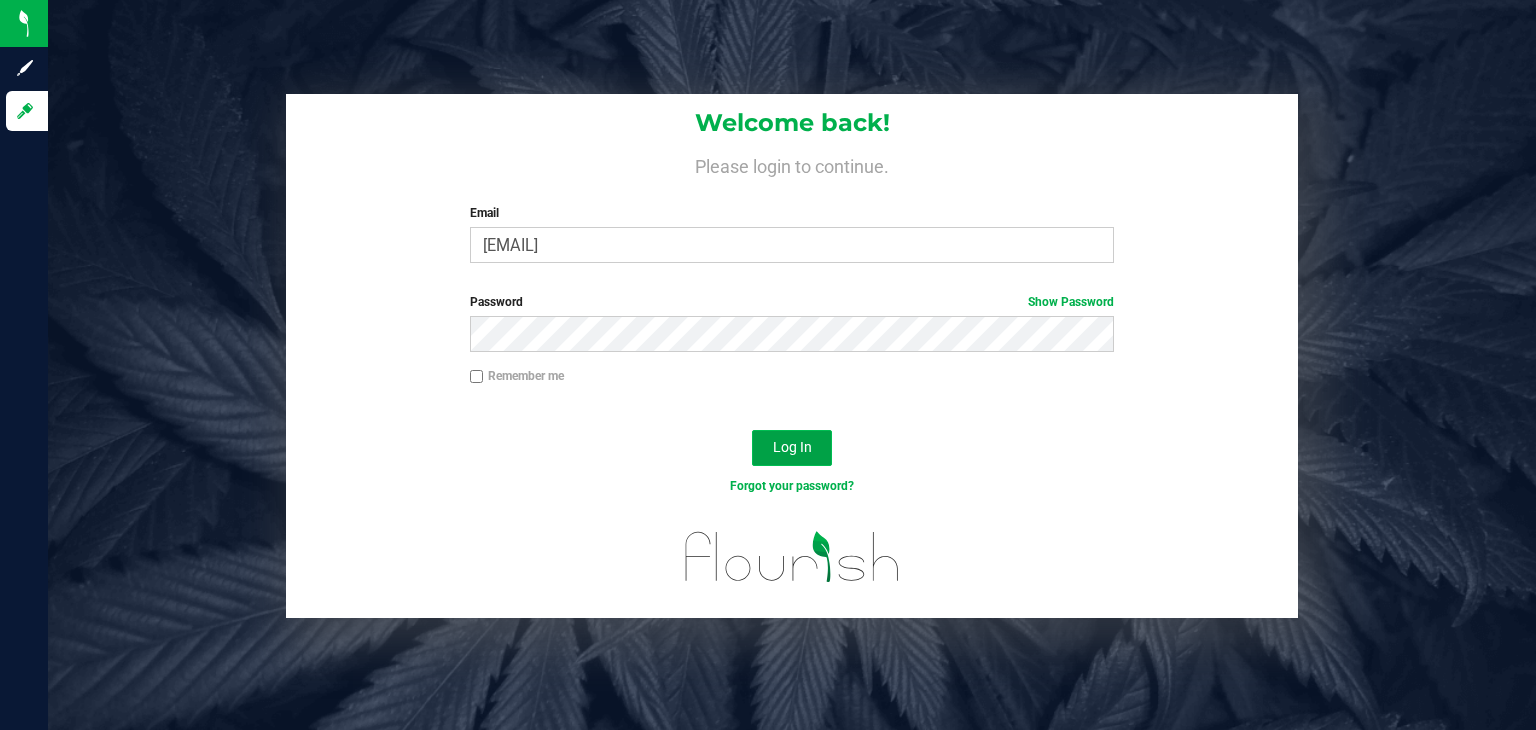 click on "Log In" at bounding box center (792, 448) 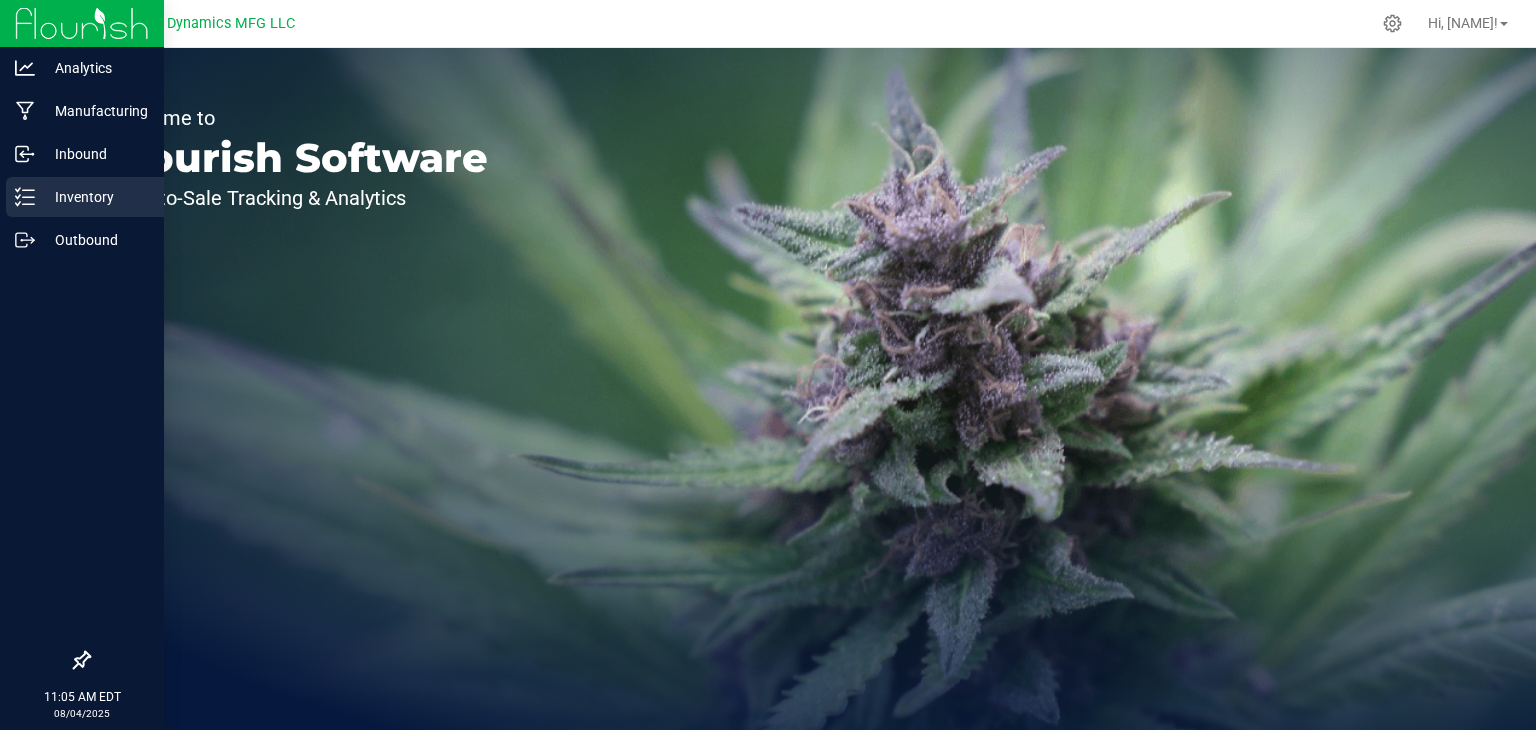 click on "Inventory" at bounding box center (95, 197) 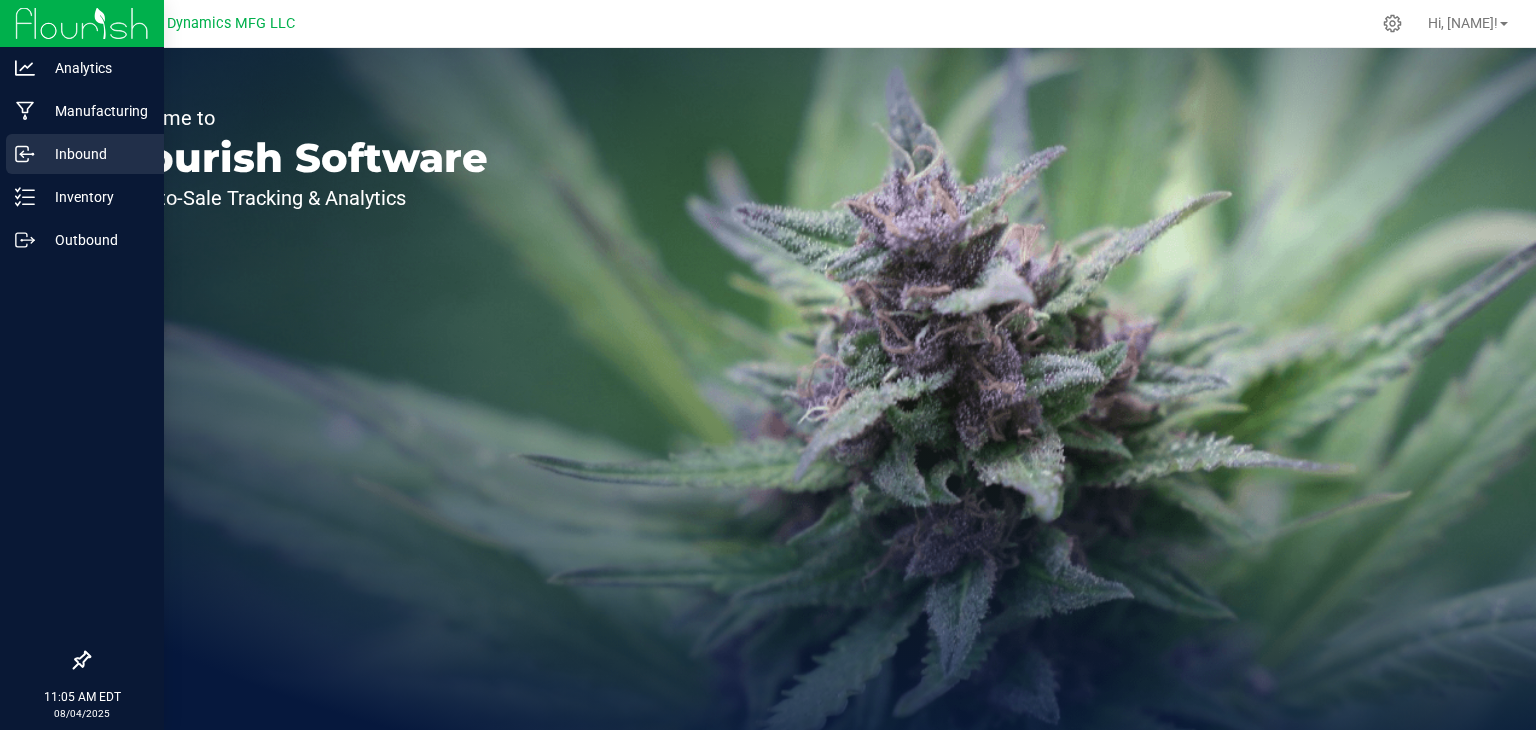 click on "Inbound" at bounding box center [95, 154] 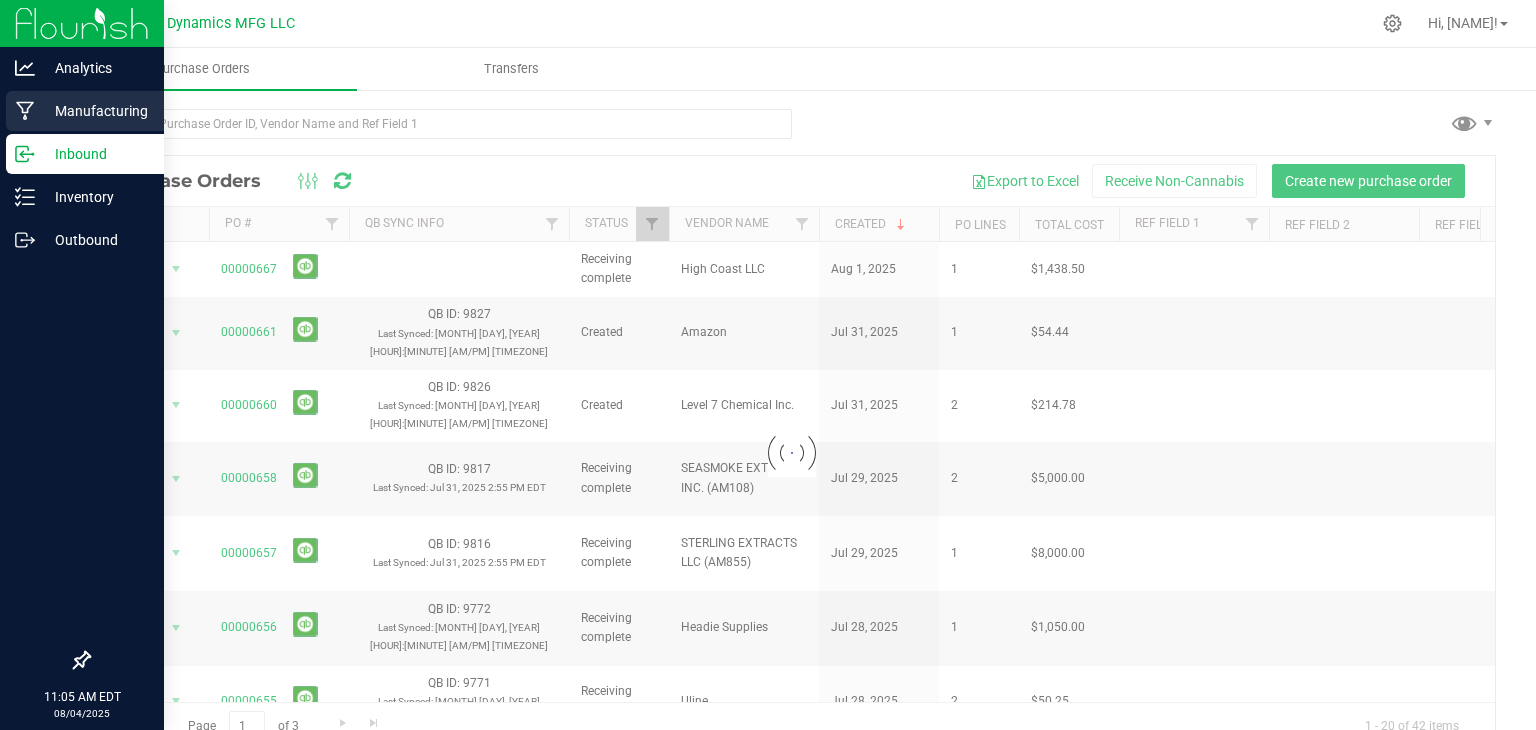 click on "Manufacturing" at bounding box center (95, 111) 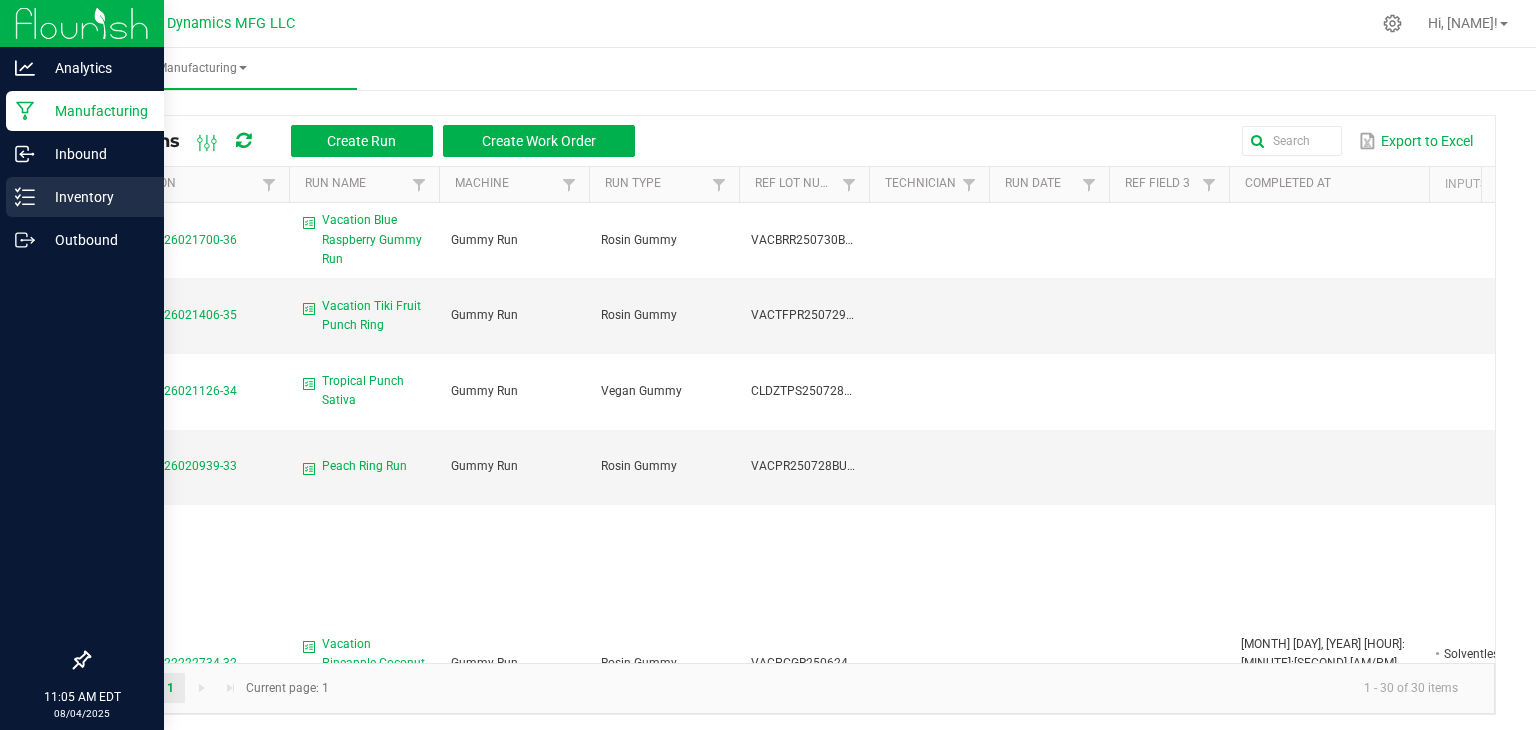 click on "Inventory" at bounding box center [95, 197] 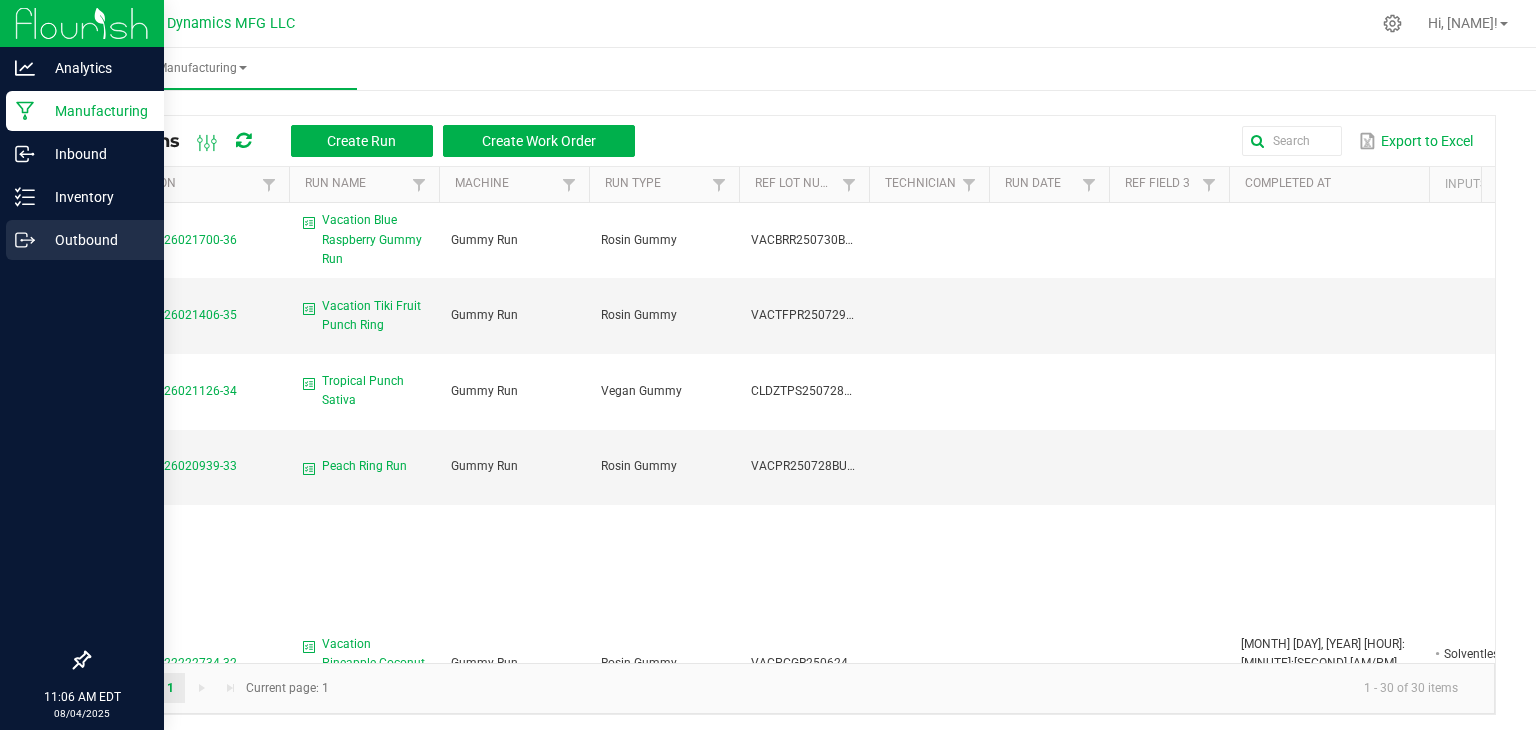 click on "Outbound" at bounding box center [95, 240] 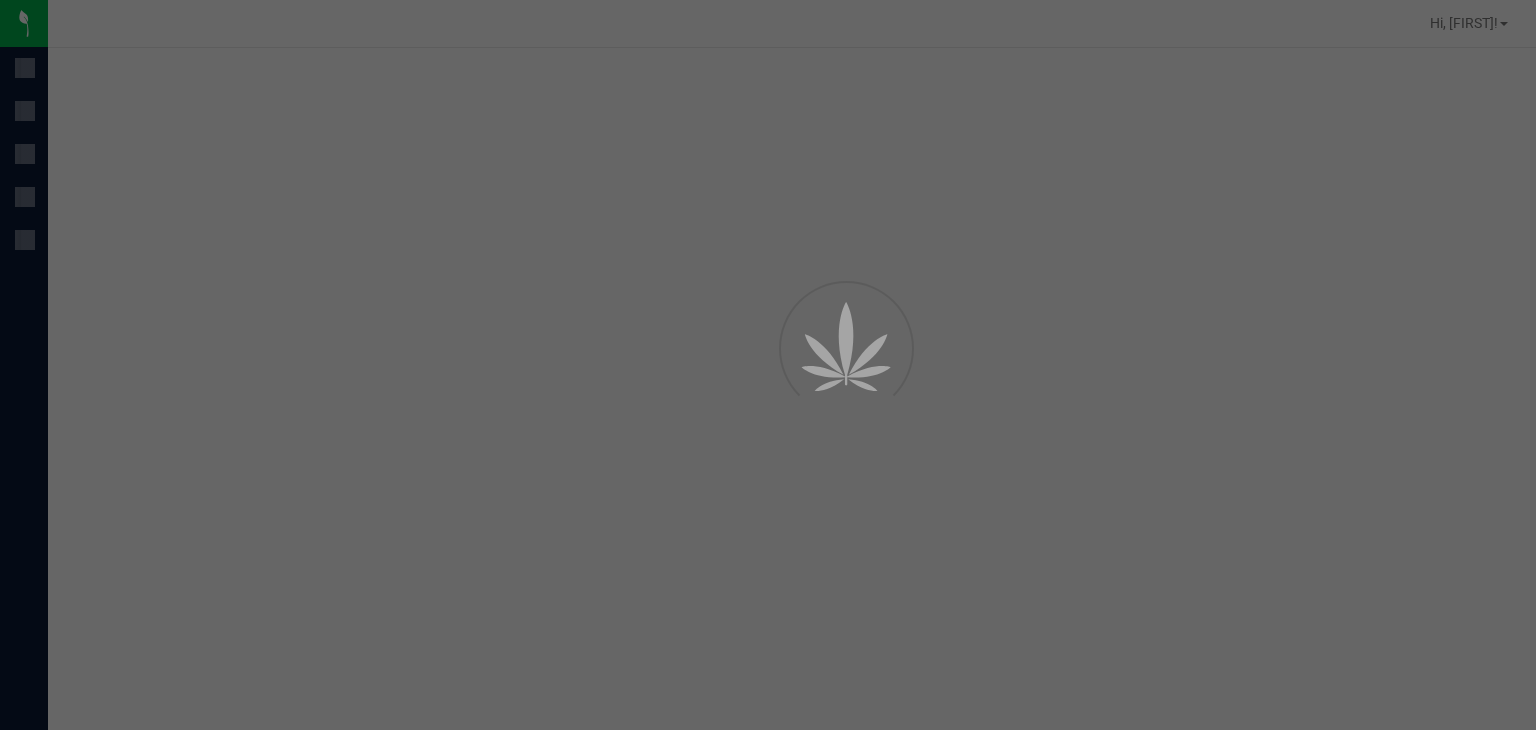 scroll, scrollTop: 0, scrollLeft: 0, axis: both 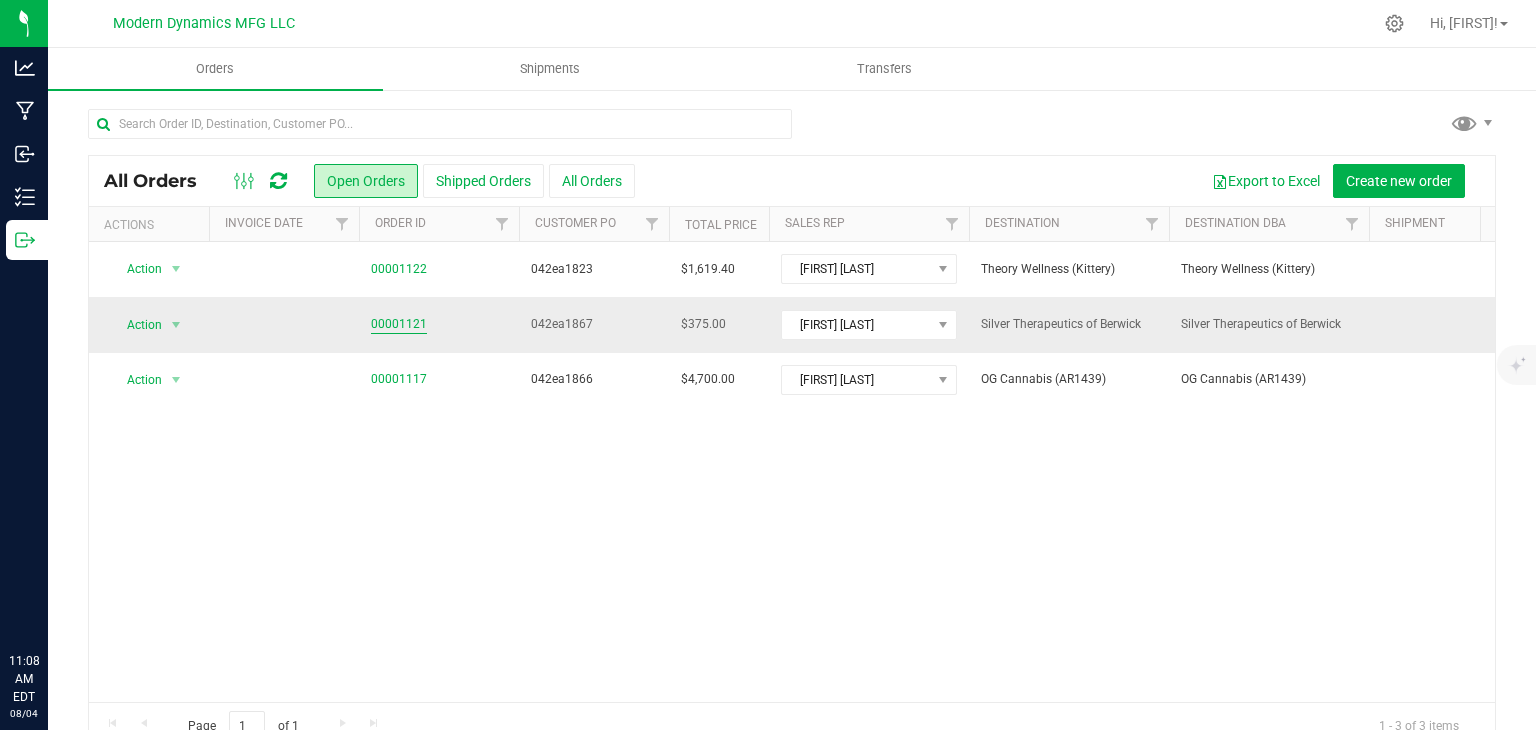 click on "00001121" at bounding box center (399, 324) 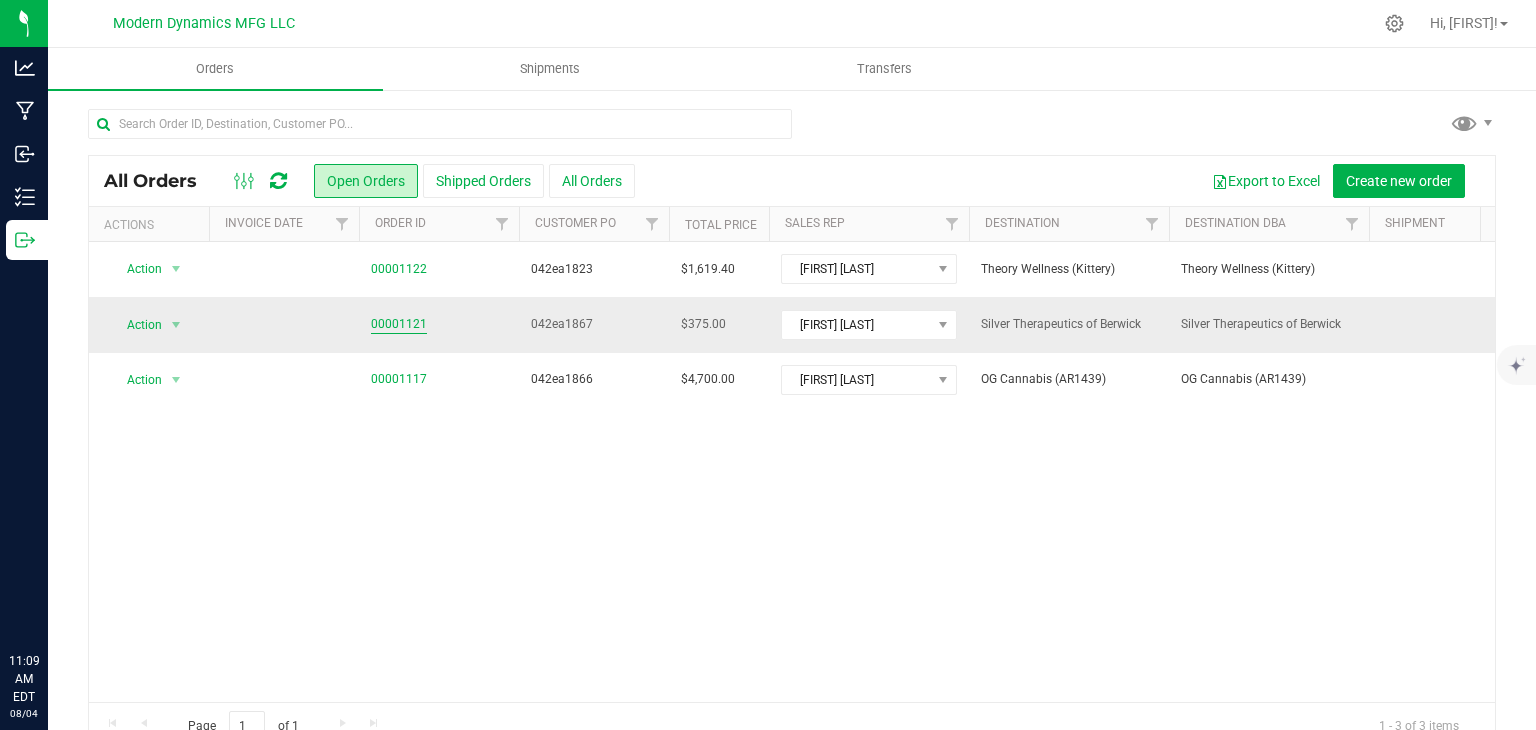 click on "00001121" at bounding box center (399, 324) 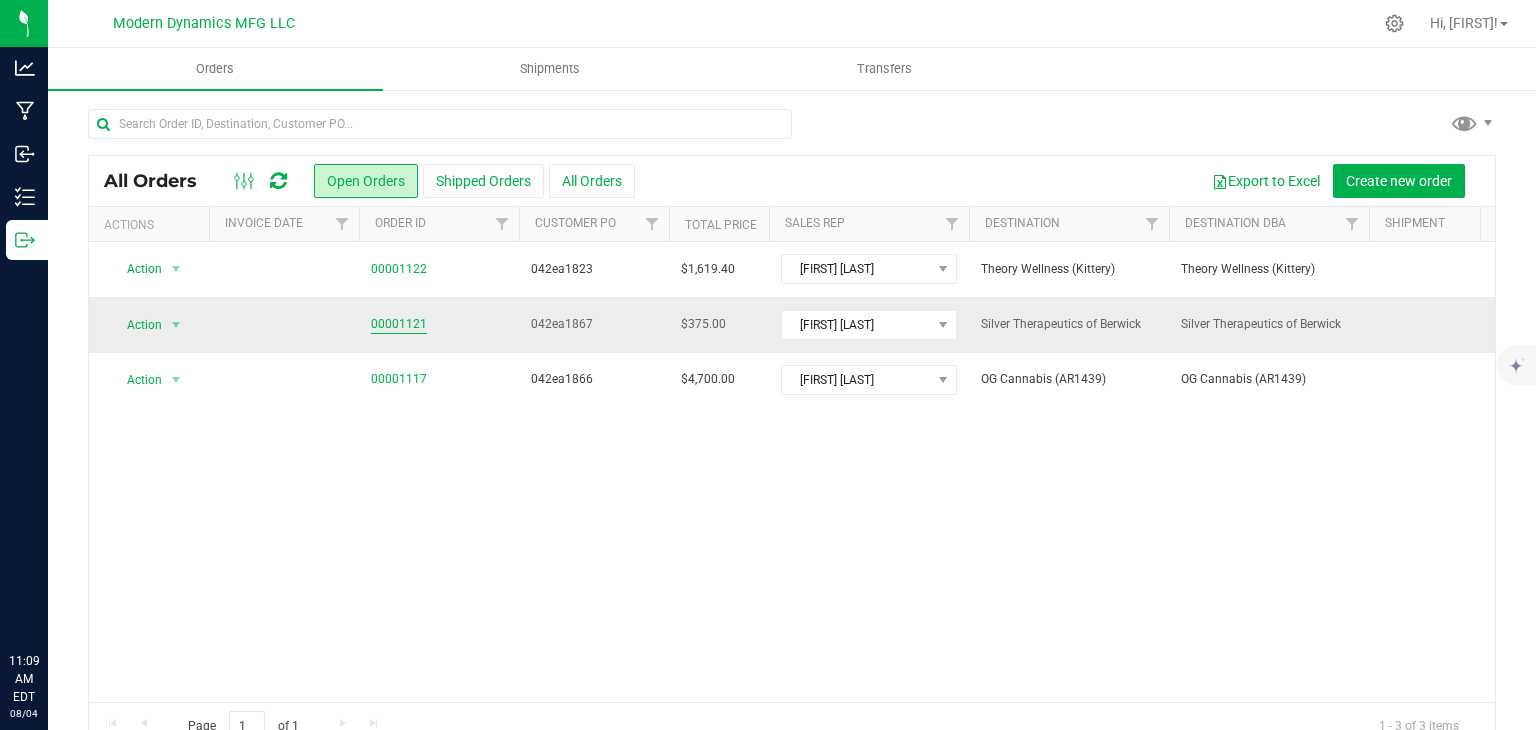 click on "00001121" at bounding box center [399, 324] 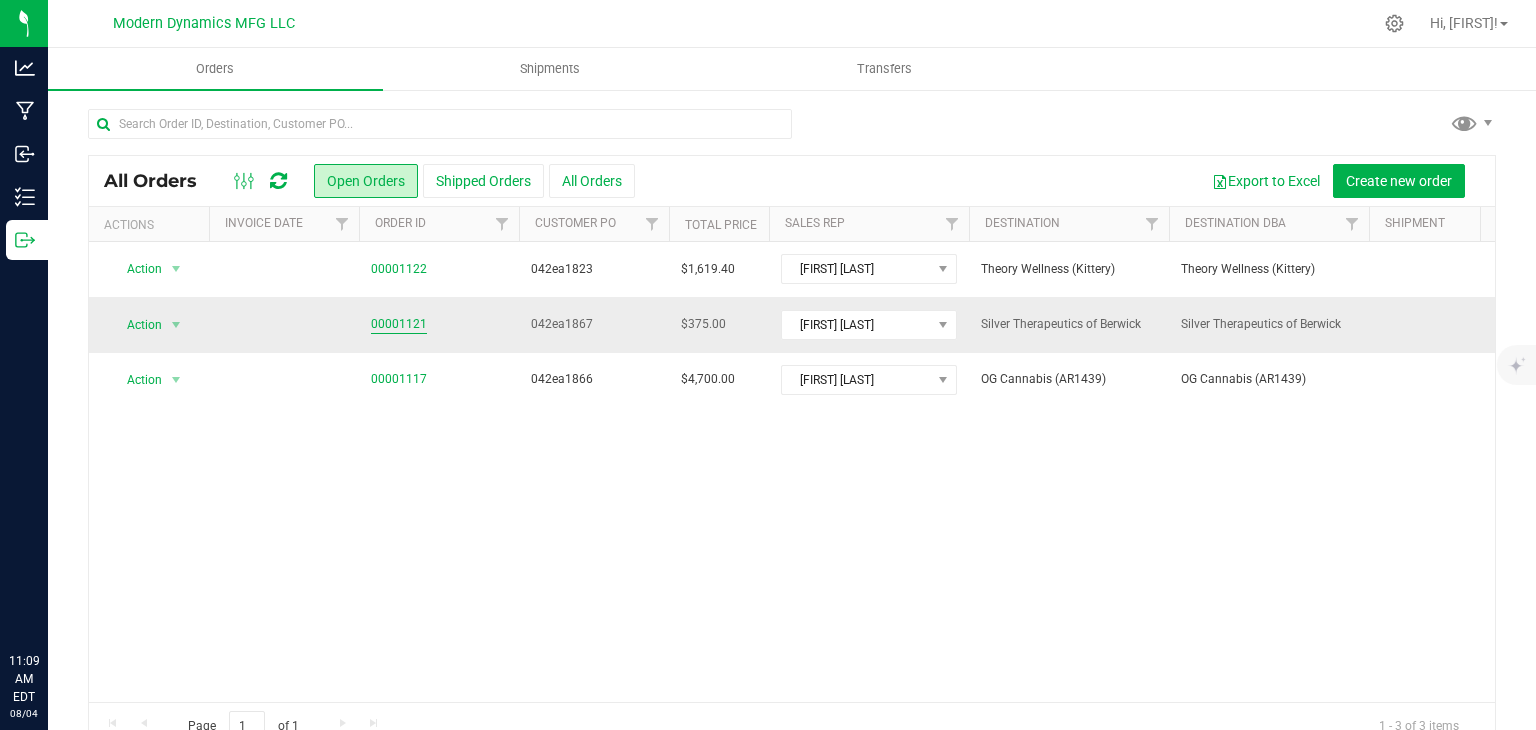 click on "00001121" at bounding box center (399, 324) 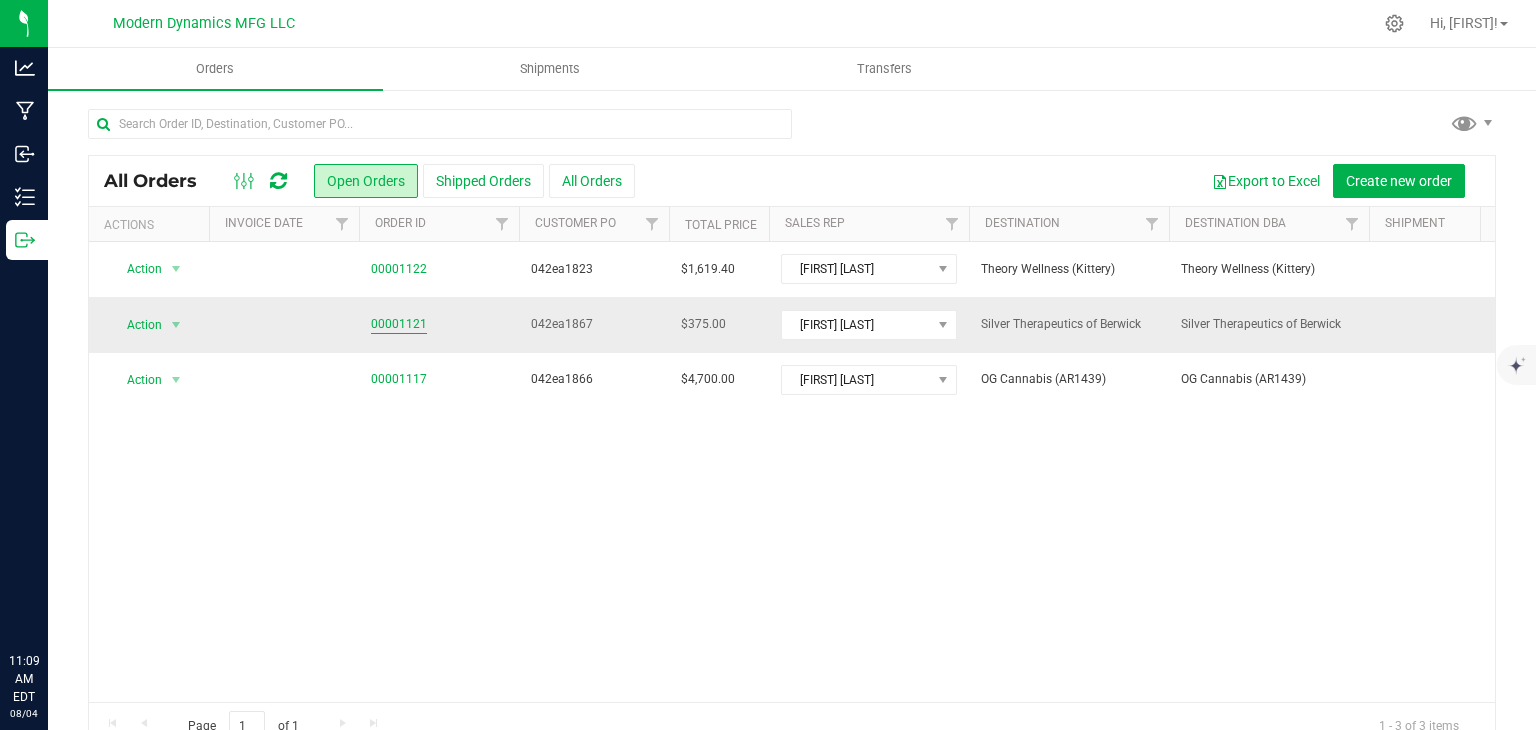 click on "00001121" at bounding box center [399, 324] 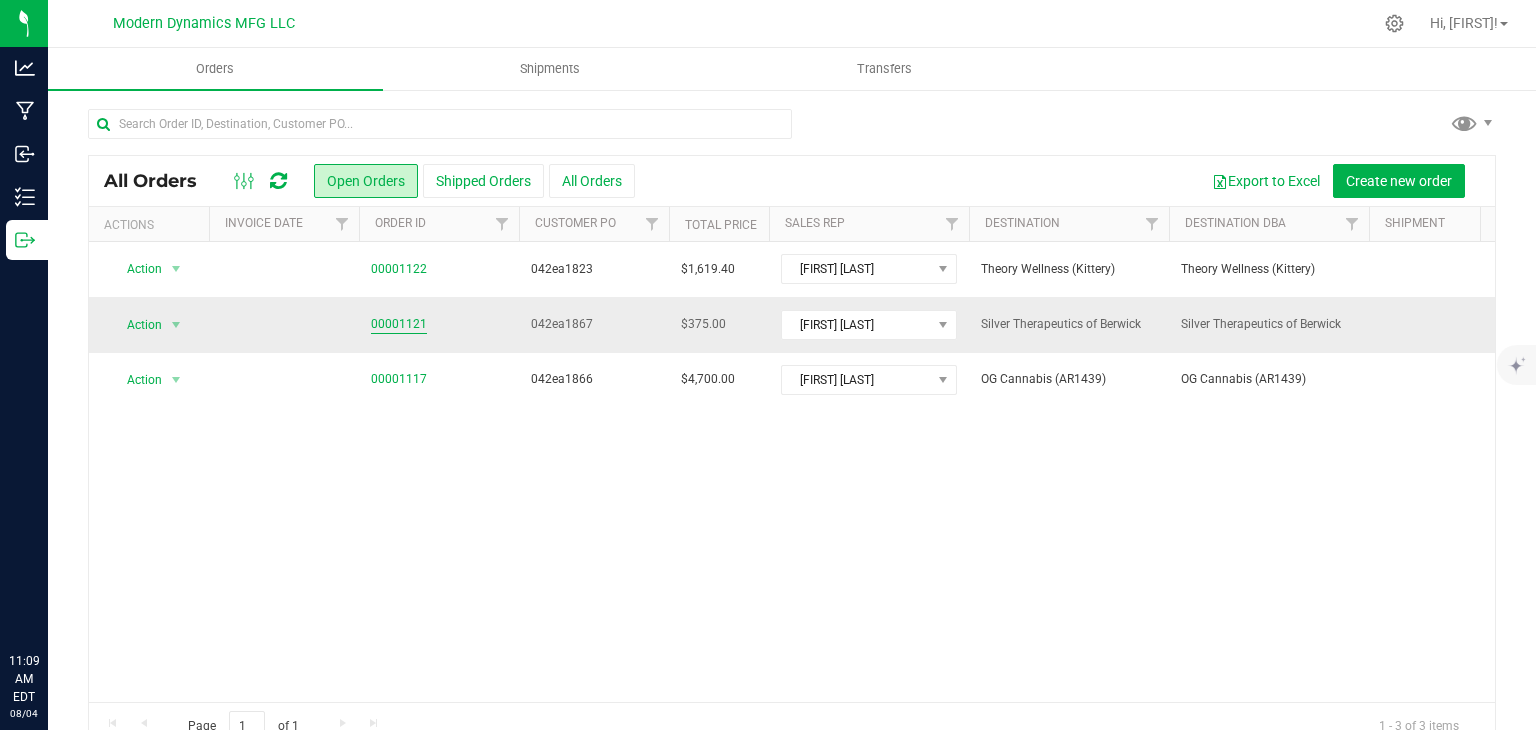 click on "00001121" at bounding box center (399, 324) 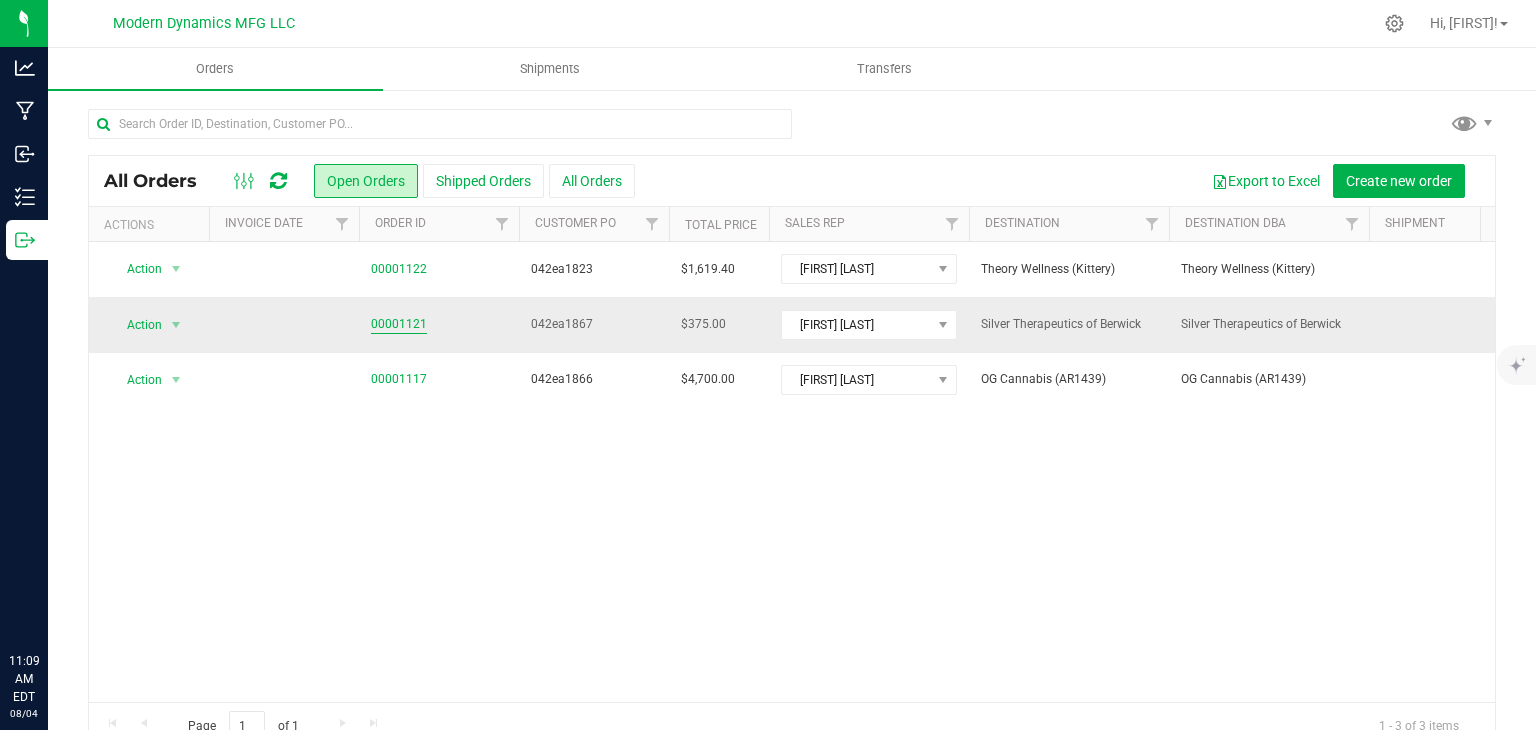 click on "00001121" at bounding box center [399, 324] 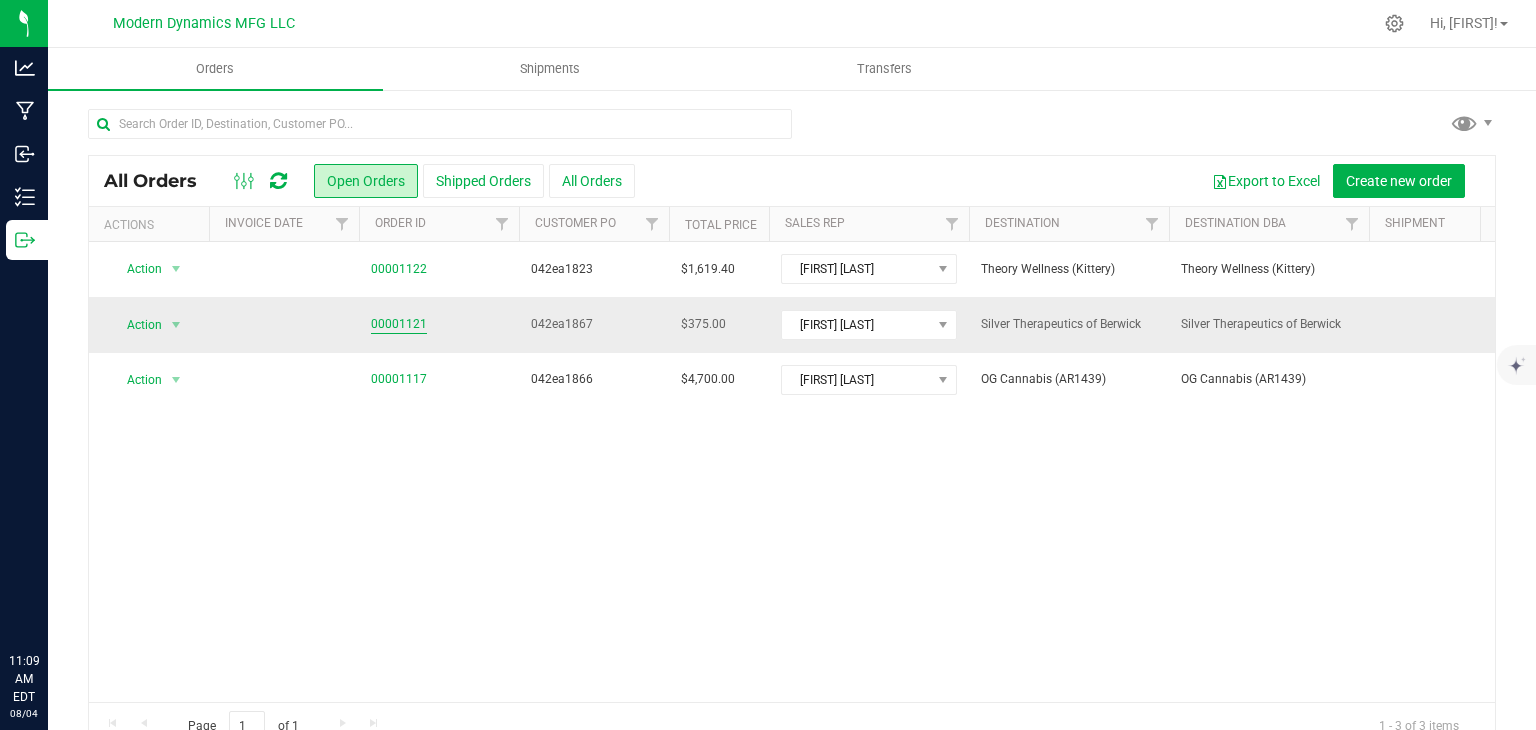 click on "00001121" at bounding box center [399, 324] 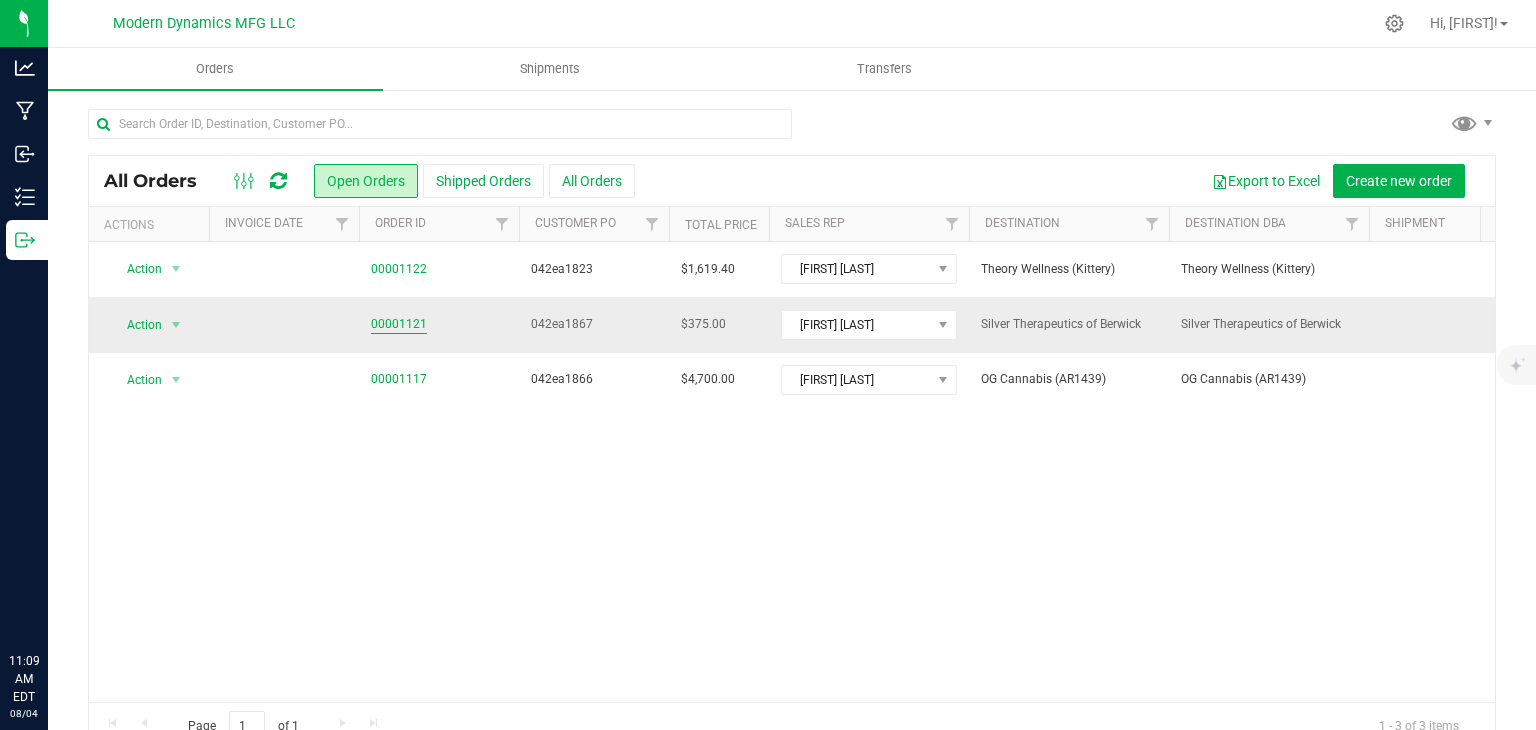 click on "00001121" at bounding box center (399, 324) 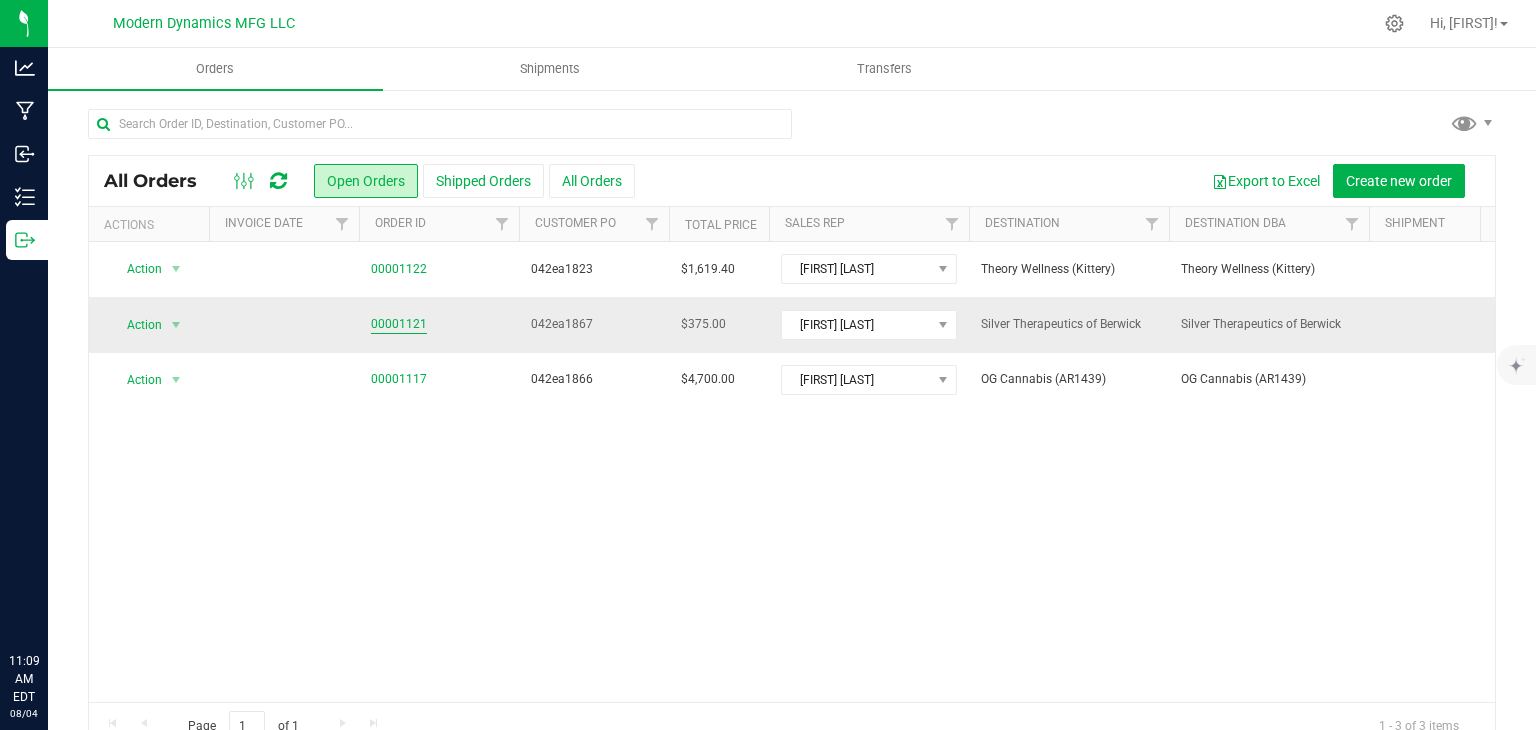 click on "00001121" at bounding box center [399, 324] 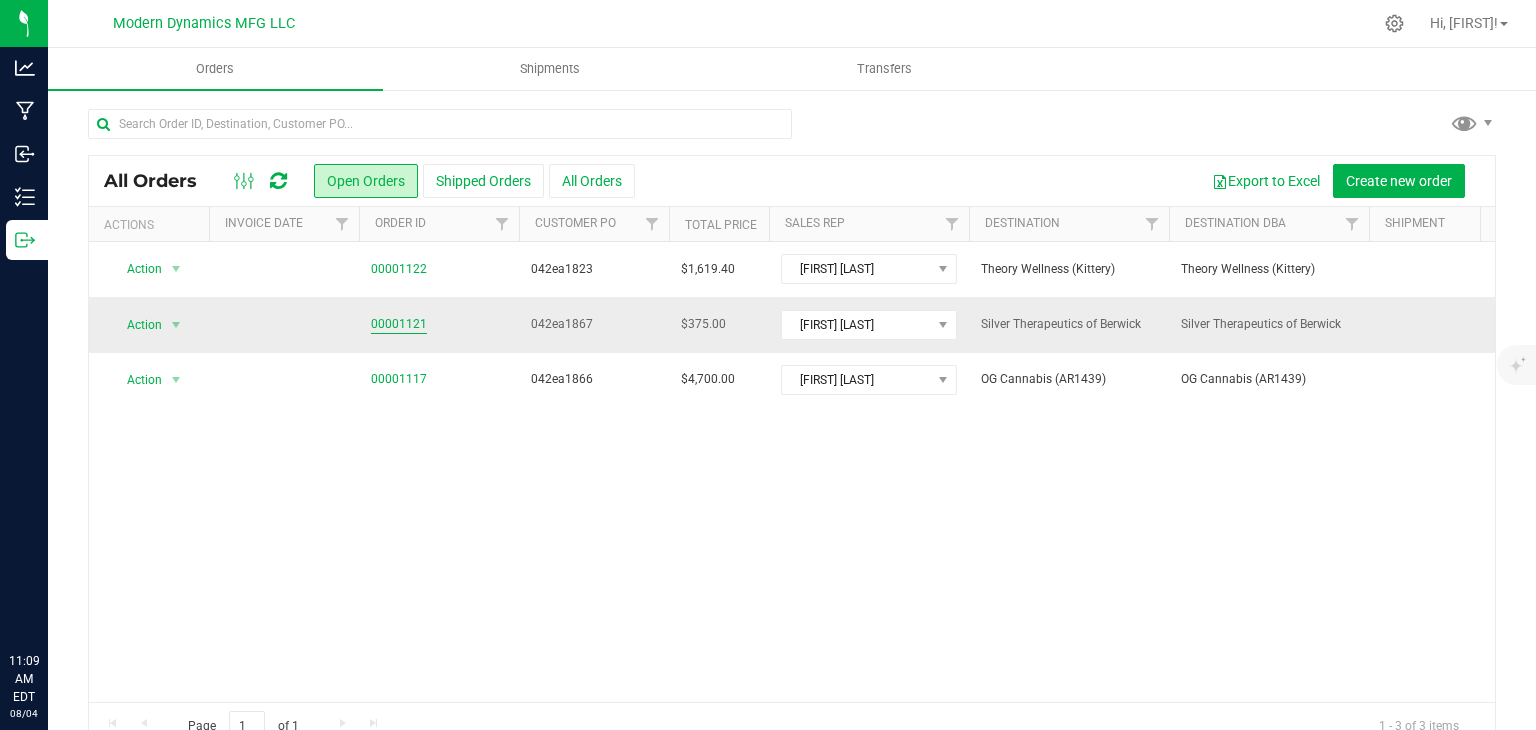 click on "00001121" at bounding box center (399, 324) 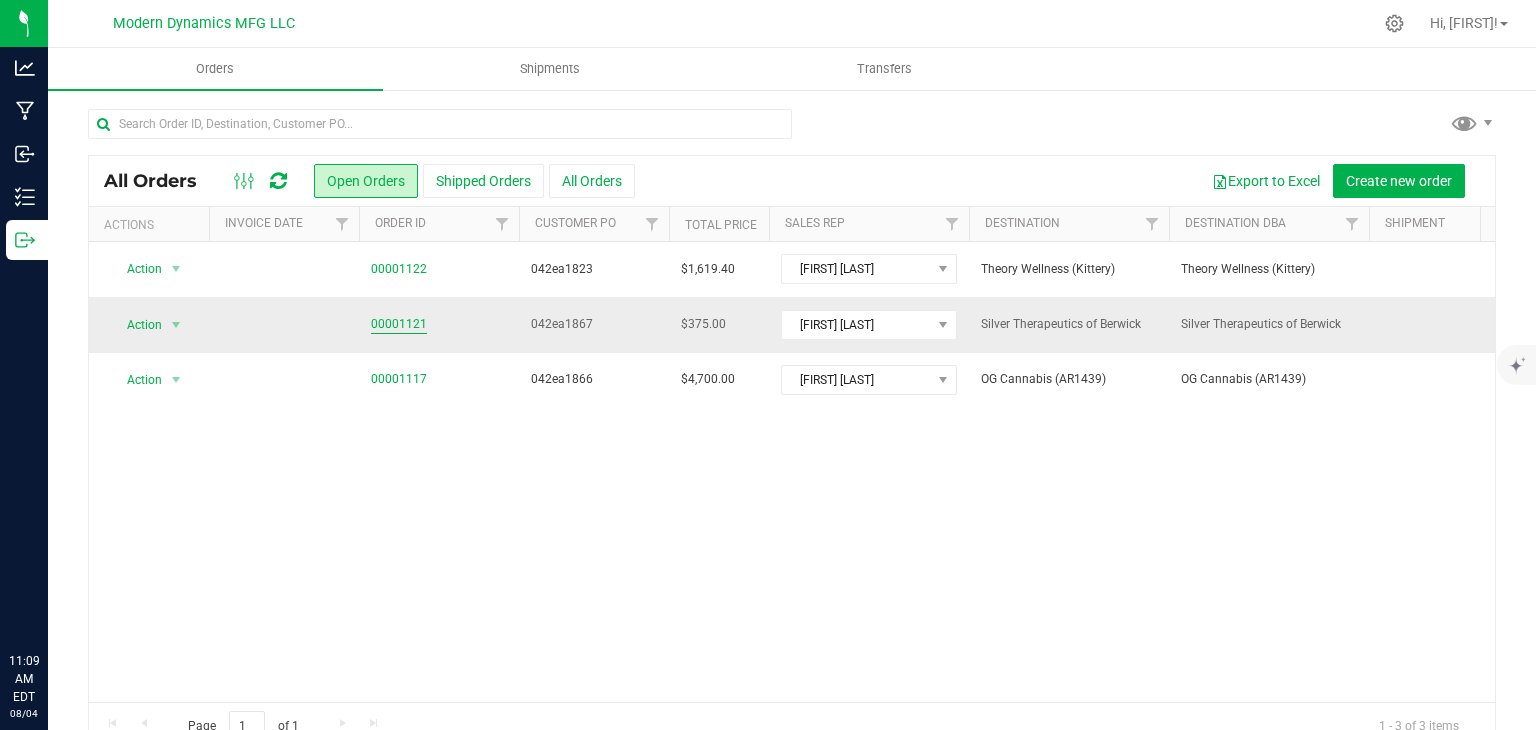 click on "00001121" at bounding box center [399, 324] 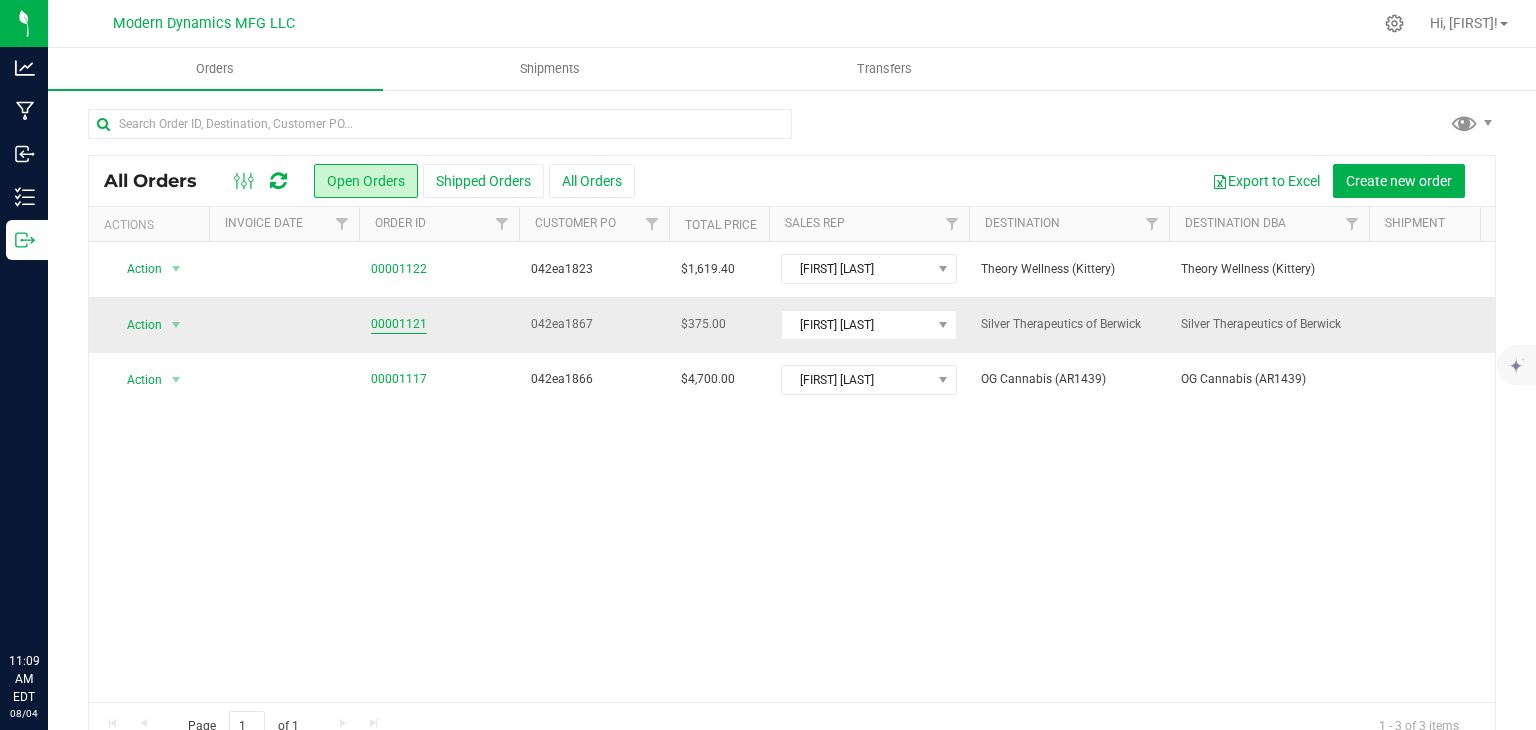 click on "00001121" at bounding box center (399, 324) 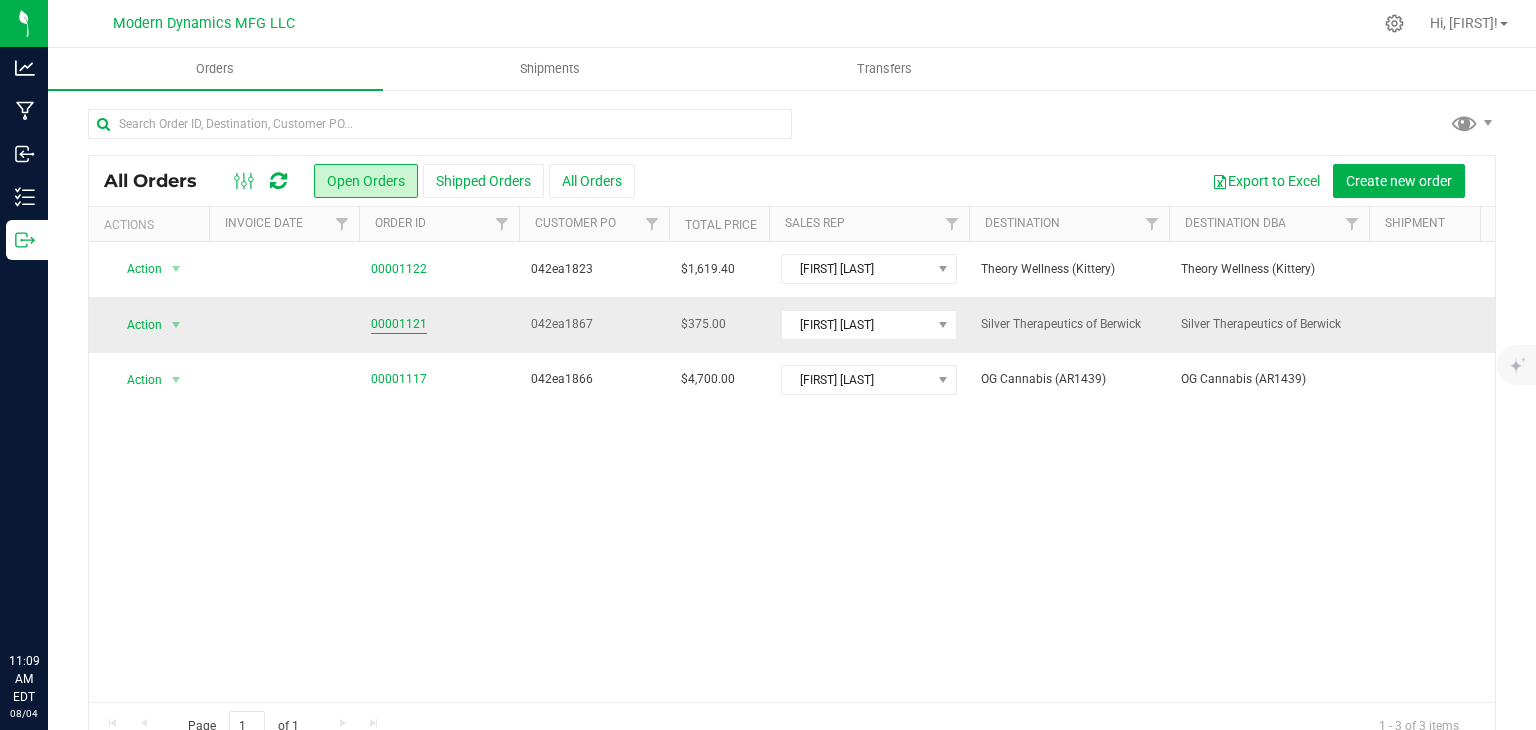 click on "00001121" at bounding box center (399, 324) 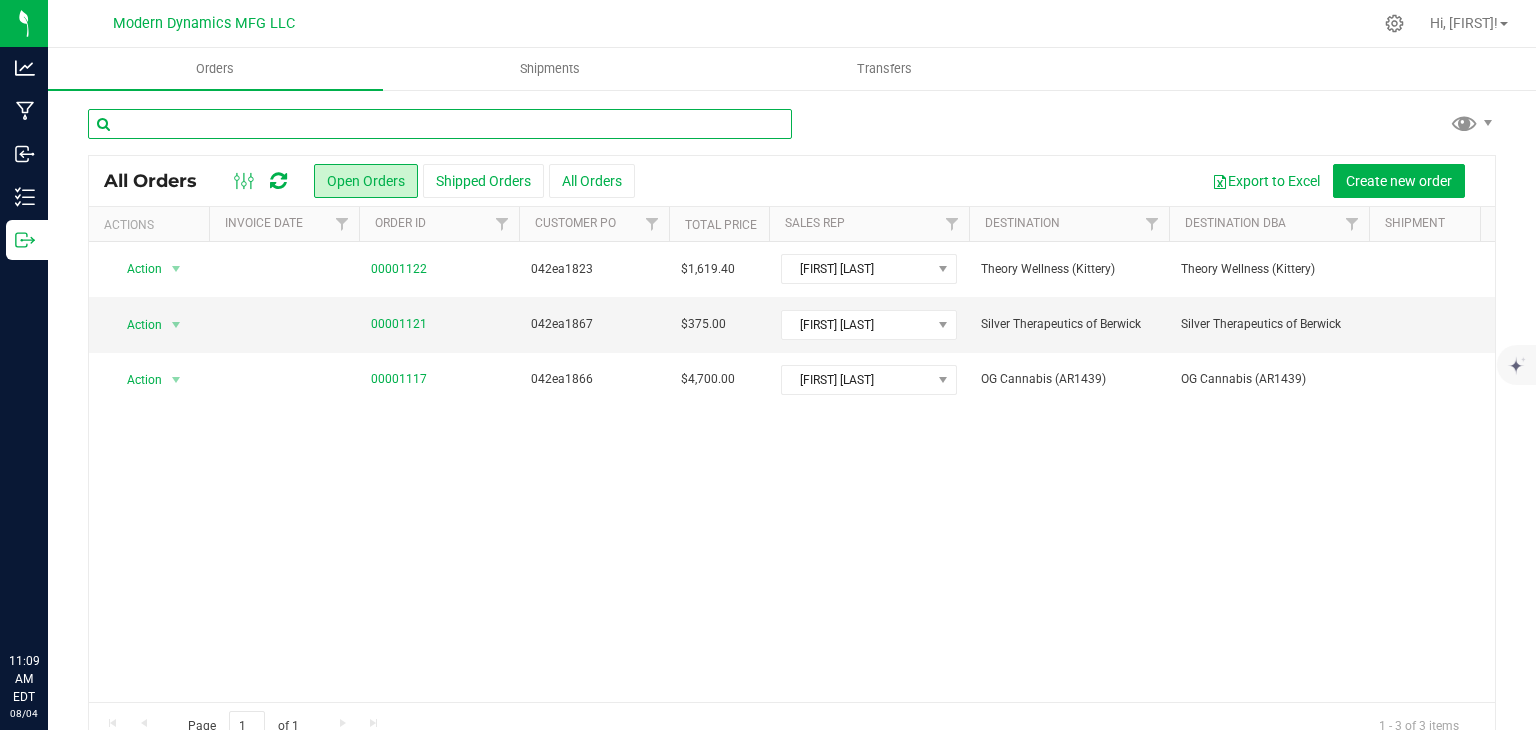 click at bounding box center [440, 124] 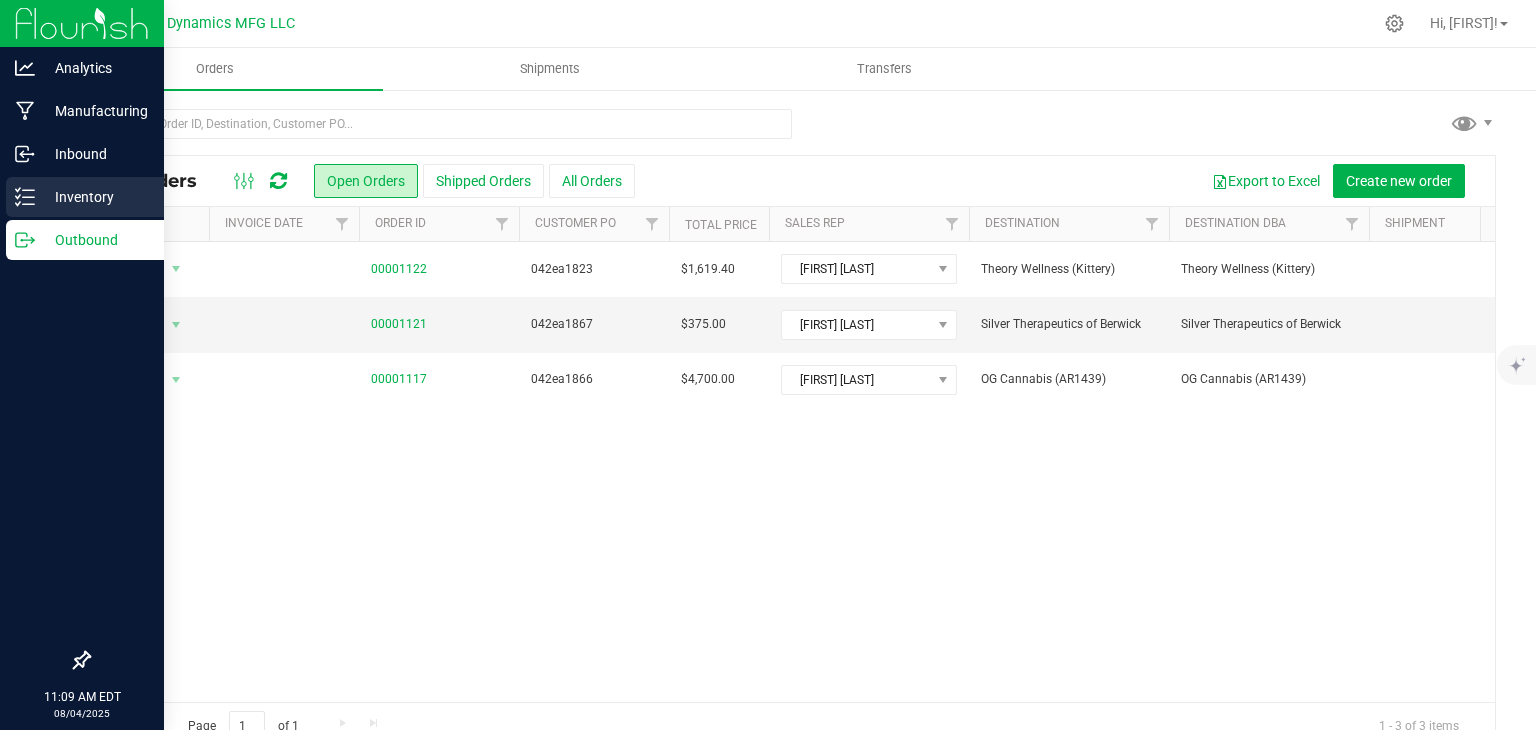 click on "Inventory" at bounding box center (85, 197) 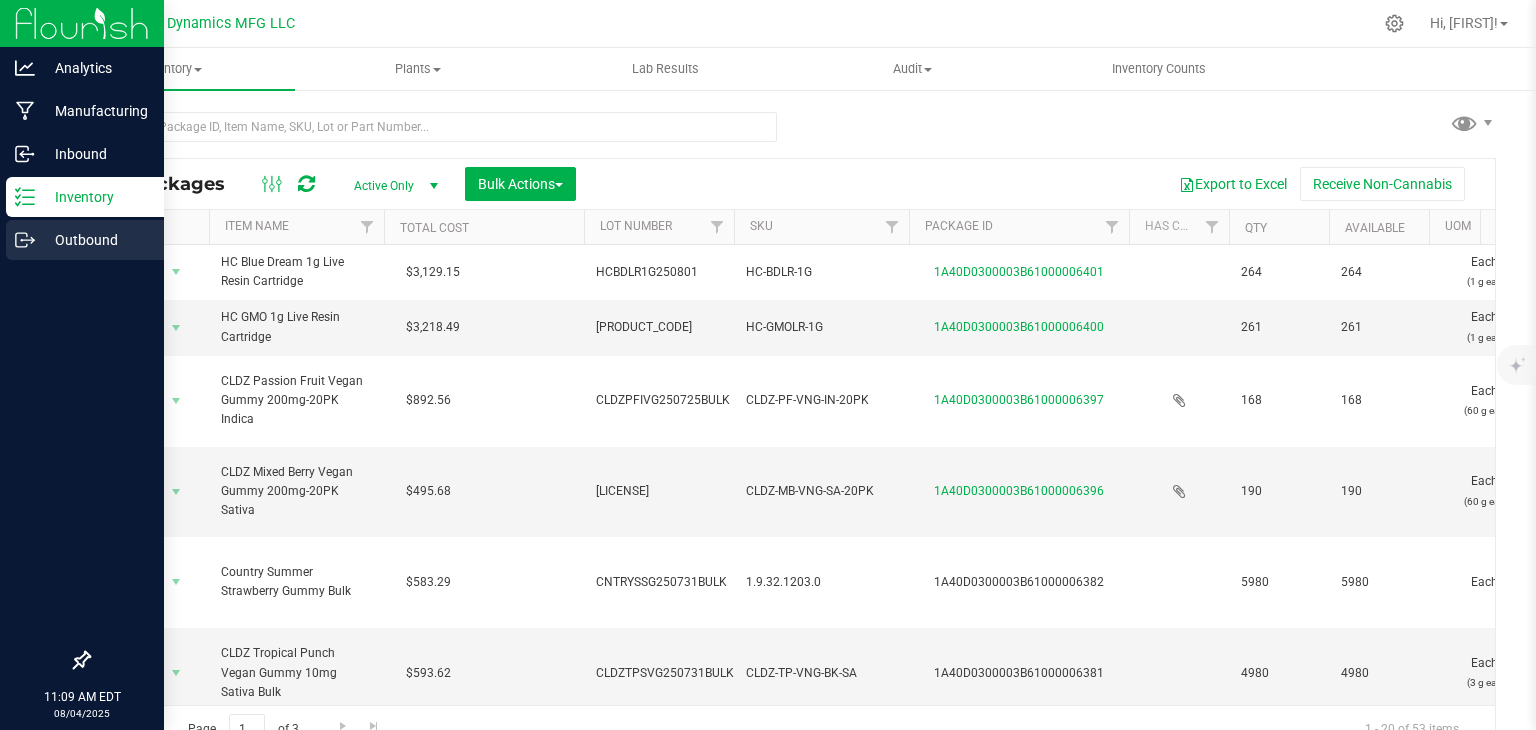 click on "Outbound" at bounding box center [85, 240] 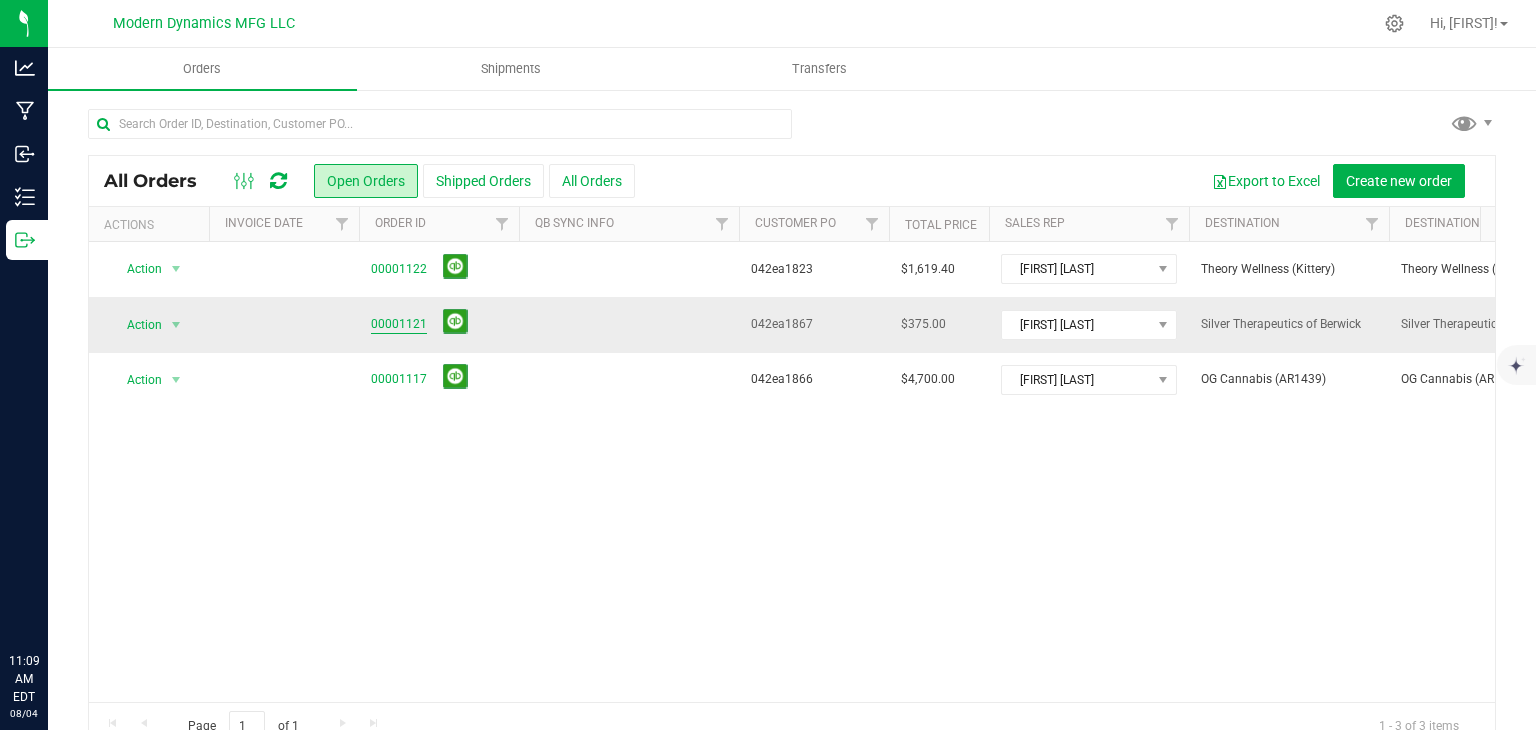 click on "00001121" at bounding box center (399, 324) 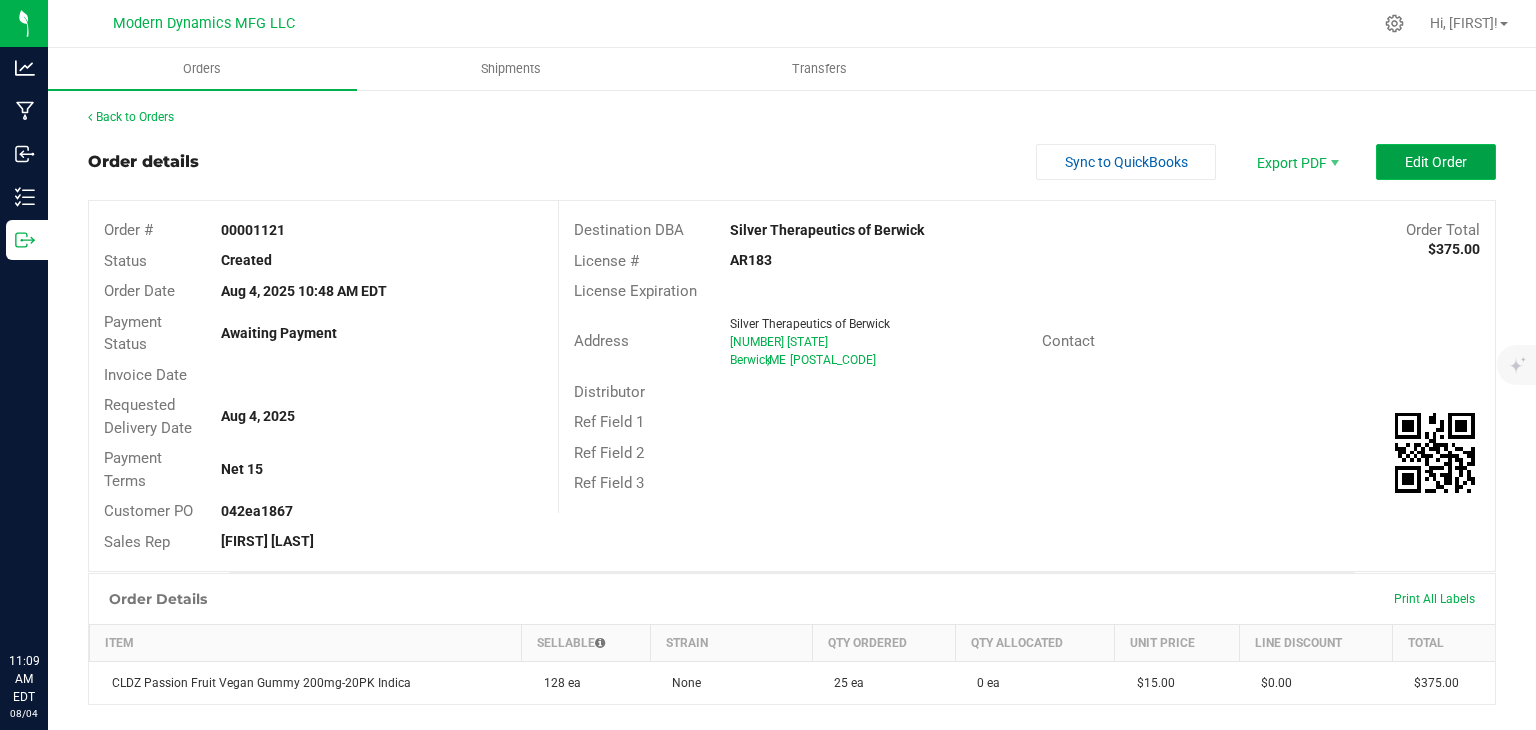click on "Edit Order" at bounding box center [1436, 162] 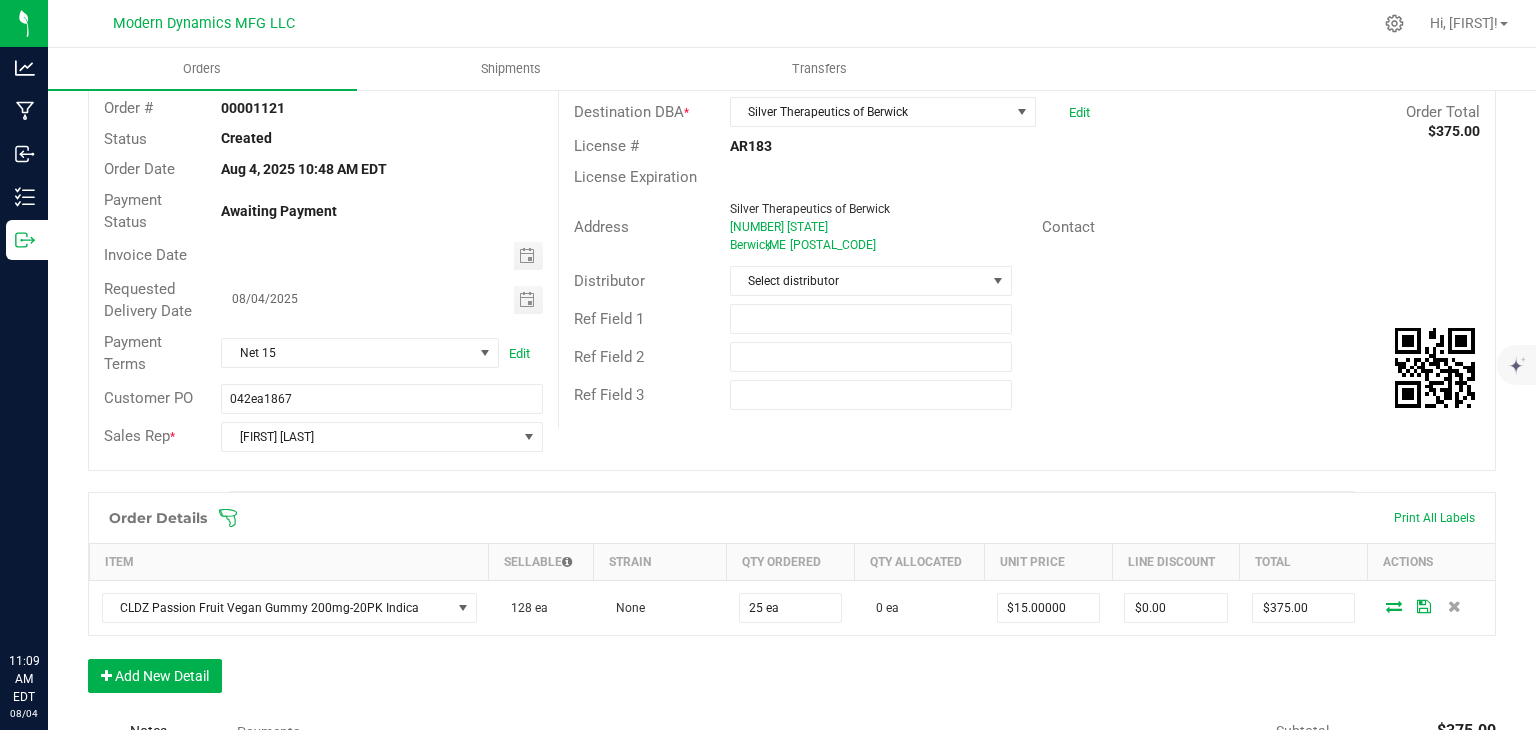 scroll, scrollTop: 300, scrollLeft: 0, axis: vertical 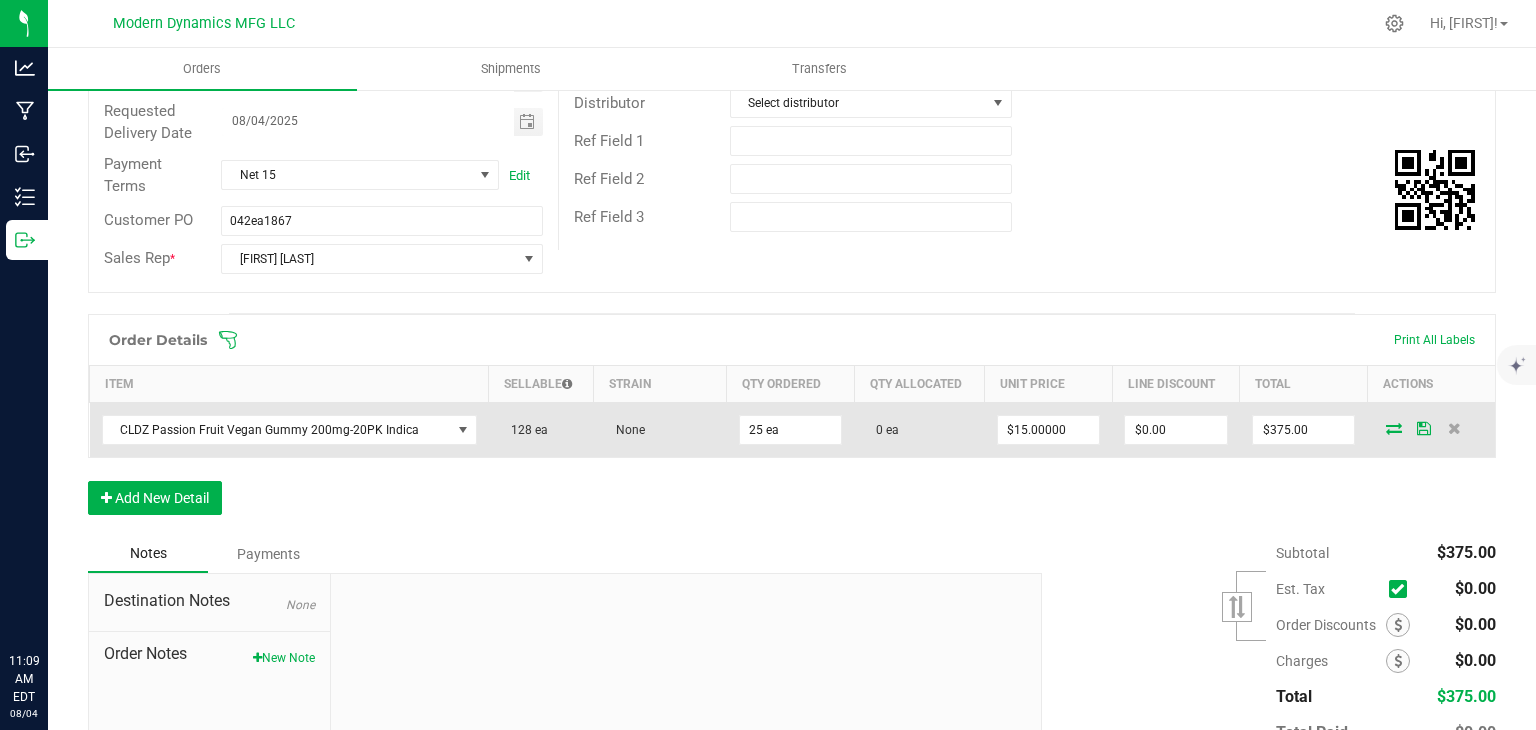 click at bounding box center [1394, 428] 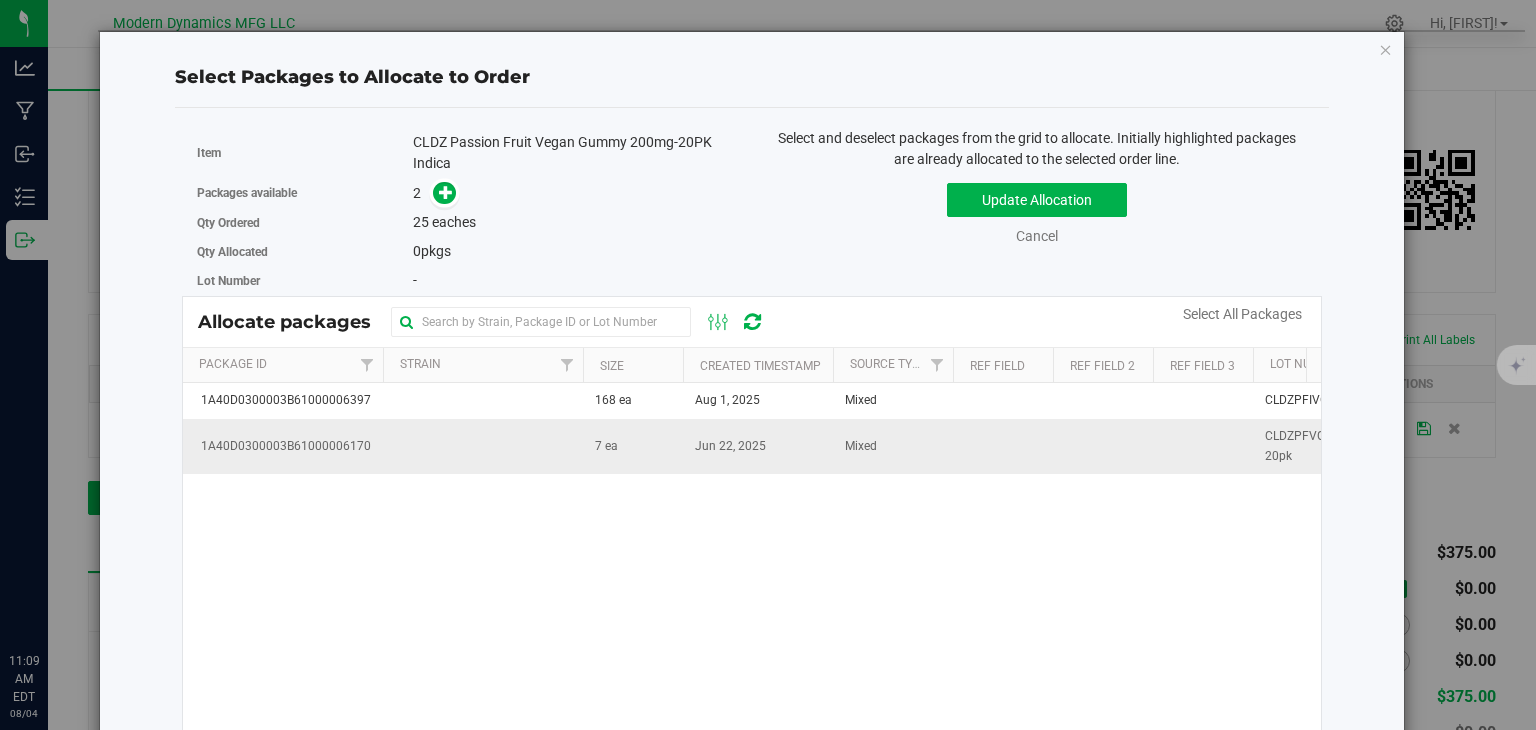click at bounding box center [483, 446] 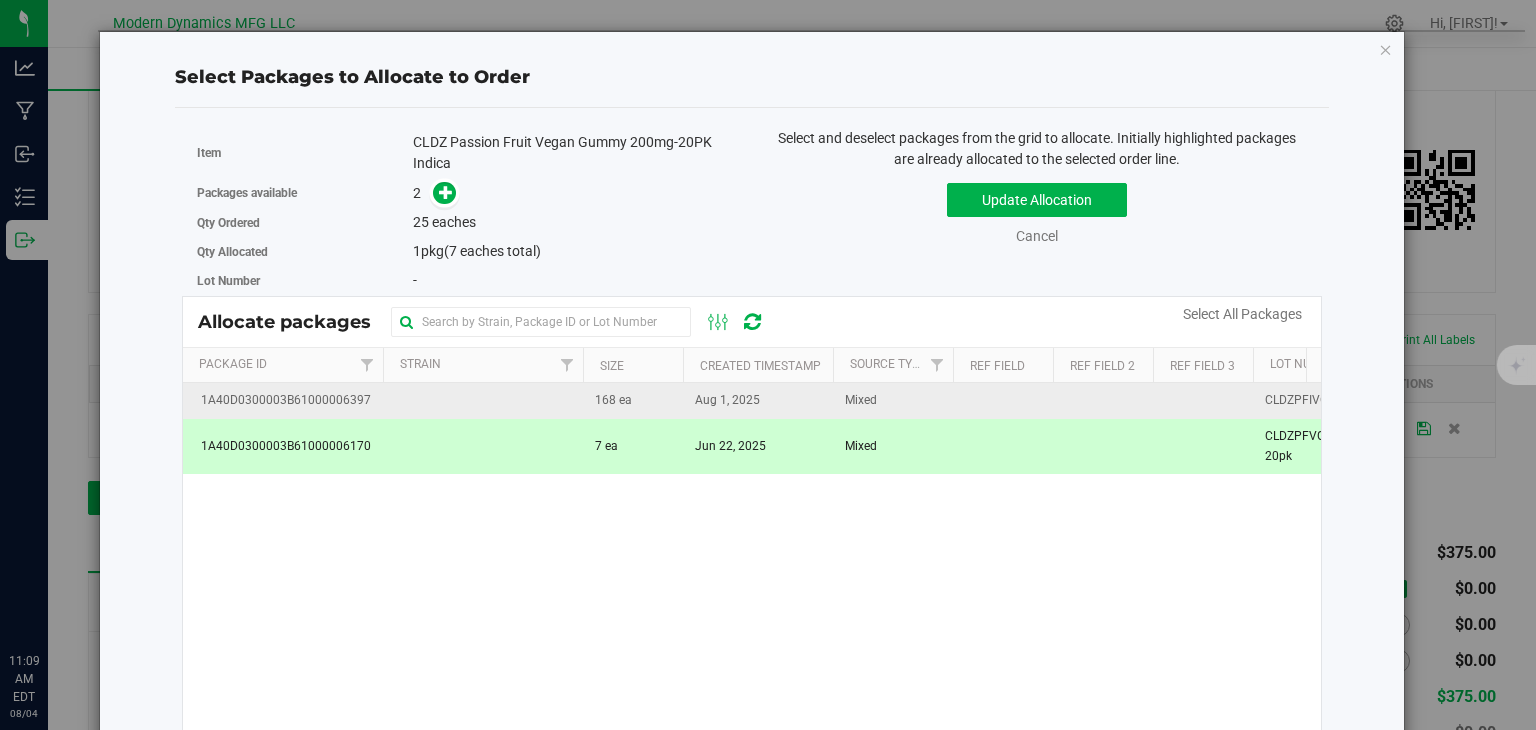 click at bounding box center (483, 401) 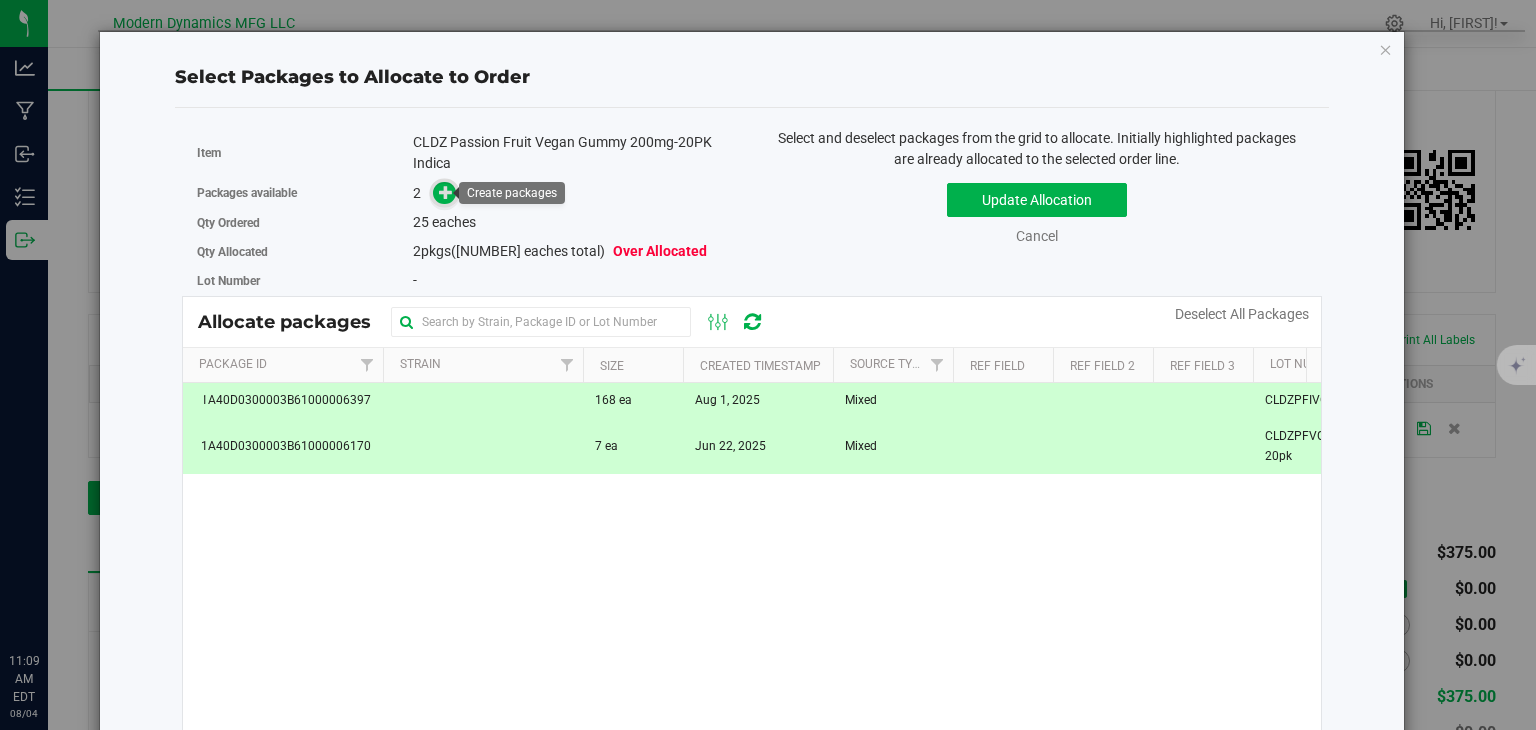 click at bounding box center (446, 192) 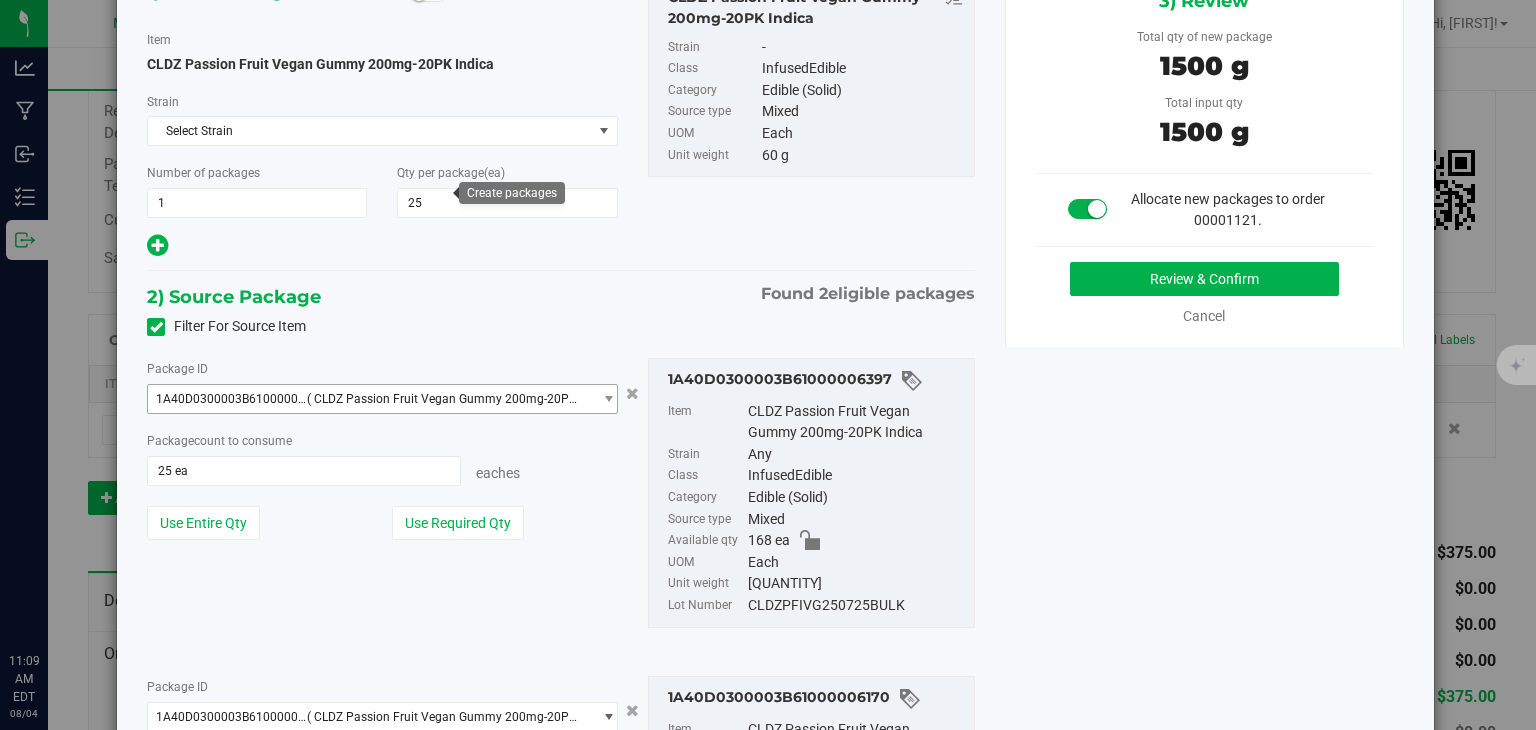 scroll, scrollTop: 331, scrollLeft: 0, axis: vertical 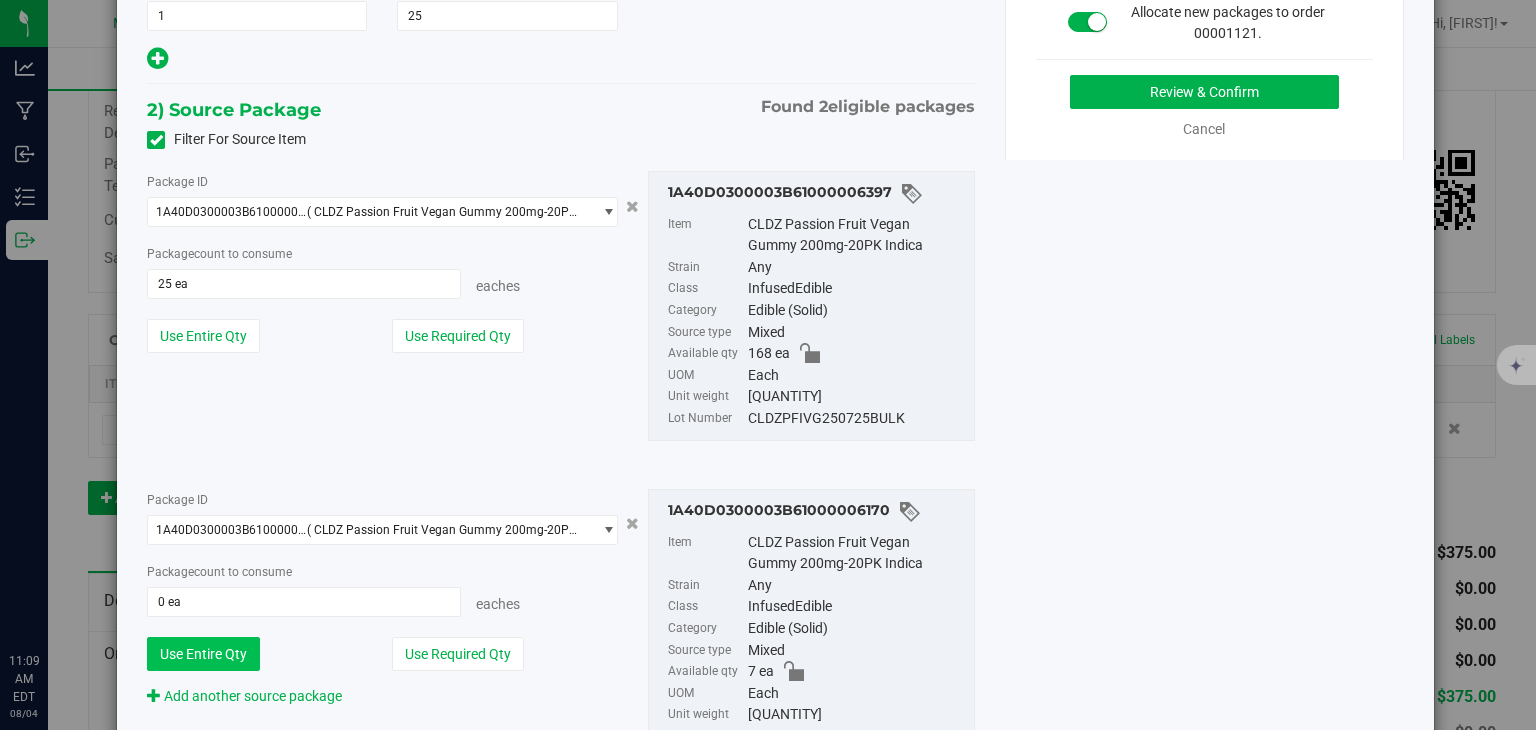 click on "Use Entire Qty" at bounding box center [203, 654] 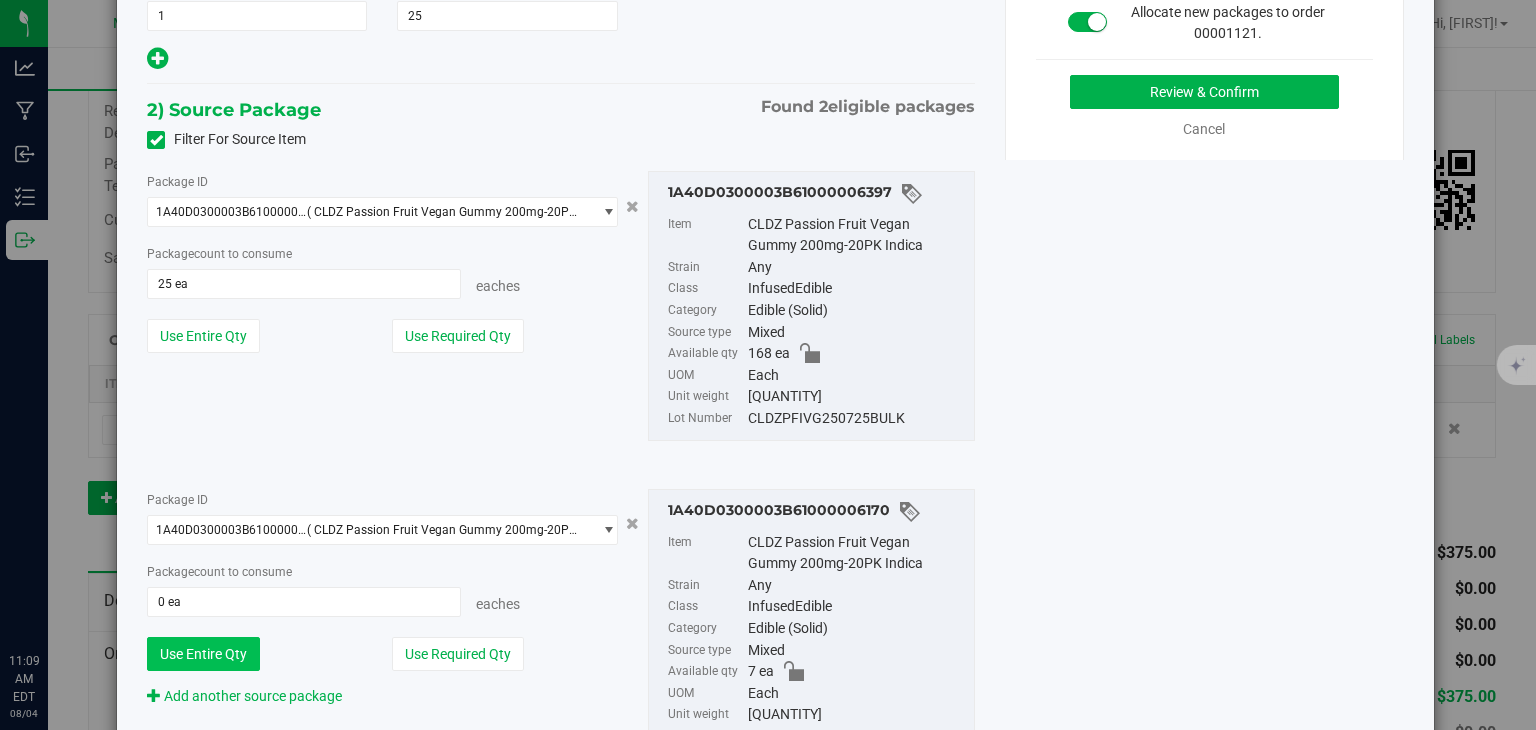 type on "7 ea" 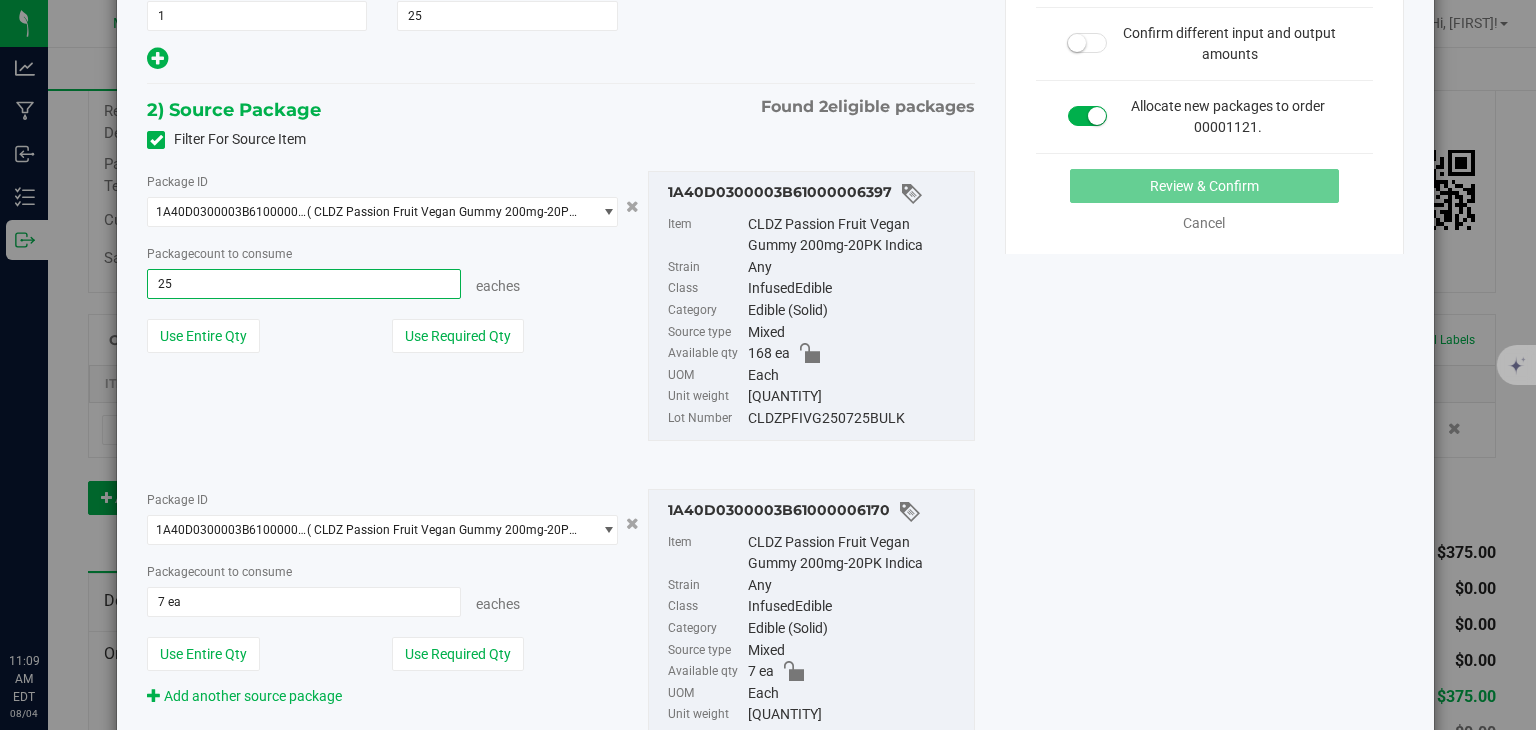 click on "25 ea 25" at bounding box center (303, 284) 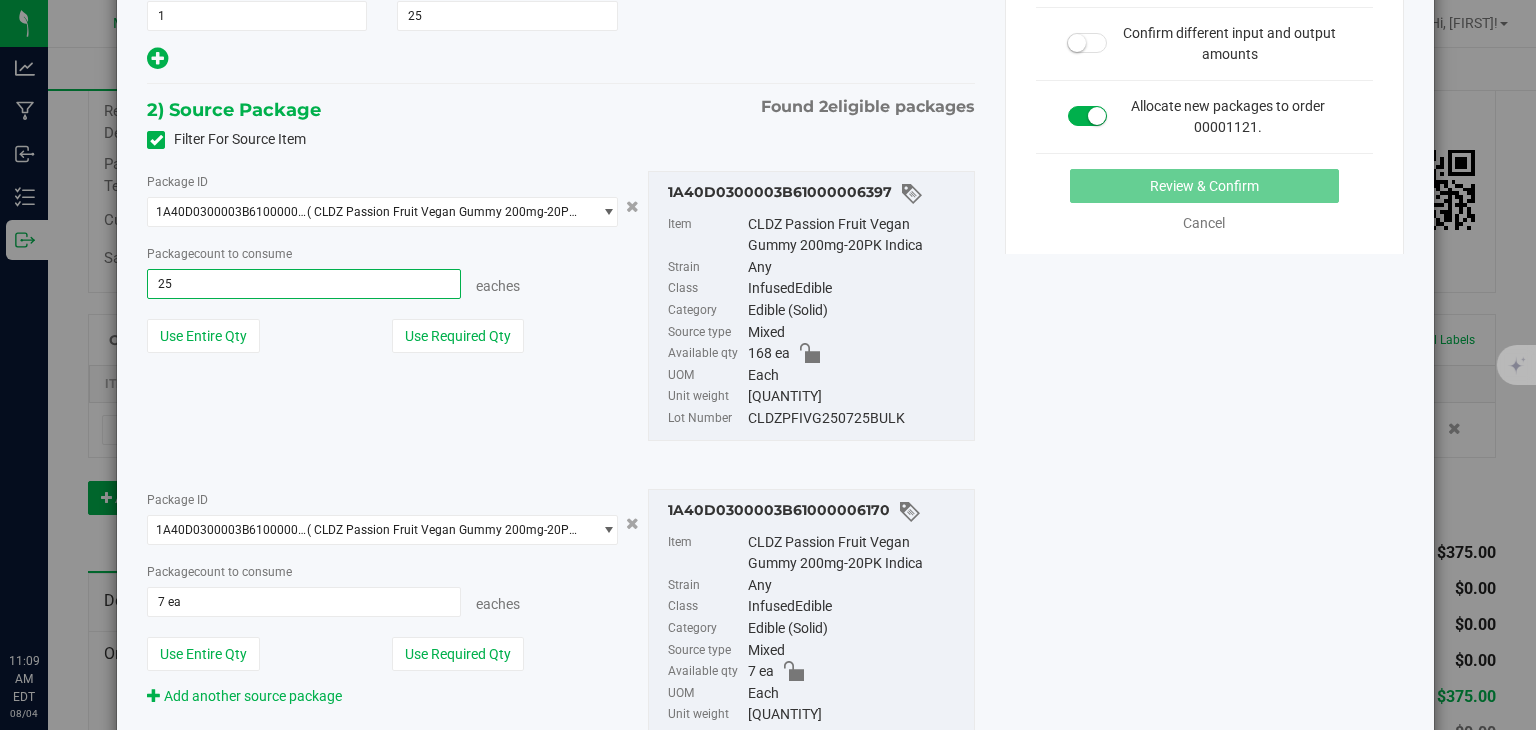click on "25" at bounding box center (303, 284) 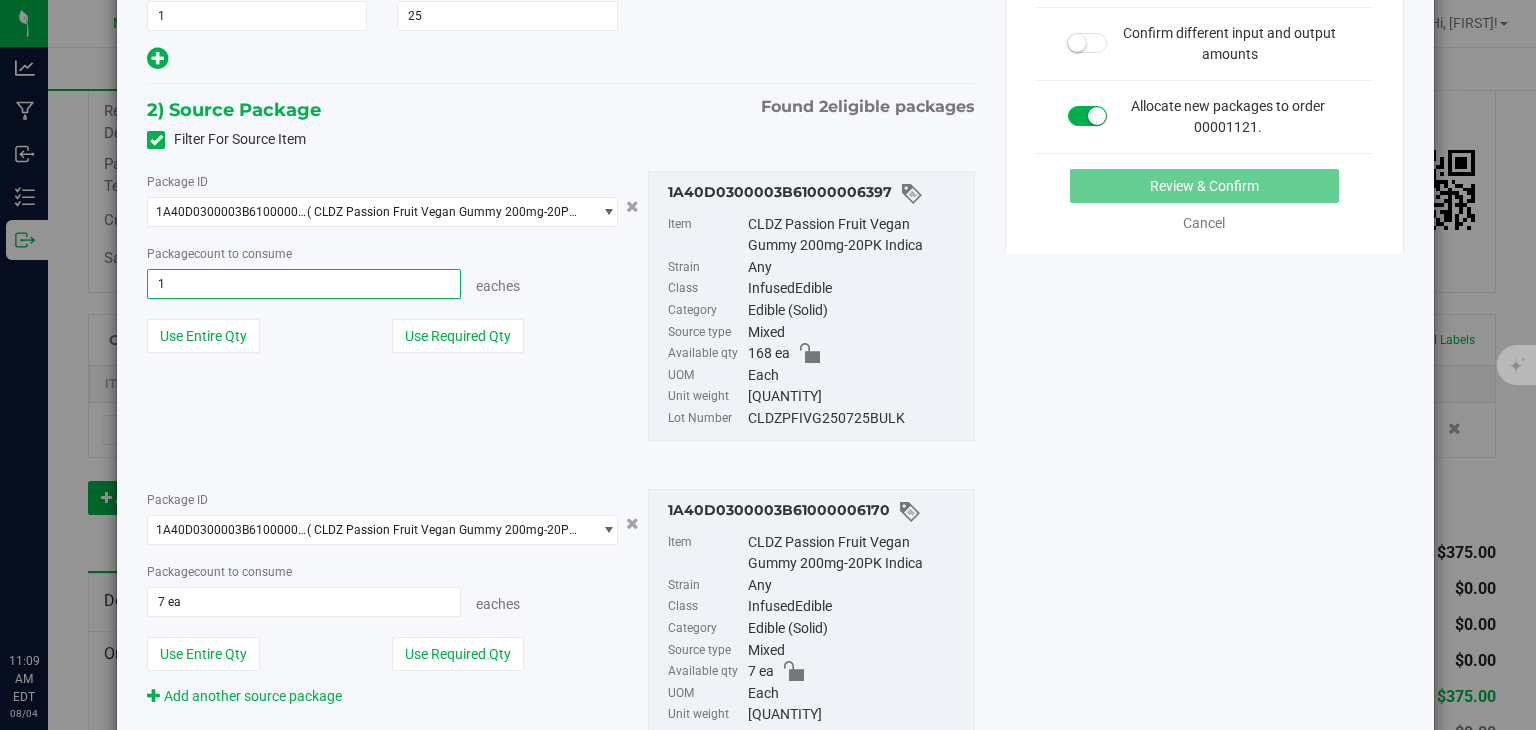 type on "18" 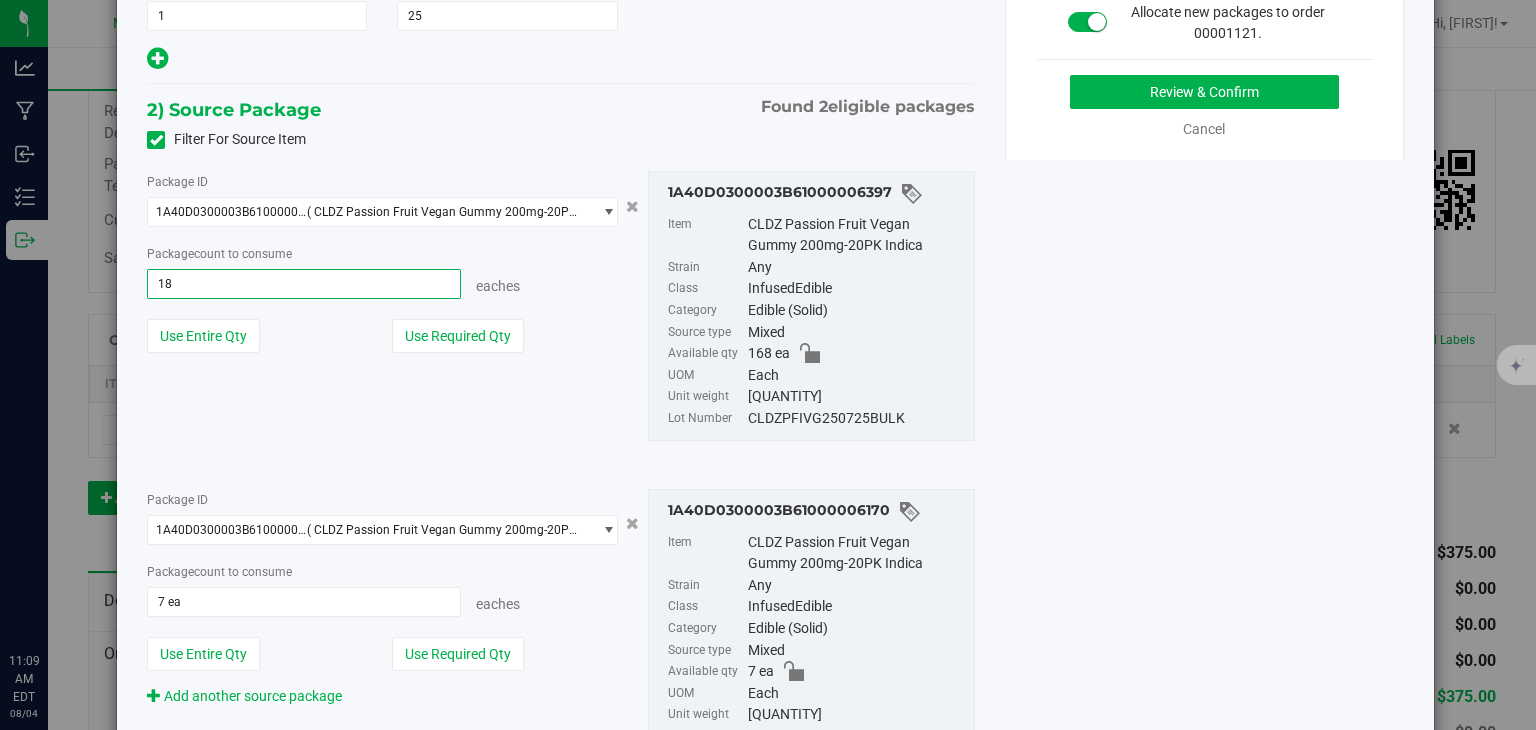 type on "18 ea" 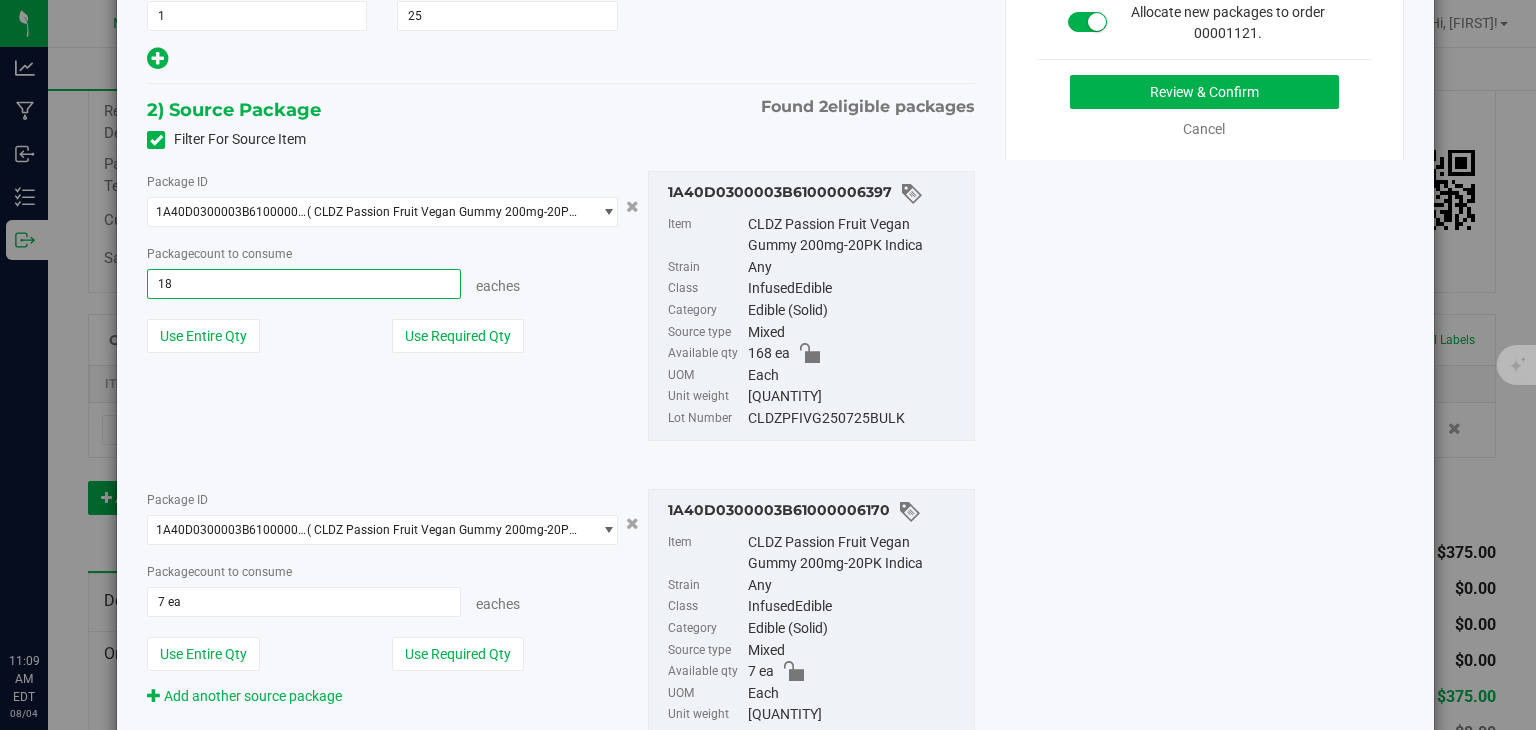 click on "1) New Package
Create lab sample
Item
CLDZ Passion Fruit Vegan Gummy 200mg-20PK Indica
Strain
Select Strain Select Strain None Blue Widow Cherry Ghostenade Early Lemon Berry Miracle Alien Cookies Raspberry Truffle Skywalker OG Sorbet #4 Sunset Runtz Wedding Cake
1 1 25 25" at bounding box center (775, 290) 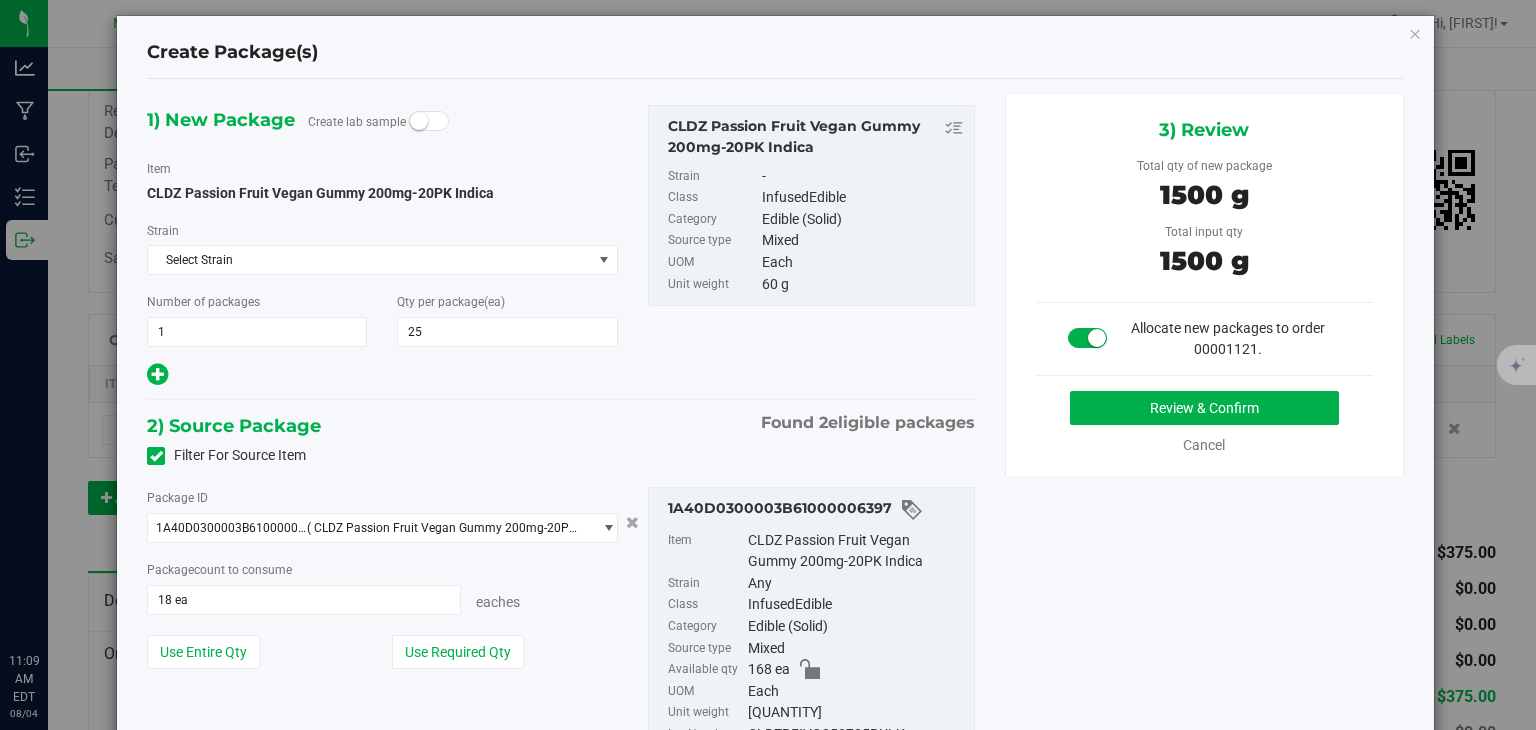 scroll, scrollTop: 0, scrollLeft: 0, axis: both 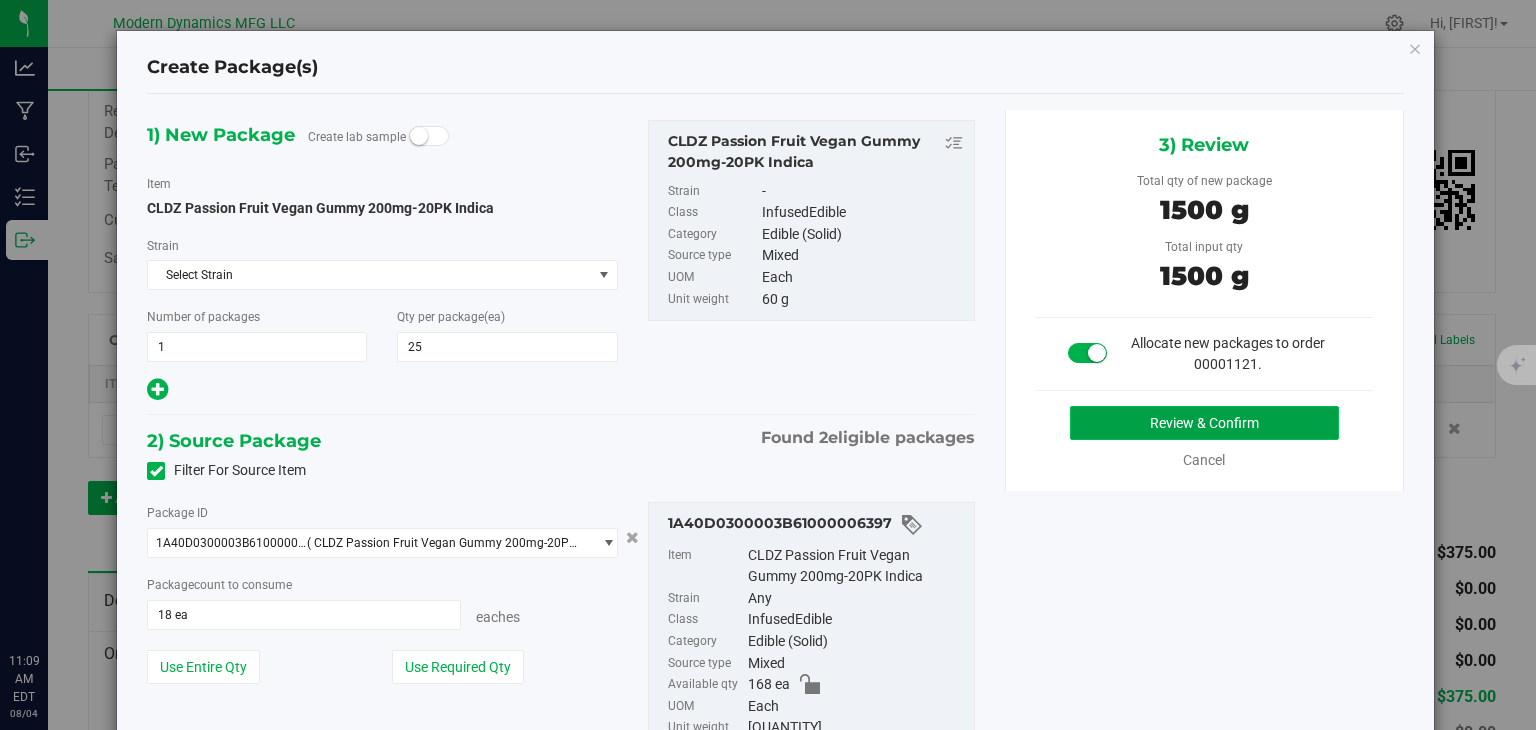 click on "Review & Confirm" at bounding box center [1204, 423] 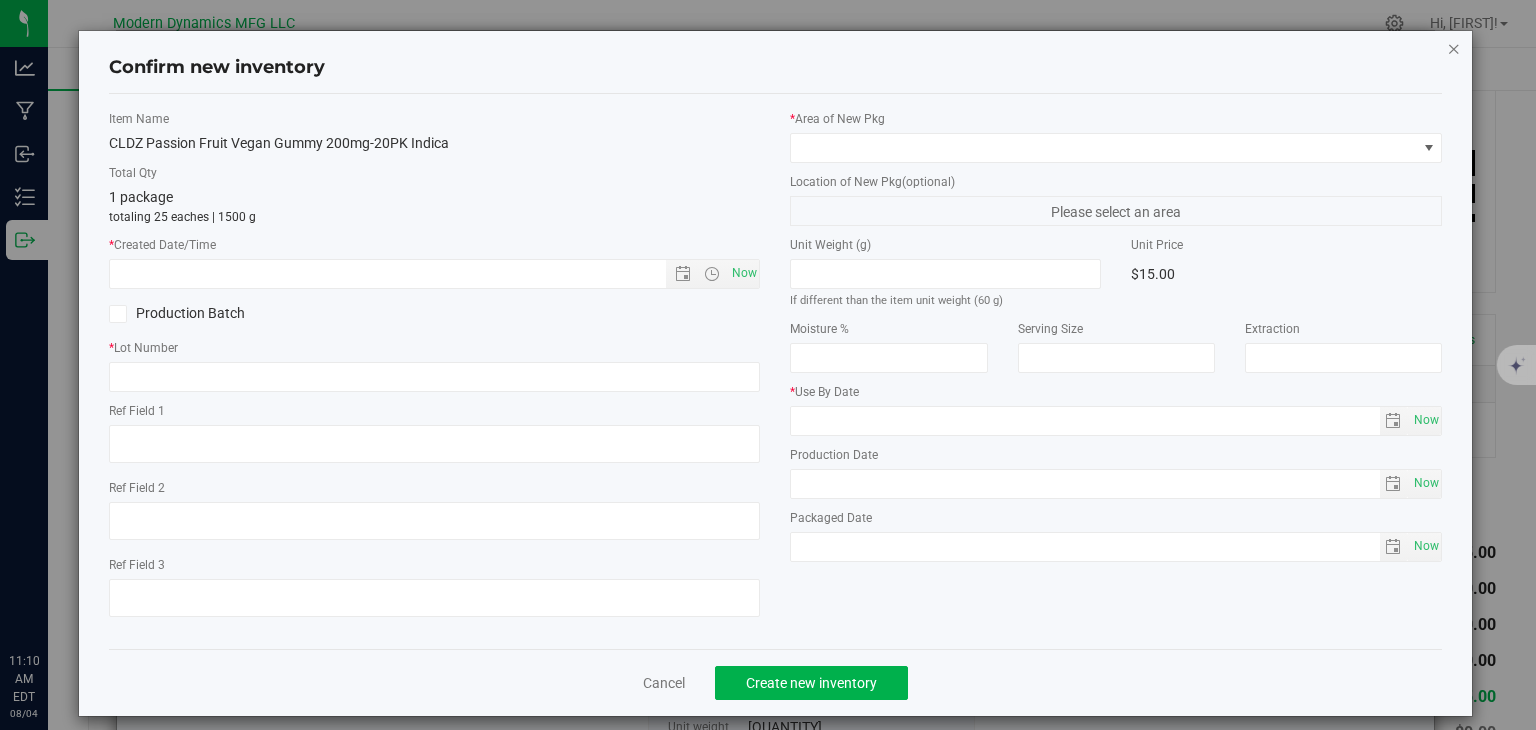 click at bounding box center (1454, 48) 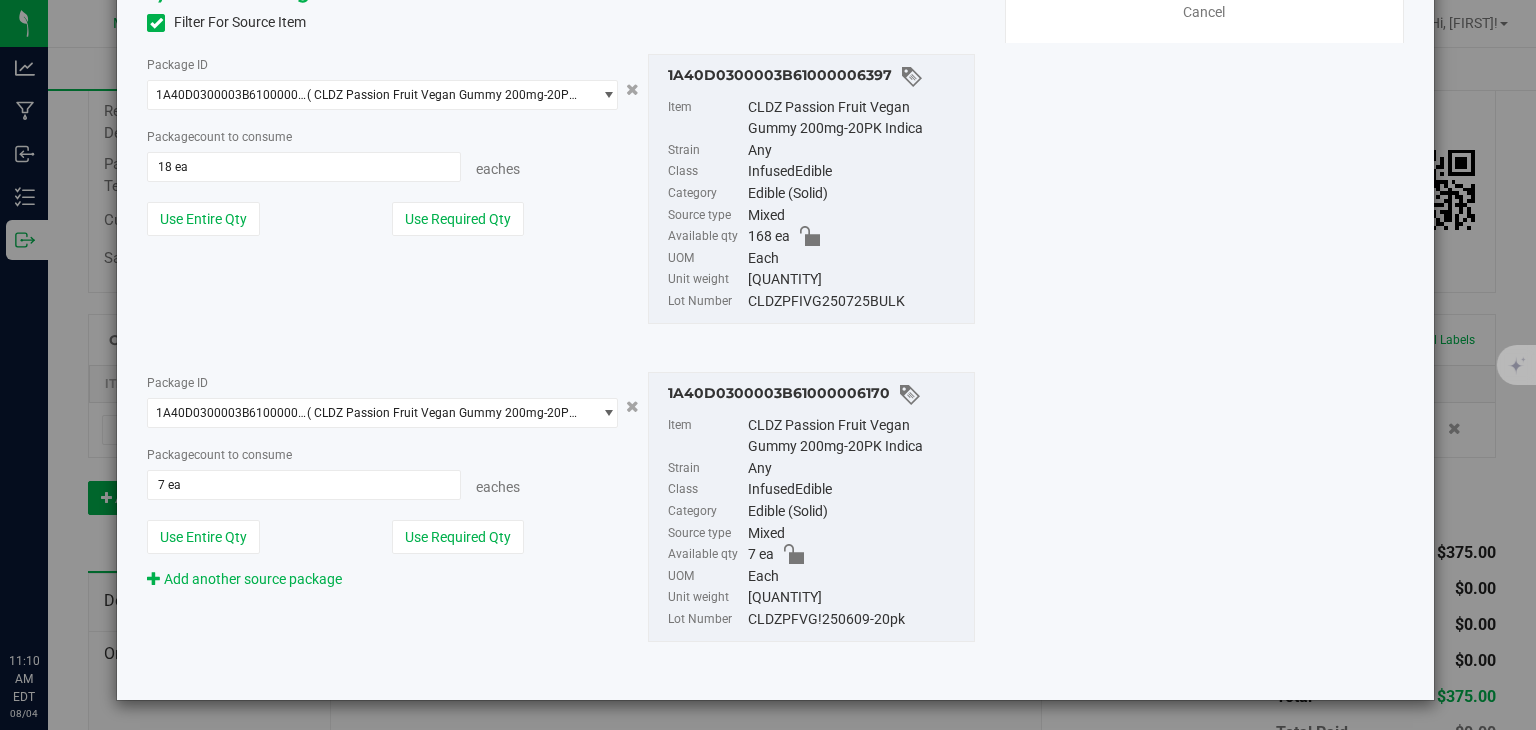 scroll, scrollTop: 0, scrollLeft: 0, axis: both 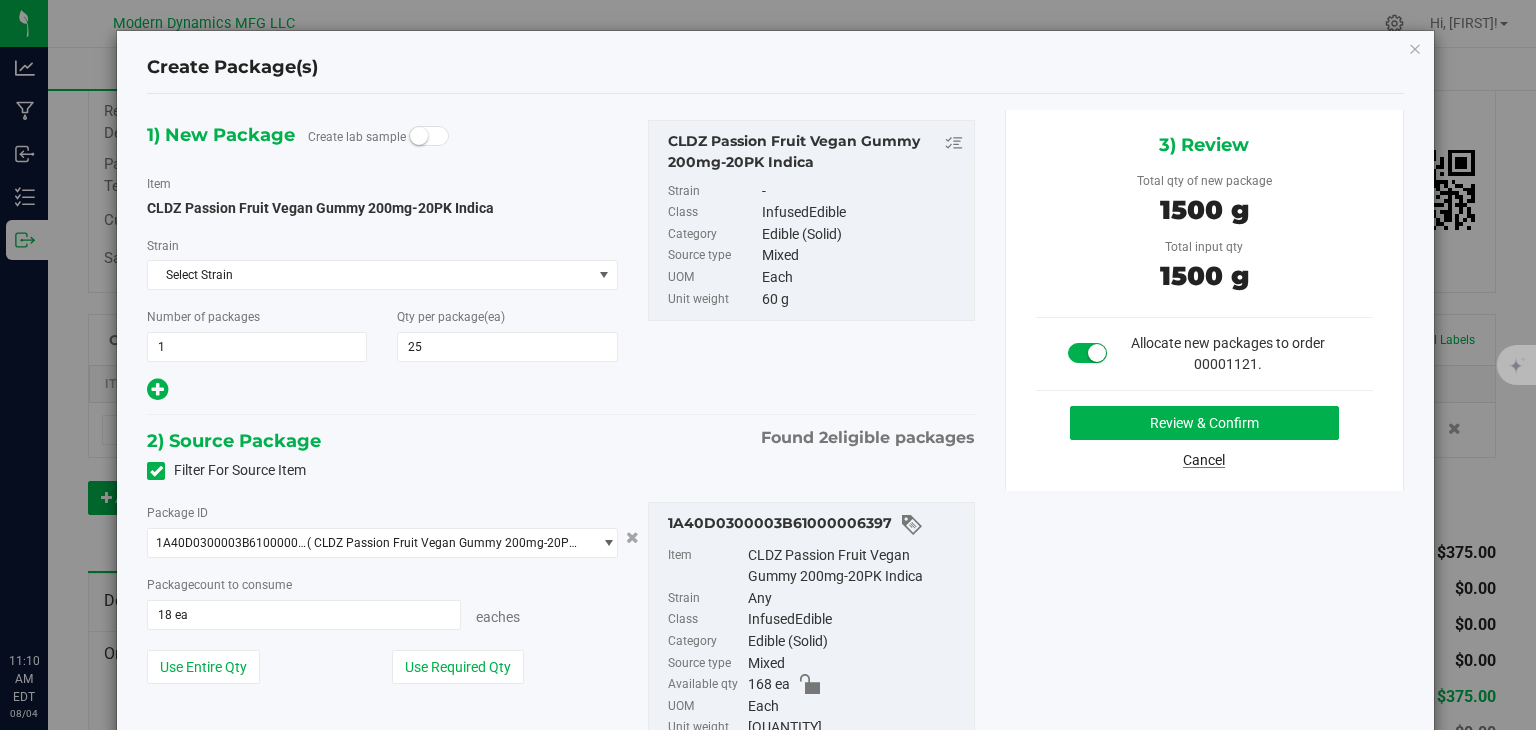 click on "Cancel" at bounding box center (1204, 460) 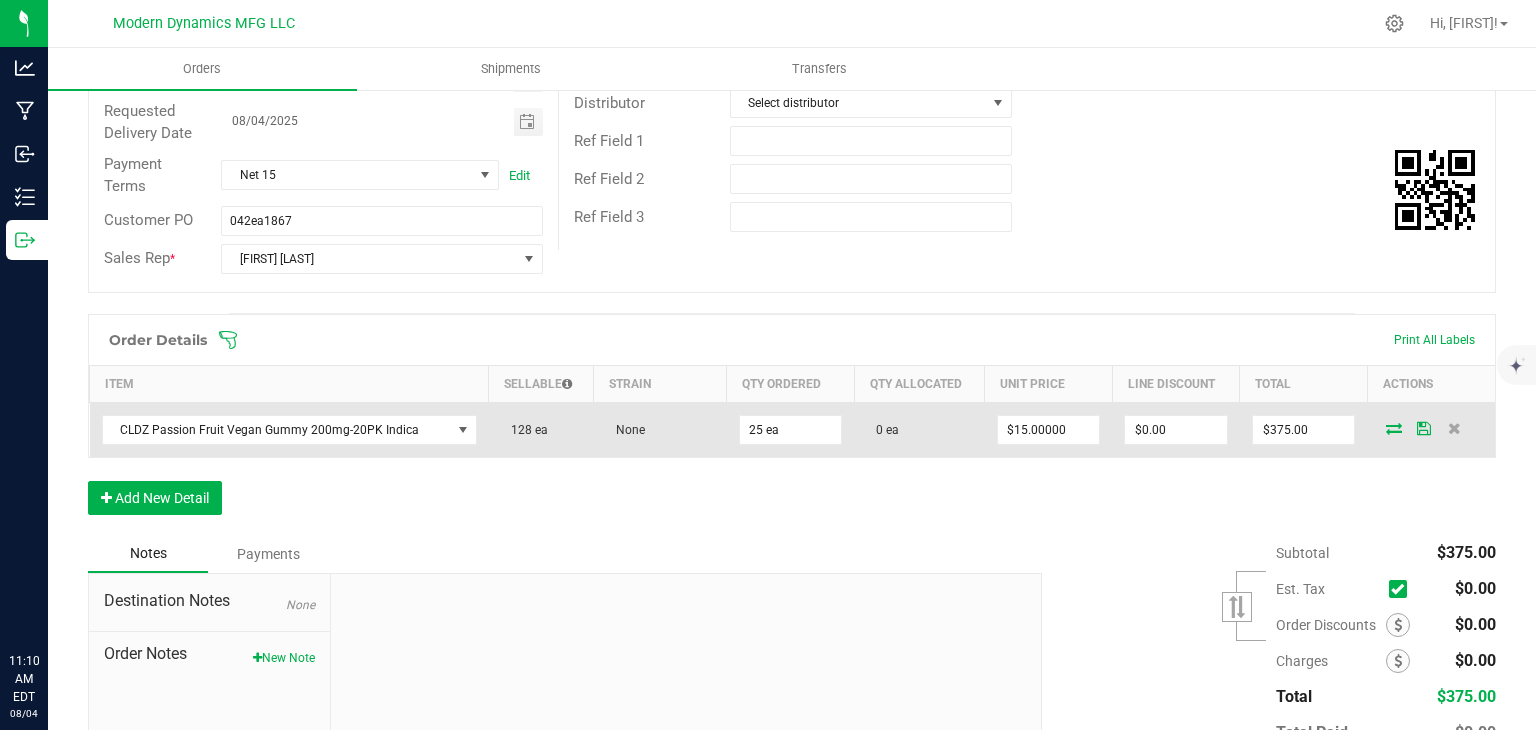 scroll, scrollTop: 0, scrollLeft: 0, axis: both 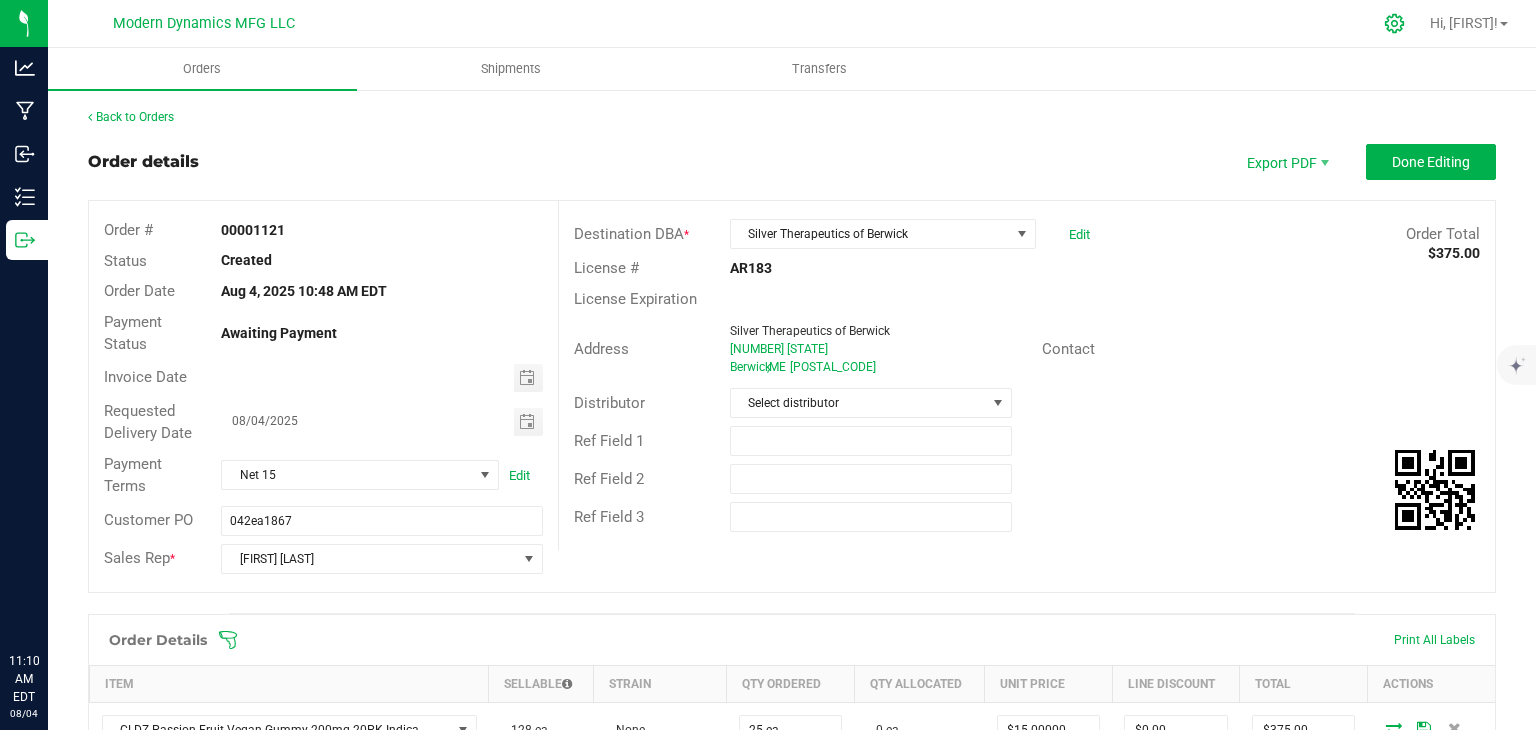 click 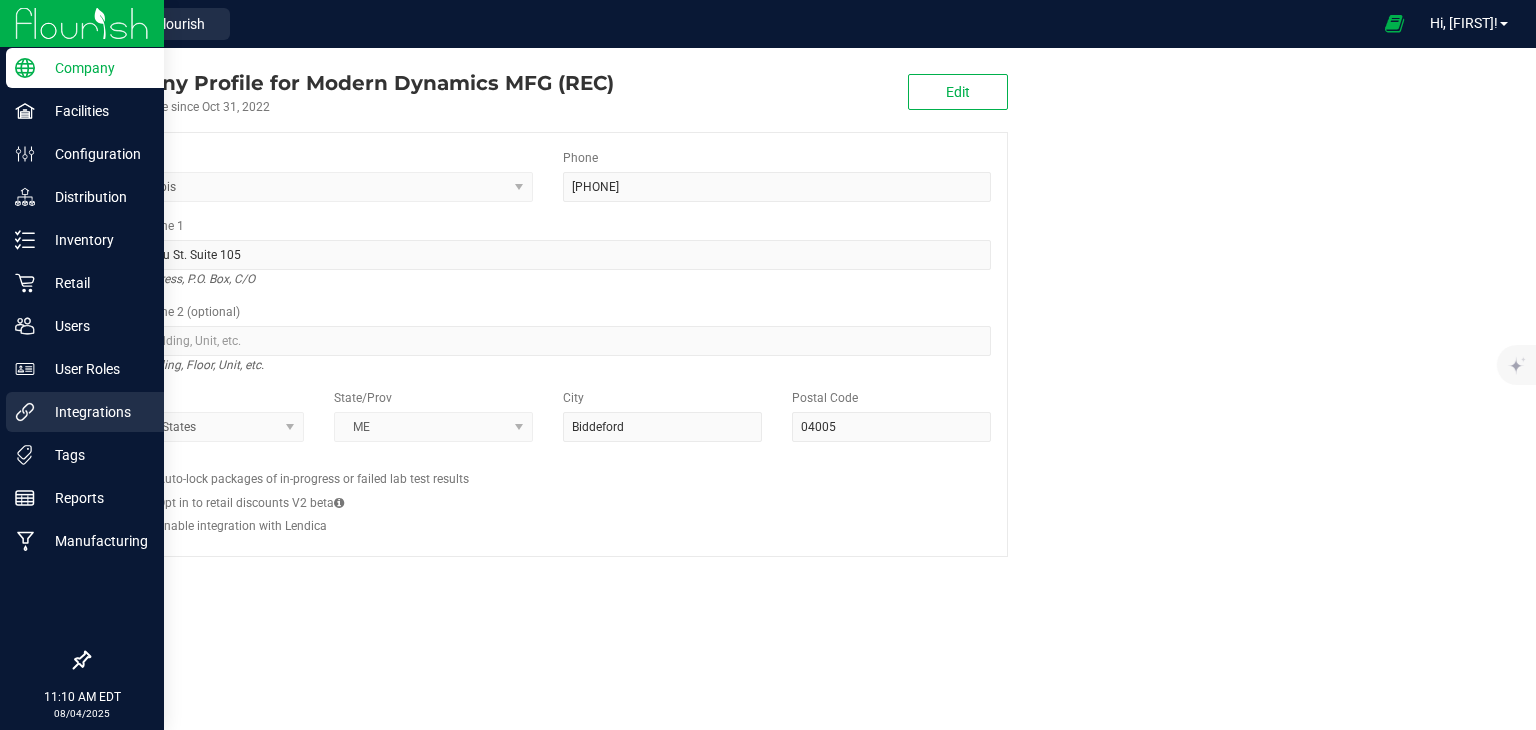 click on "Integrations" at bounding box center [95, 412] 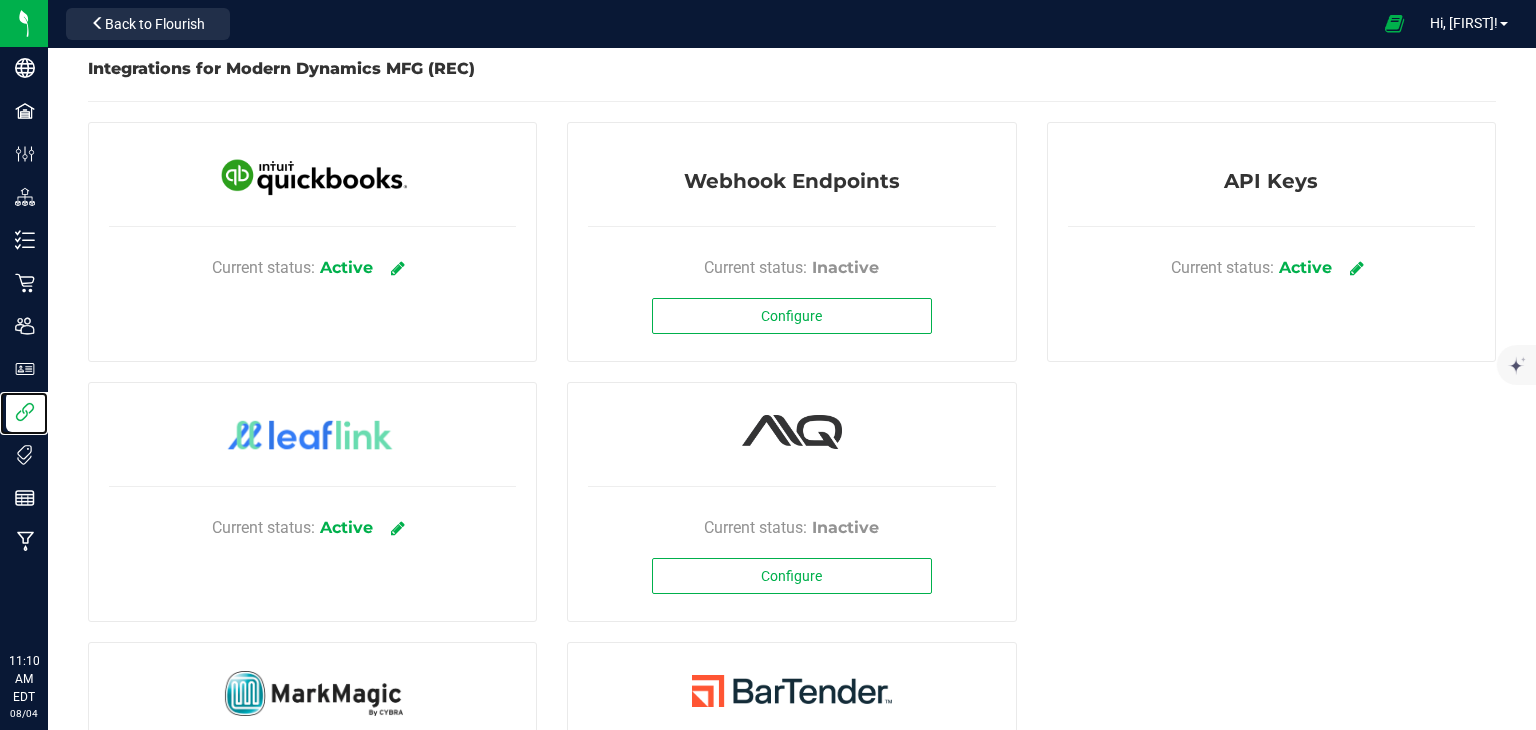 scroll, scrollTop: 0, scrollLeft: 0, axis: both 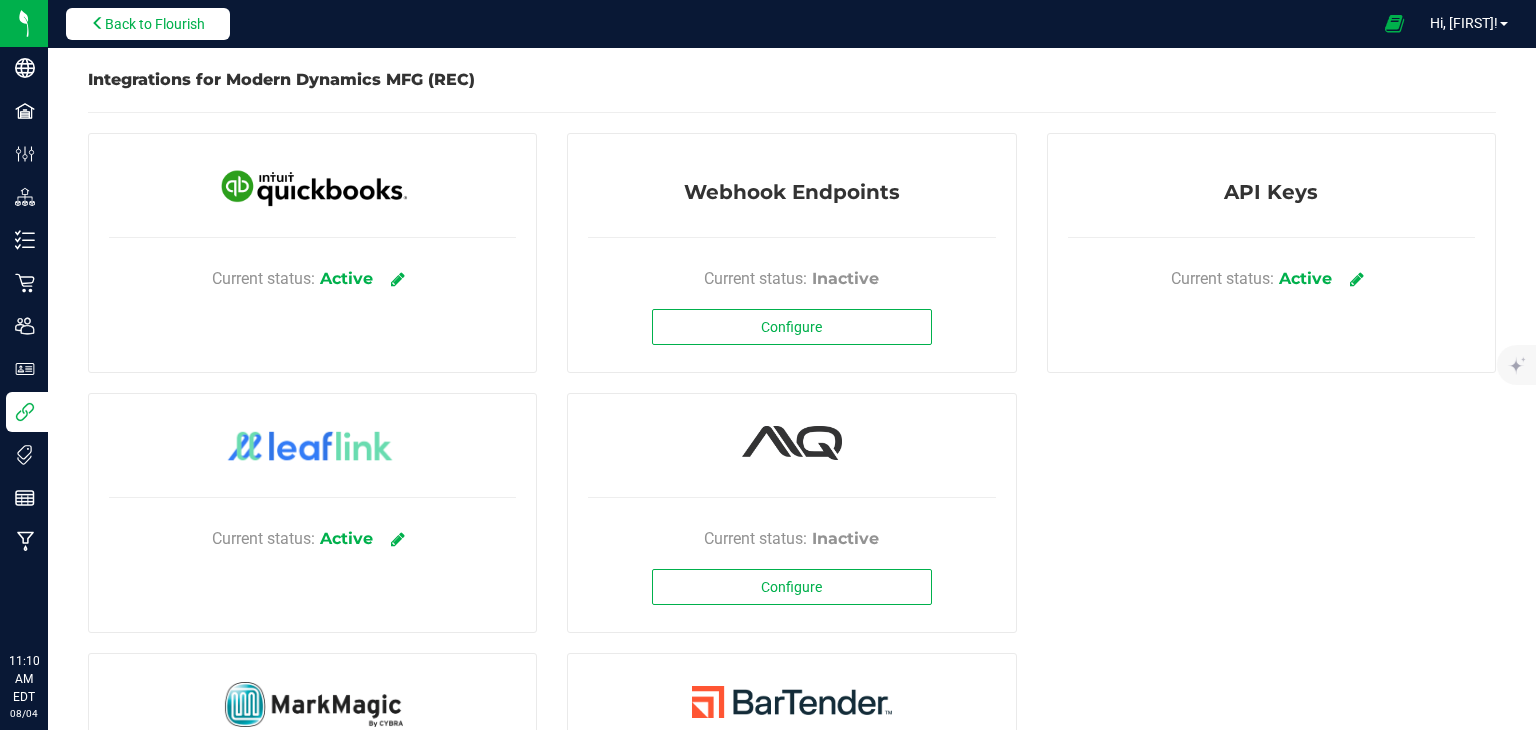 click on "Back to Flourish" at bounding box center [155, 24] 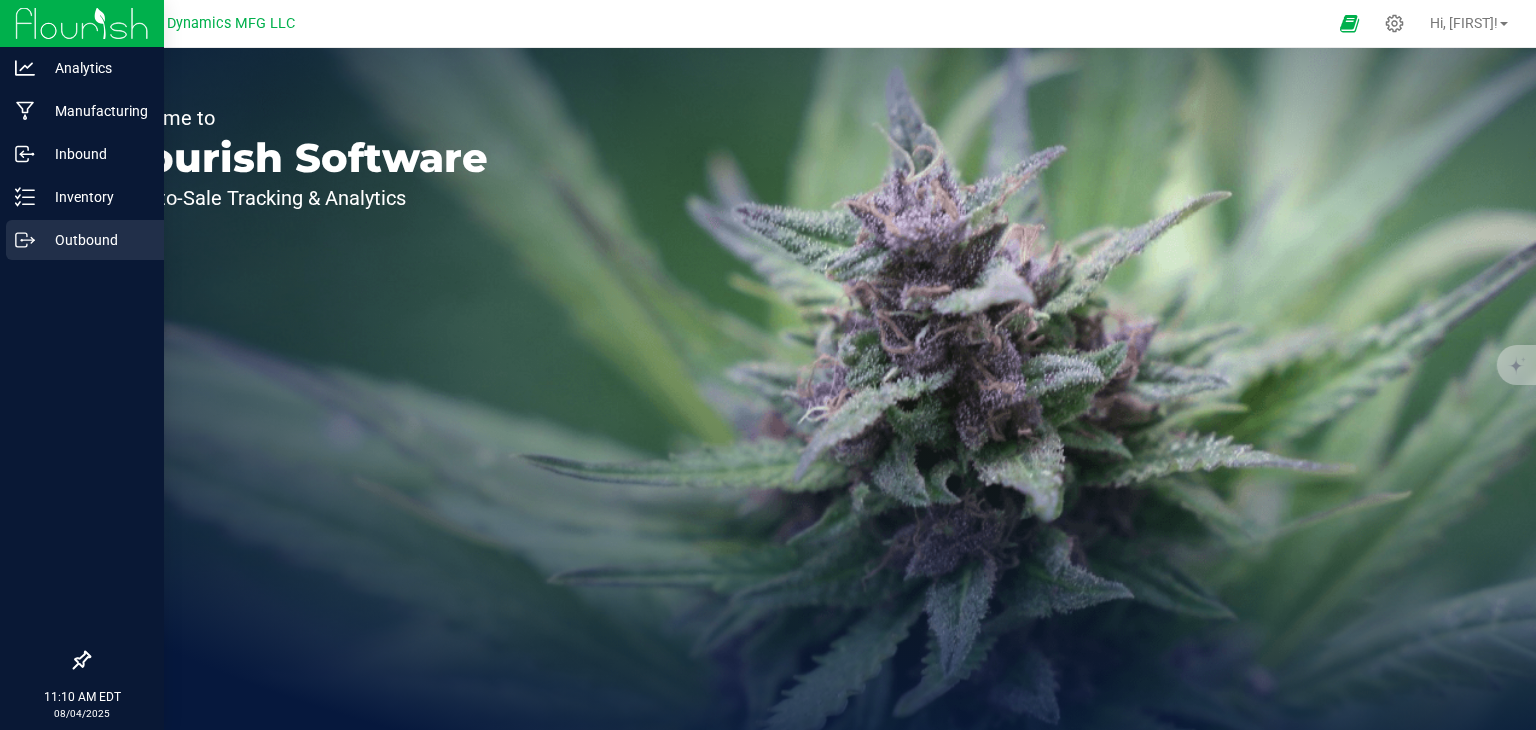 click on "Outbound" at bounding box center (95, 240) 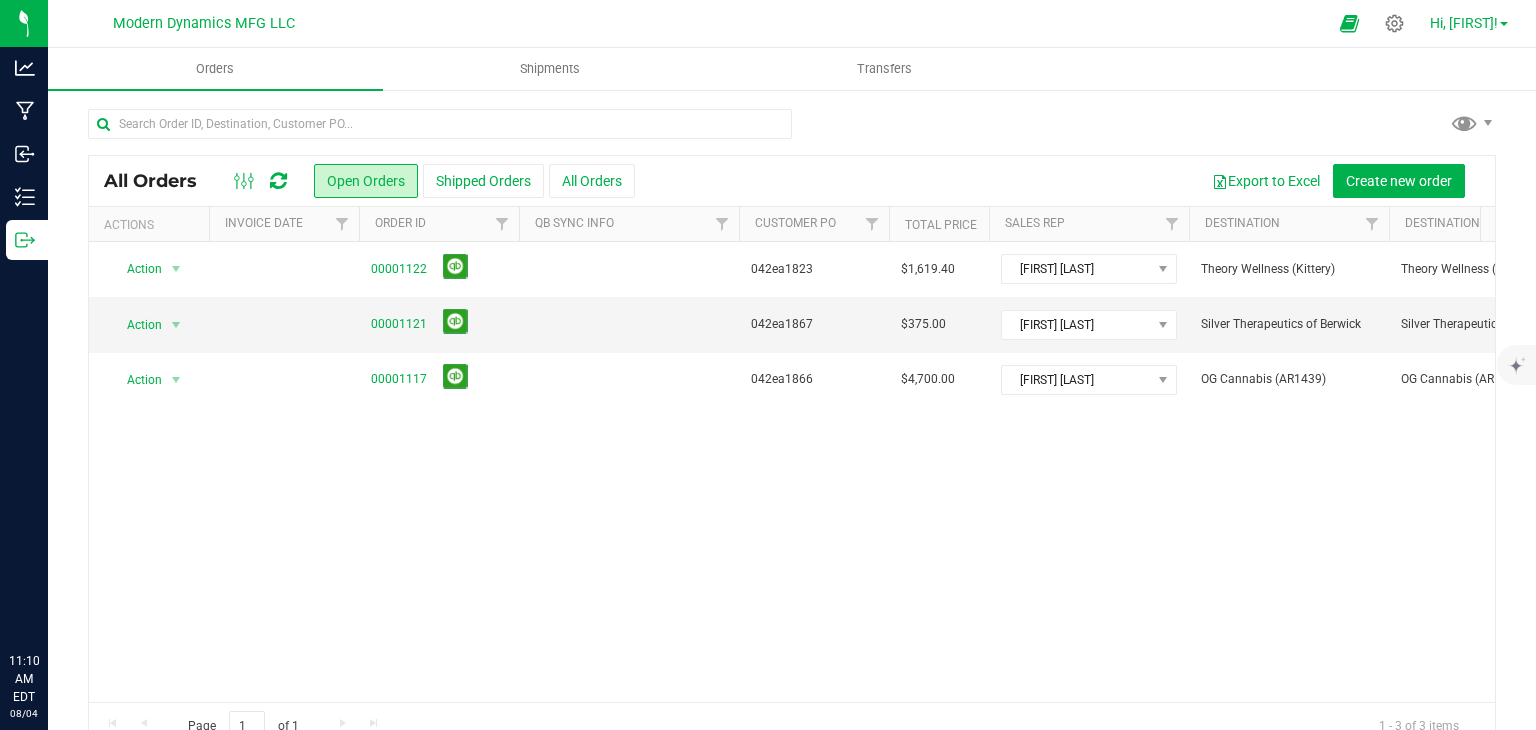click on "Hi, [FIRST]!" at bounding box center [1464, 23] 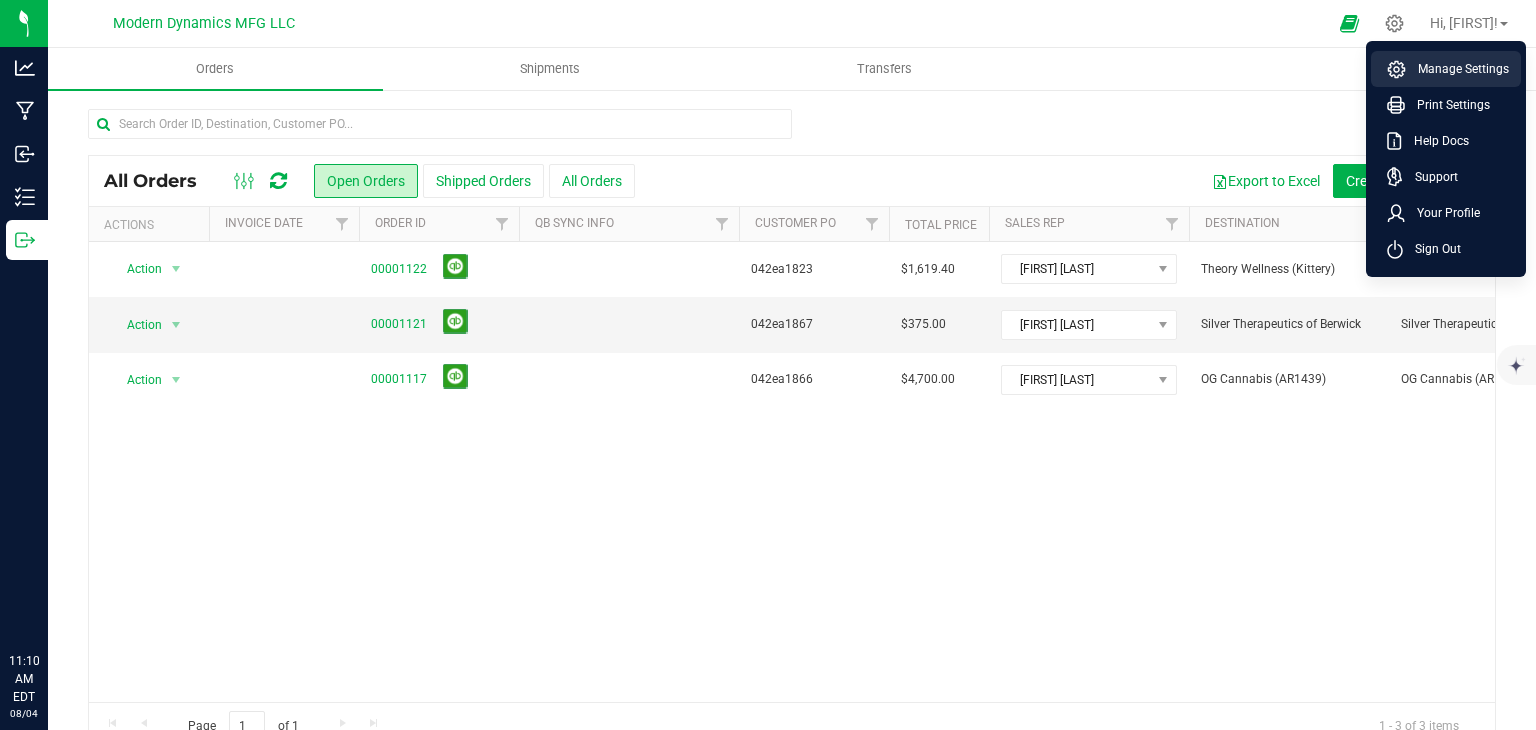 click on "Manage Settings" at bounding box center [1446, 69] 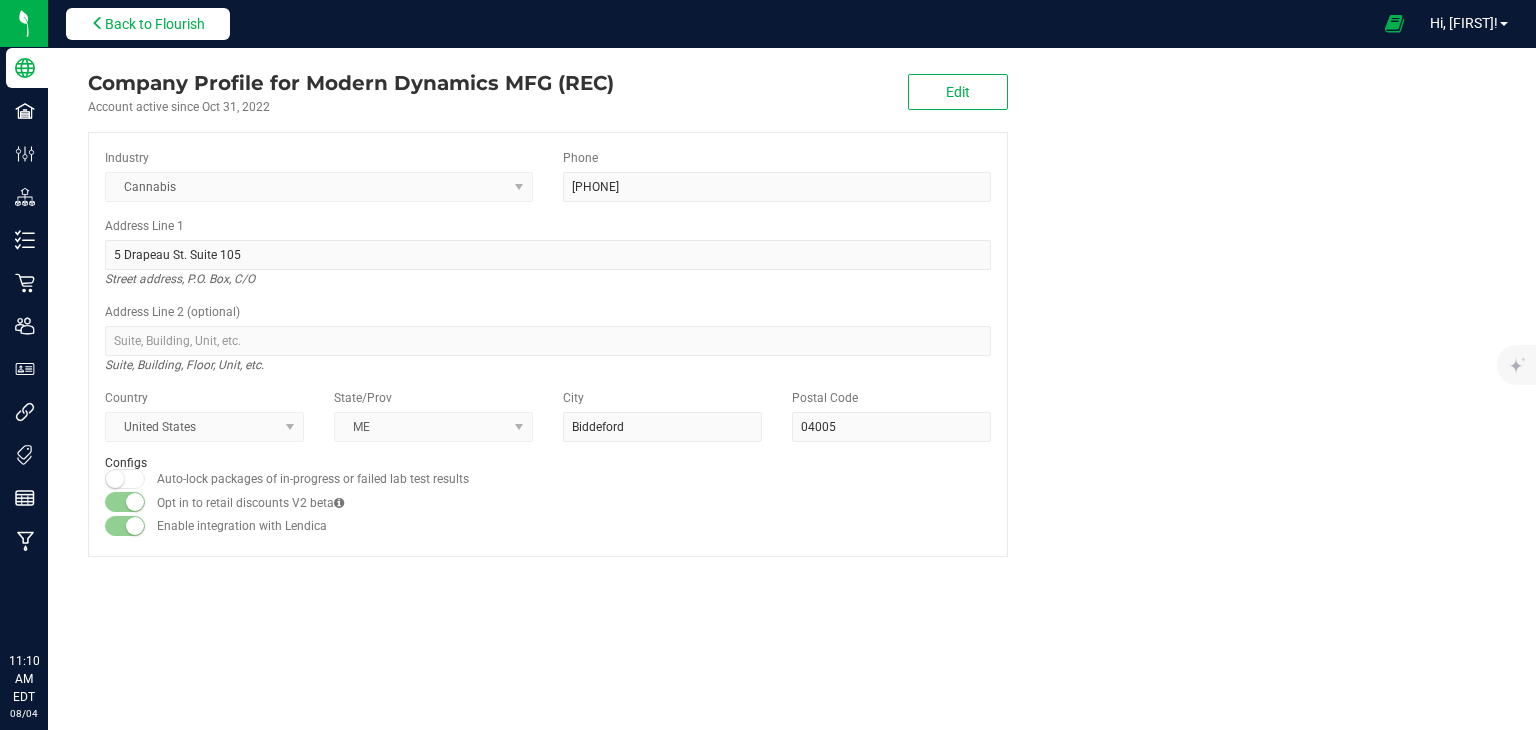 click on "Back to Flourish" at bounding box center [155, 24] 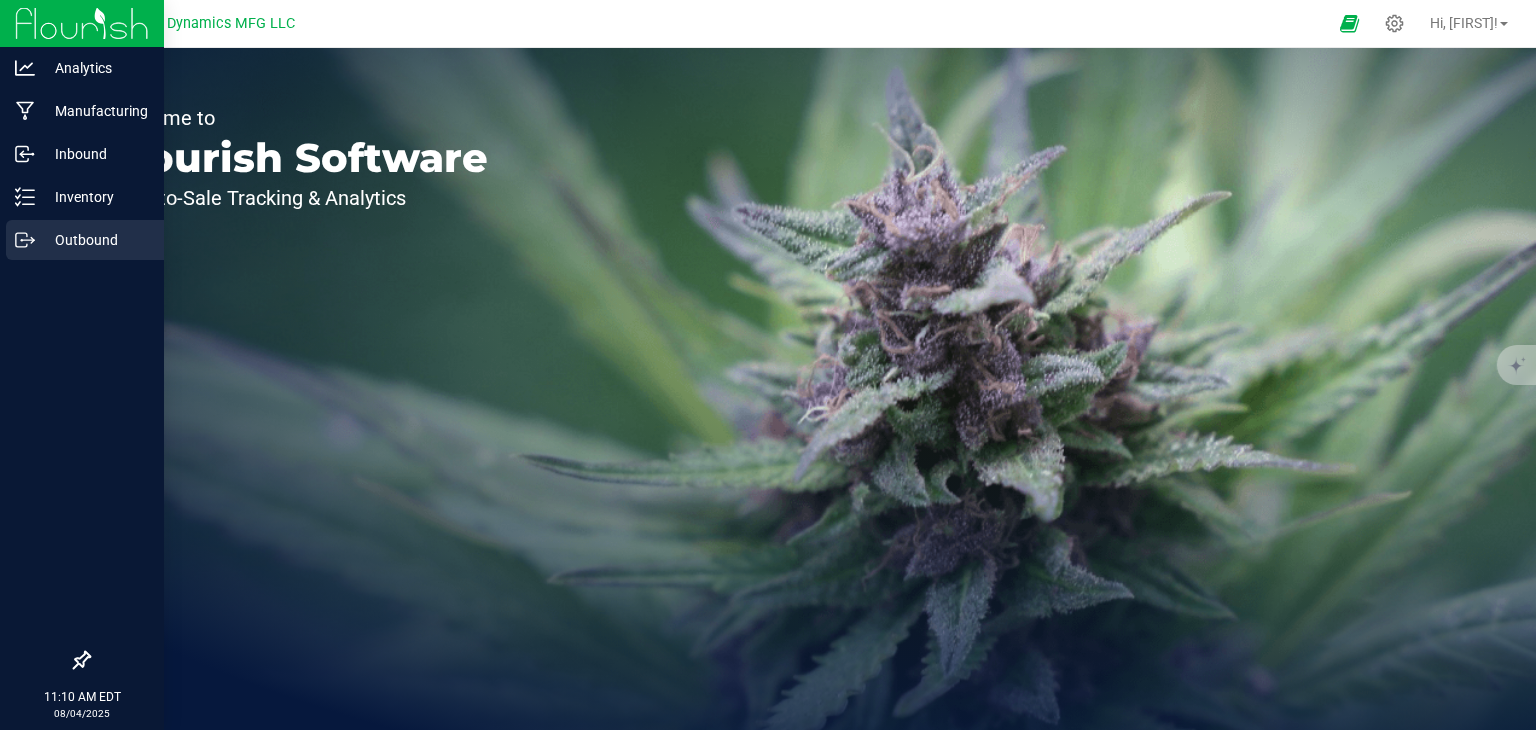 click 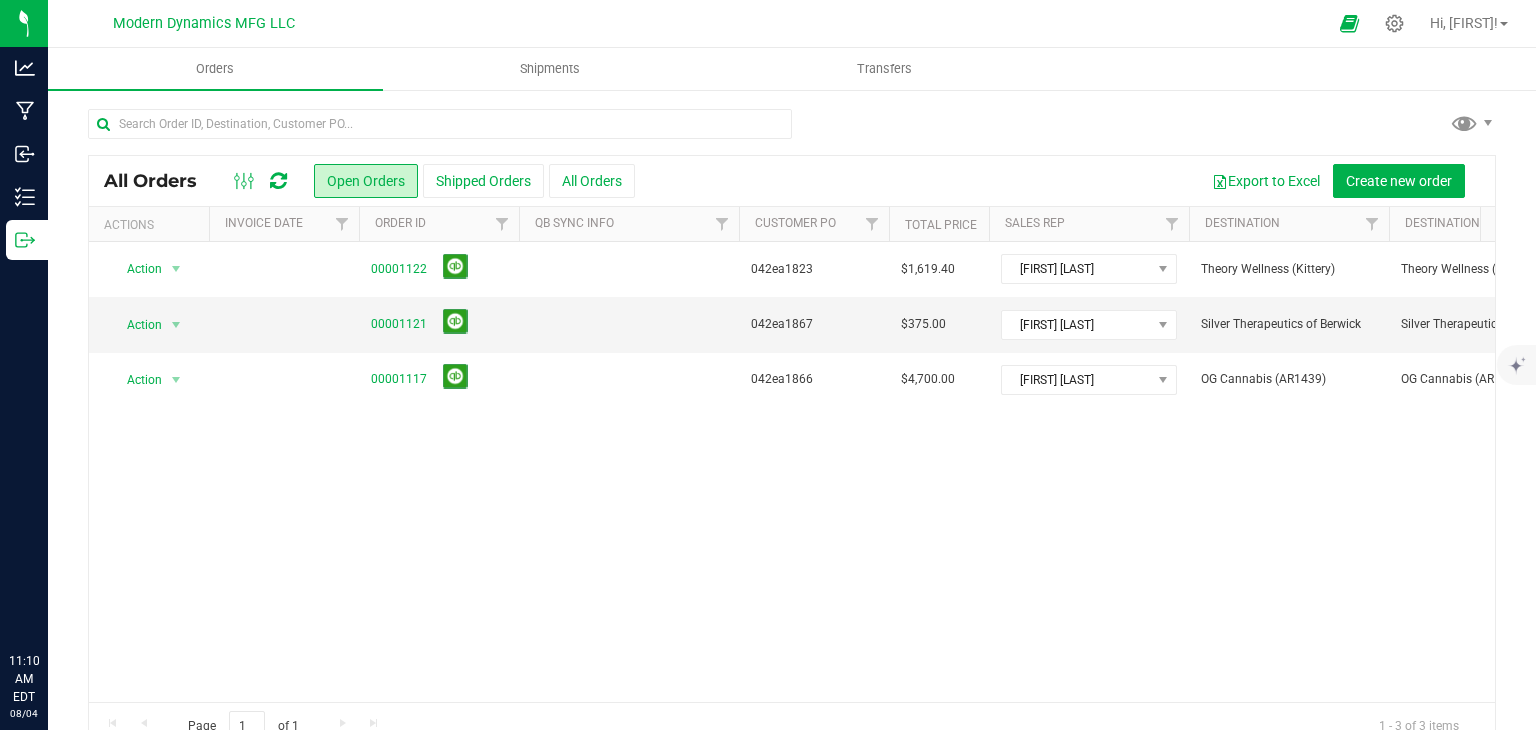 click on "00001121" at bounding box center [439, 324] 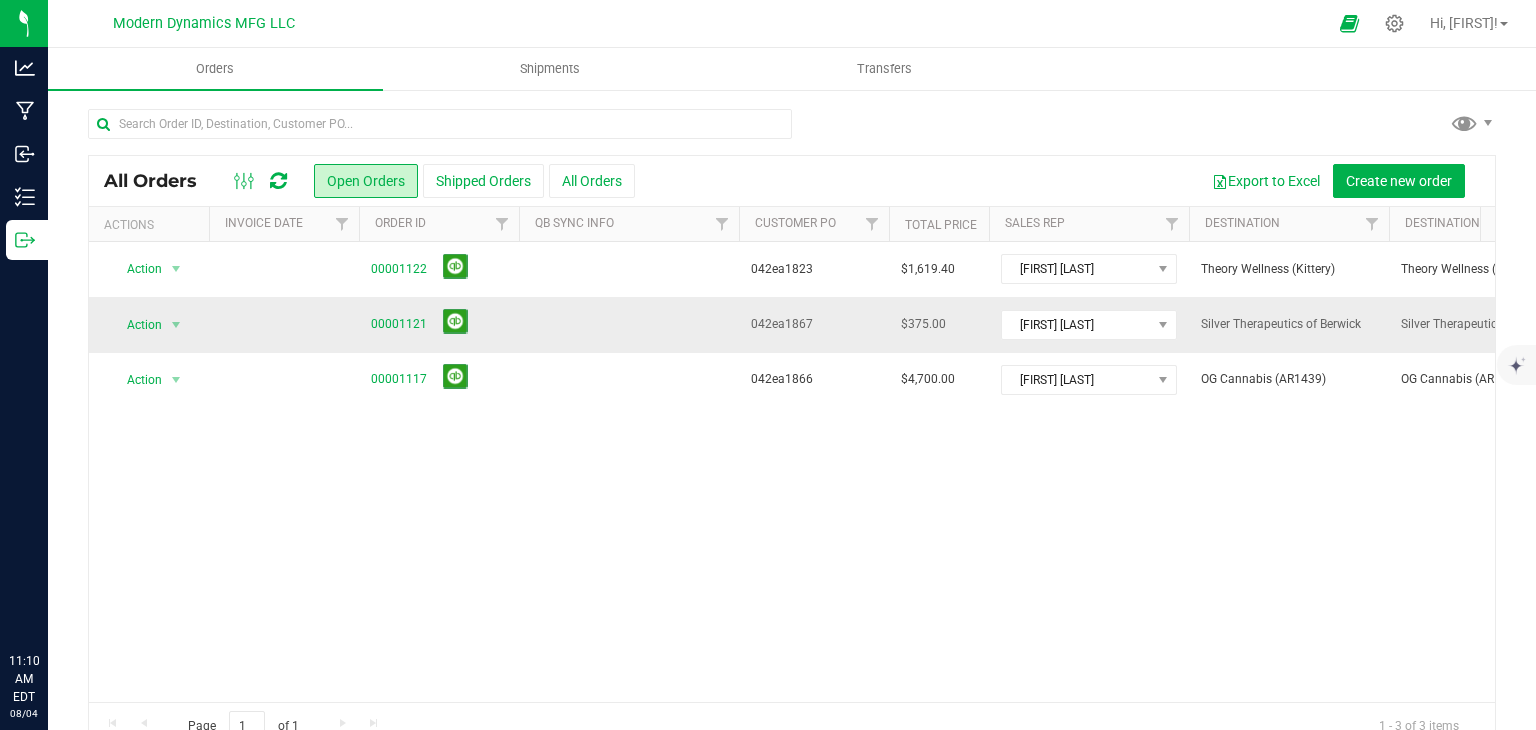 click on "00001121" at bounding box center (439, 324) 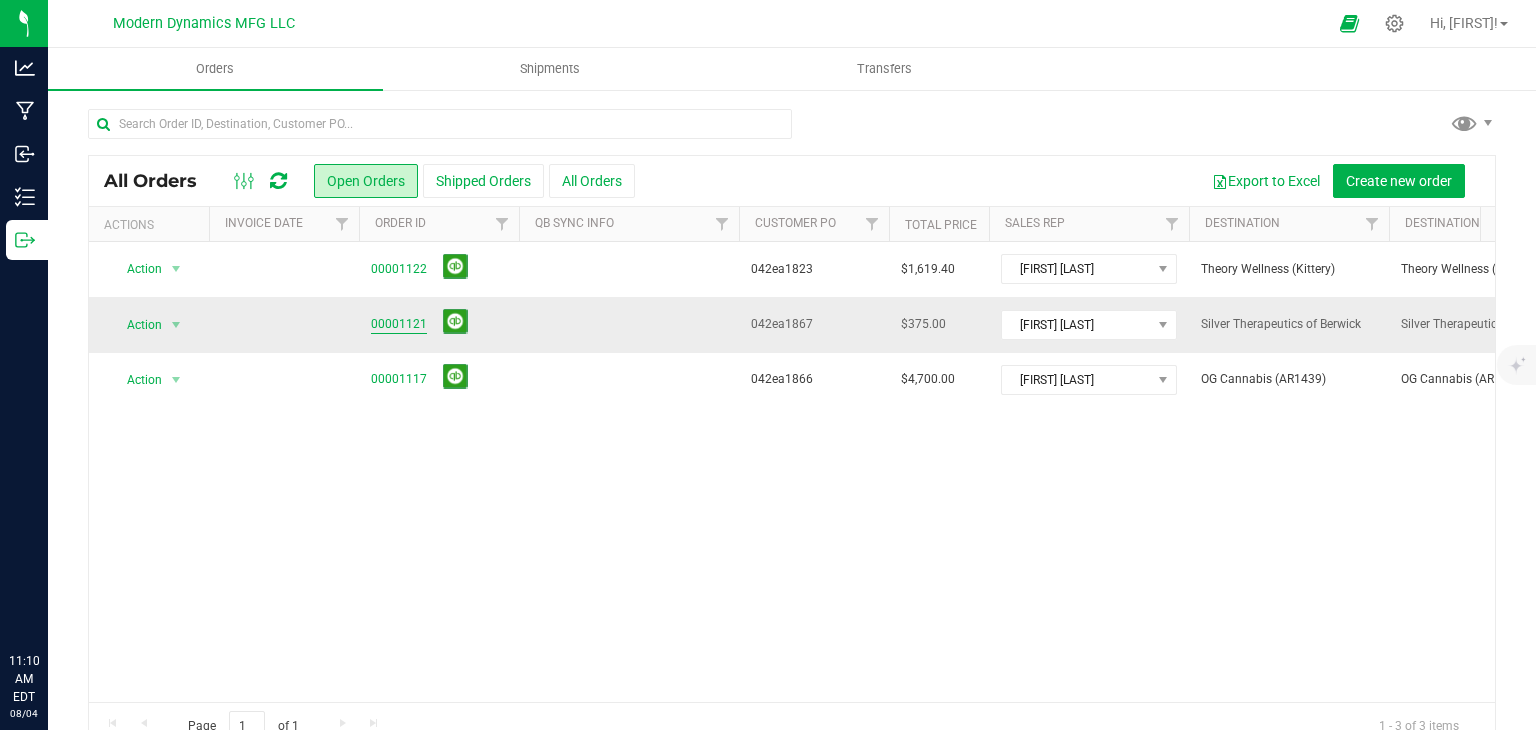 click on "00001121" at bounding box center (399, 324) 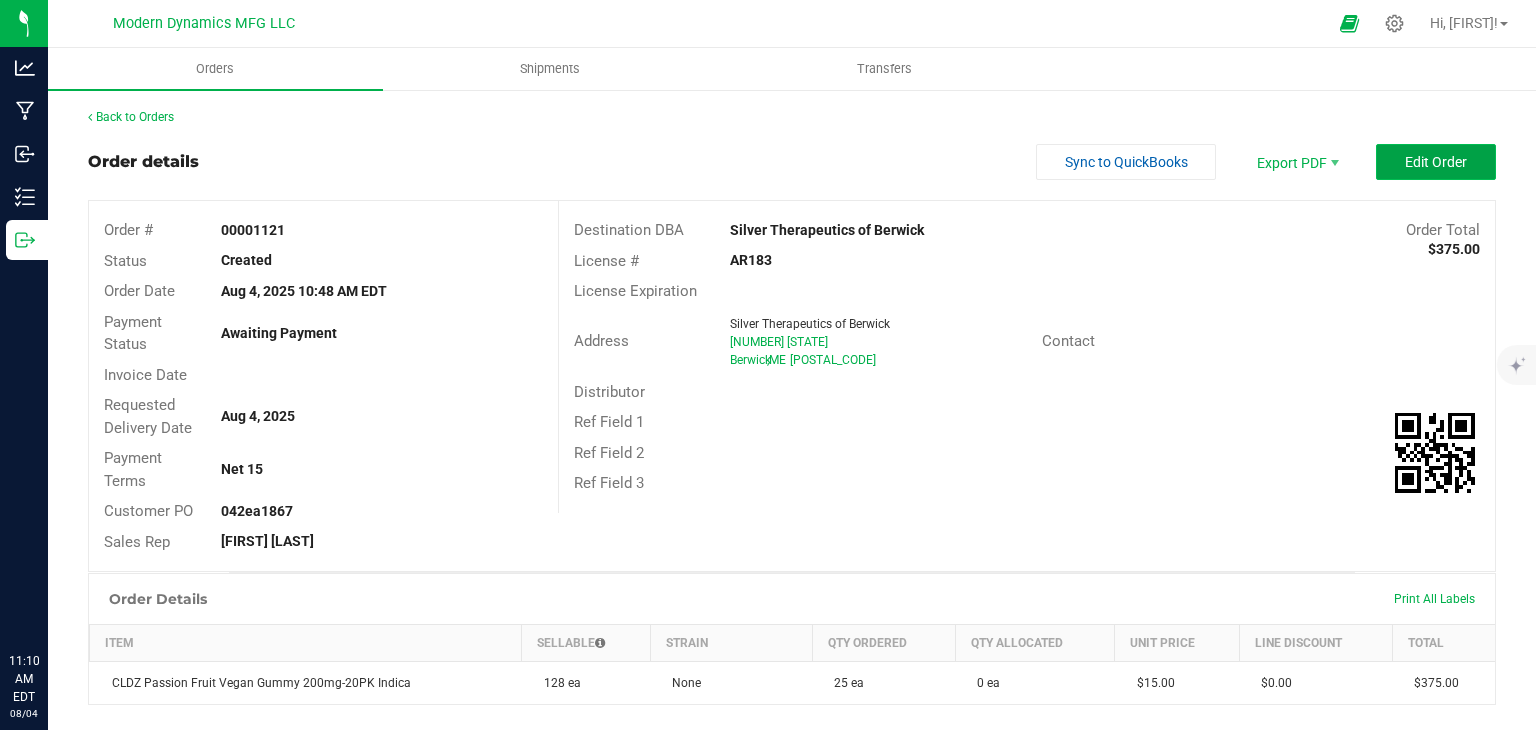 click on "Edit Order" at bounding box center [1436, 162] 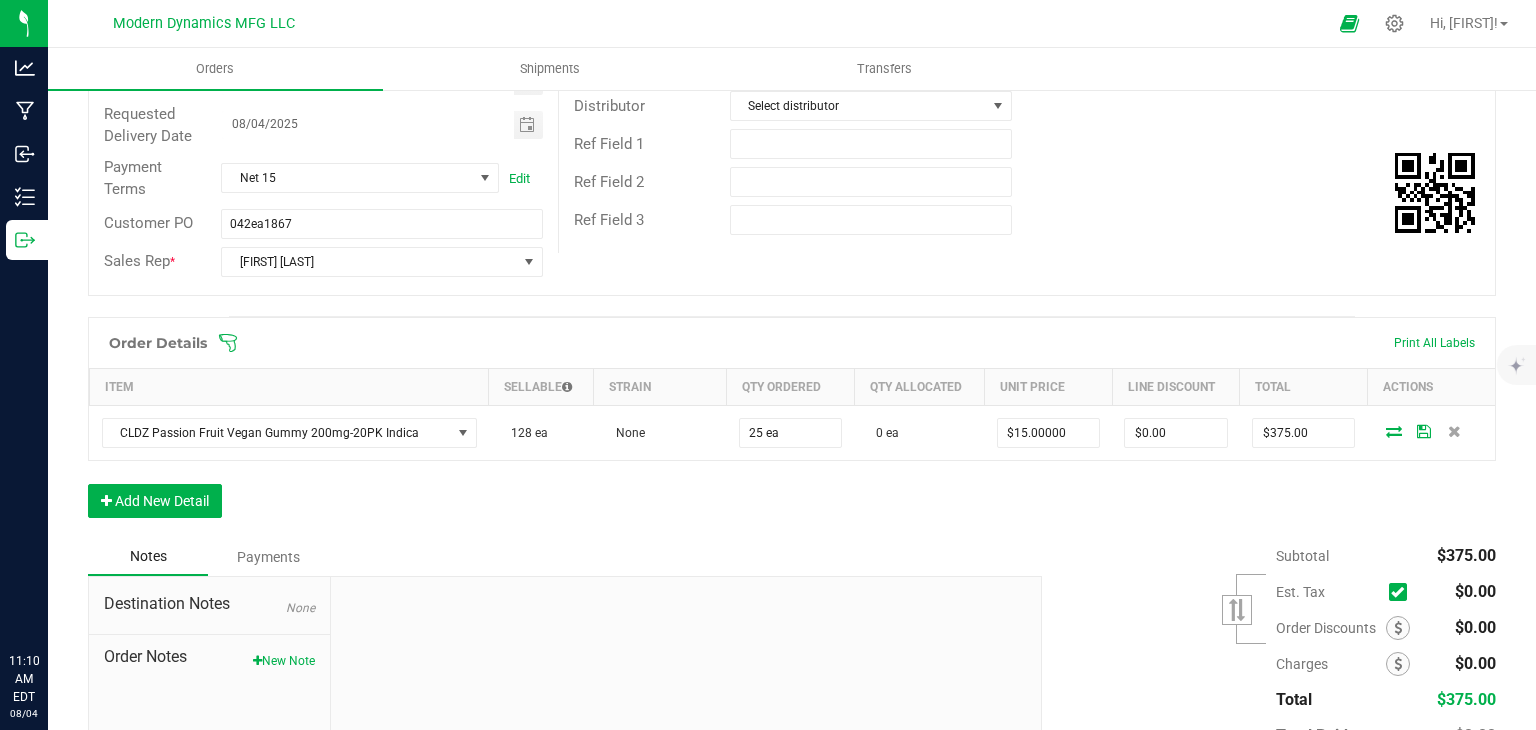 scroll, scrollTop: 300, scrollLeft: 0, axis: vertical 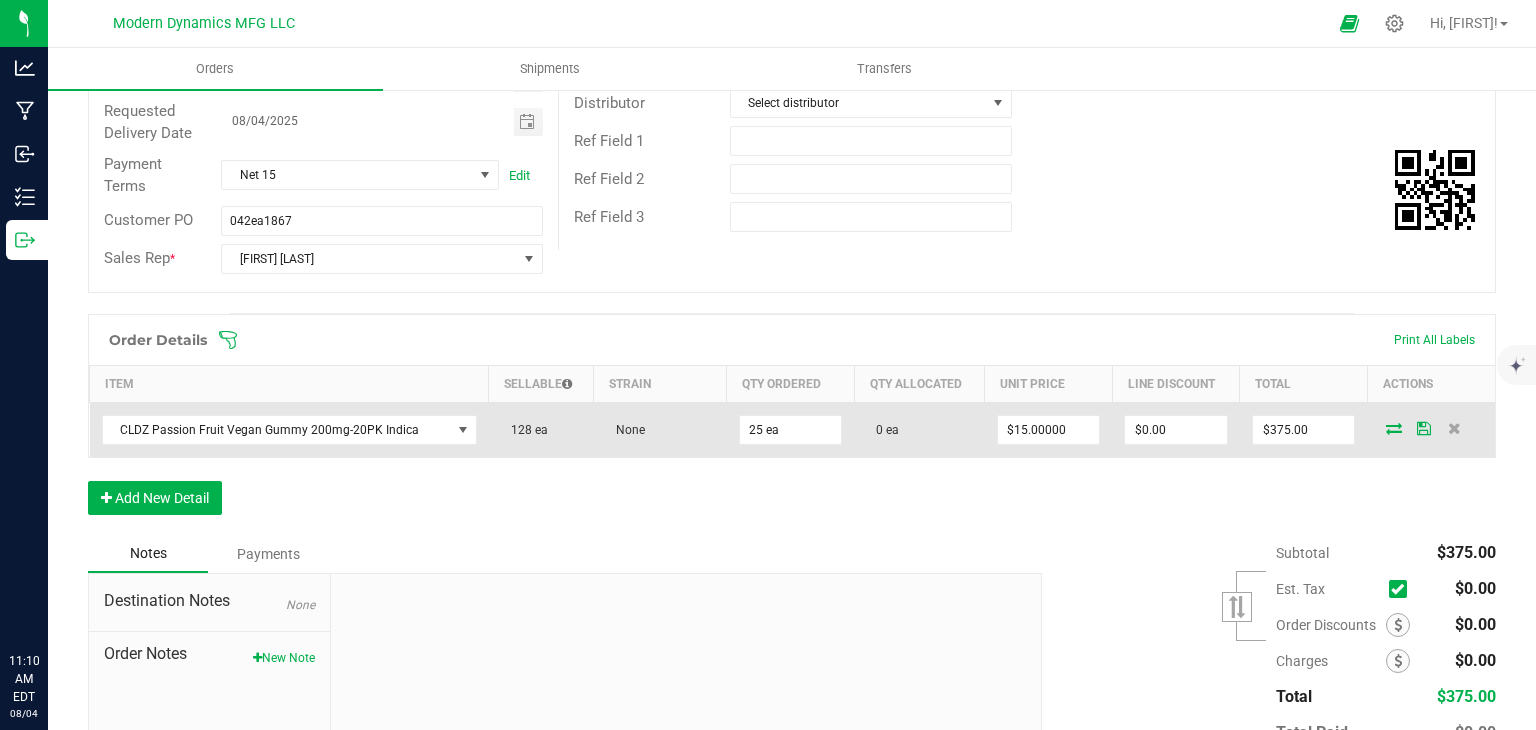 click at bounding box center [1394, 428] 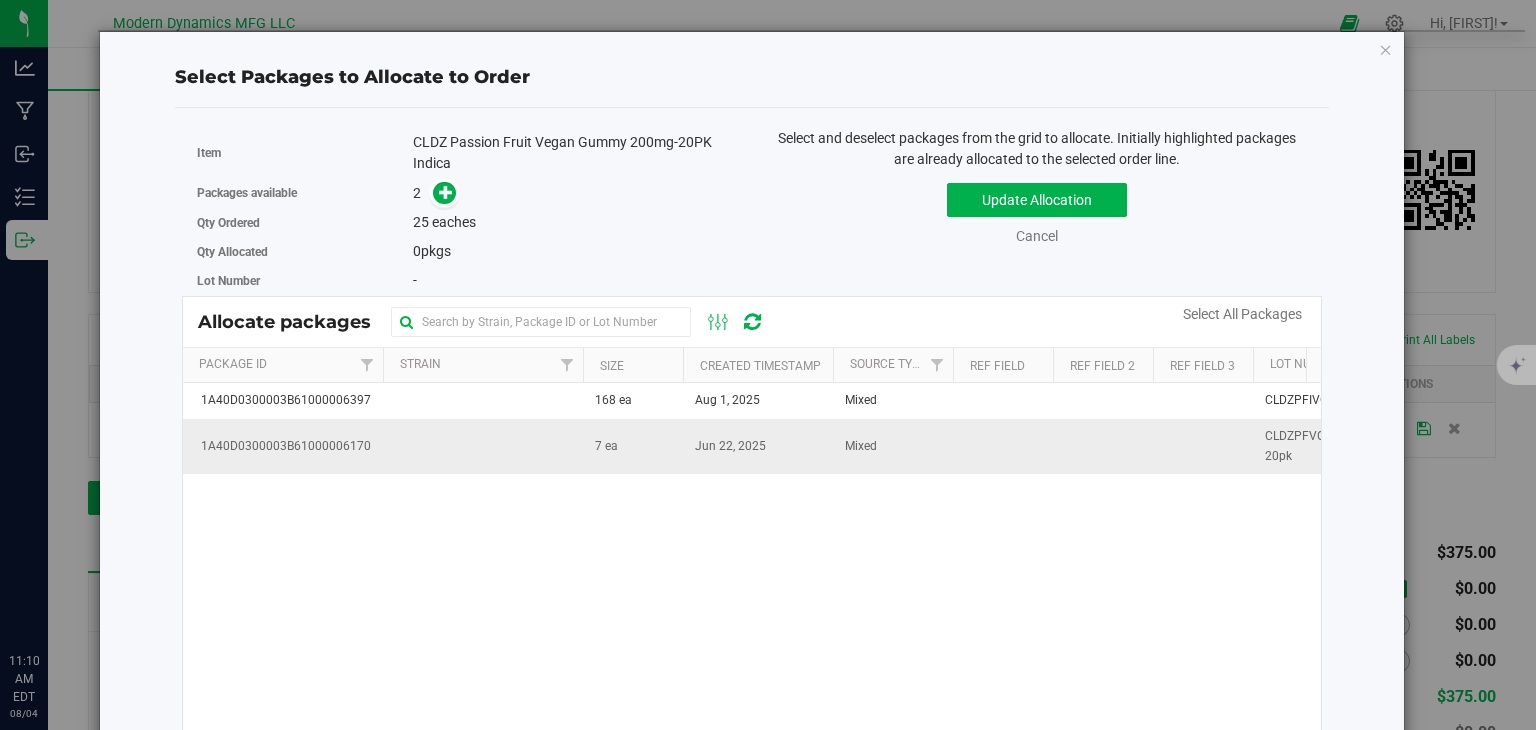 click at bounding box center [483, 446] 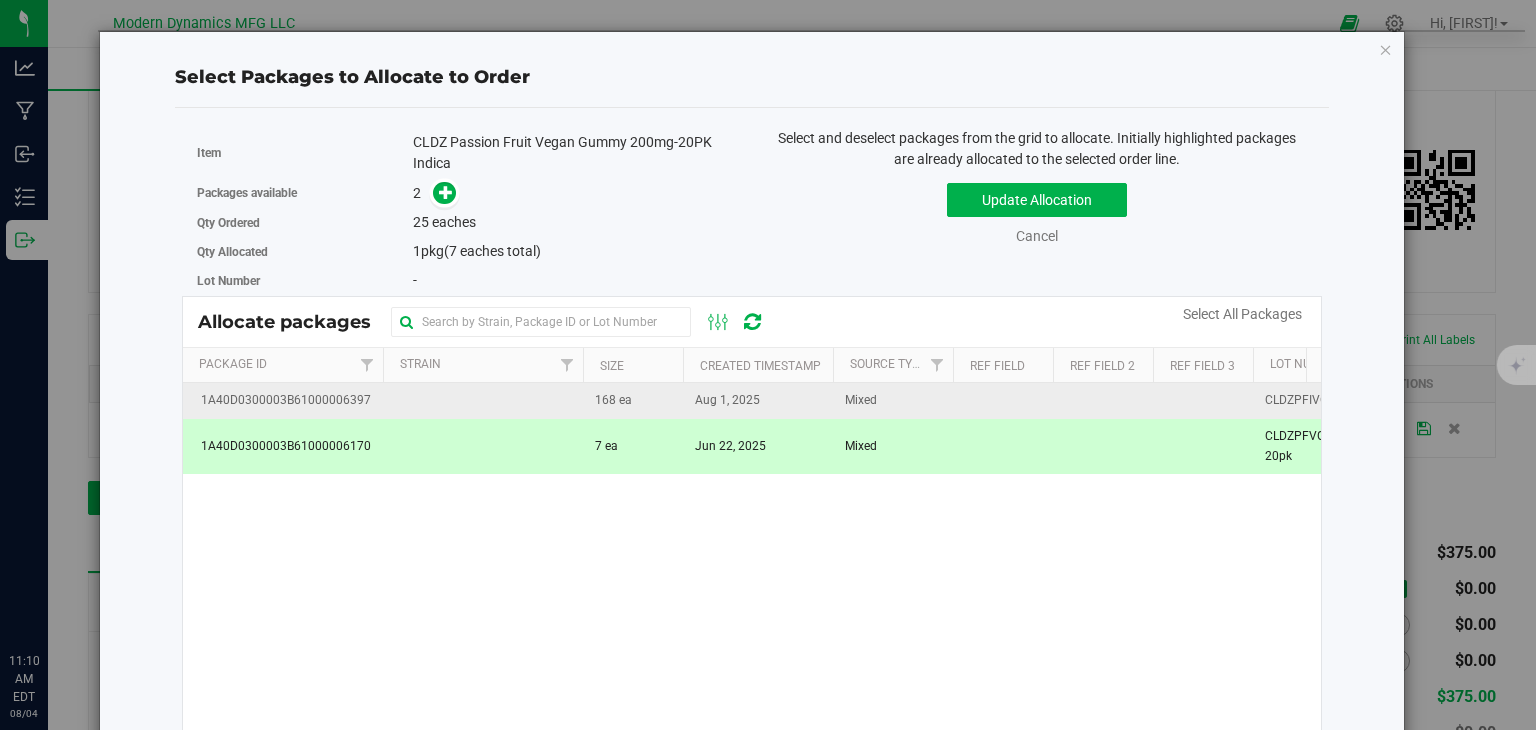 click at bounding box center [483, 401] 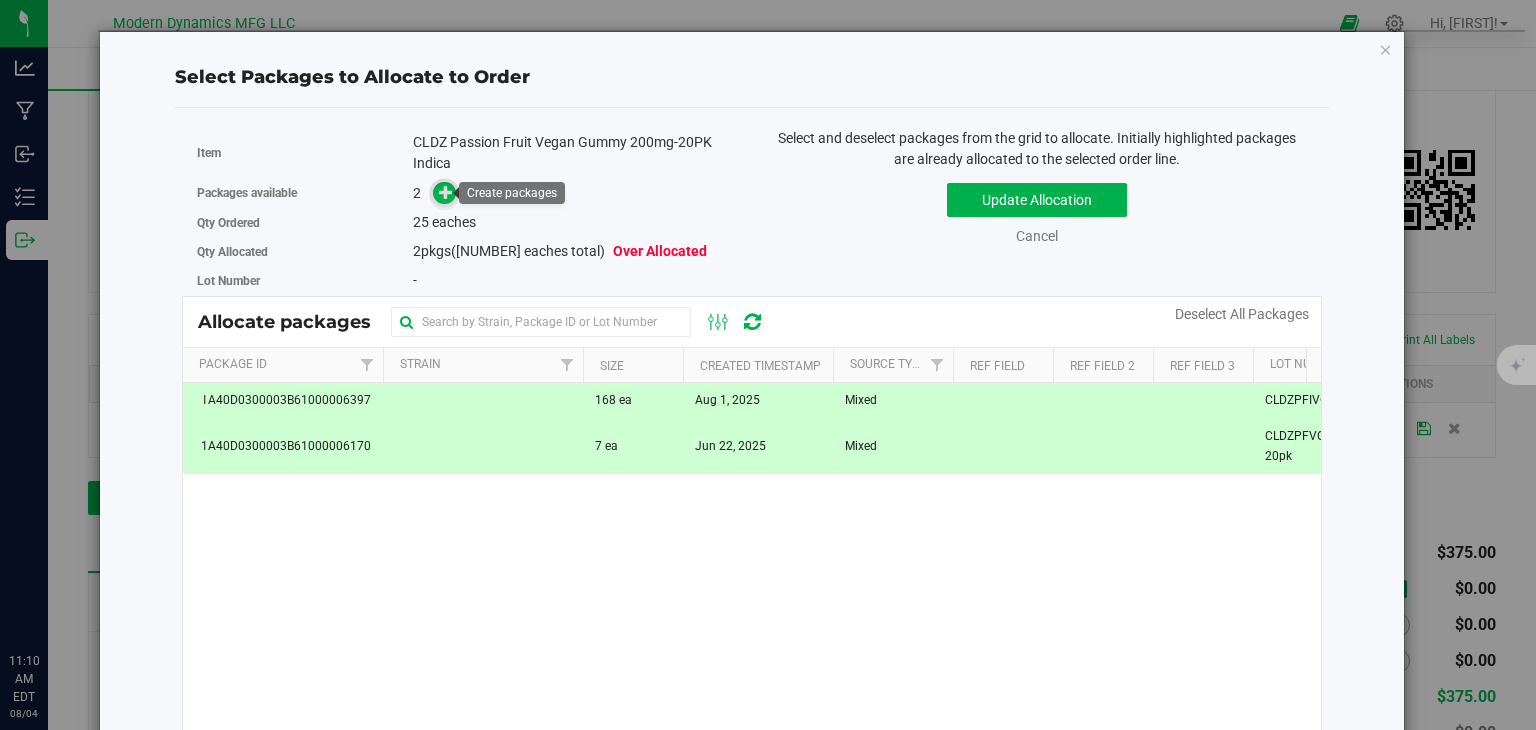 click at bounding box center (446, 192) 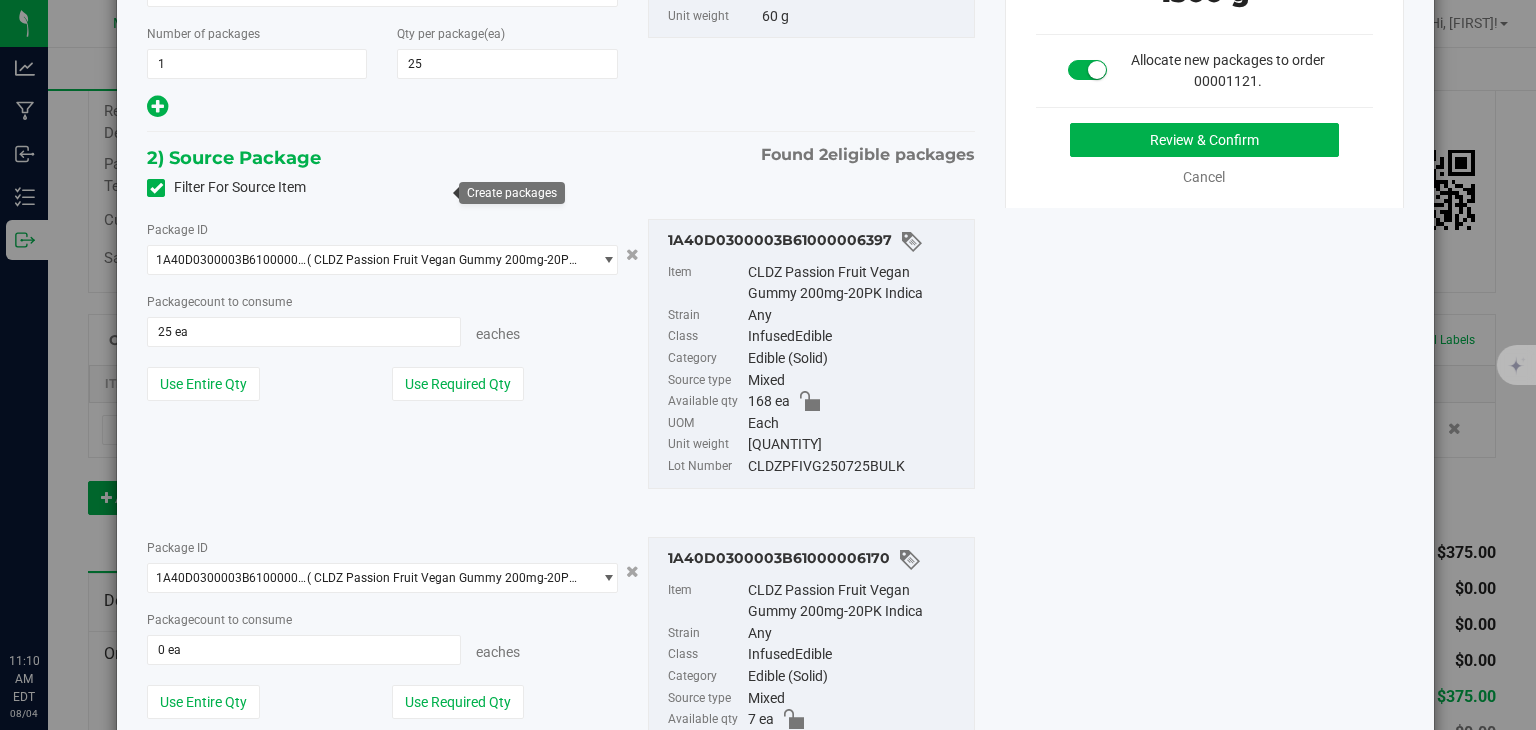 scroll, scrollTop: 300, scrollLeft: 0, axis: vertical 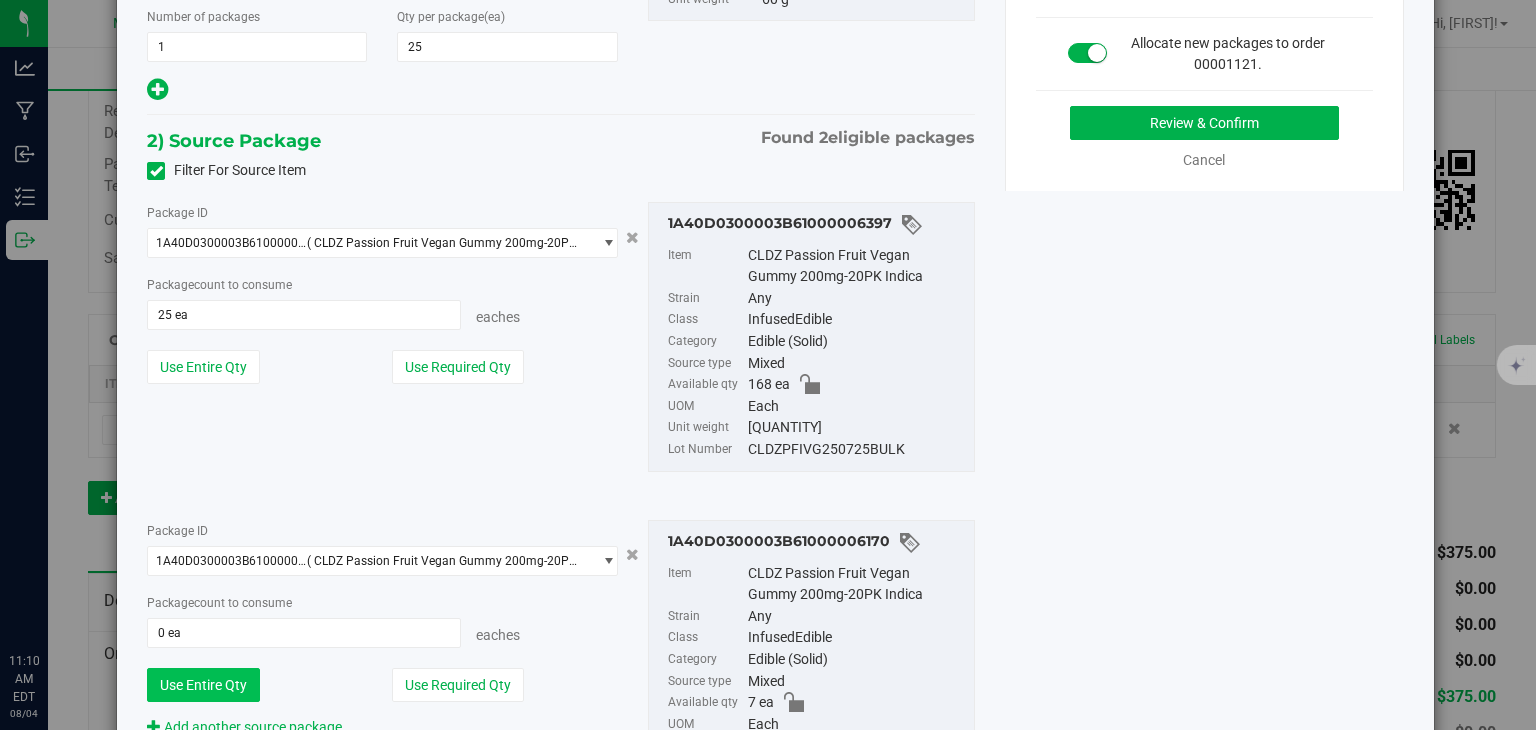click on "Use Entire Qty" at bounding box center [203, 685] 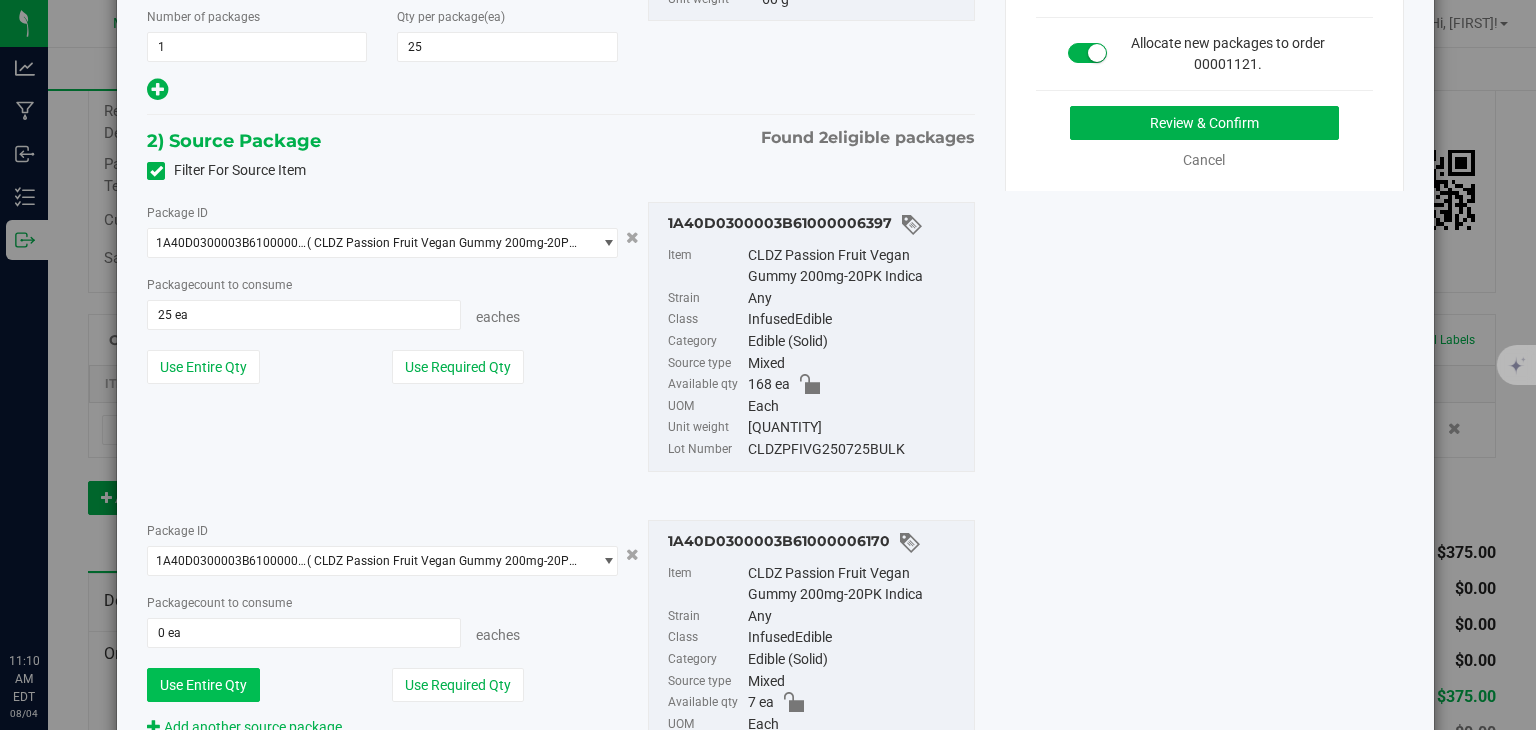 type on "7 ea" 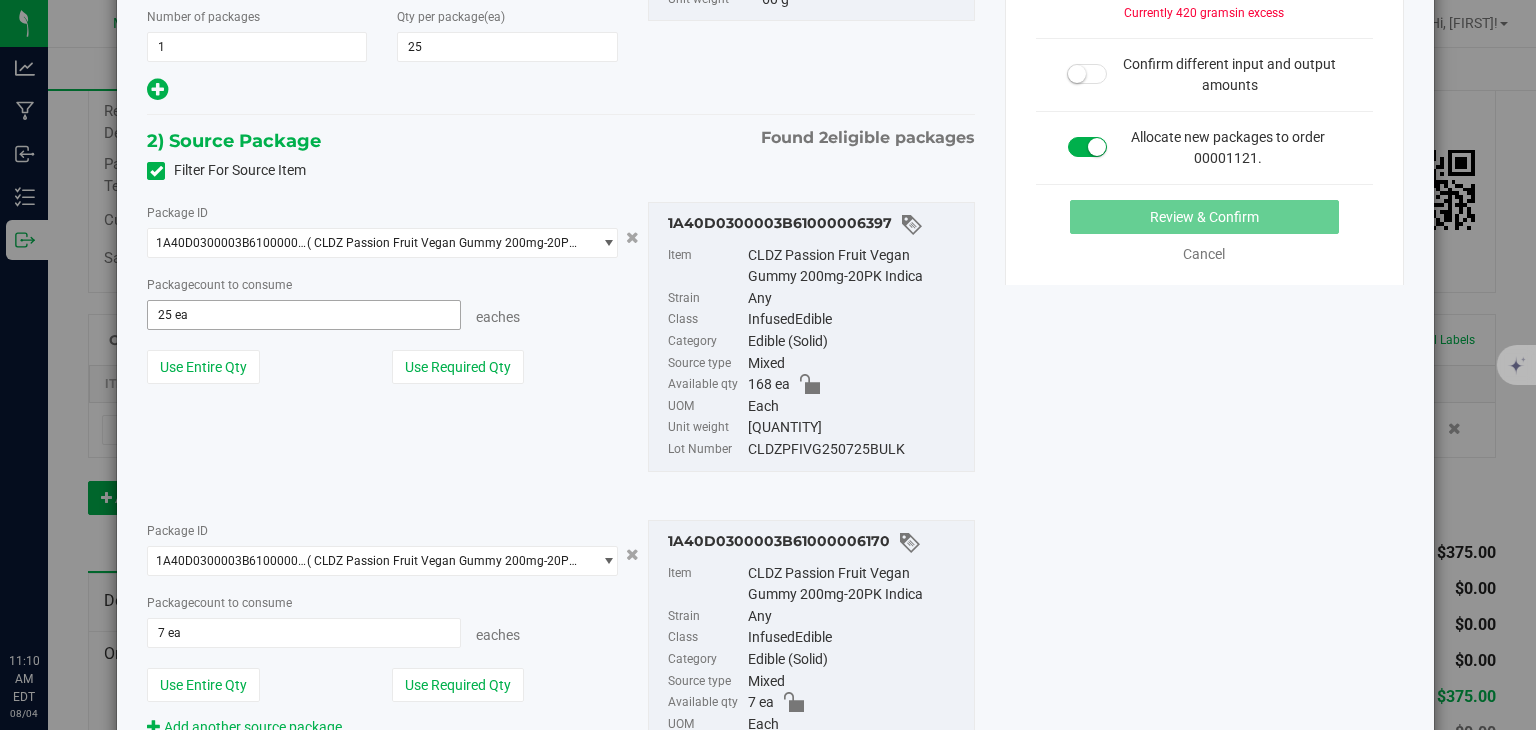 click on "25 ea 25" at bounding box center [303, 315] 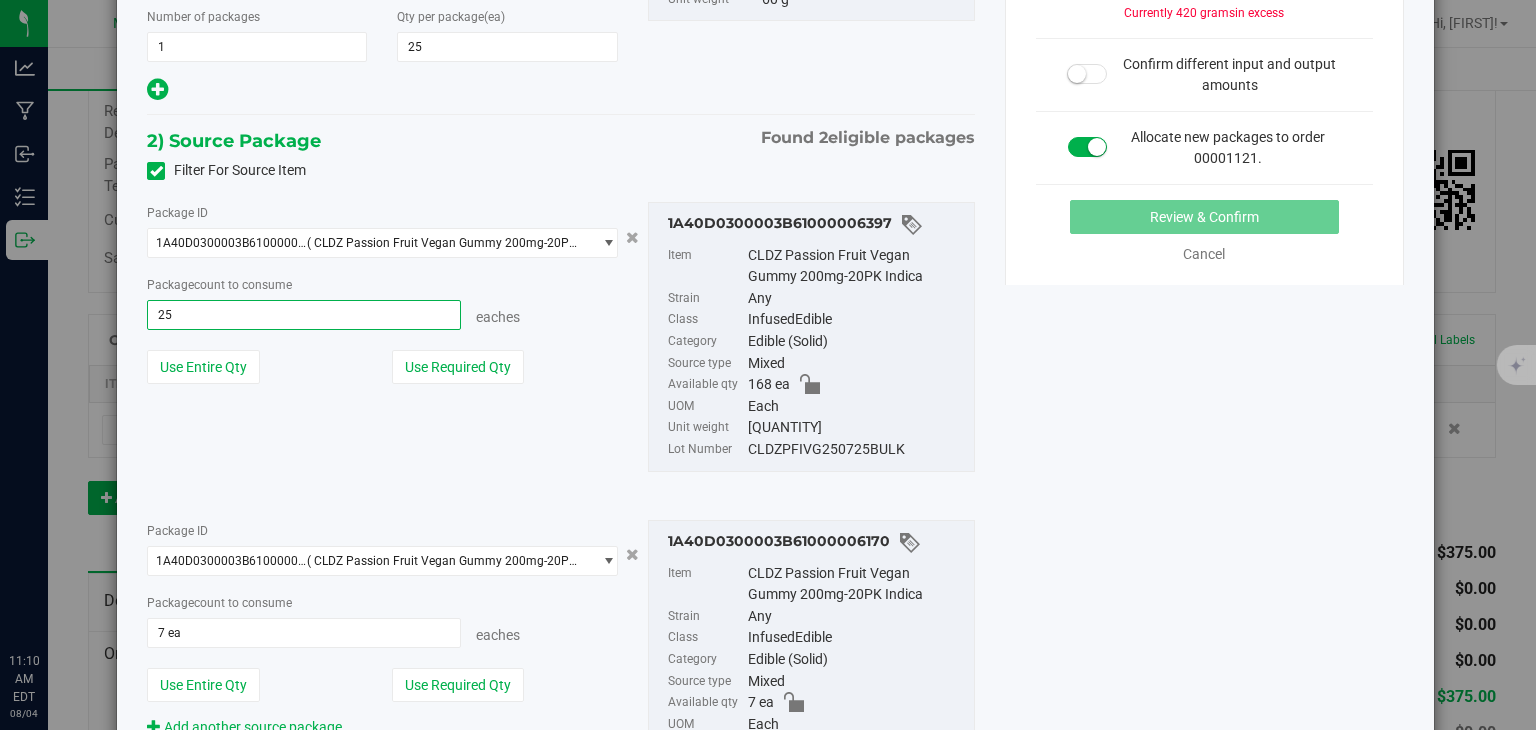 click on "25" at bounding box center [303, 315] 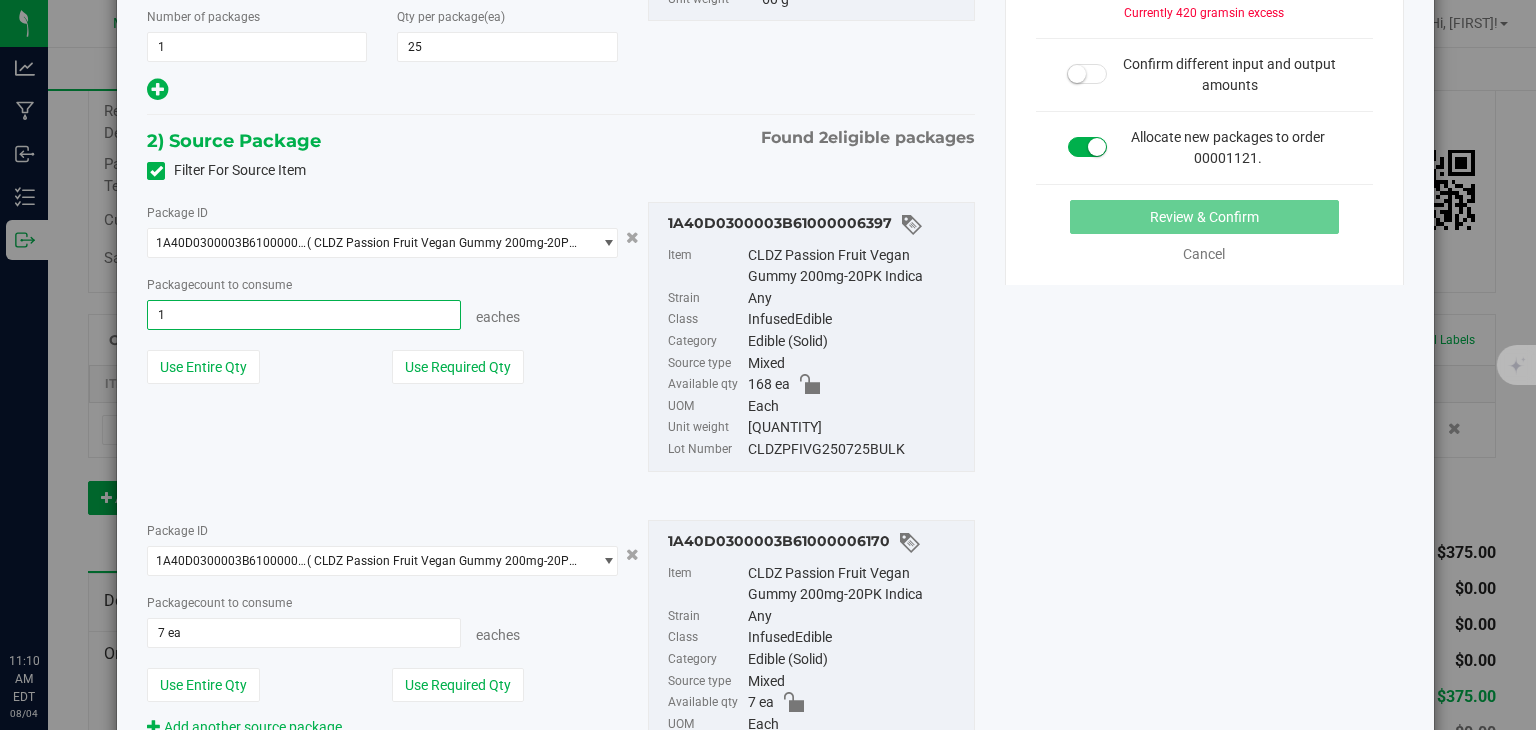 type on "18" 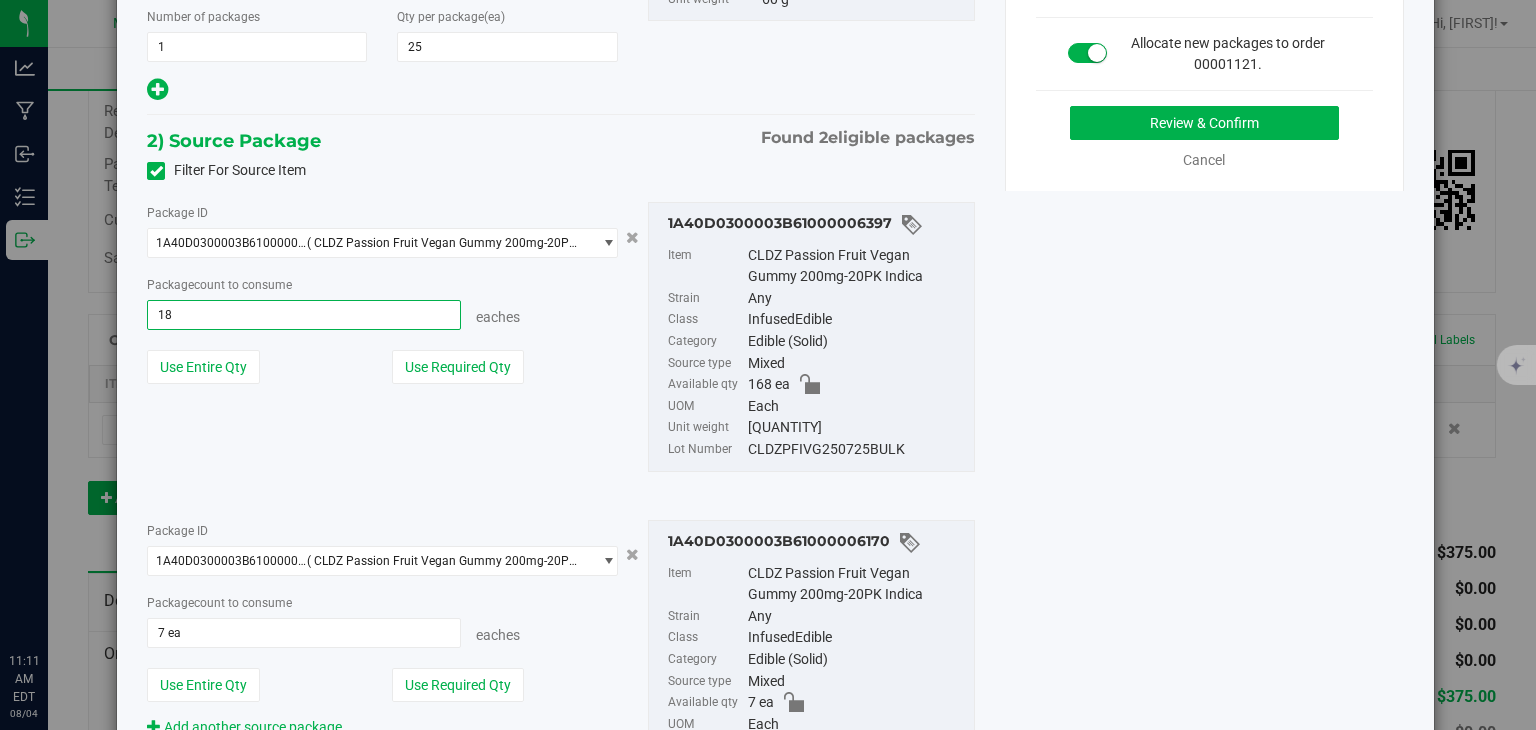 type on "18 ea" 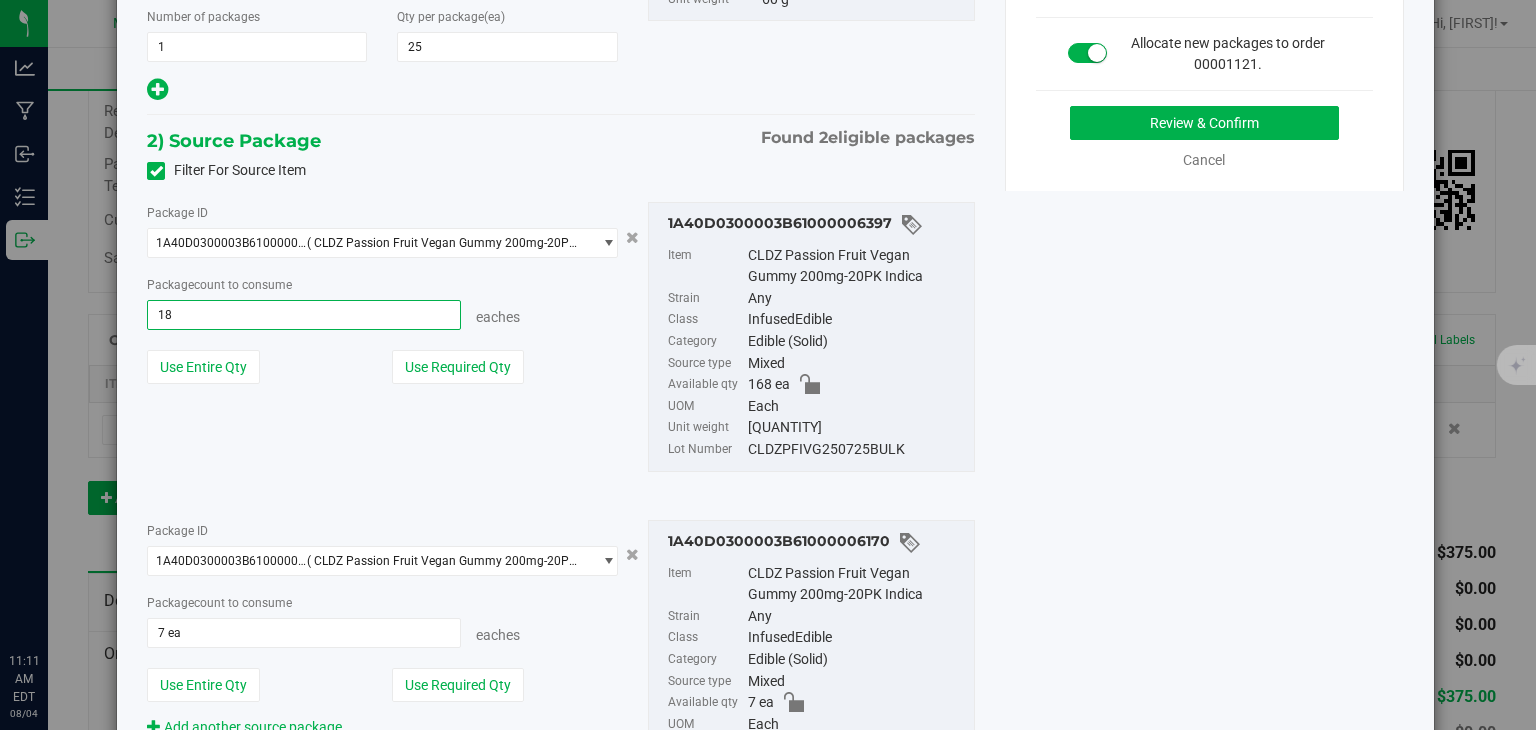click on "1) New Package
Create lab sample
Item
CLDZ Passion Fruit Vegan Gummy 200mg-20PK Indica
Strain
Select Strain Select Strain None Blue Widow Cherry Ghostenade Early Lemon Berry Miracle Alien Cookies Raspberry Truffle Skywalker OG Sorbet #4 Sunset Runtz Wedding Cake
1 1 25 25" at bounding box center [775, 321] 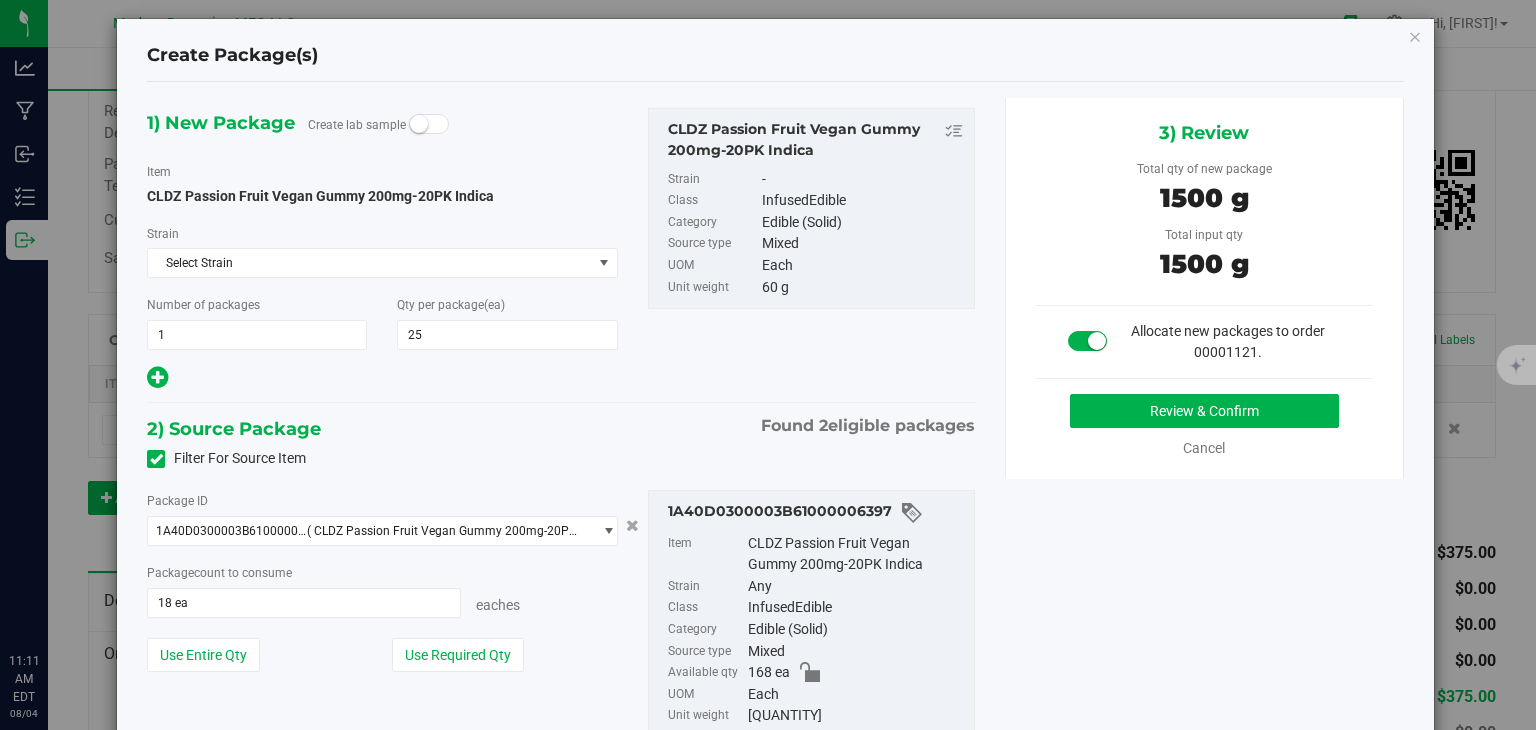 scroll, scrollTop: 0, scrollLeft: 0, axis: both 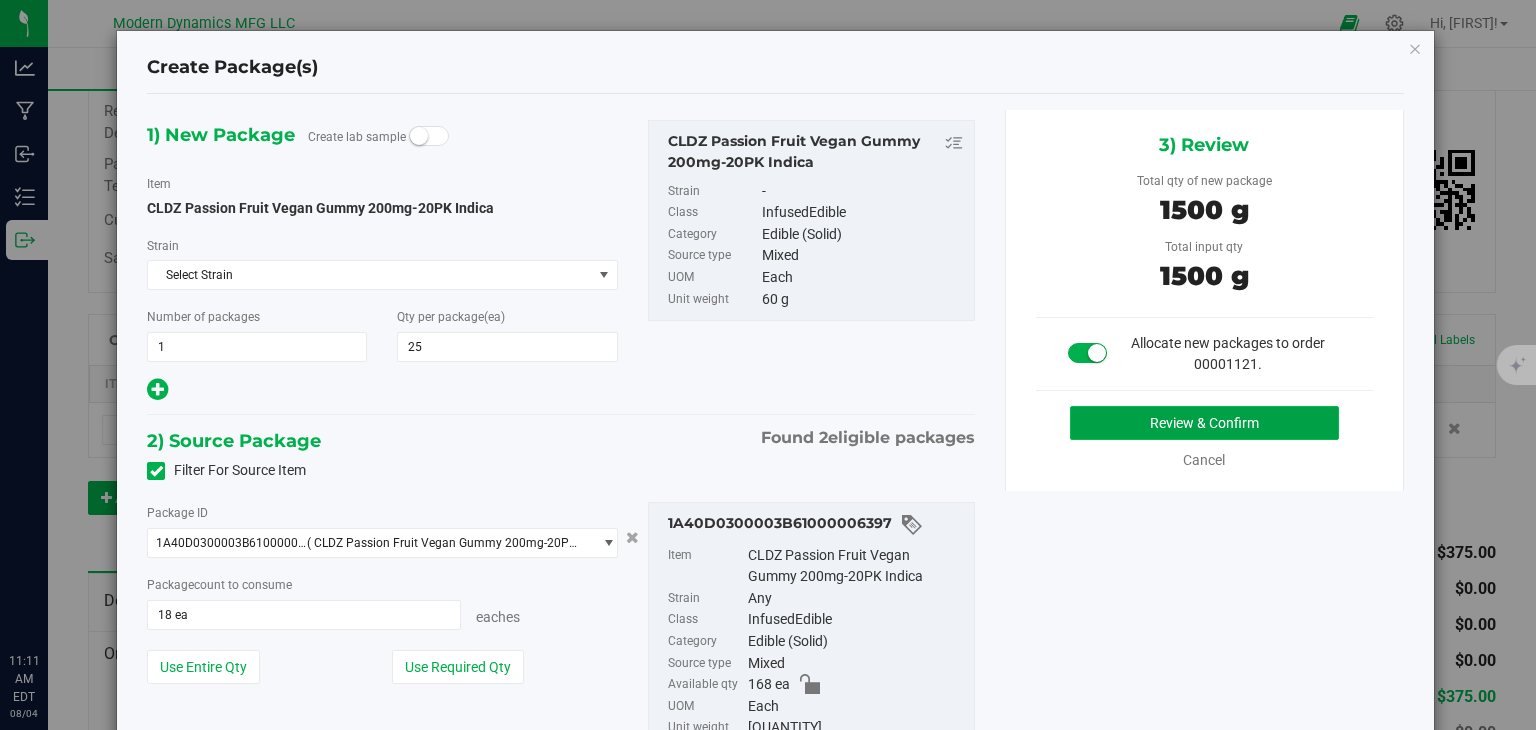 click on "Review & Confirm" at bounding box center (1204, 423) 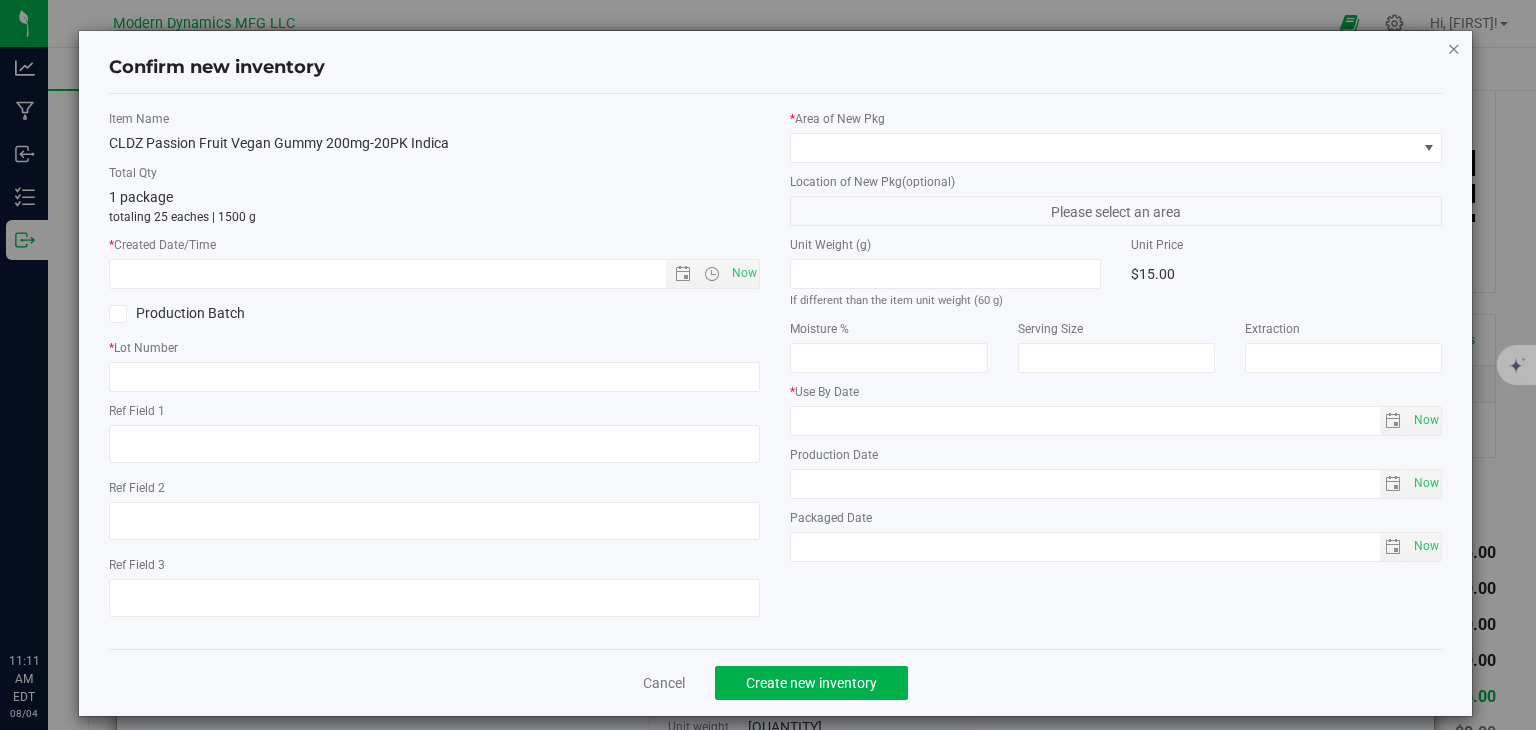 click at bounding box center [1454, 48] 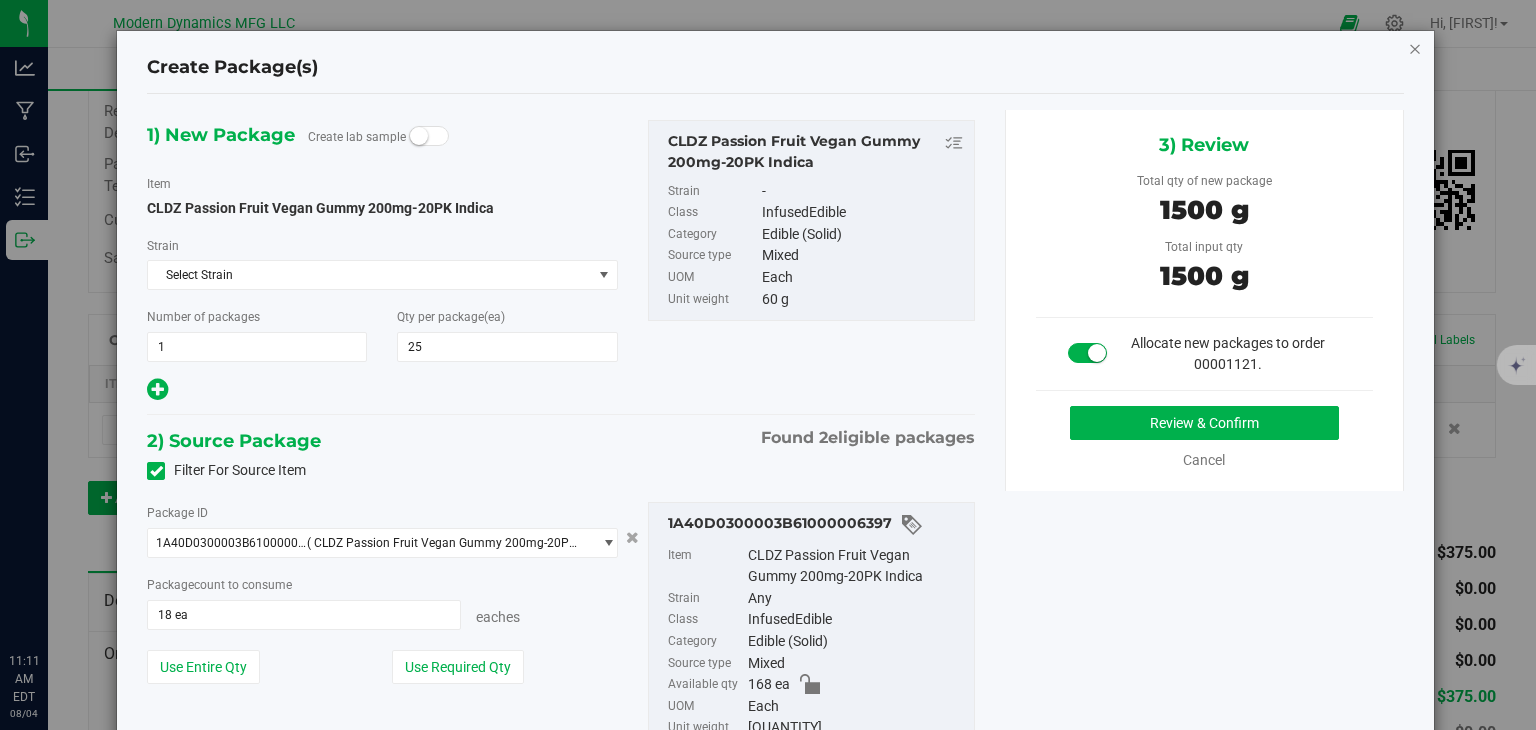 click at bounding box center [1415, 48] 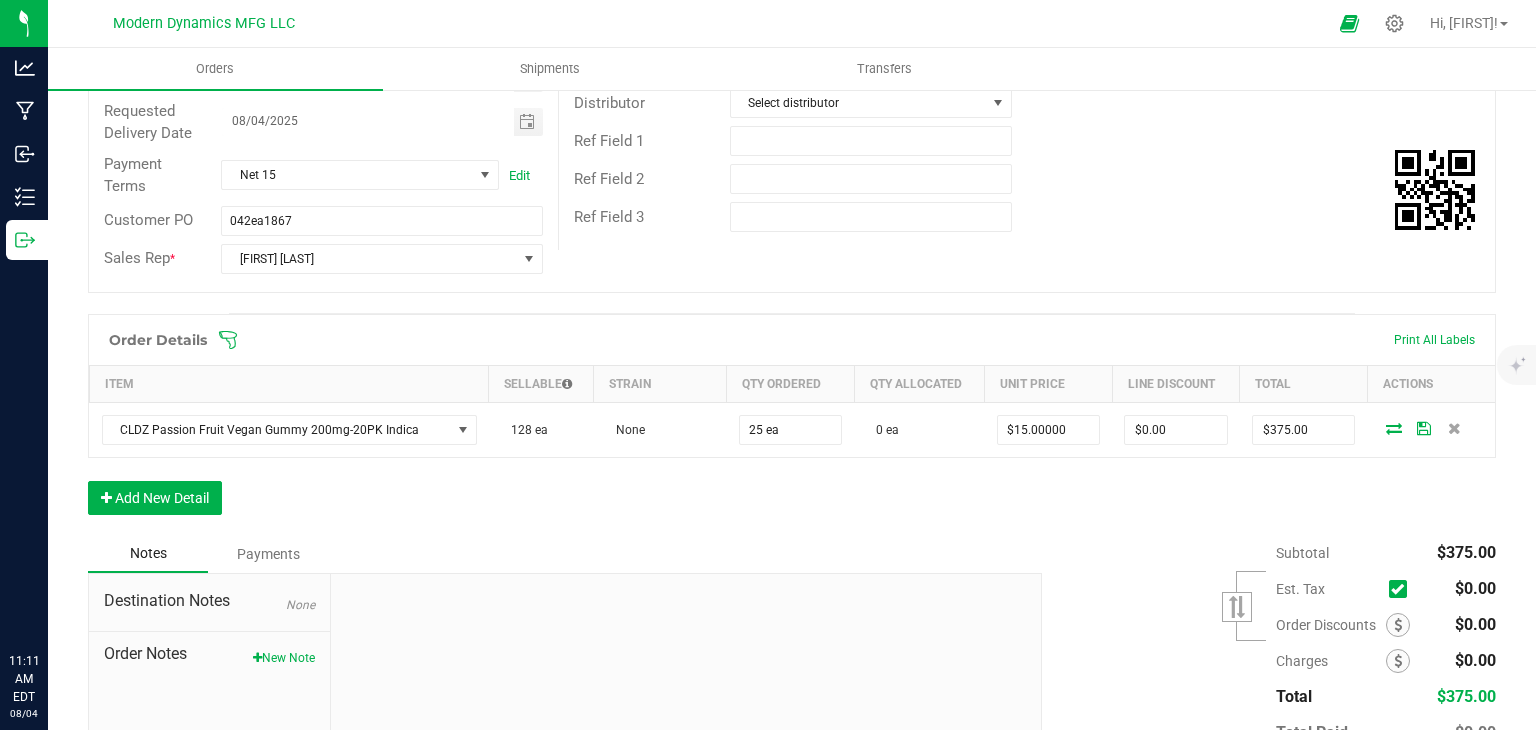 scroll, scrollTop: 0, scrollLeft: 0, axis: both 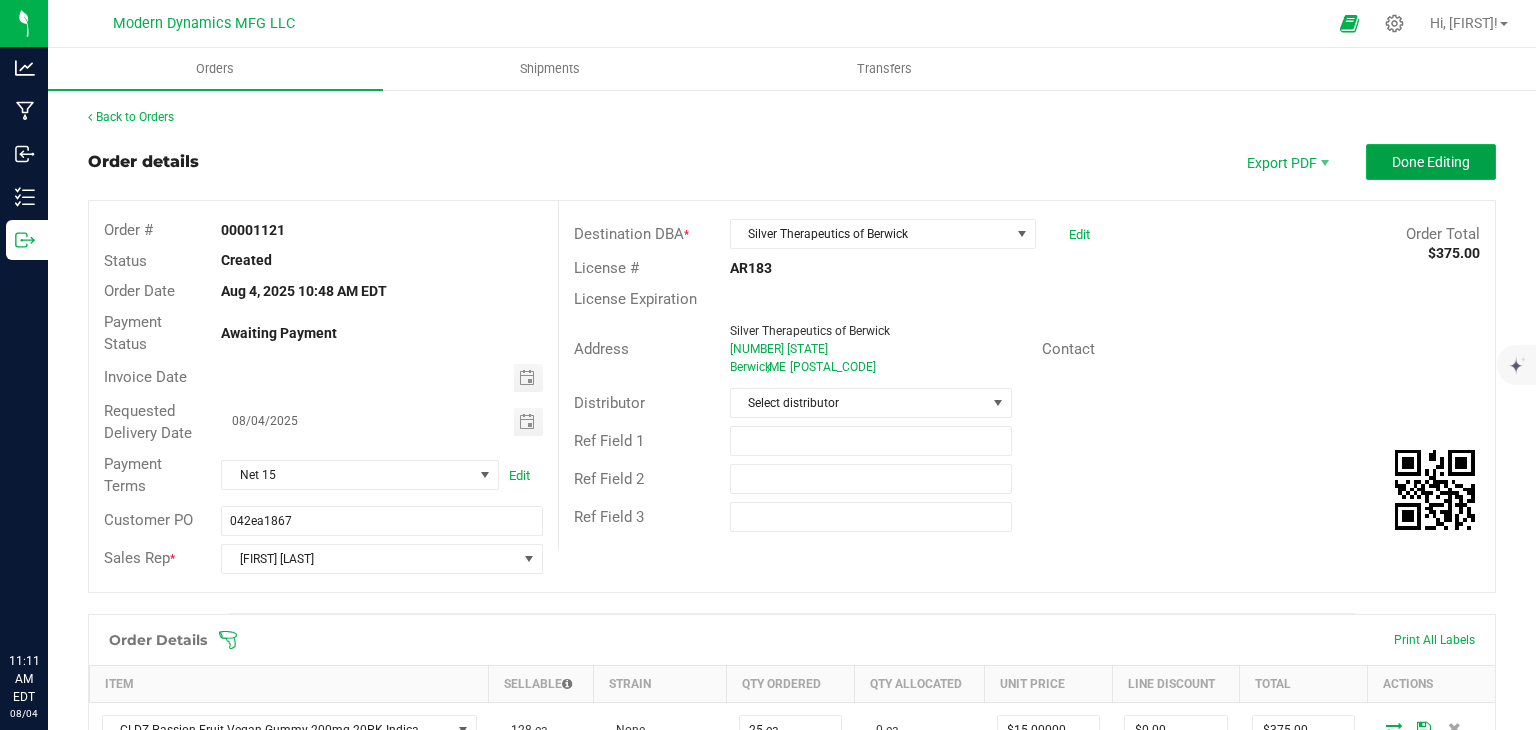 click on "Done Editing" at bounding box center [1431, 162] 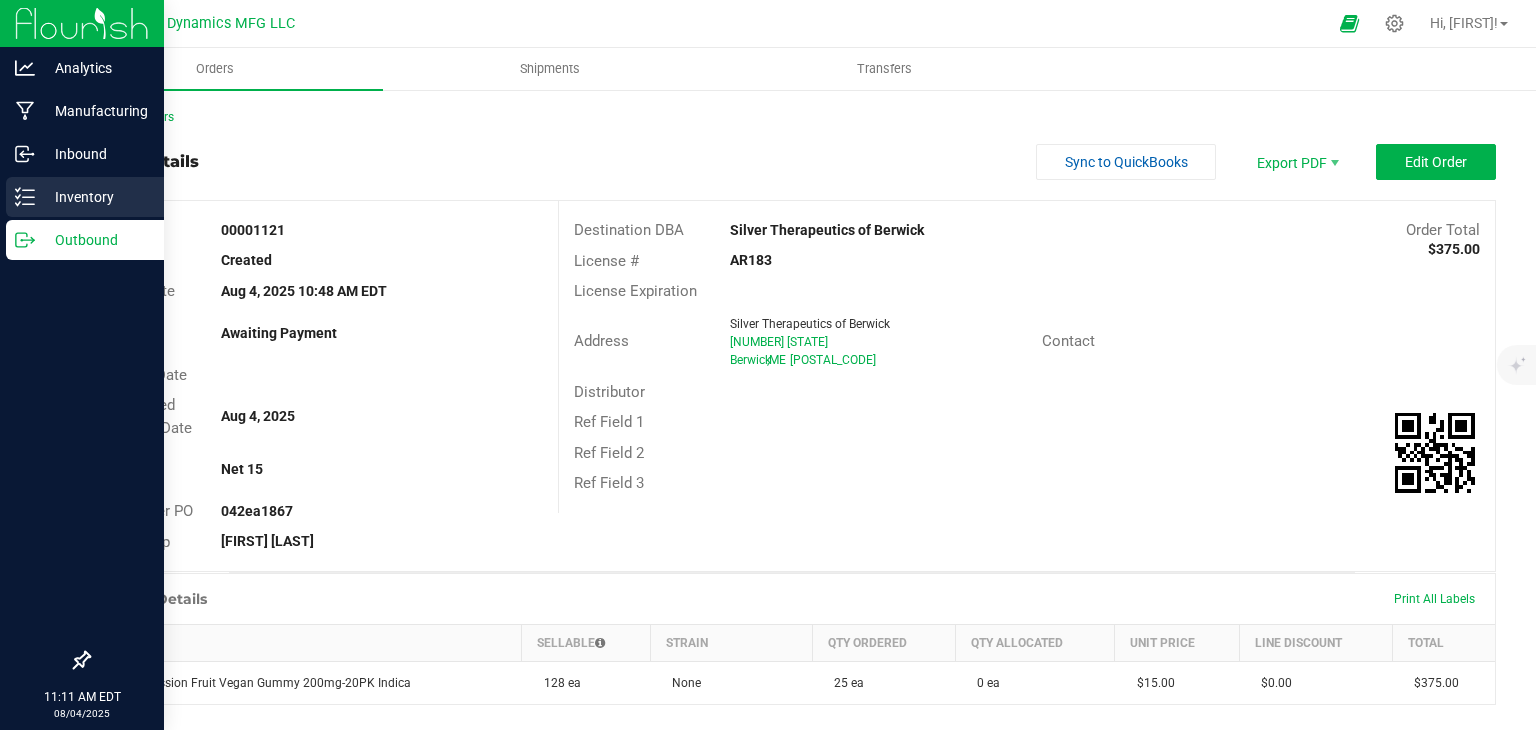 click on "Inventory" at bounding box center (95, 197) 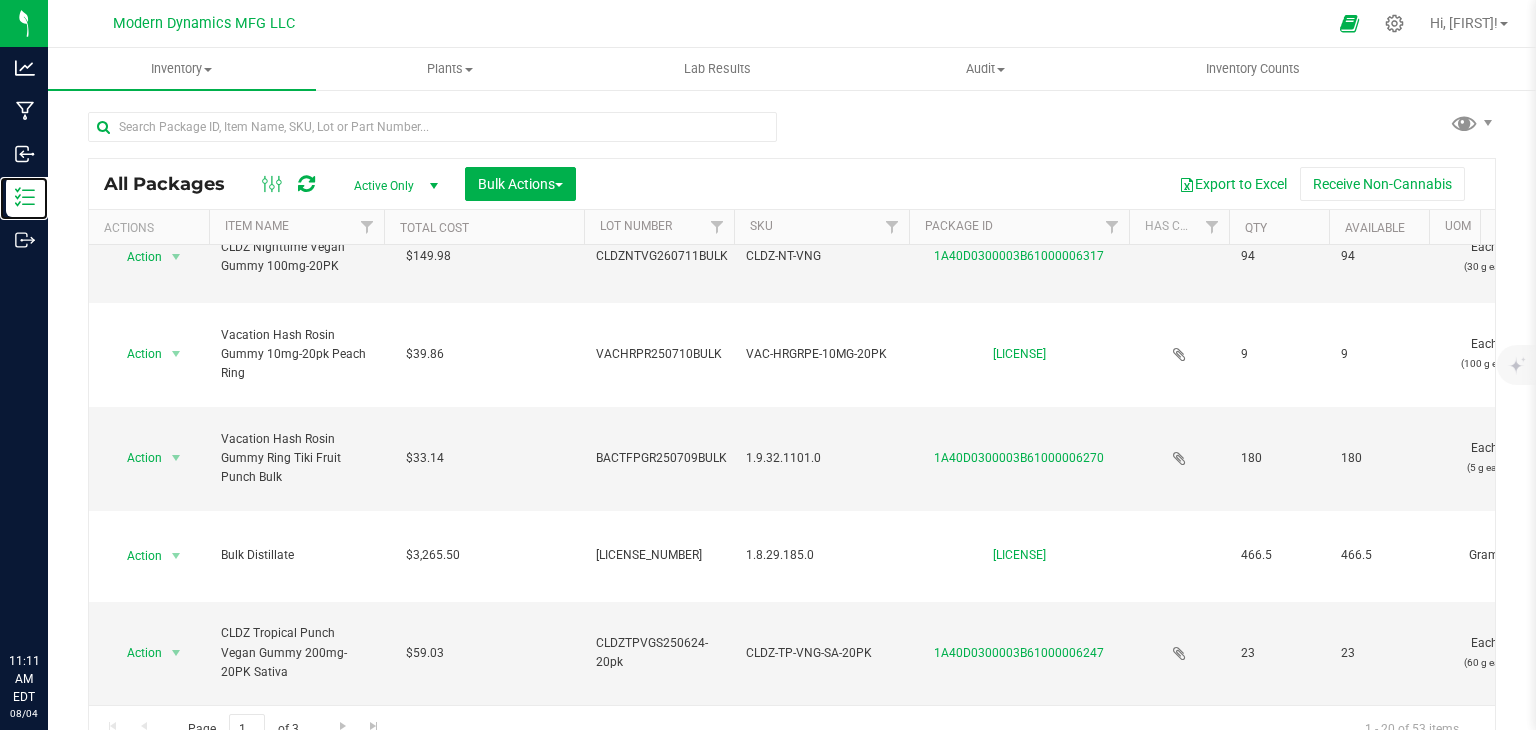 scroll, scrollTop: 1379, scrollLeft: 0, axis: vertical 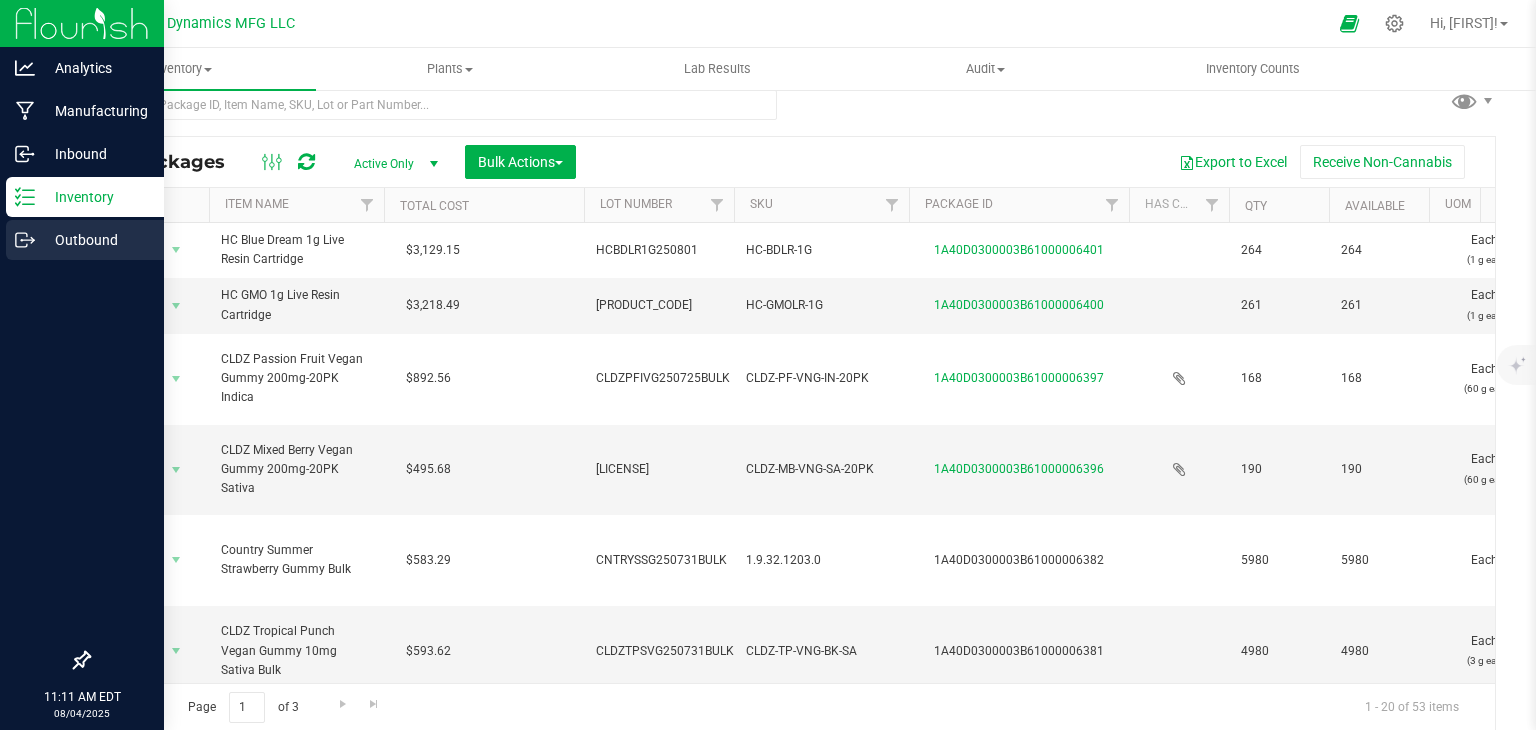 click 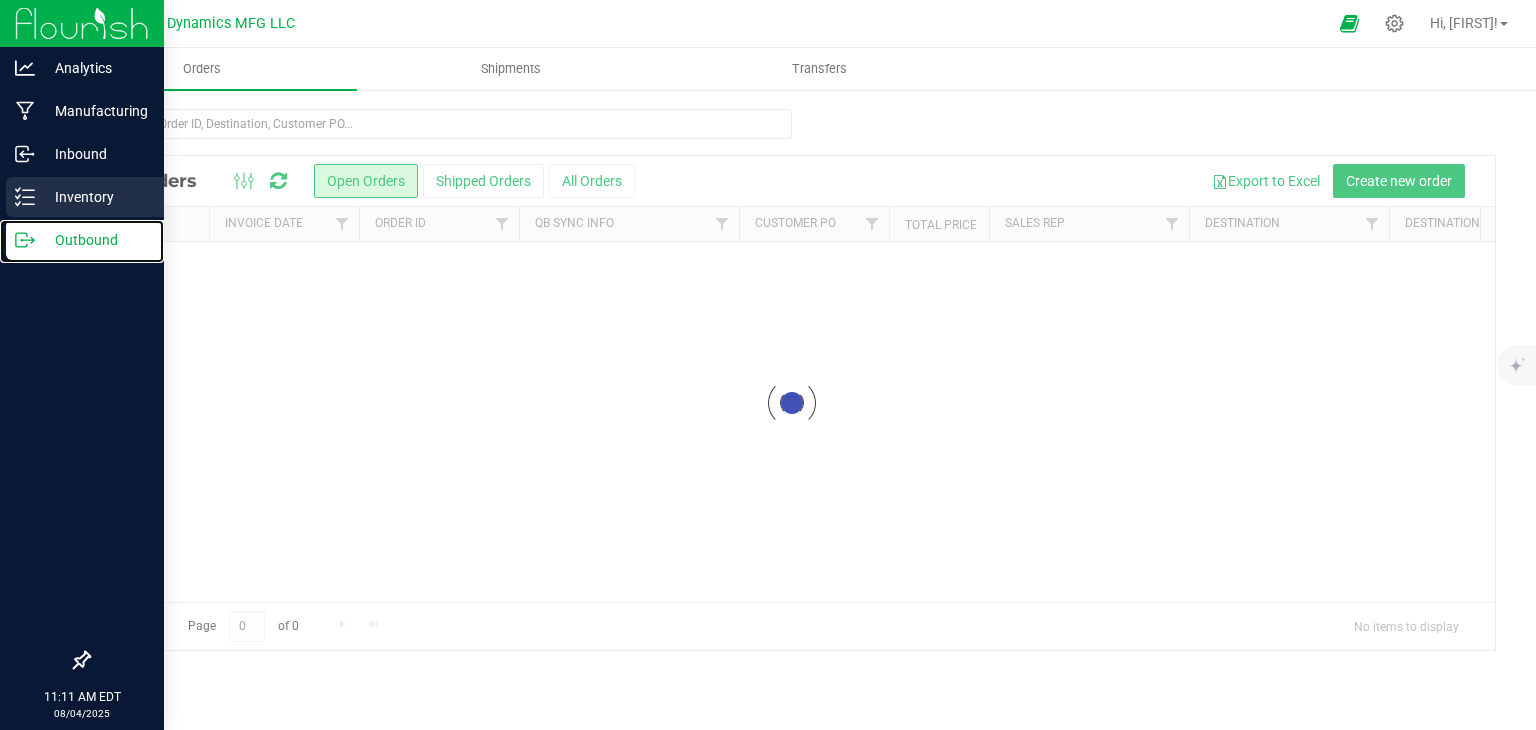 scroll, scrollTop: 0, scrollLeft: 0, axis: both 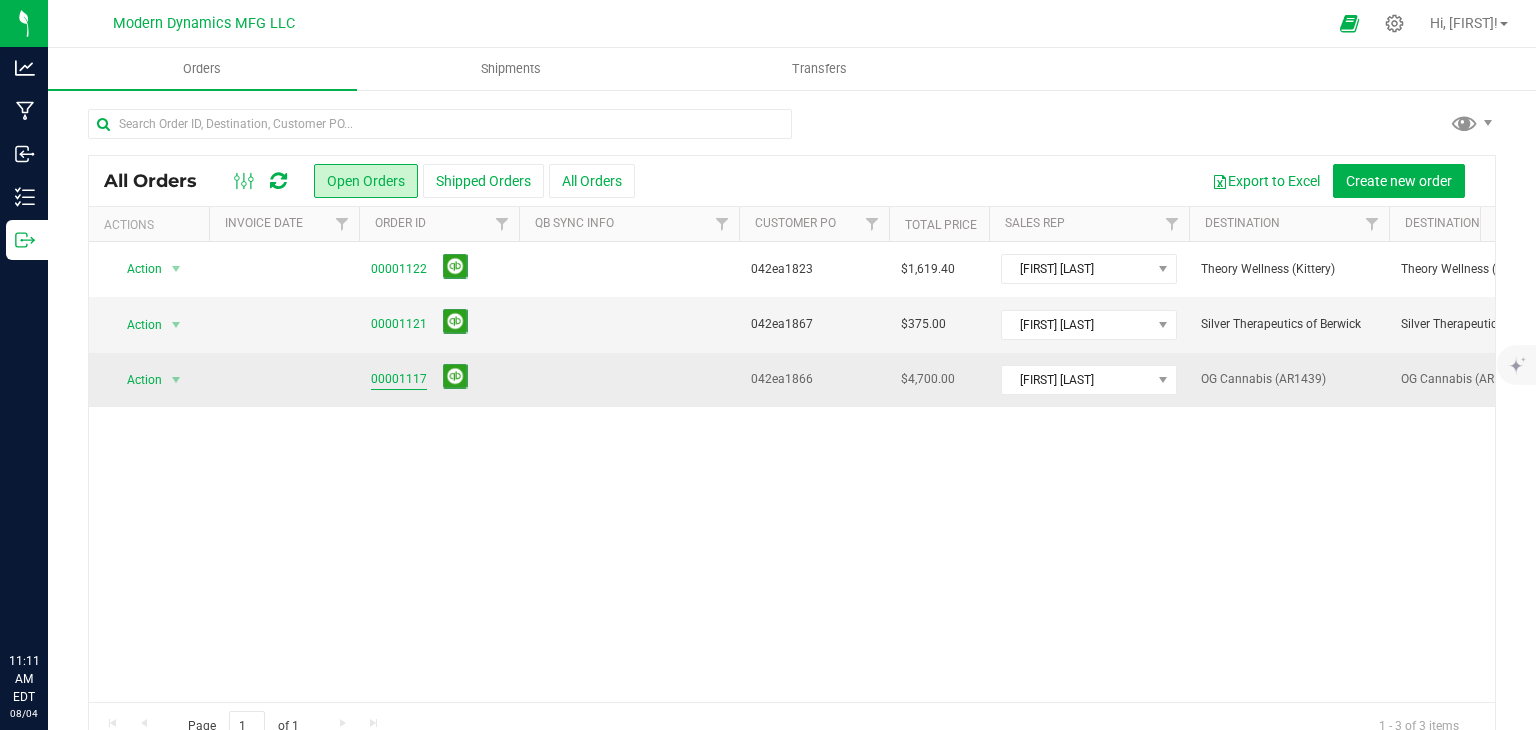 click on "00001117" at bounding box center (399, 379) 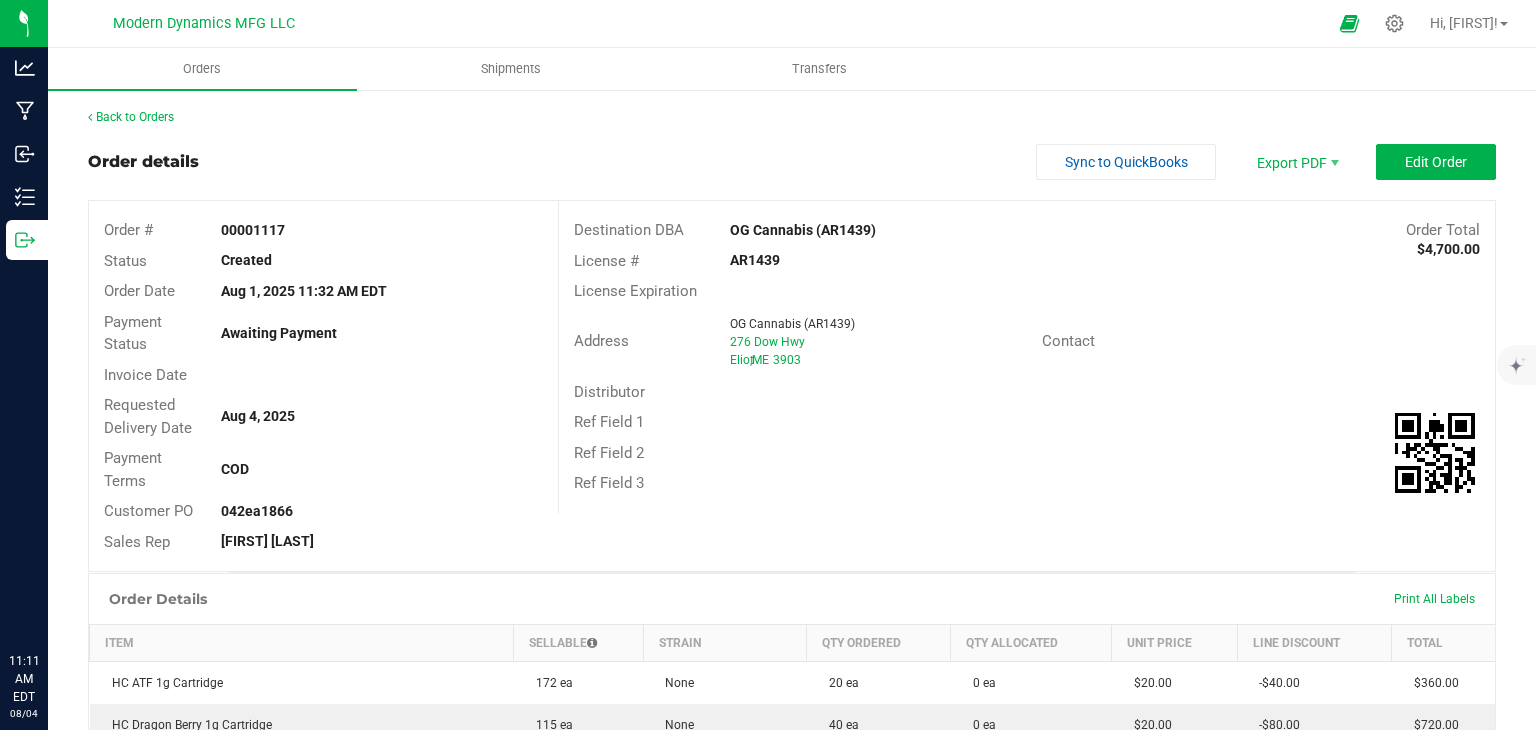 click on "Order details   Sync to QuickBooks   Export PDF   Edit Order   Order #   00001117   Status   Created   Order Date   Aug 1, 2025 11:32 AM EDT   Payment Status   Awaiting Payment   Invoice Date      Requested Delivery Date   Aug 4, 2025   Payment Terms   COD   Customer PO   042ea1866   Sales Rep   Reid Alosky   Destination DBA   OG Cannabis (AR1439)   Order Total   $4,700.00   License #   AR1439   License Expiration   Address  OG Cannabis (AR1439) 276 Dow Hwy Eliot  ,  ME 3903  Contact   Distributor      Ref Field 1      Ref Field 2      Ref Field 3
Order Details Print All Labels Item  Sellable  Strain Qty Ordered Qty Allocated Unit Price Line Discount Total  HC ATF 1g Cartridge   172 ea   None   20 ea   0 ea   $20.00   -$40.00   $360.00   HC Dragon Berry 1g Cartridge   115 ea   None   40 ea   0 ea   $20.00   -$80.00   $720.00   198 ea" at bounding box center (792, 738) 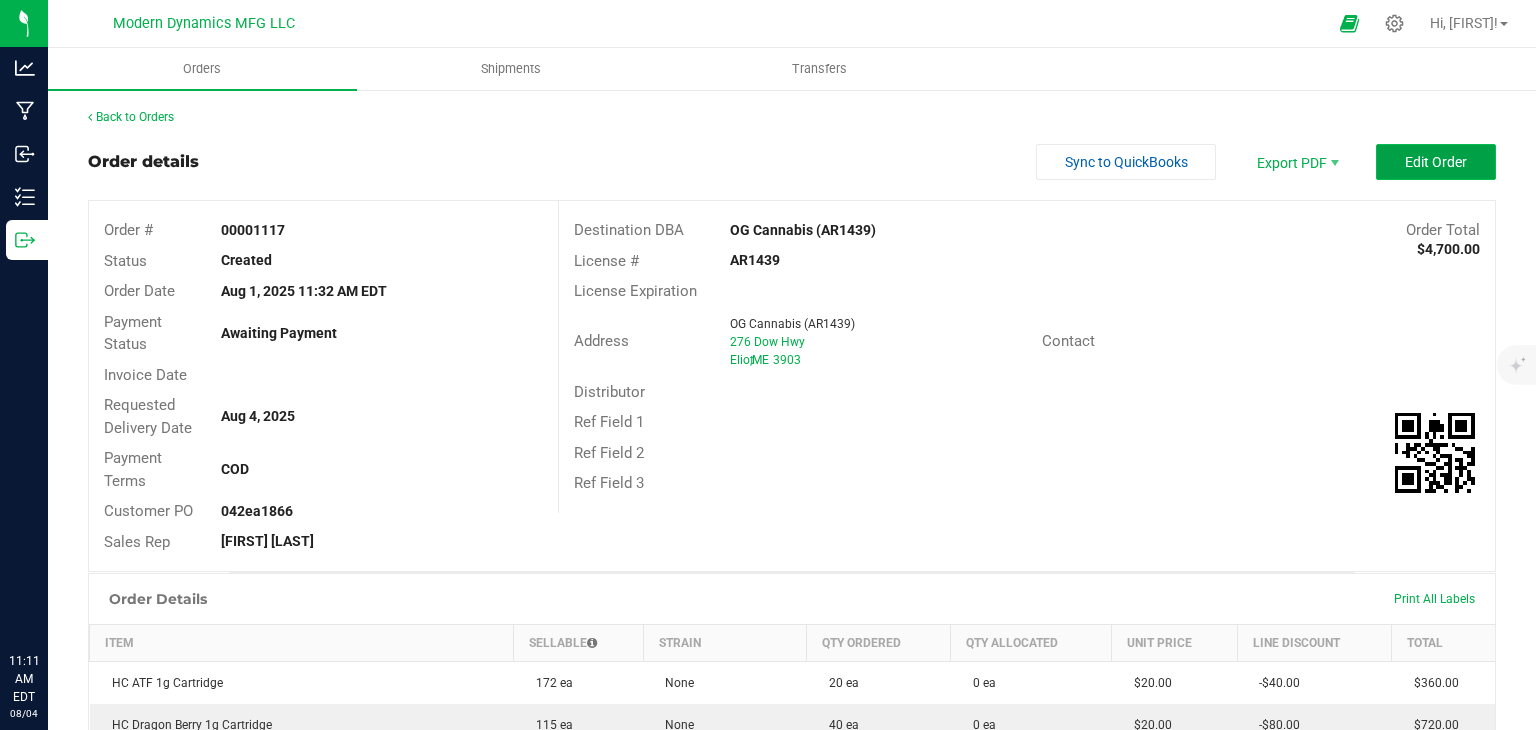 click on "Edit Order" at bounding box center (1436, 162) 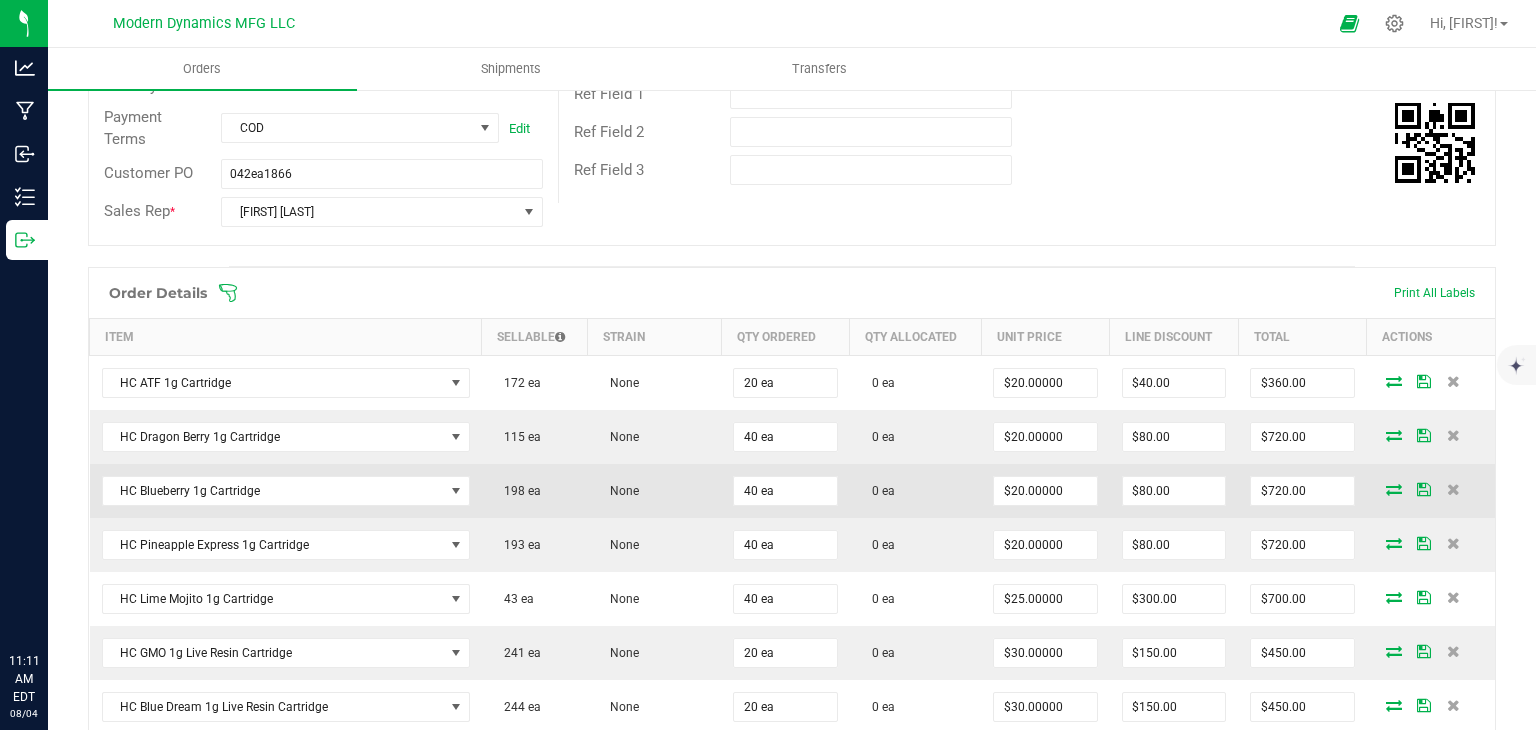 scroll, scrollTop: 400, scrollLeft: 0, axis: vertical 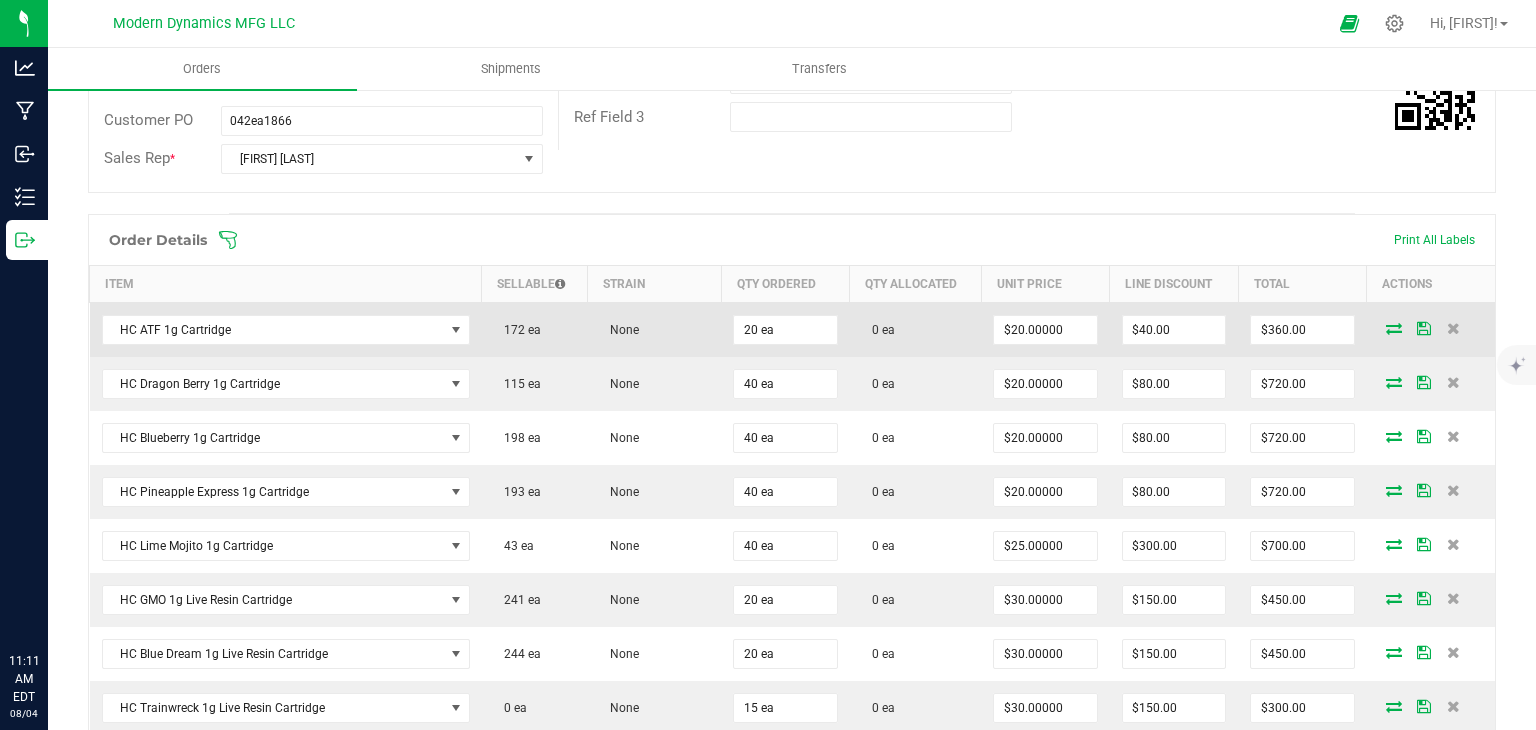 click at bounding box center (1394, 328) 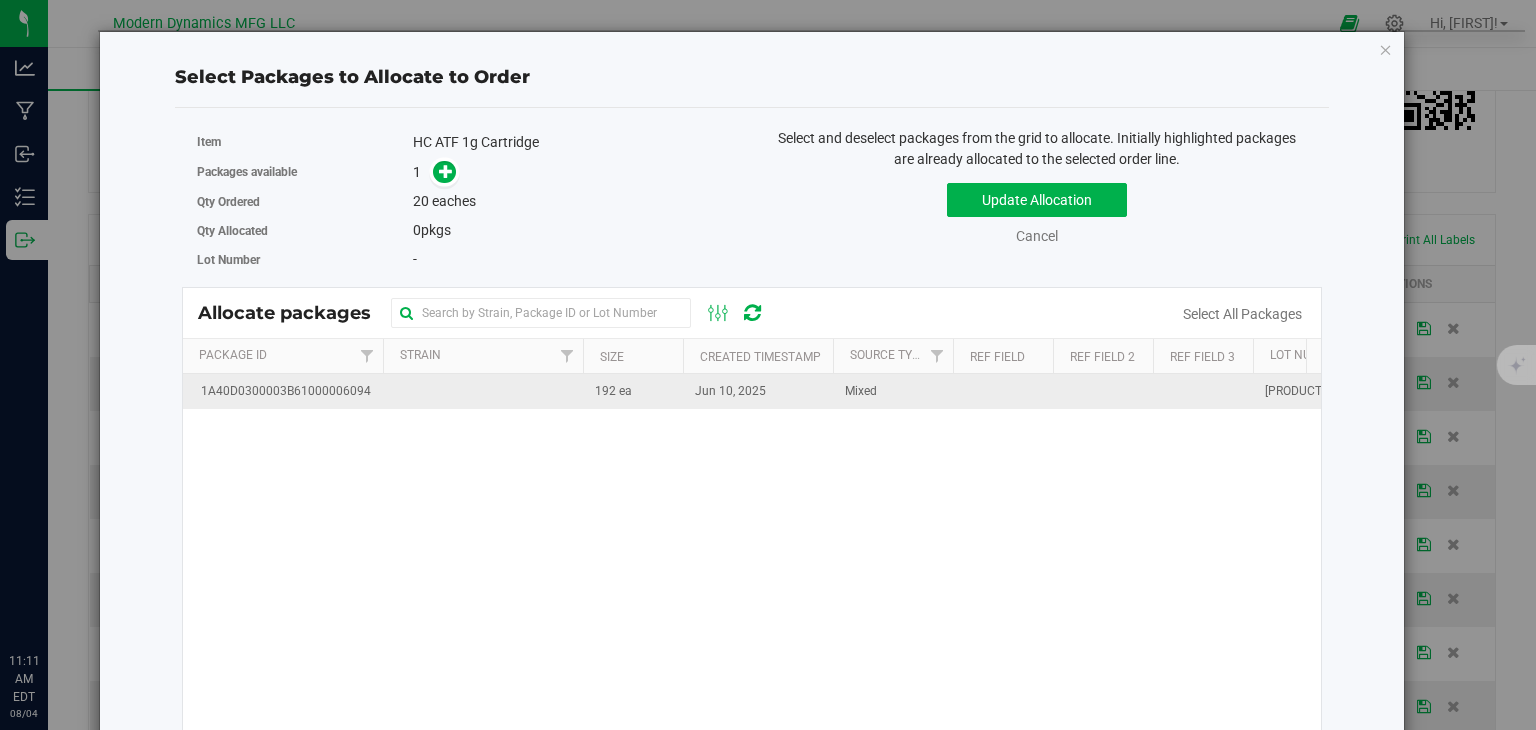 click at bounding box center (483, 391) 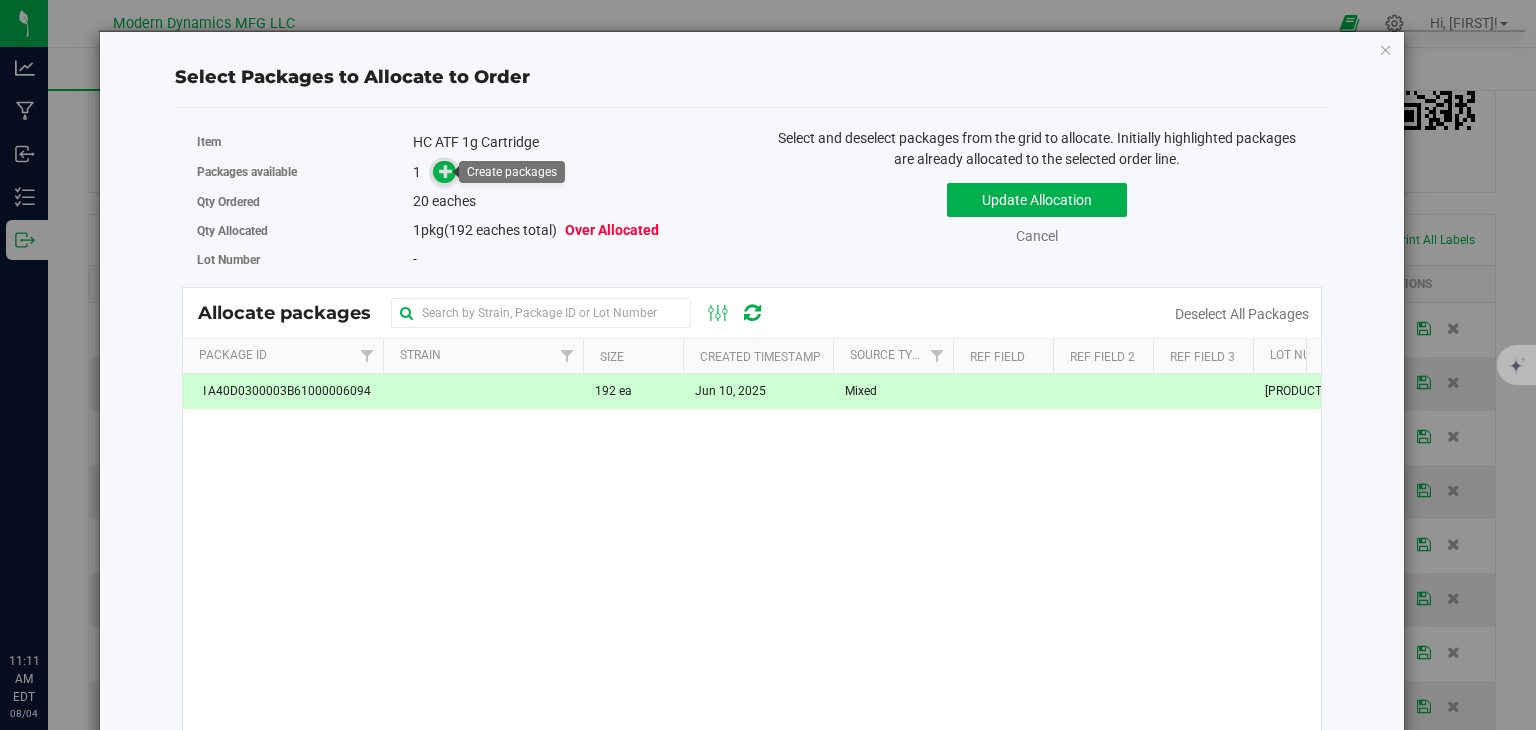 click at bounding box center [446, 171] 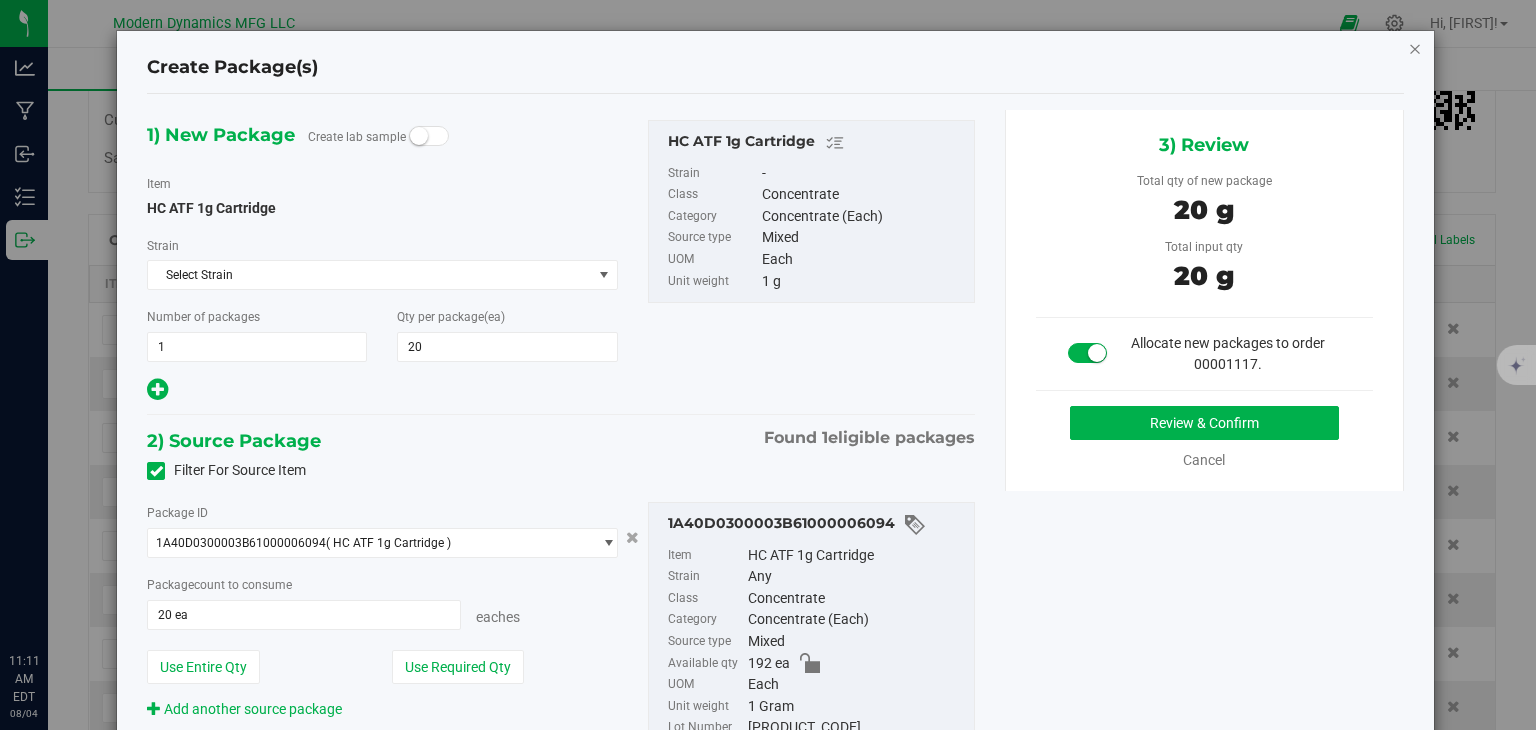 click at bounding box center (1415, 48) 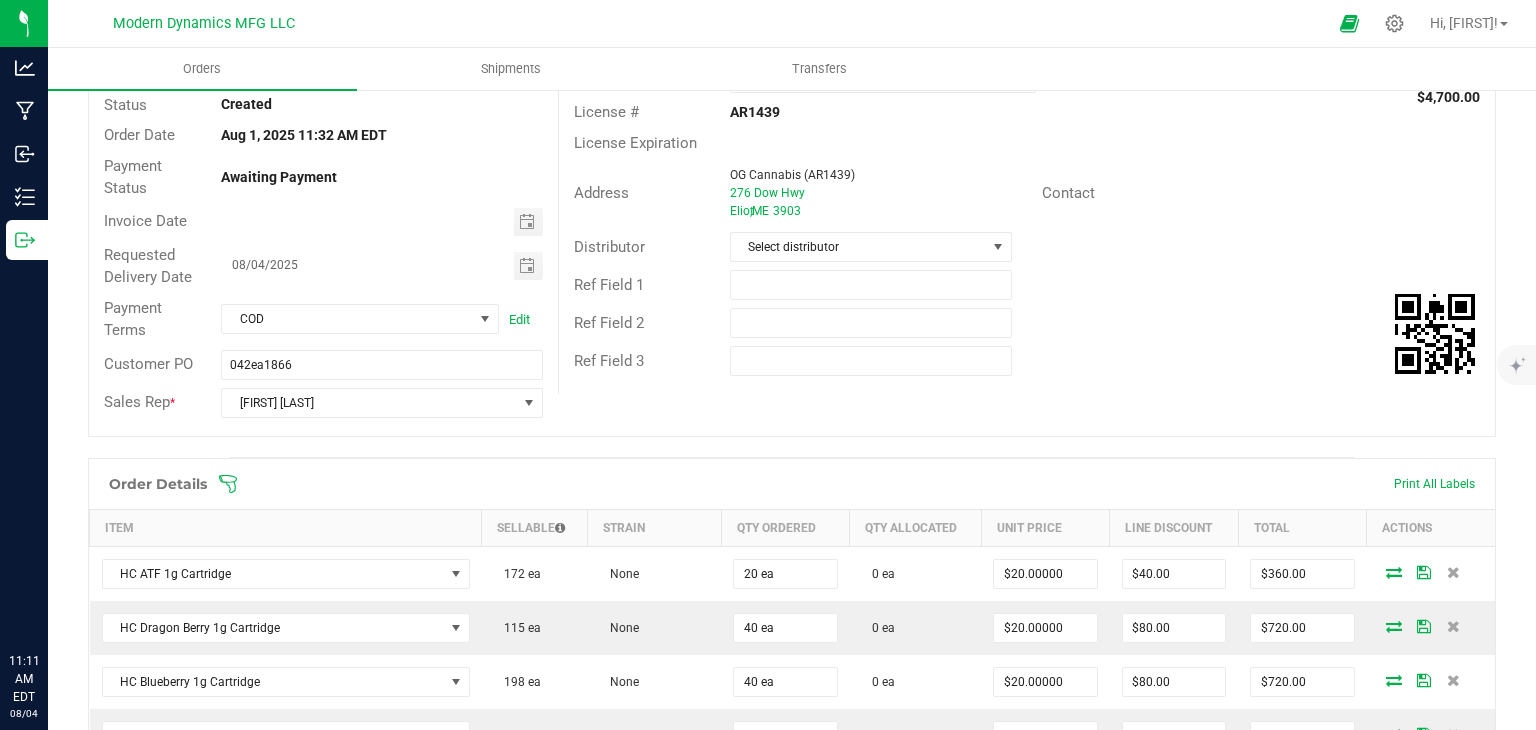 scroll, scrollTop: 0, scrollLeft: 0, axis: both 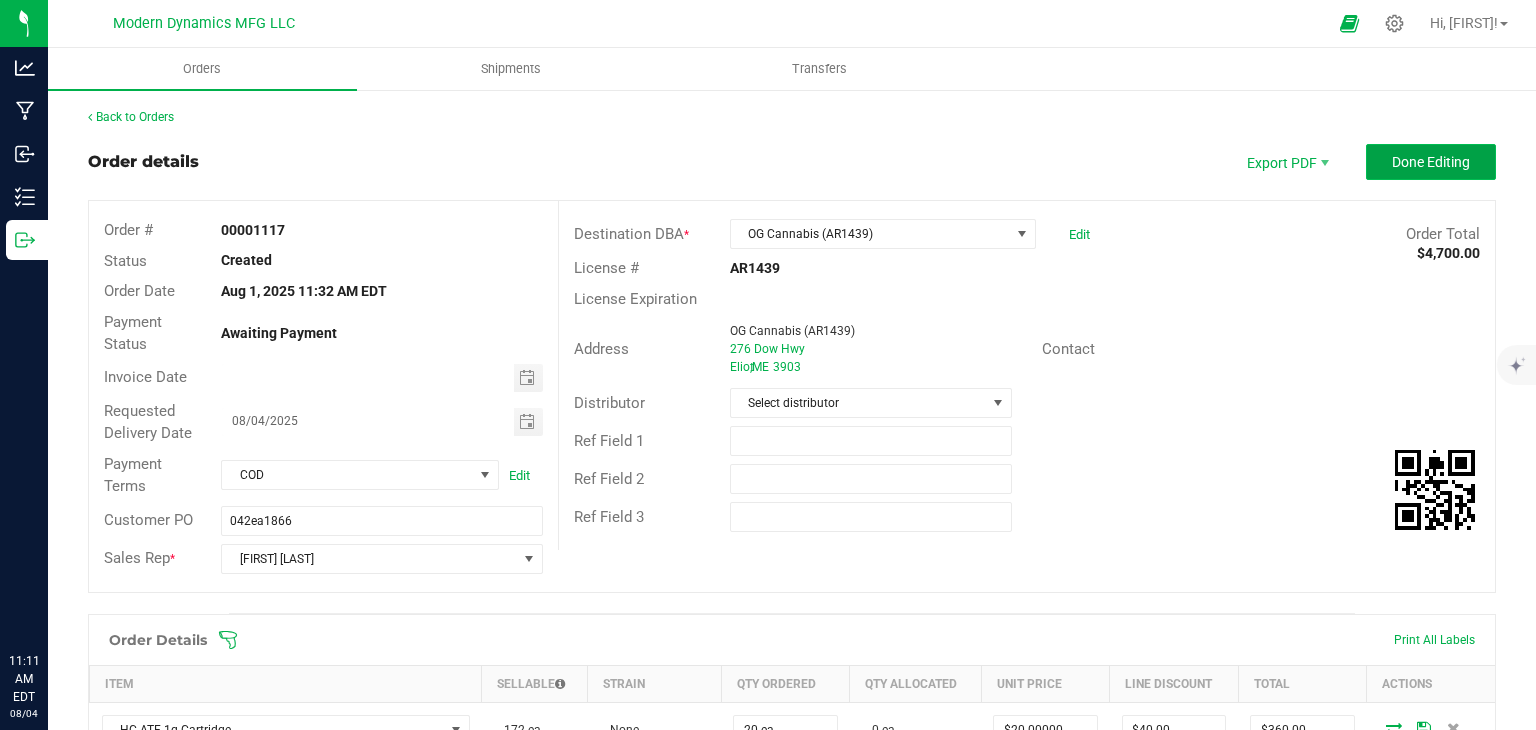 click on "Done Editing" at bounding box center [1431, 162] 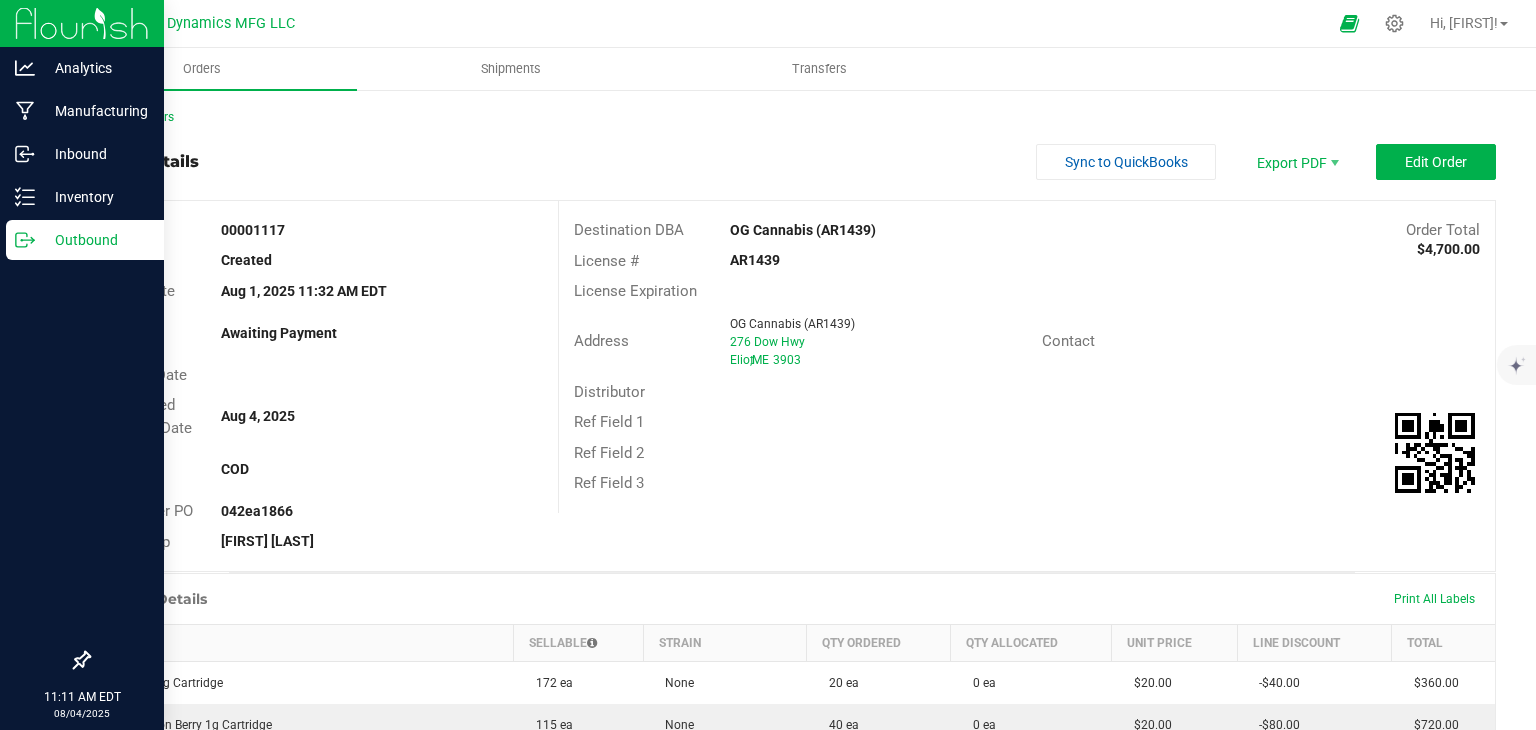 click on "Outbound" at bounding box center [85, 240] 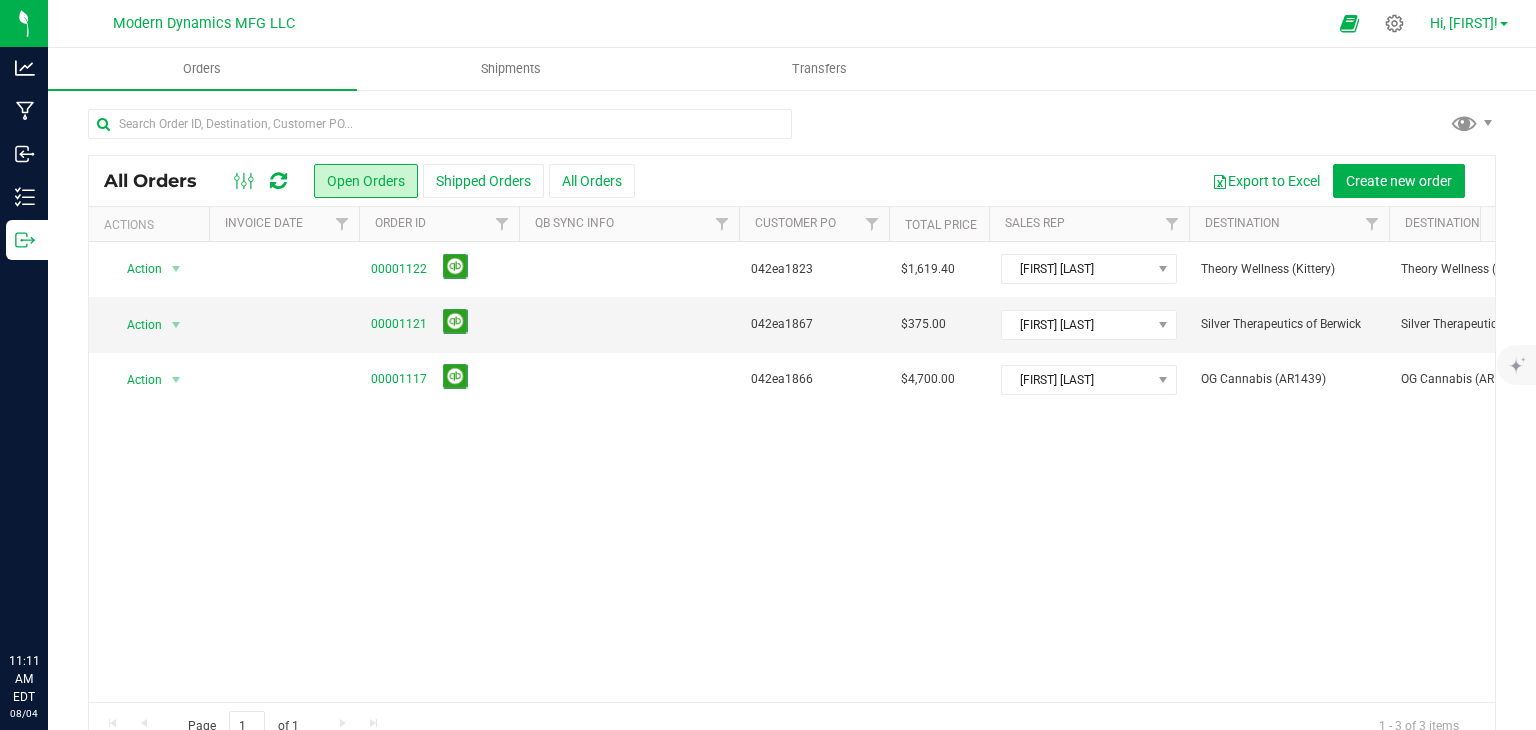 click on "Hi, [FIRST]!" at bounding box center (1464, 23) 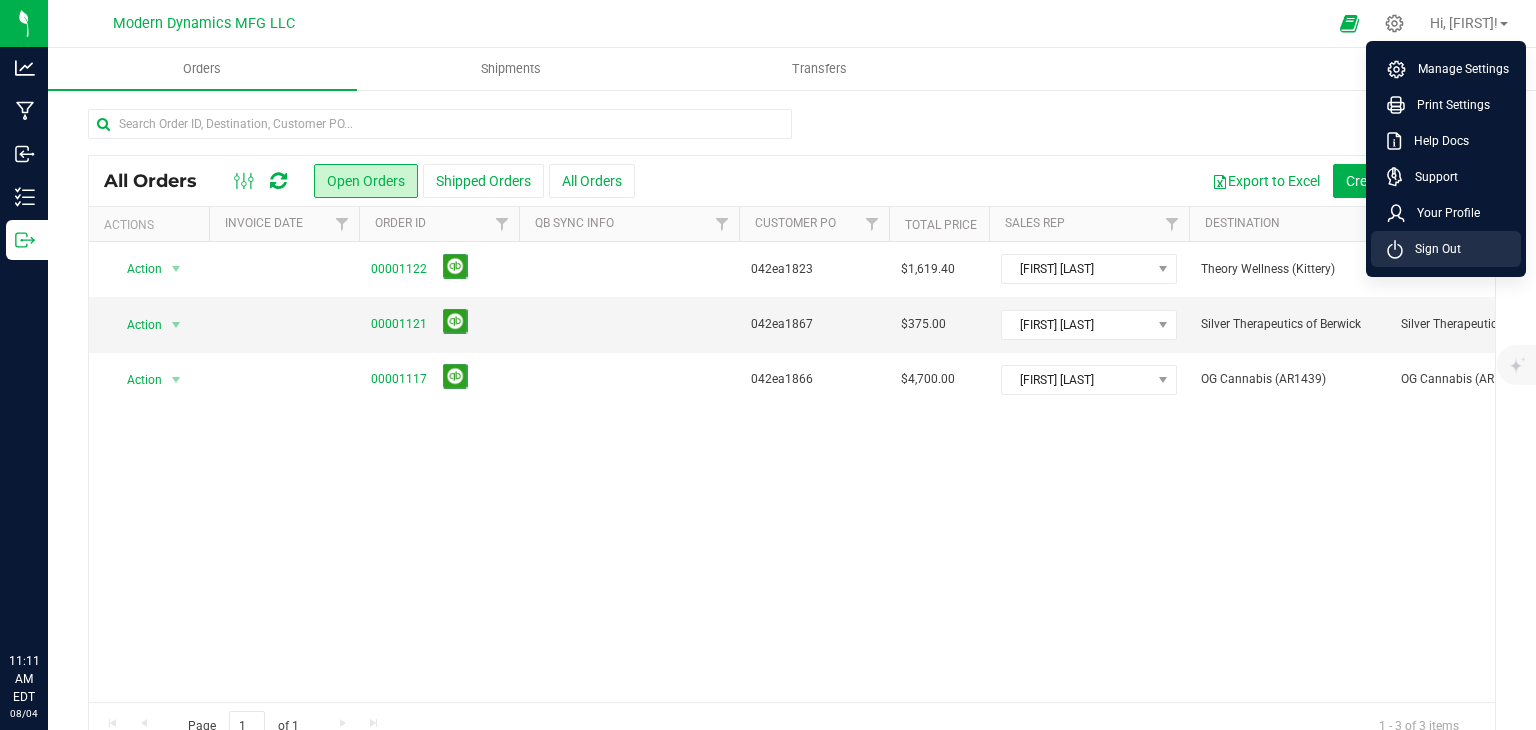 click on "Sign Out" at bounding box center [1446, 249] 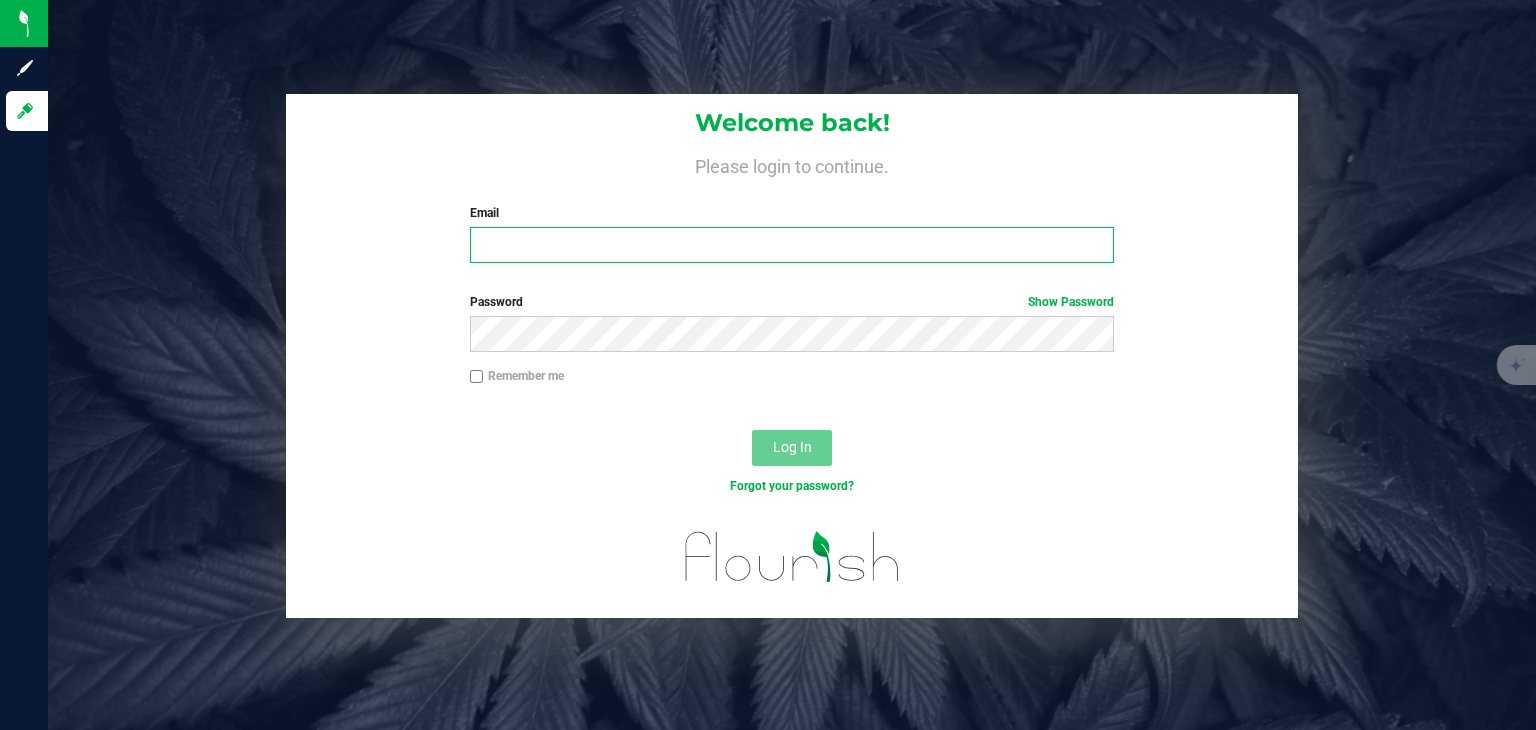 type on "[EMAIL]" 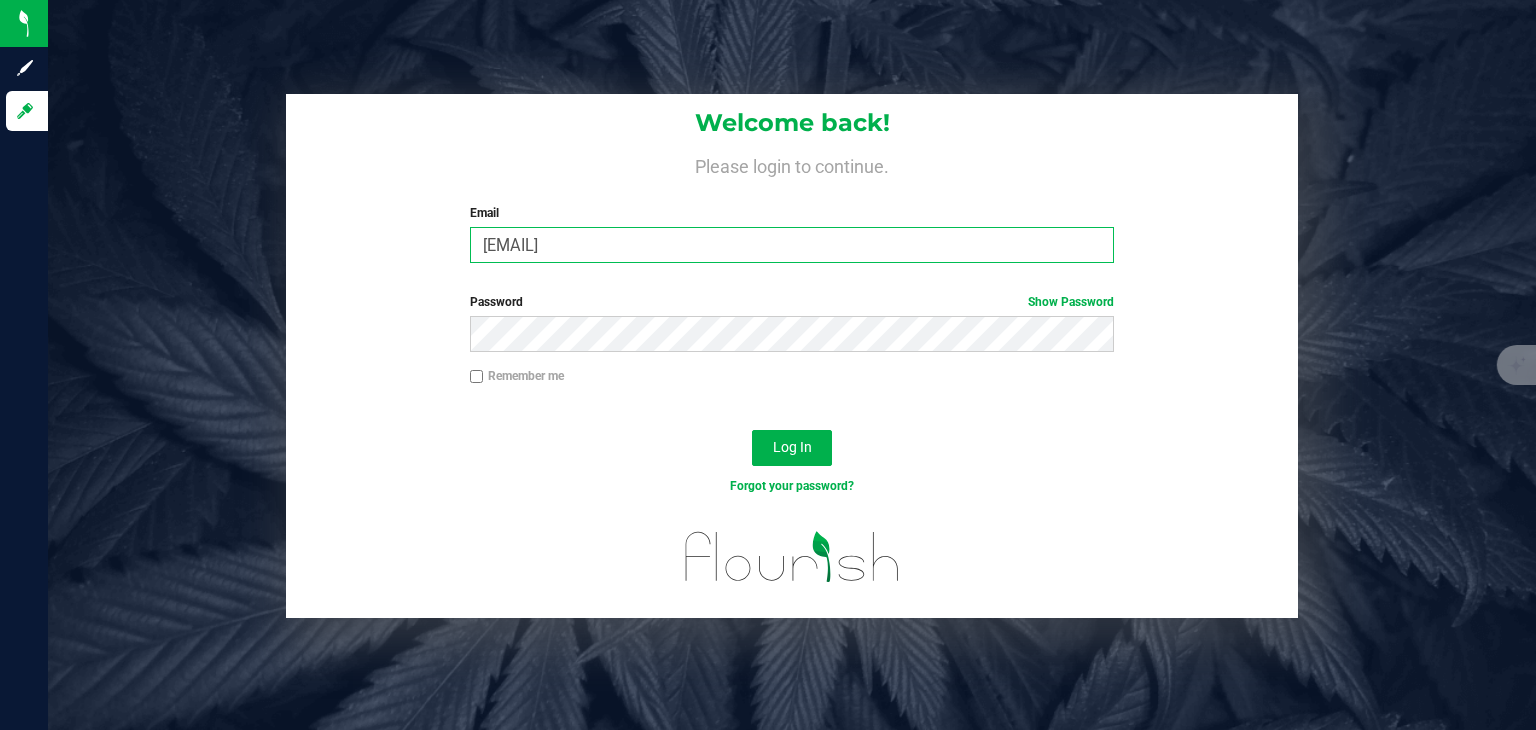 click on "[EMAIL]" at bounding box center [792, 245] 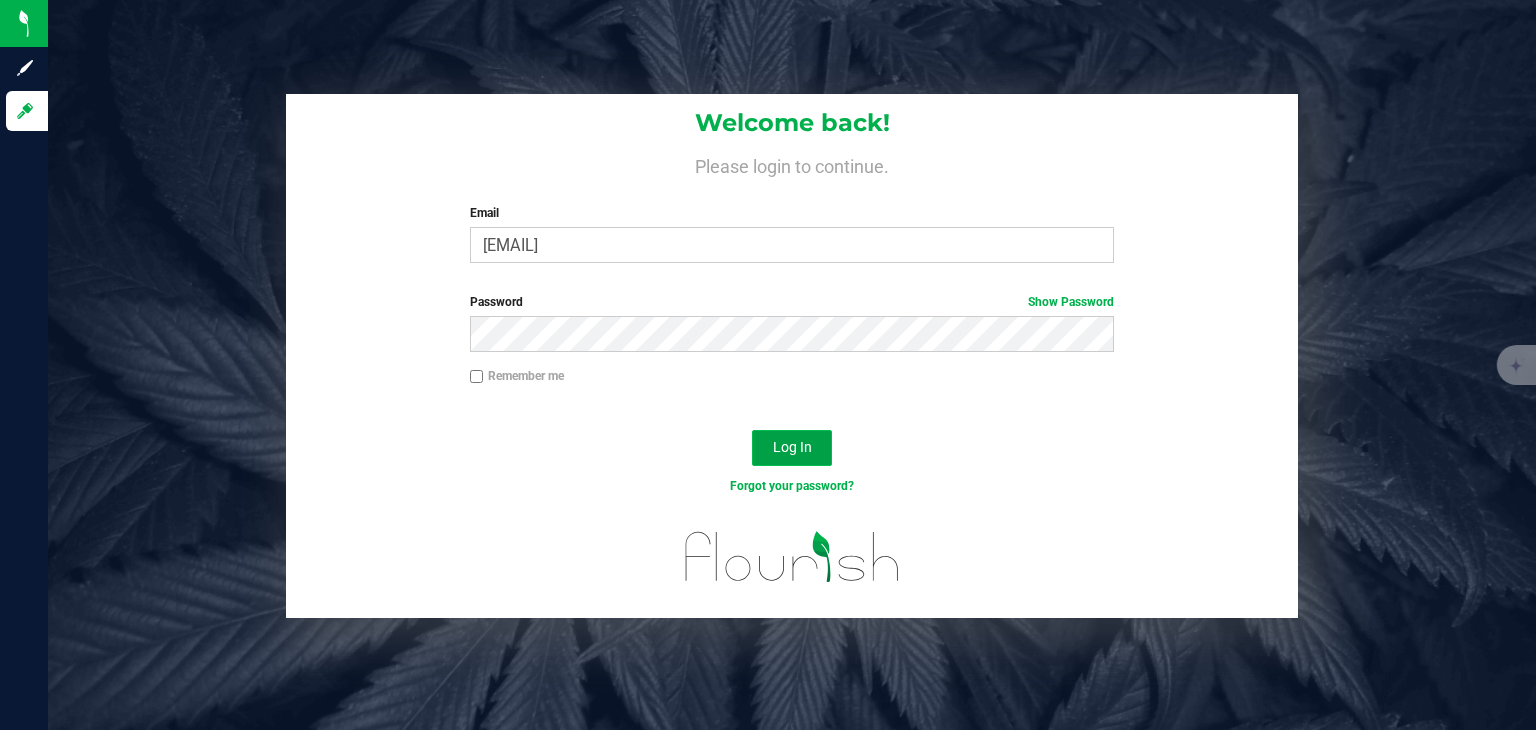 click on "Log In" at bounding box center (792, 447) 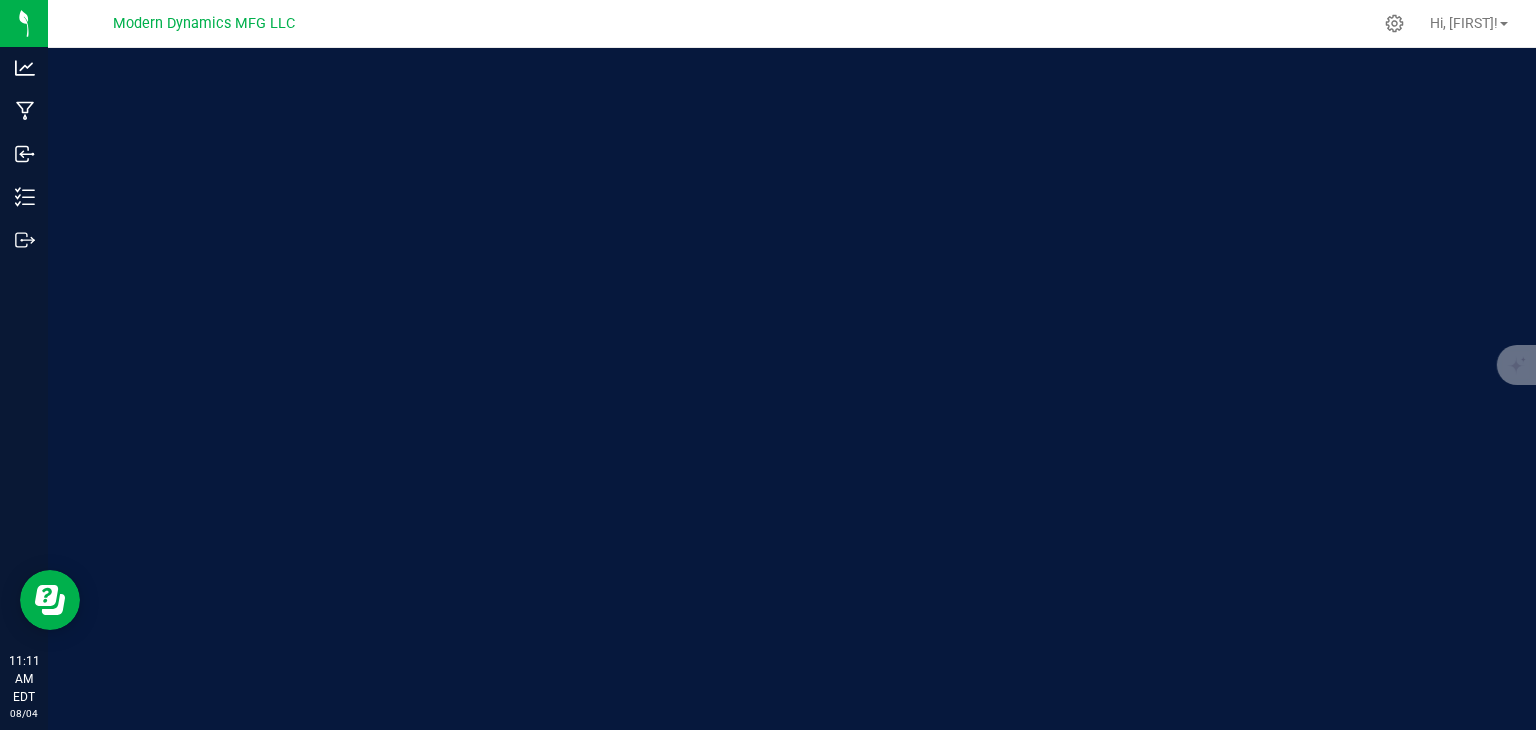 scroll, scrollTop: 0, scrollLeft: 0, axis: both 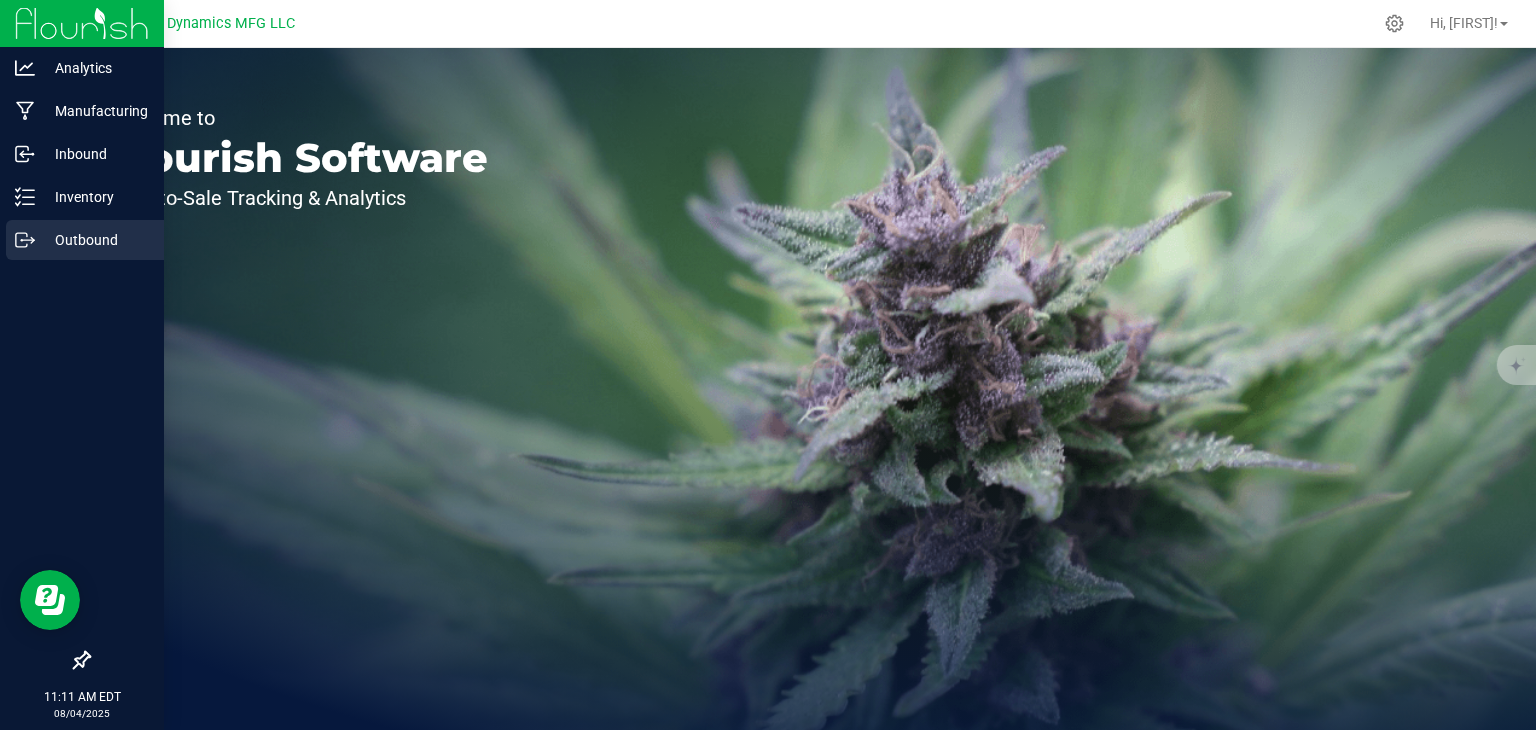 click 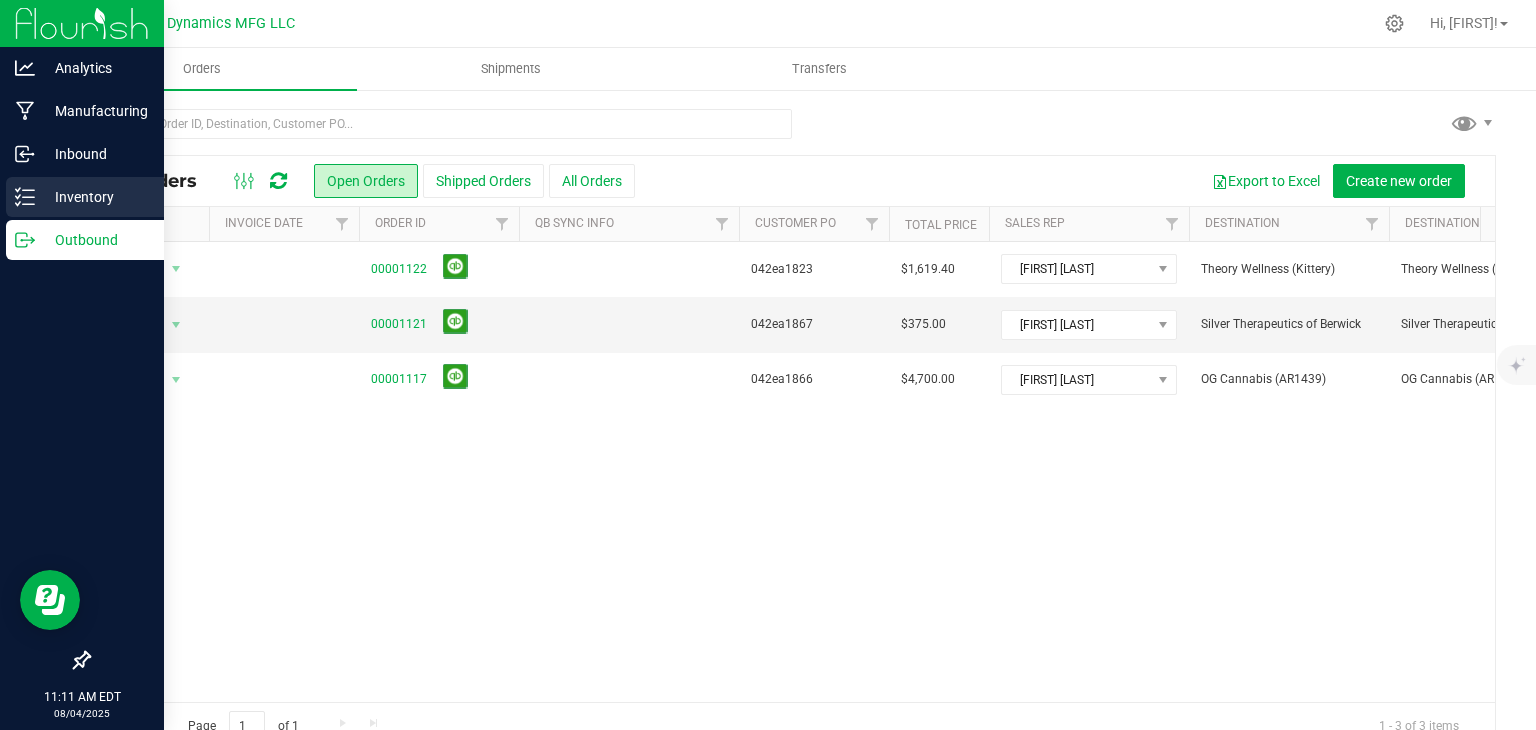 click on "Inventory" at bounding box center (95, 197) 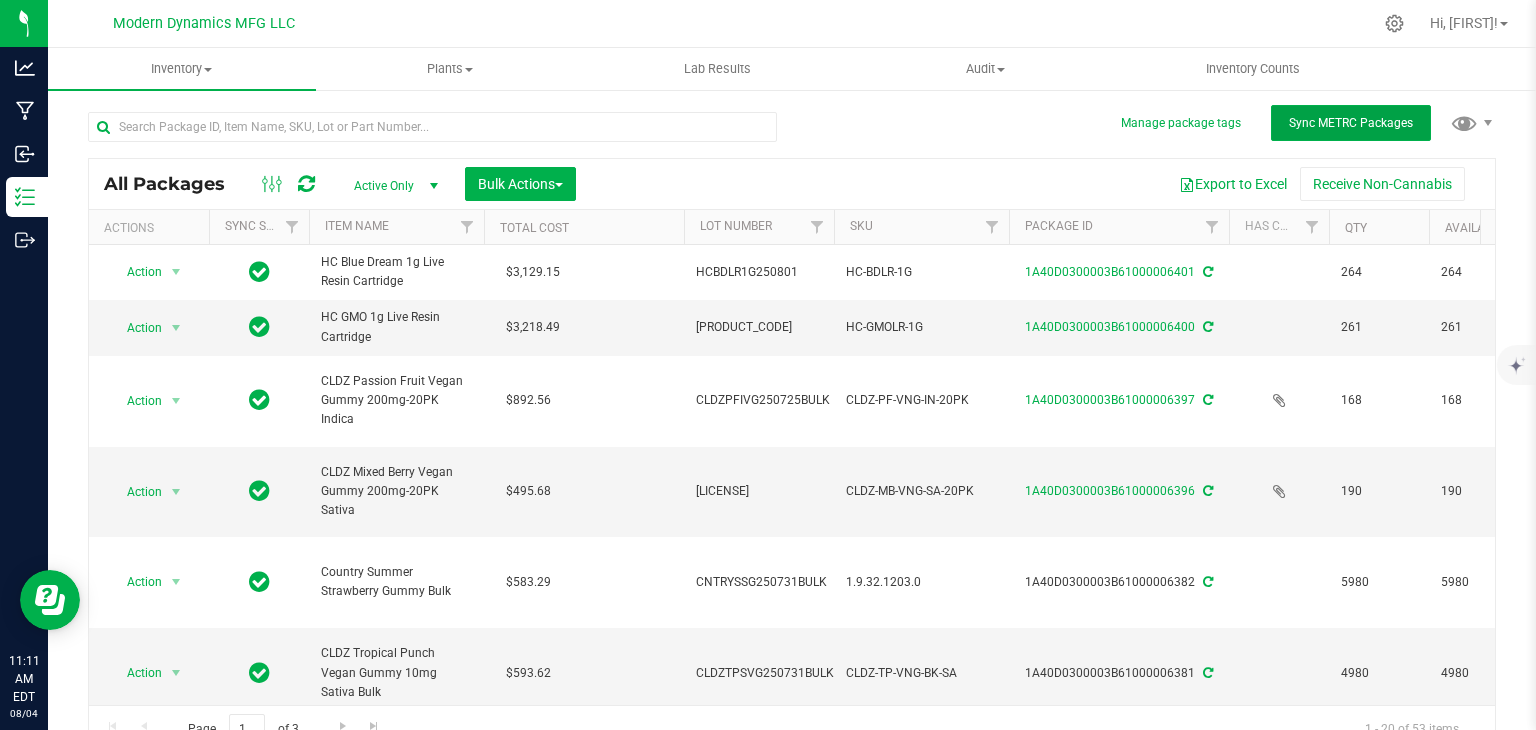 click on "Sync METRC Packages" at bounding box center (1351, 123) 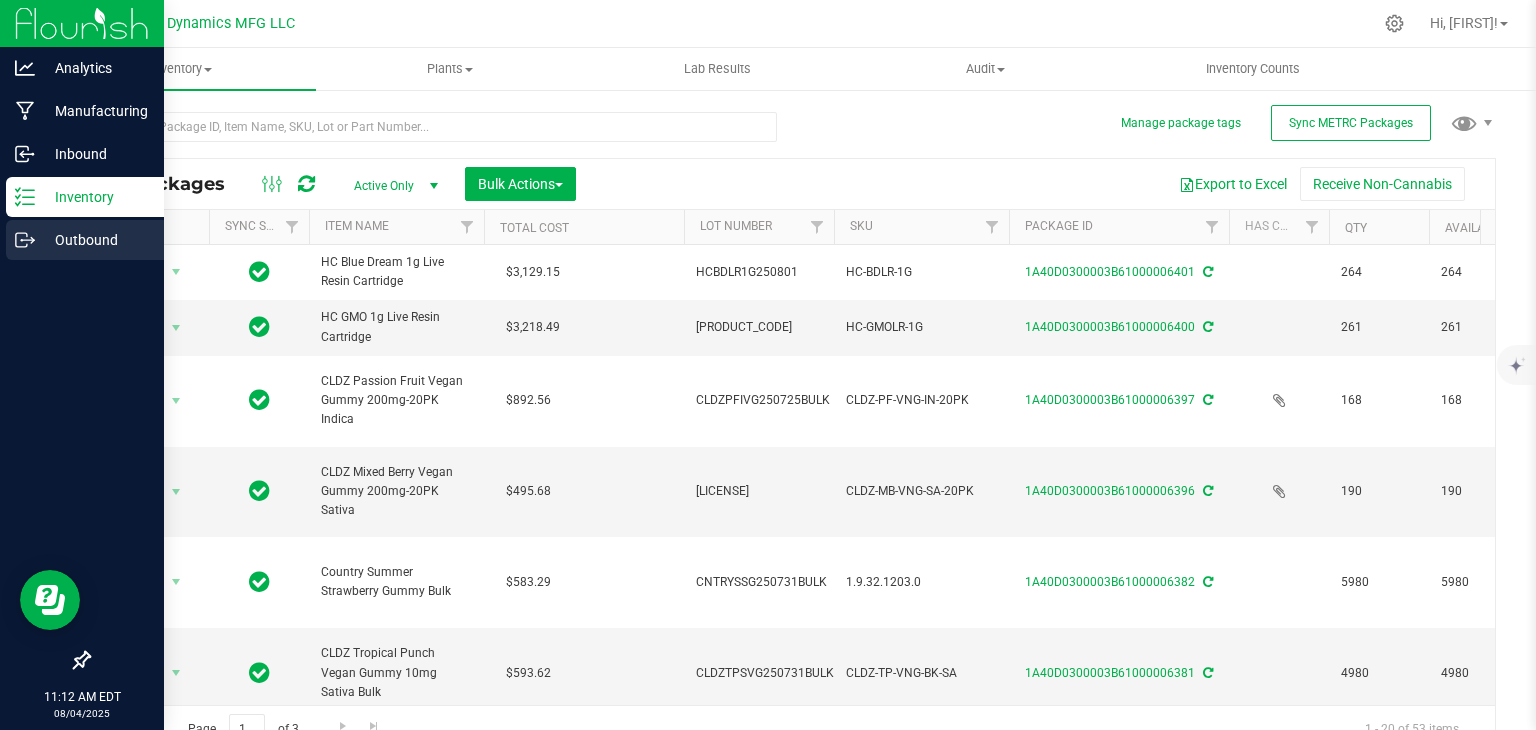 click on "Outbound" at bounding box center [95, 240] 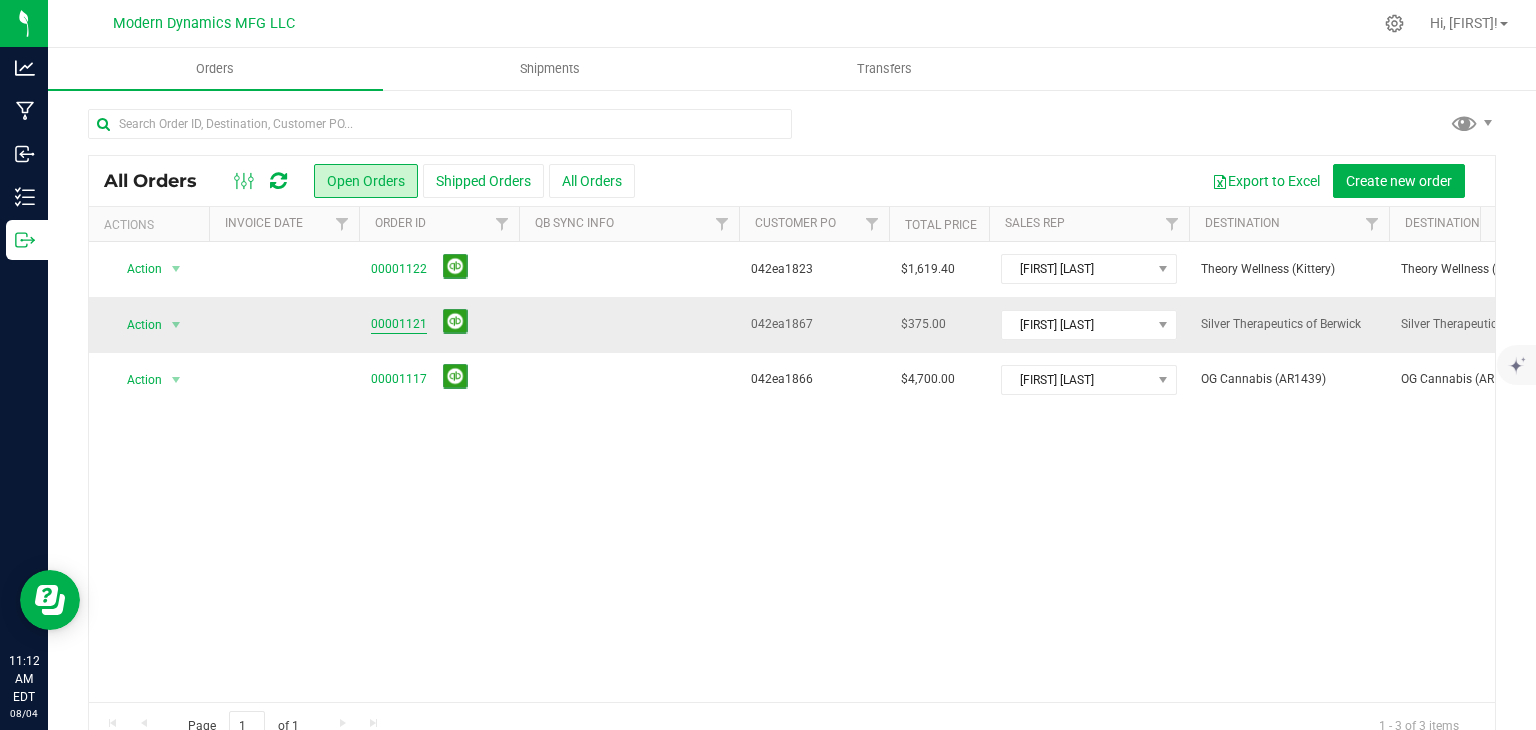 drag, startPoint x: 395, startPoint y: 344, endPoint x: 396, endPoint y: 332, distance: 12.0415945 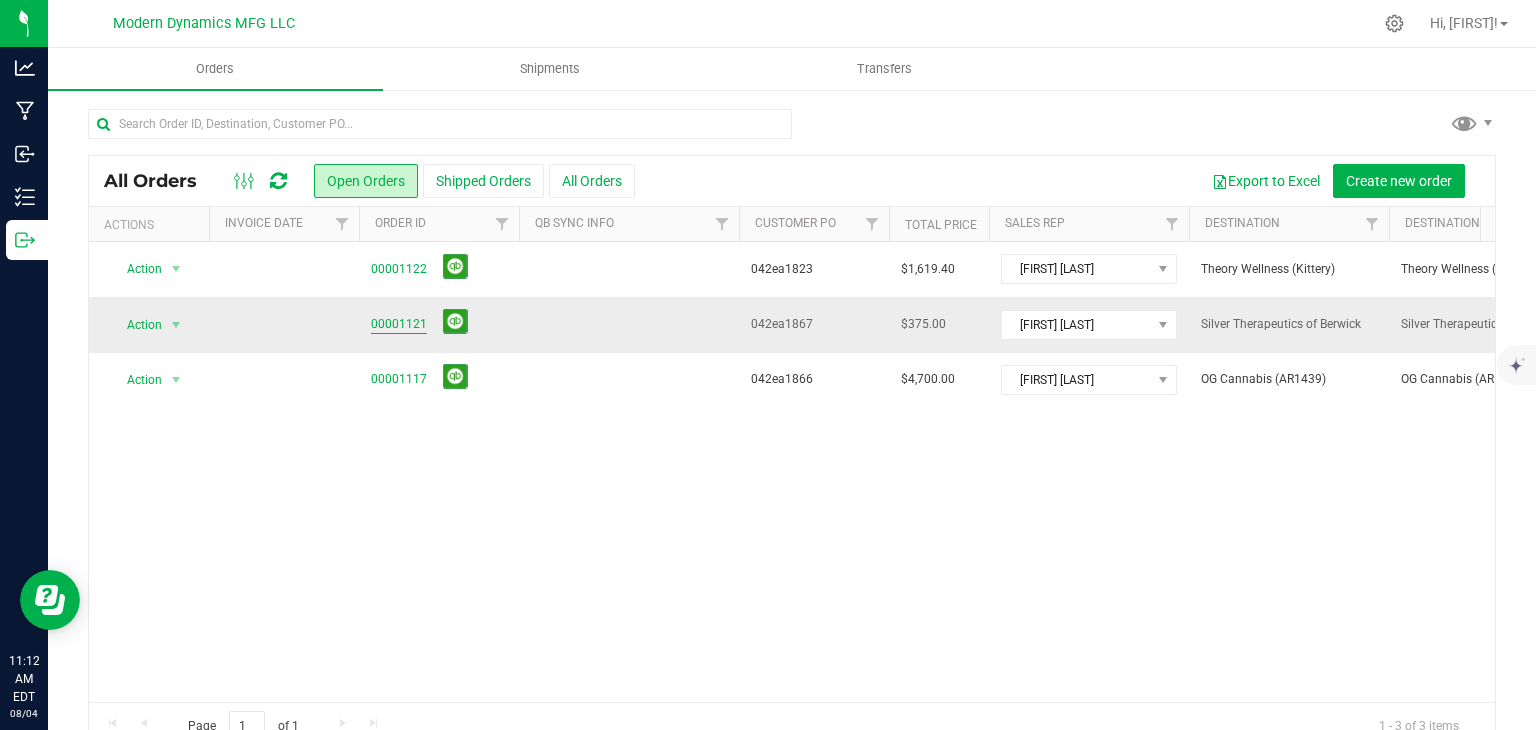 click on "00001121" at bounding box center [439, 324] 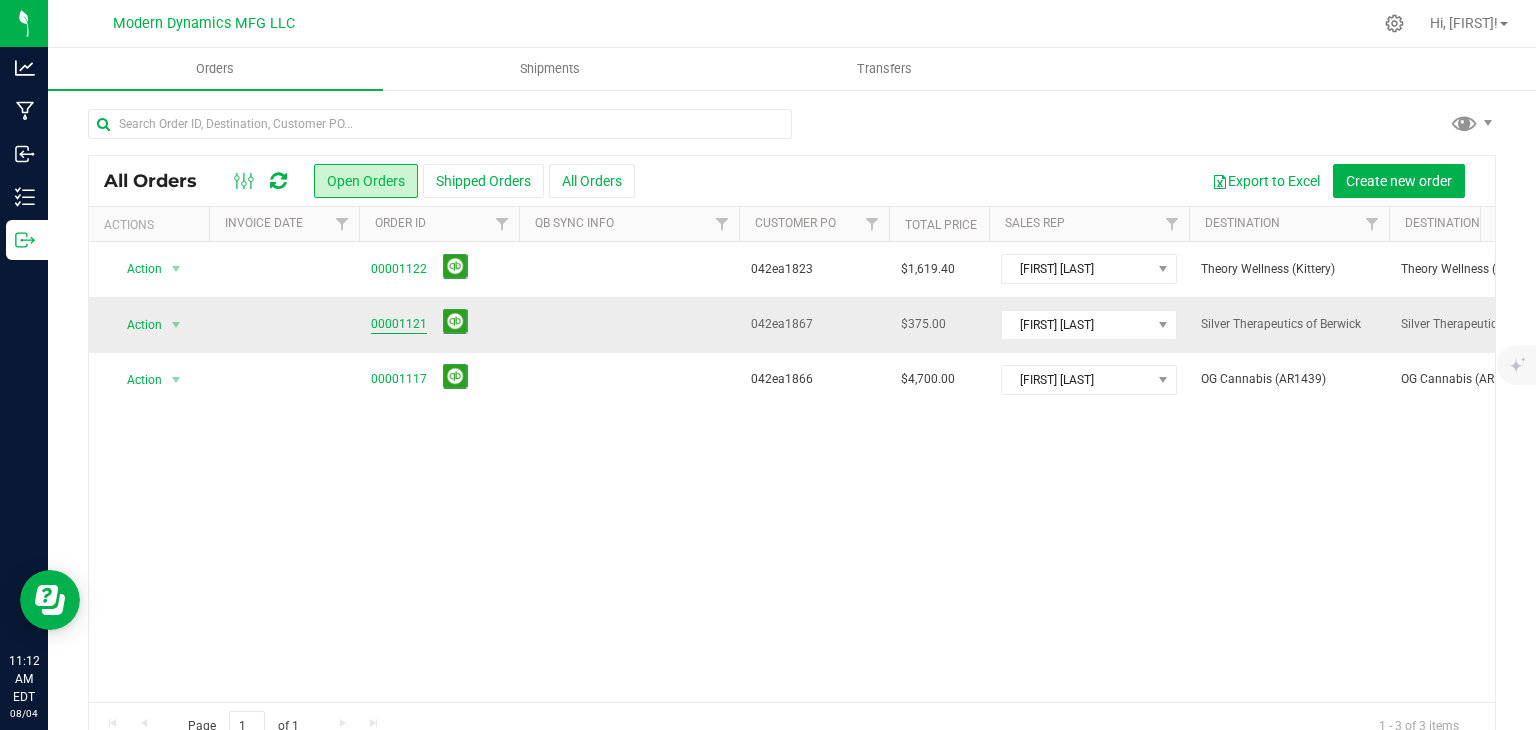 click on "00001121" at bounding box center (399, 324) 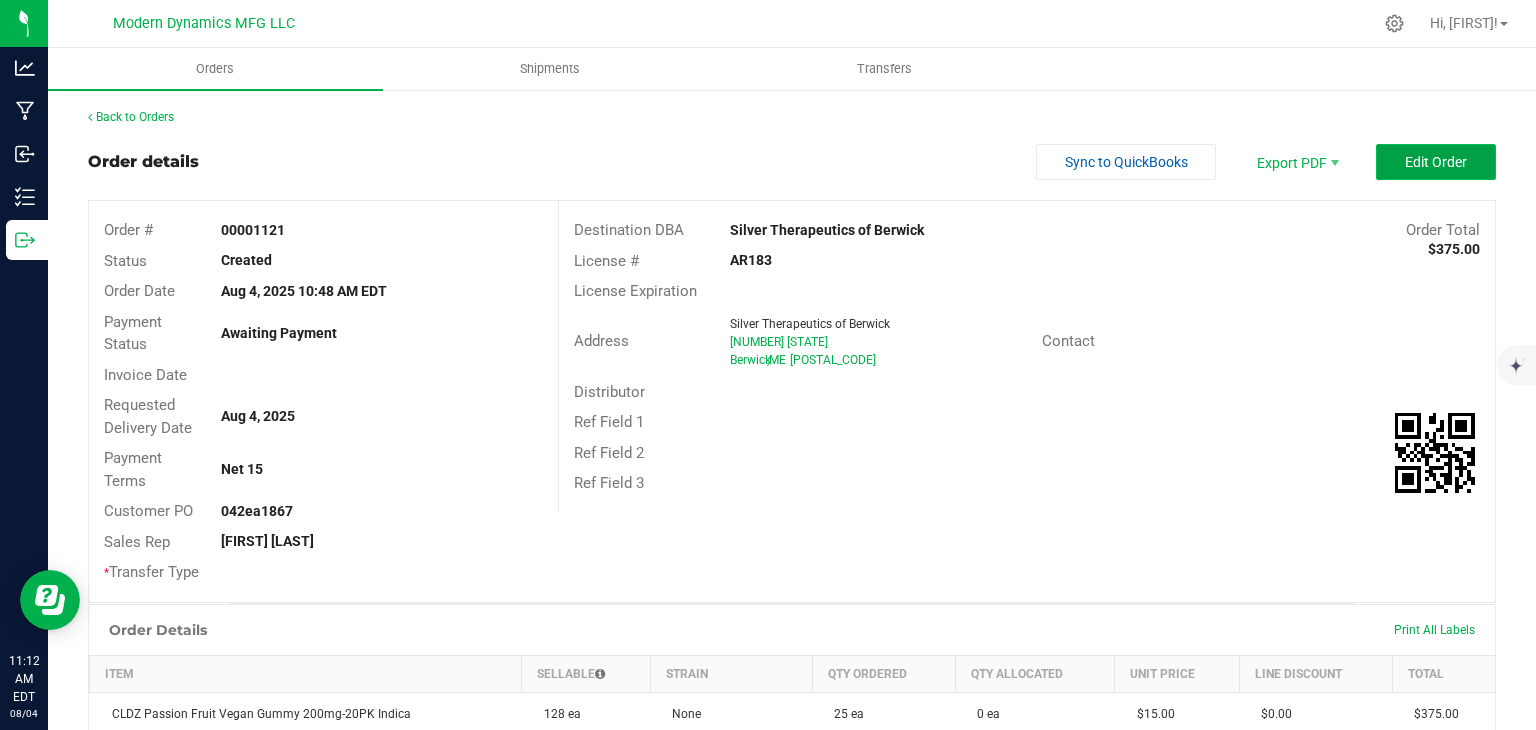 click on "Edit Order" at bounding box center [1436, 162] 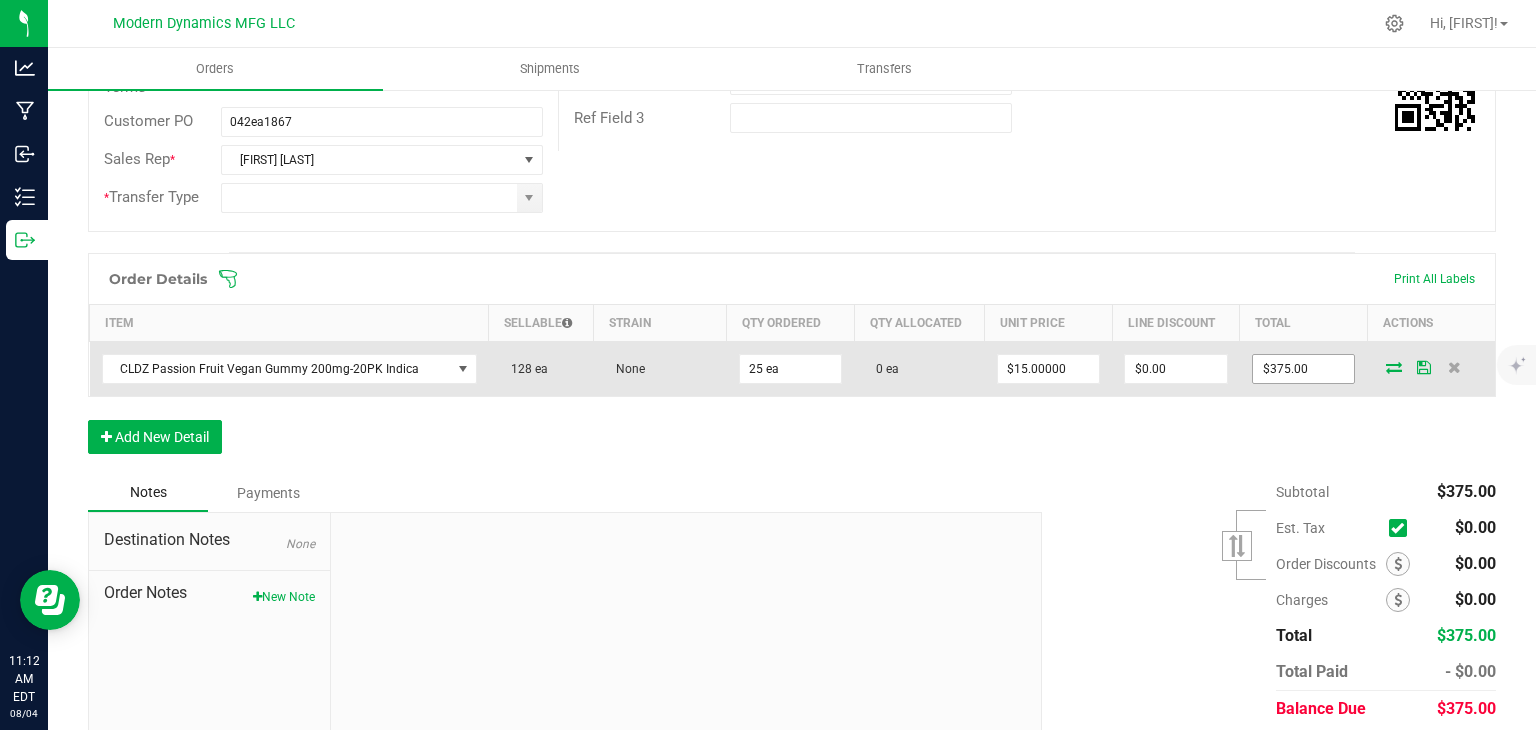 scroll, scrollTop: 400, scrollLeft: 0, axis: vertical 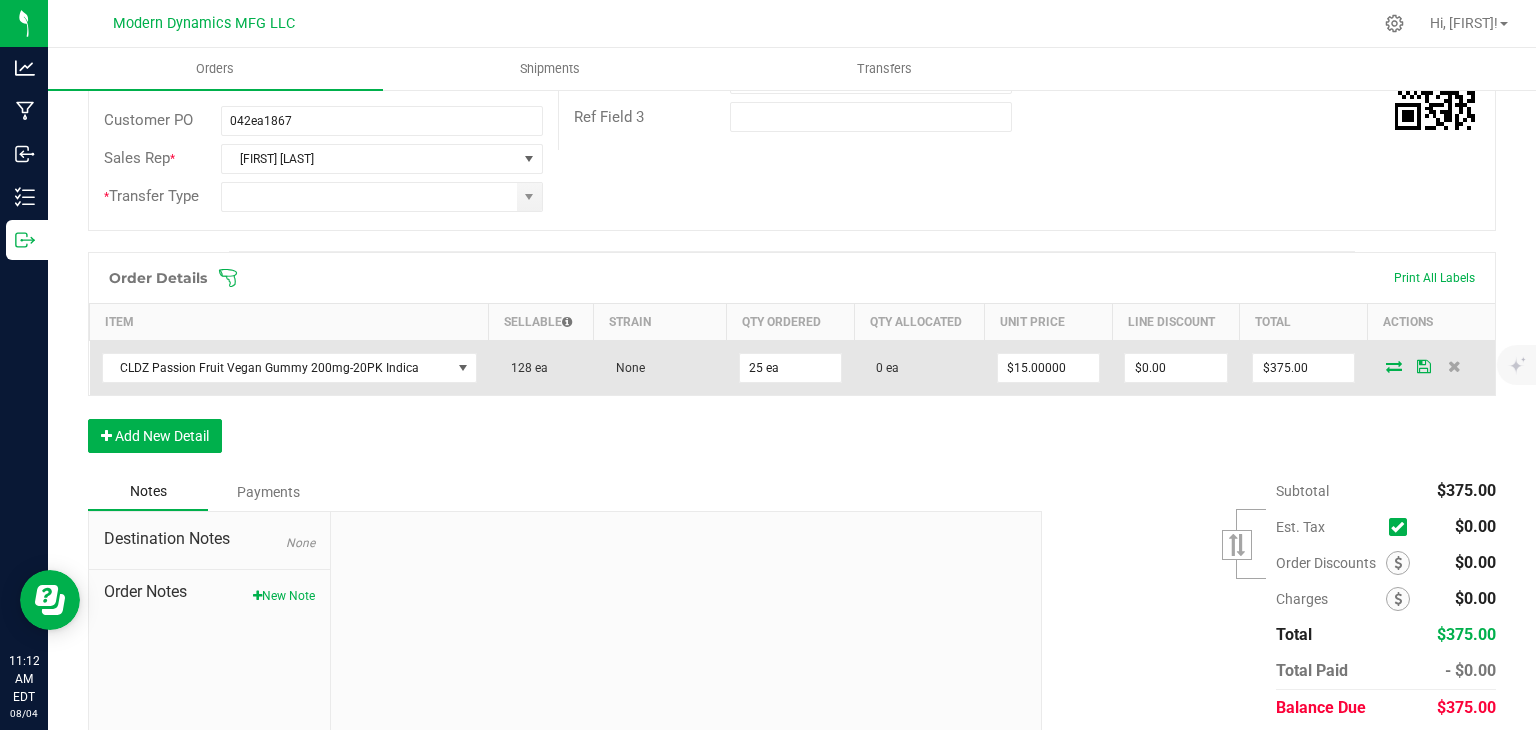 click at bounding box center [1394, 366] 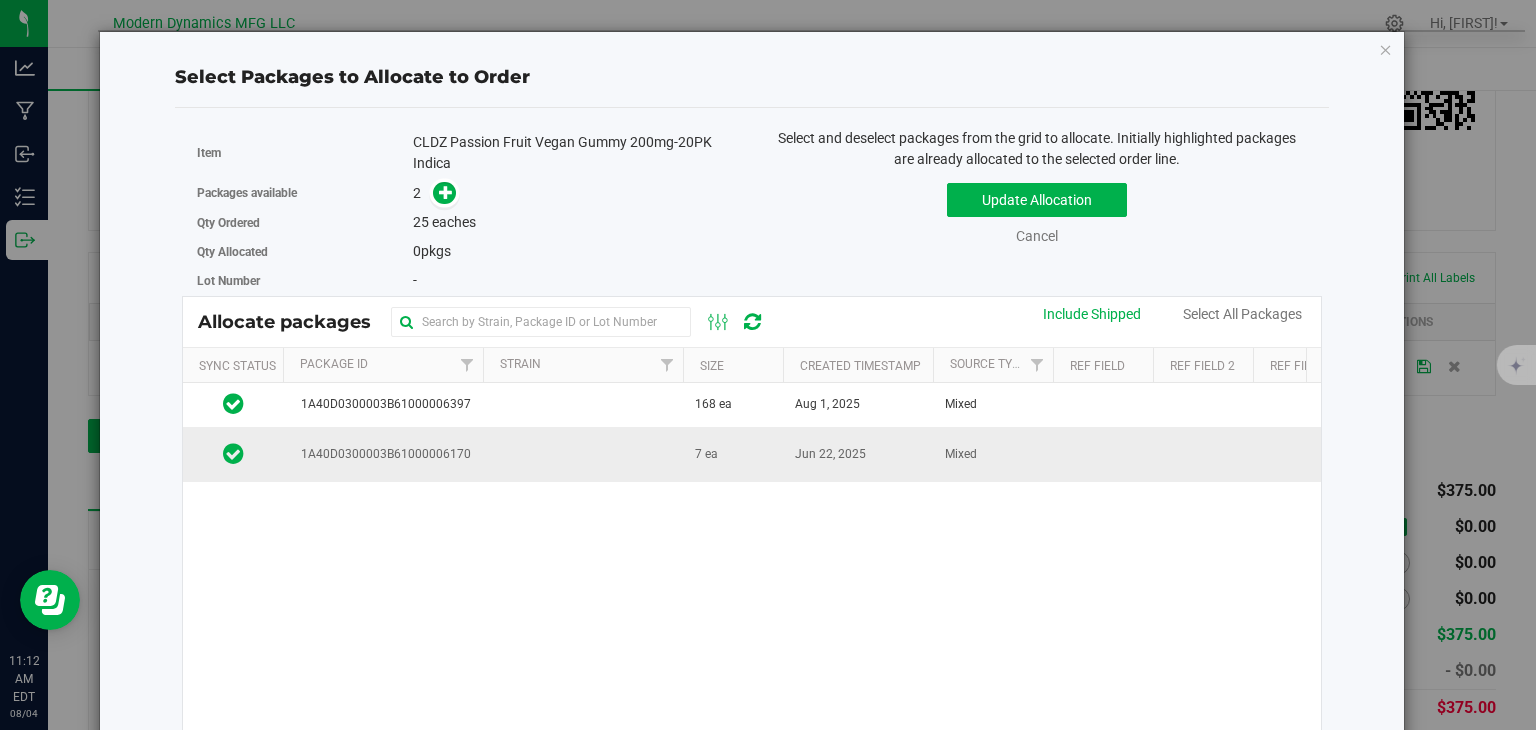click on "1A40D0300003B61000006170" at bounding box center [382, 454] 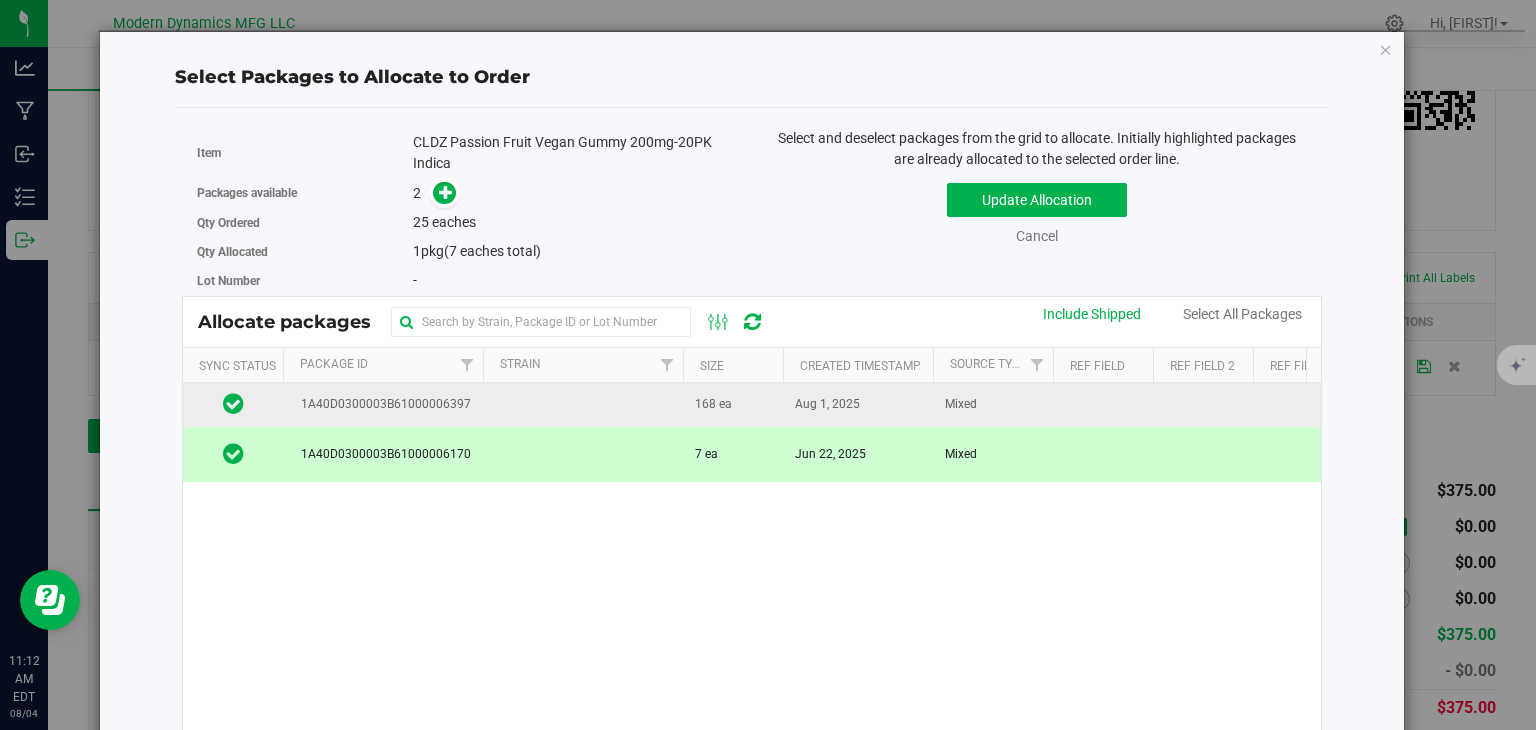 click on "1A40D0300003B61000006397" at bounding box center [382, 404] 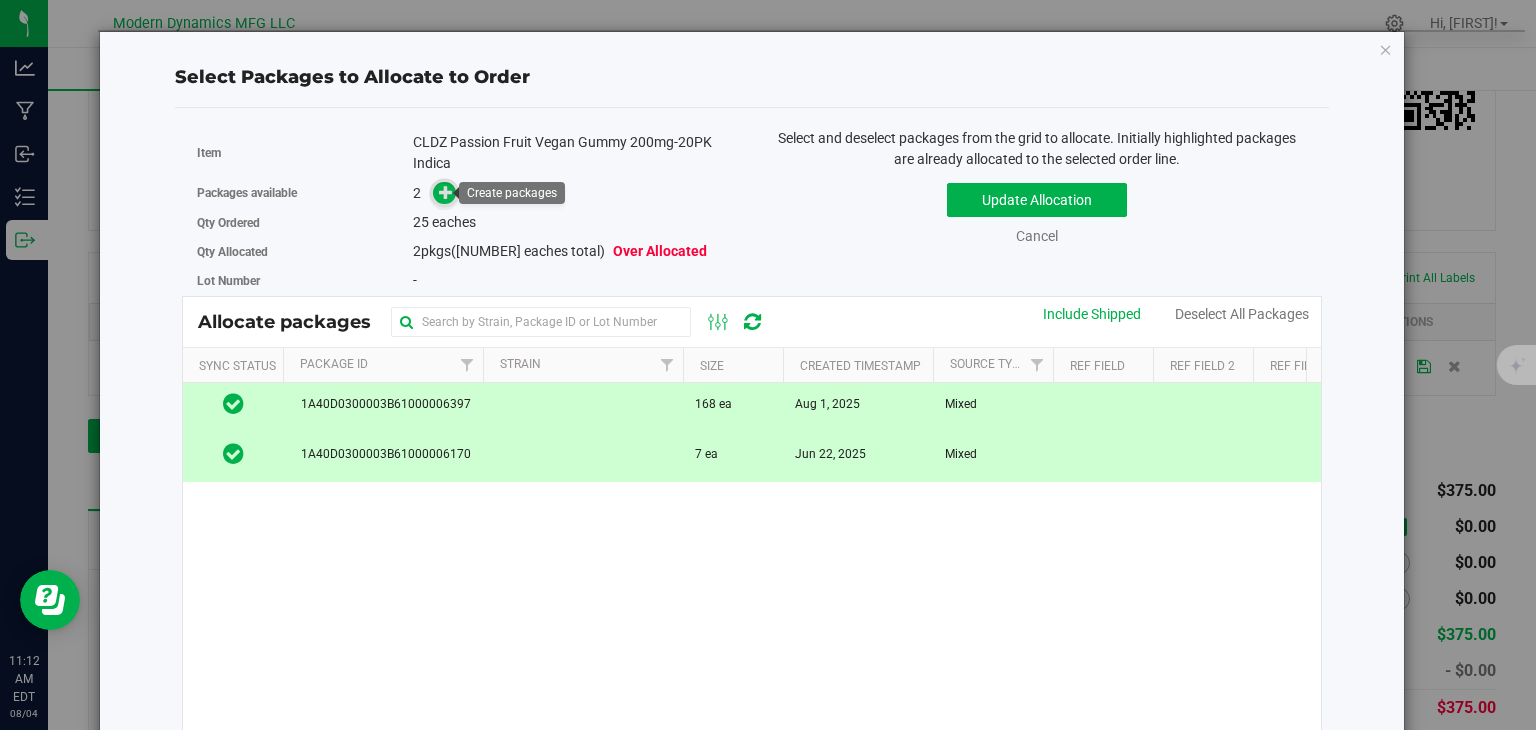 click at bounding box center (446, 192) 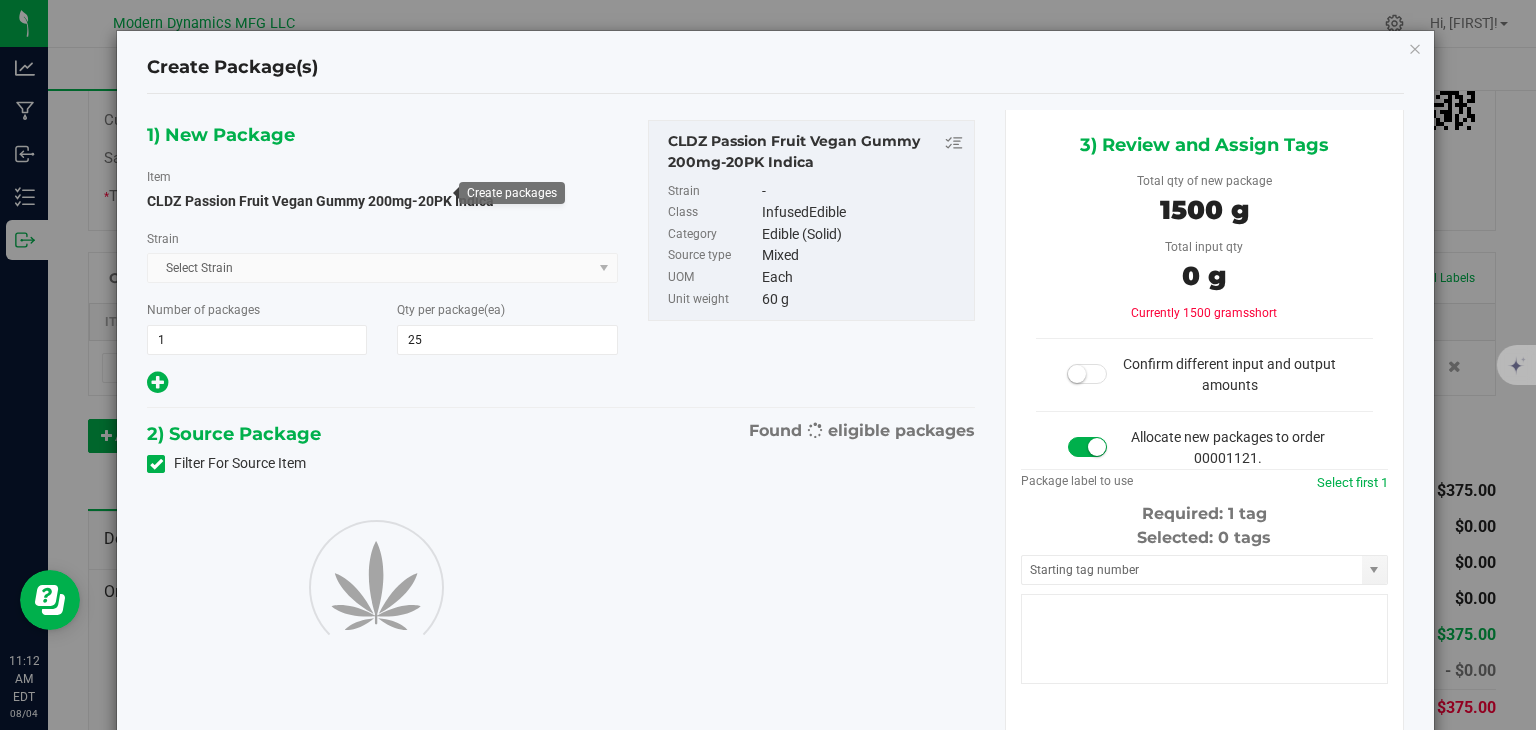 type on "25" 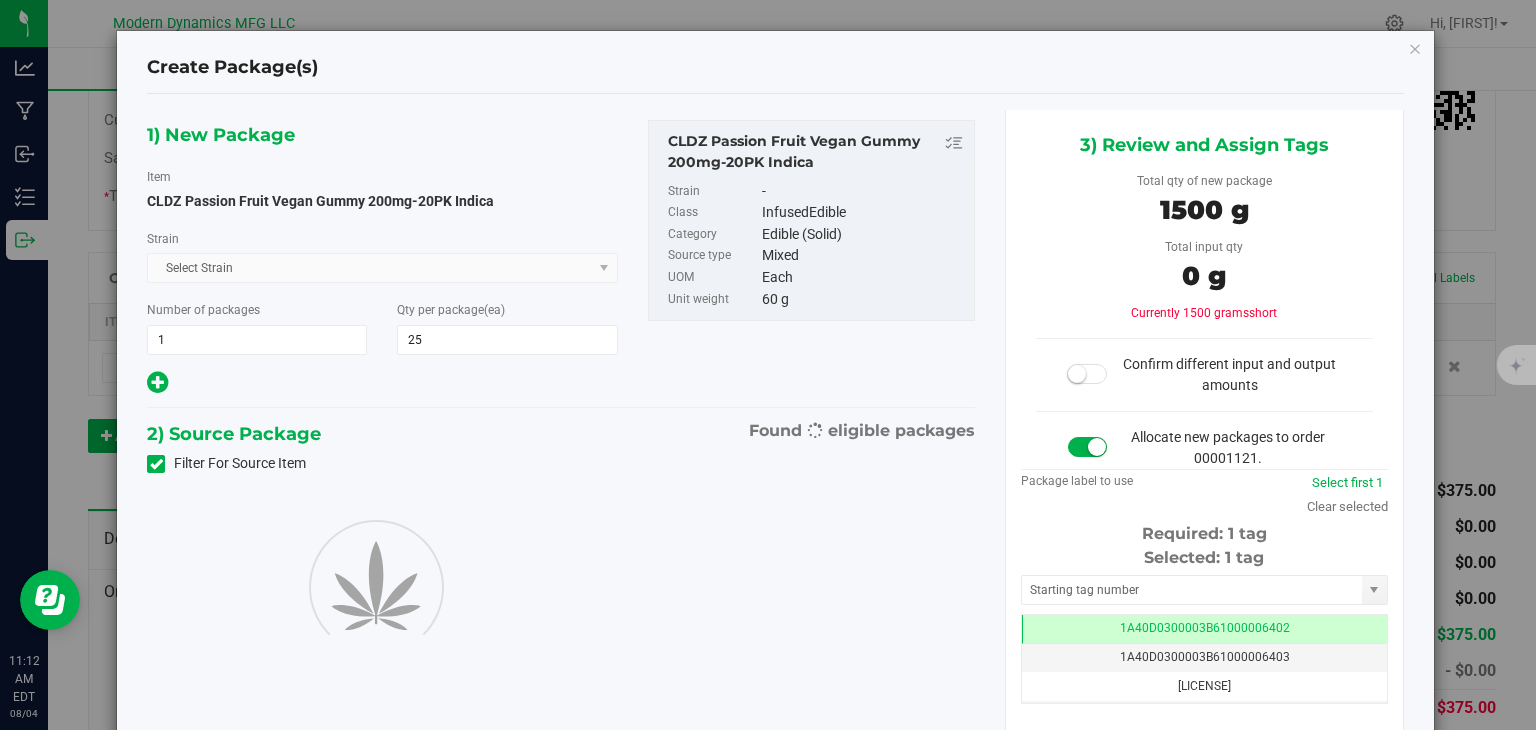 scroll, scrollTop: 0, scrollLeft: 0, axis: both 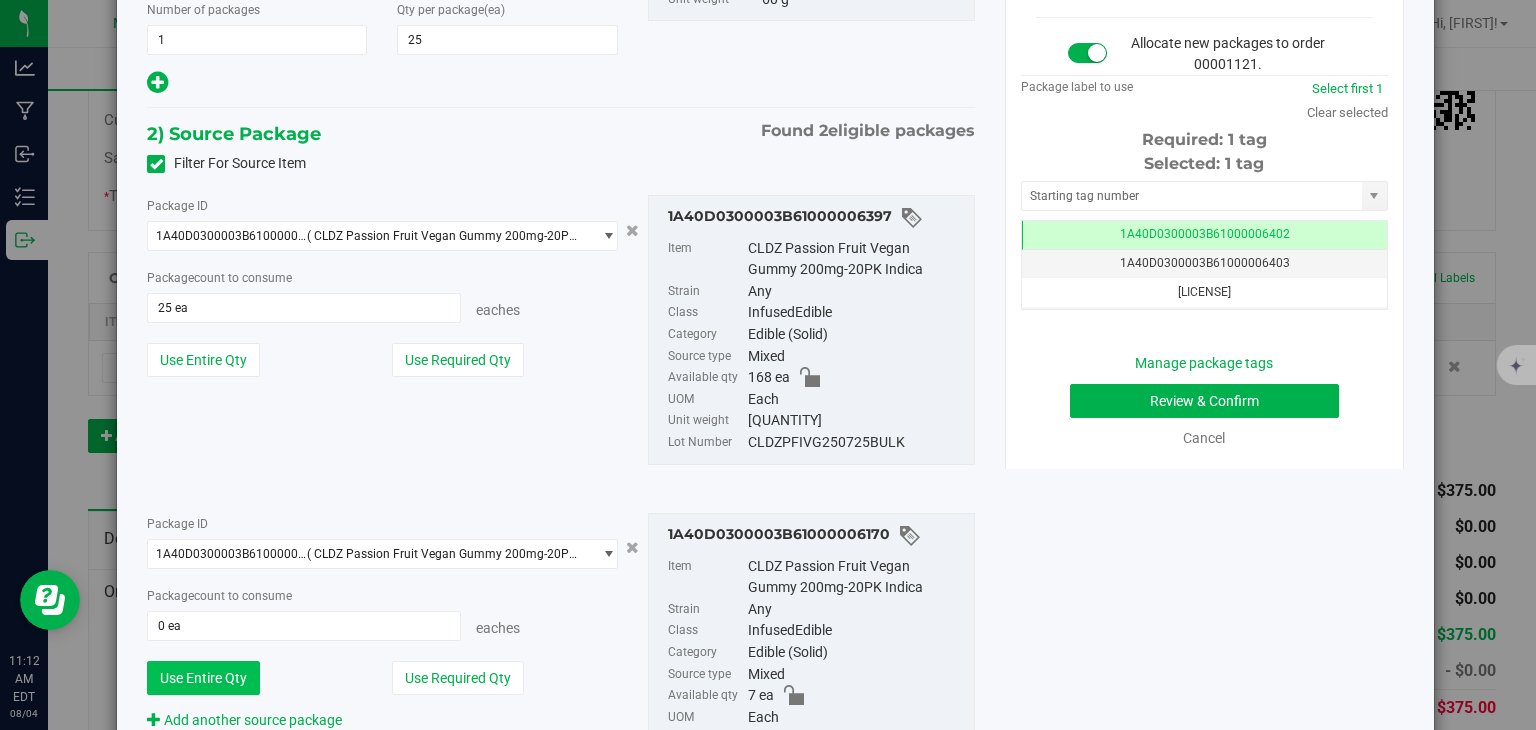 click on "Use Entire Qty" at bounding box center [203, 678] 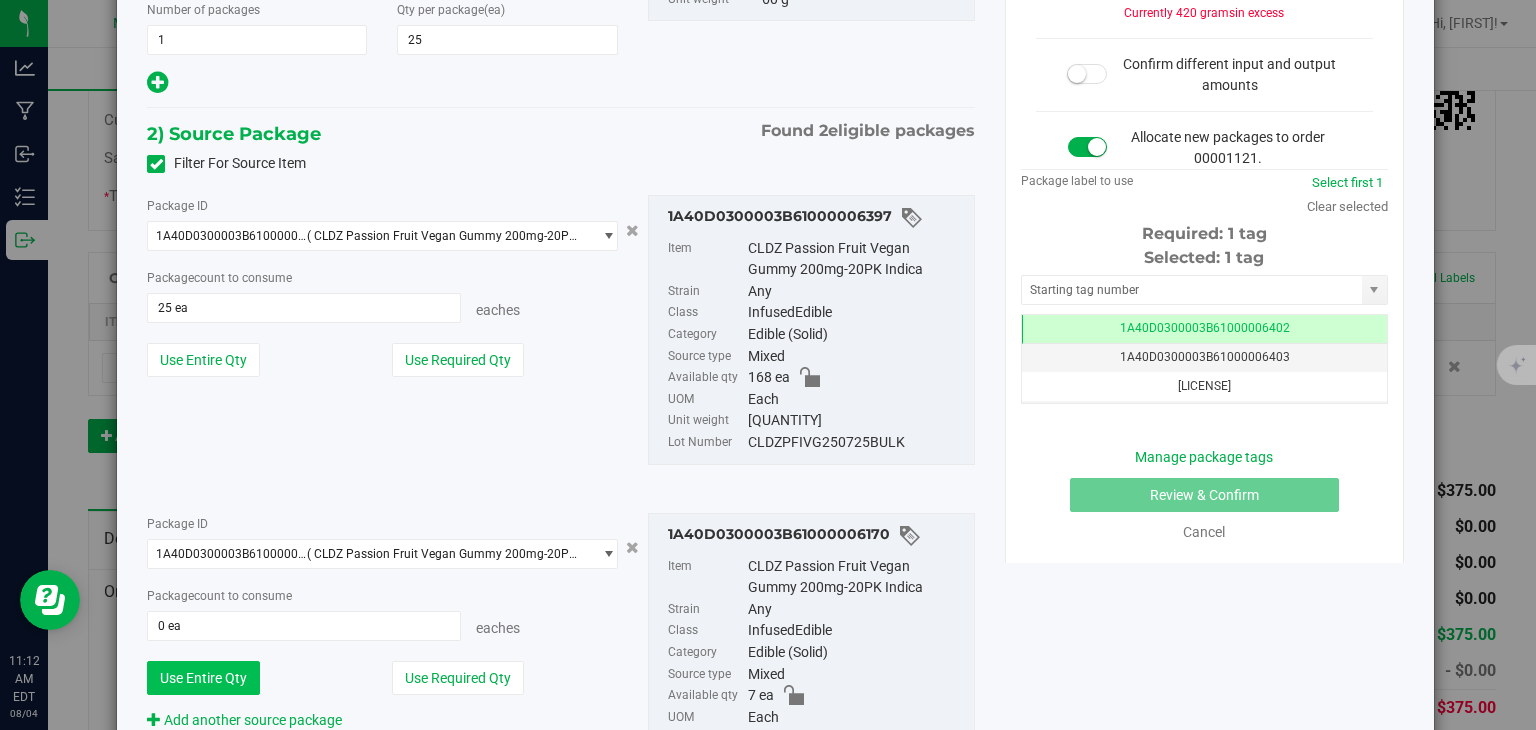 type on "7 ea" 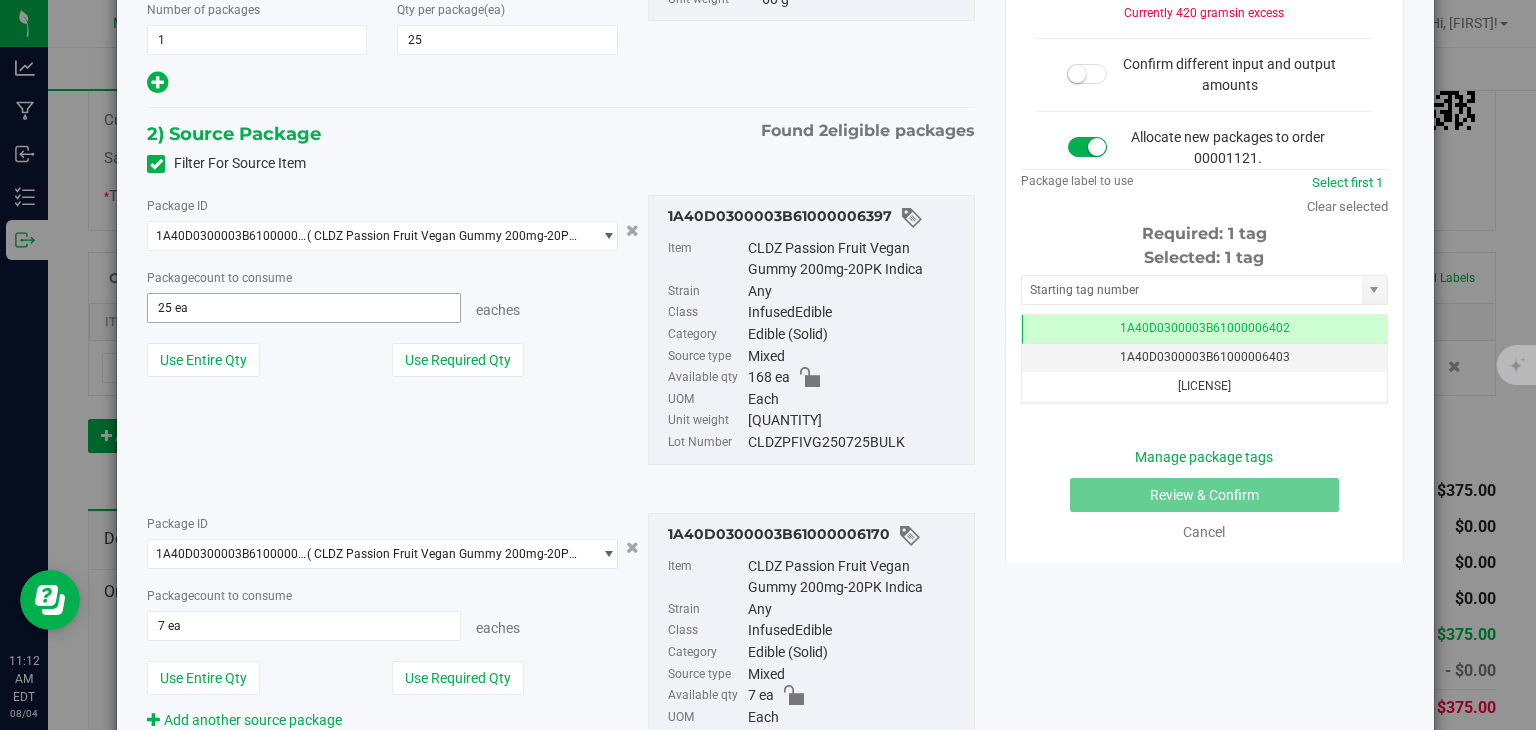 click on "25 ea 25" at bounding box center (303, 308) 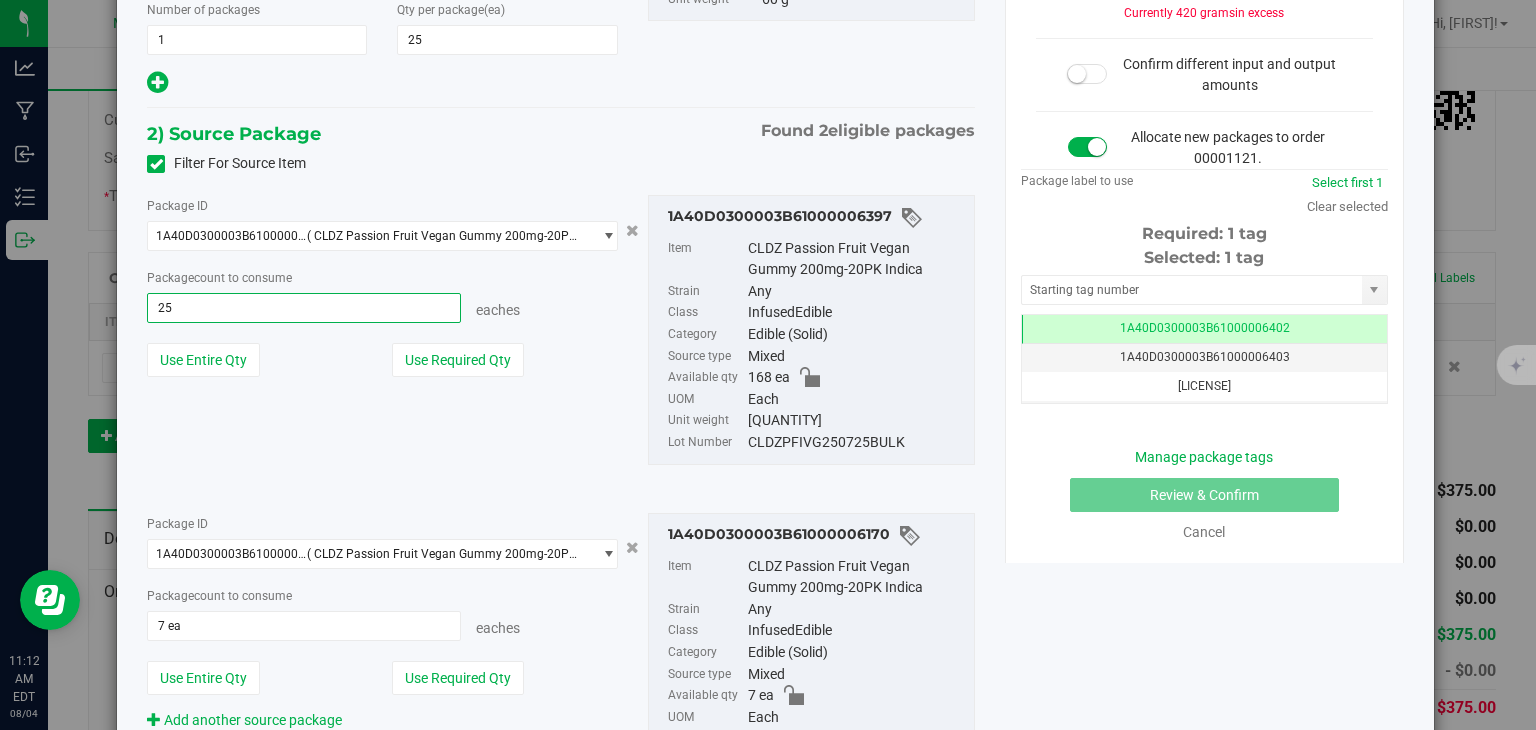 click on "25" at bounding box center [303, 308] 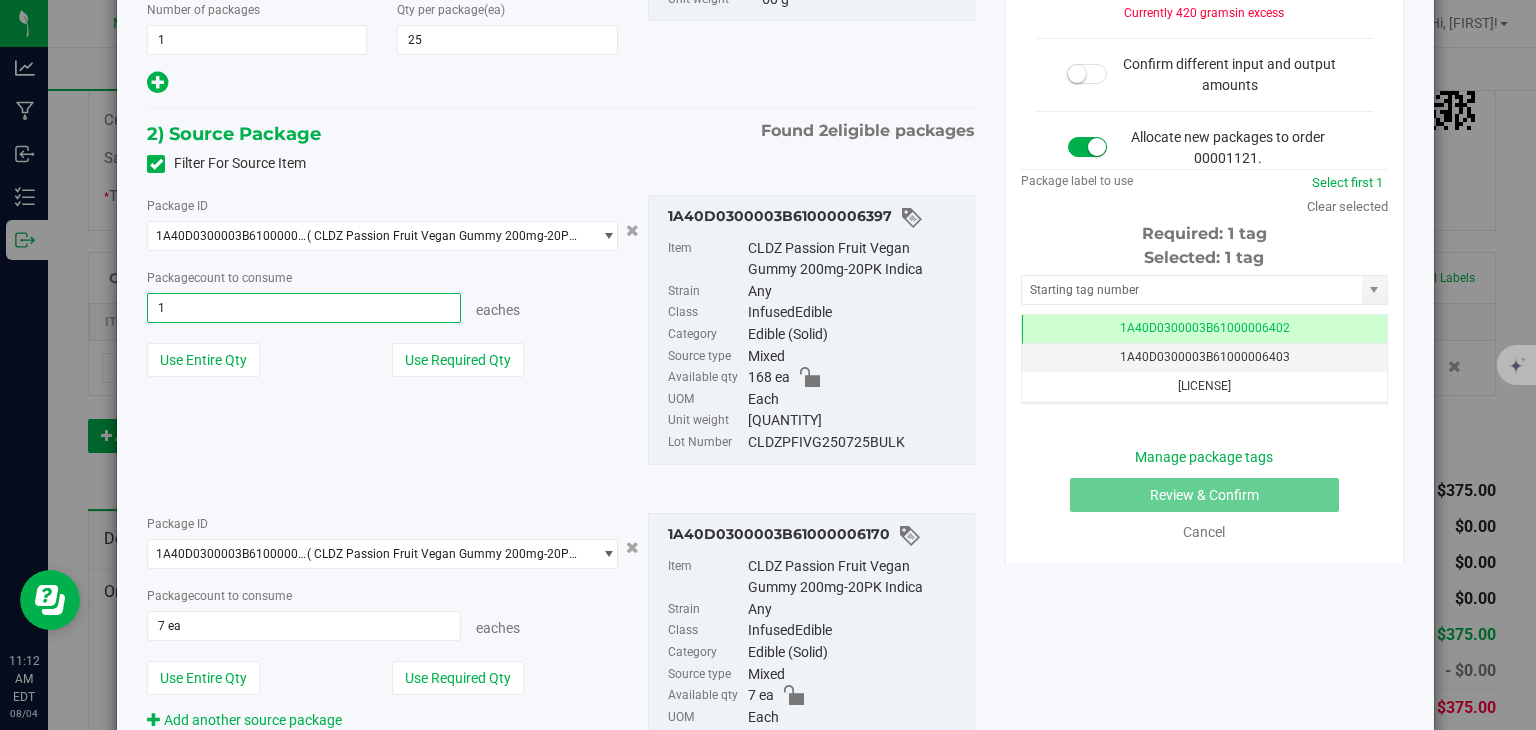 type on "18" 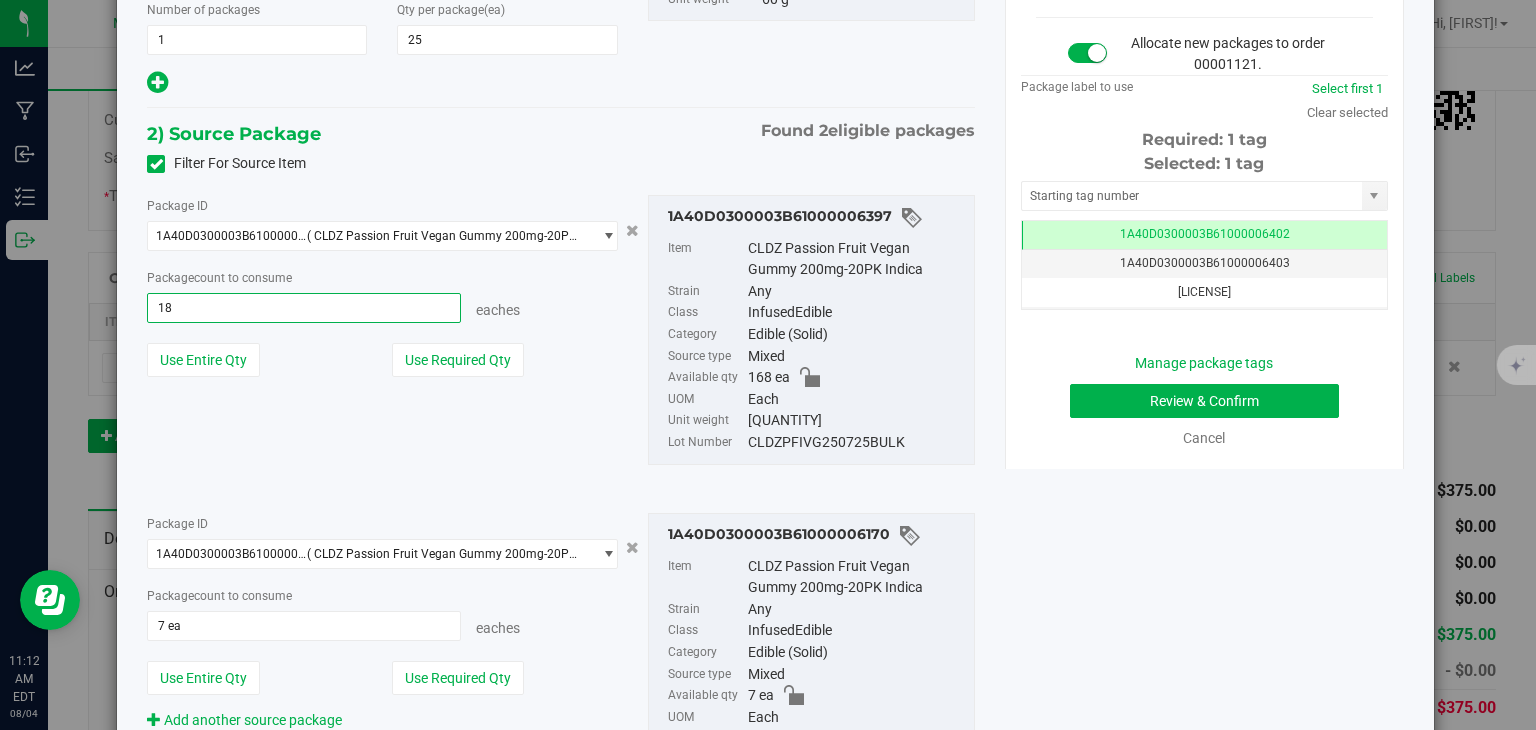 type on "18 ea" 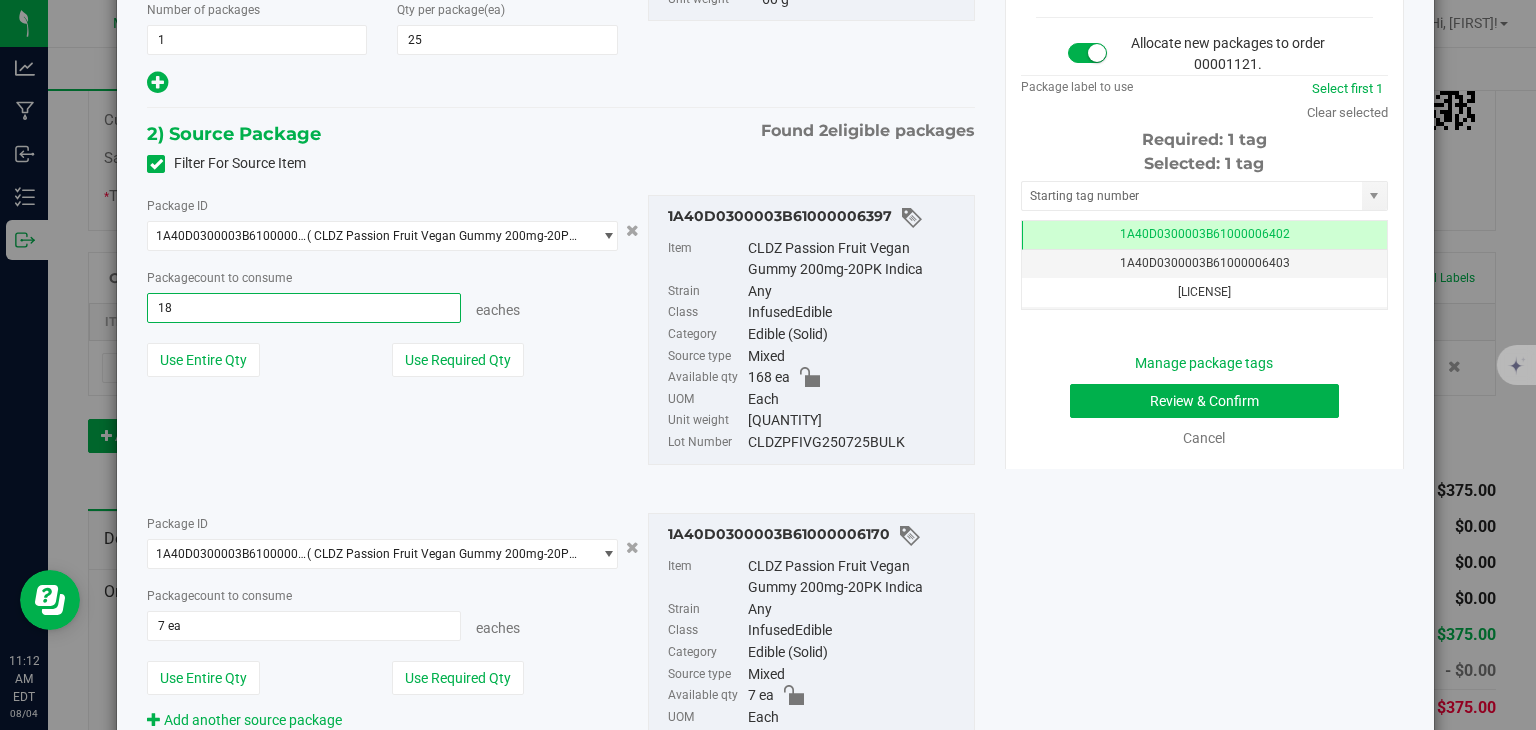 click on "1) New Package
Item
CLDZ Passion Fruit Vegan Gummy 200mg-20PK Indica
Strain
Select Strain Select Strain None Blue Widow Cherry Ghostenade Early Lemon Berry Miracle Alien Cookies Raspberry Truffle Skywalker OG Sorbet #4 Sunset Runtz Wedding Cake
Number of packages
1 1
25 25    -" at bounding box center [775, 317] 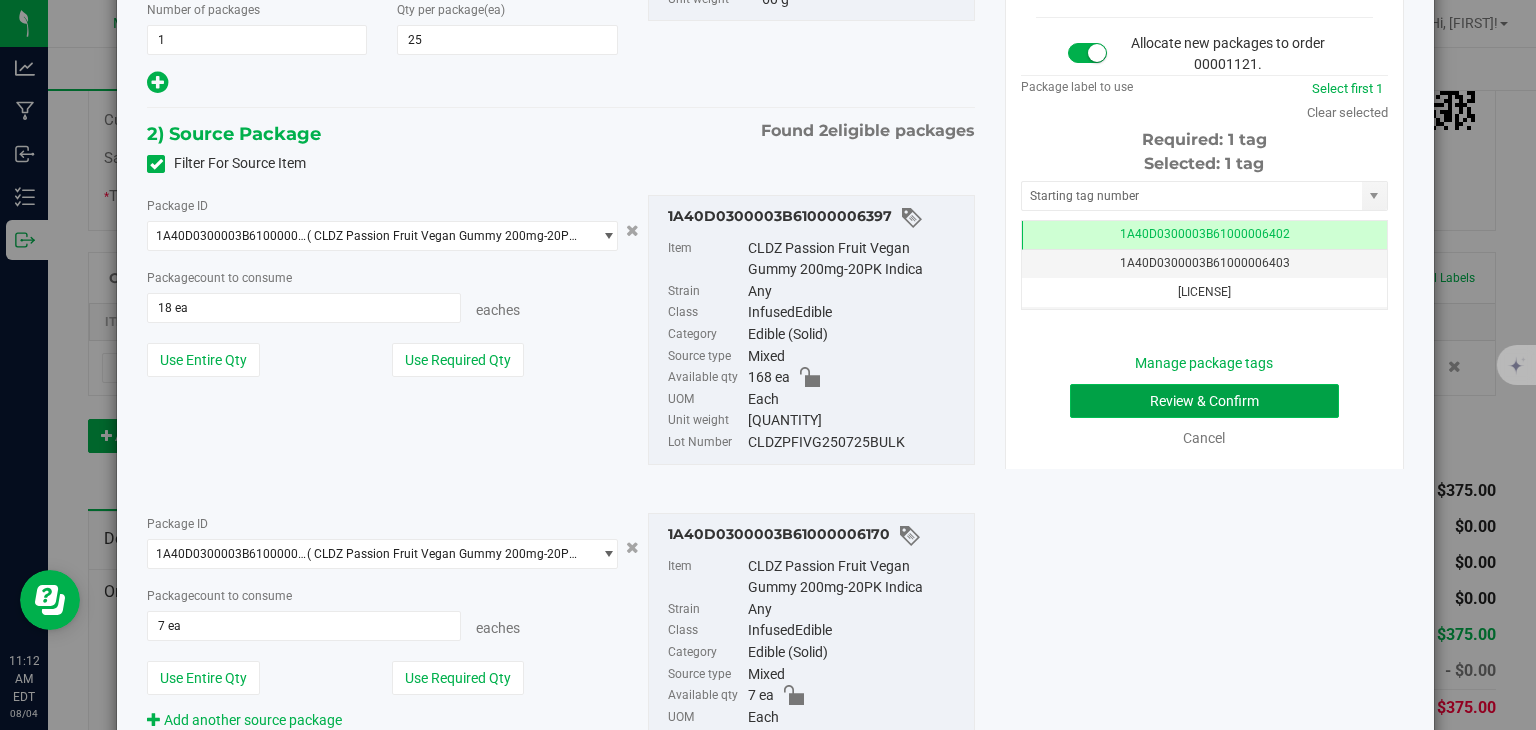 click on "Review & Confirm" at bounding box center [1204, 401] 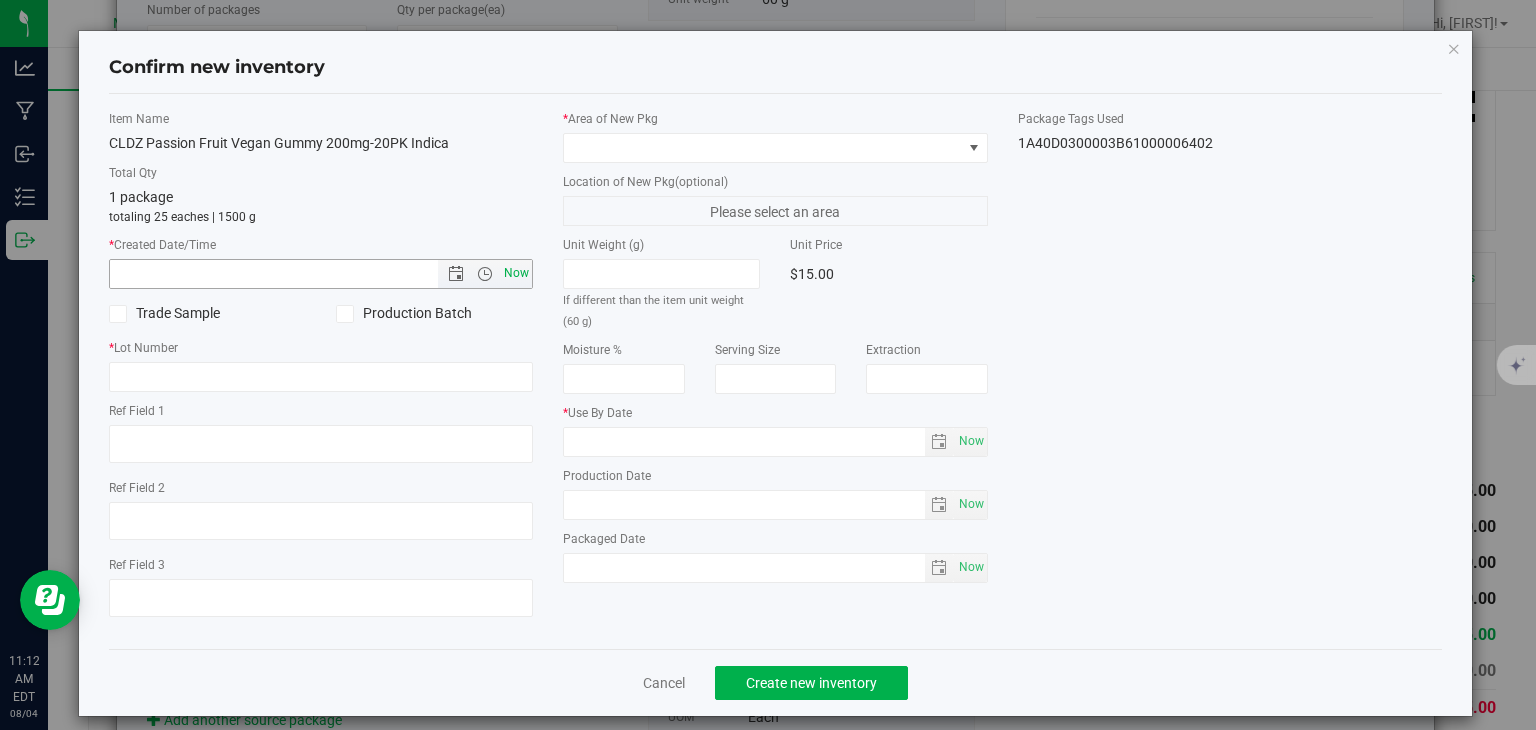 click on "Now" at bounding box center (517, 273) 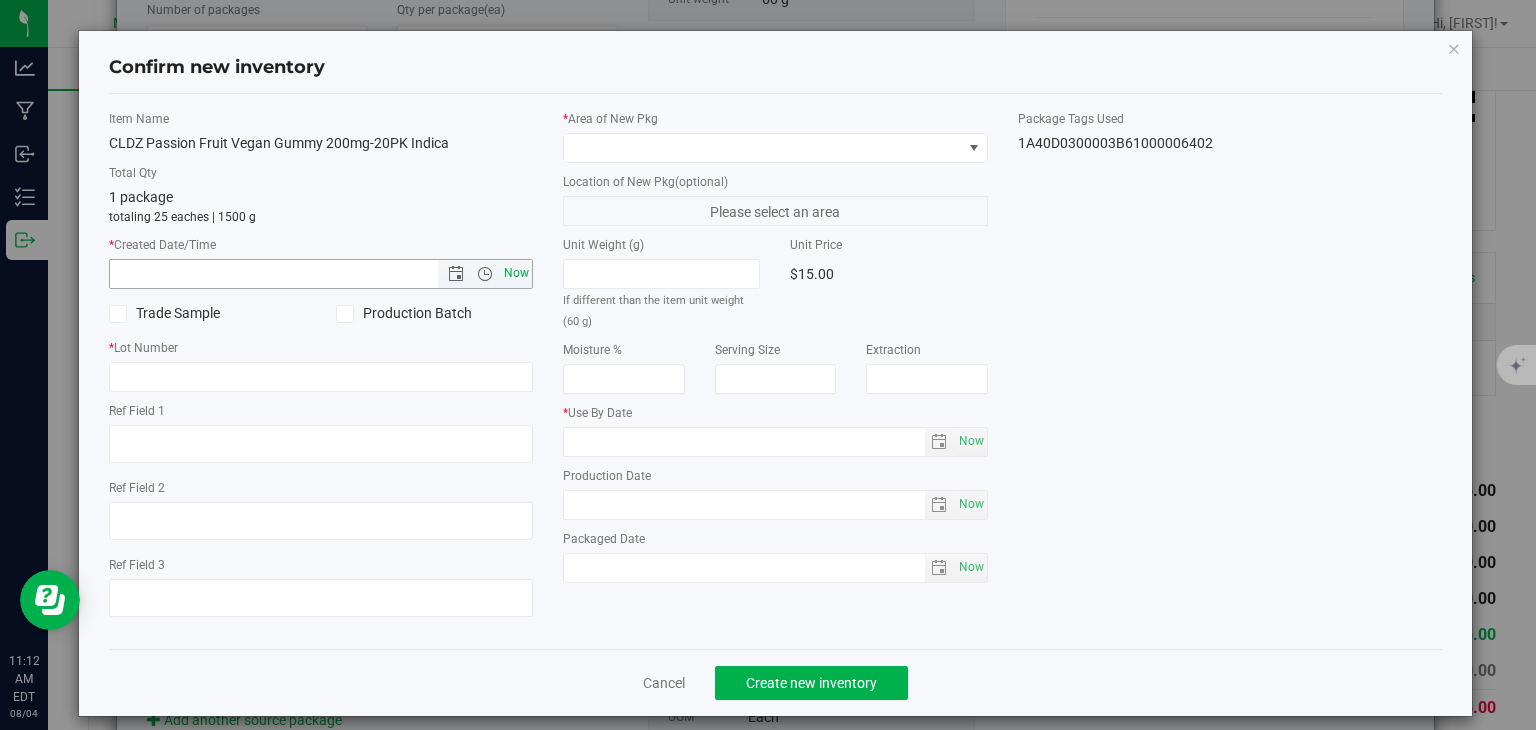 type on "8/4/2025 11:12 AM" 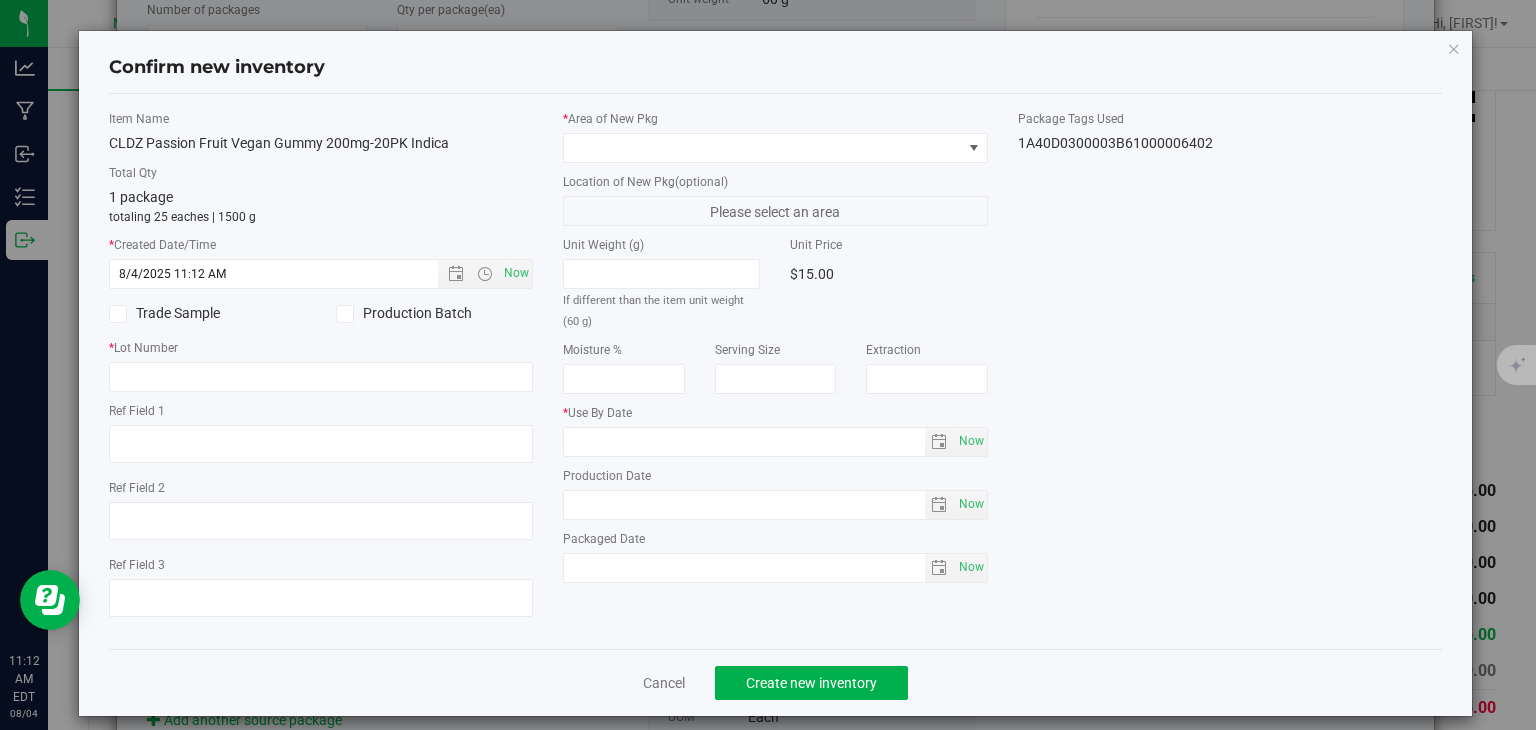 click on "*
Area of New Pkg
Location of New Pkg
(optional)
Please select an area
Unit Weight (g)
If different than the item unit weight (60 g)
Unit Price
$15.00
Moisture %" at bounding box center [775, 351] 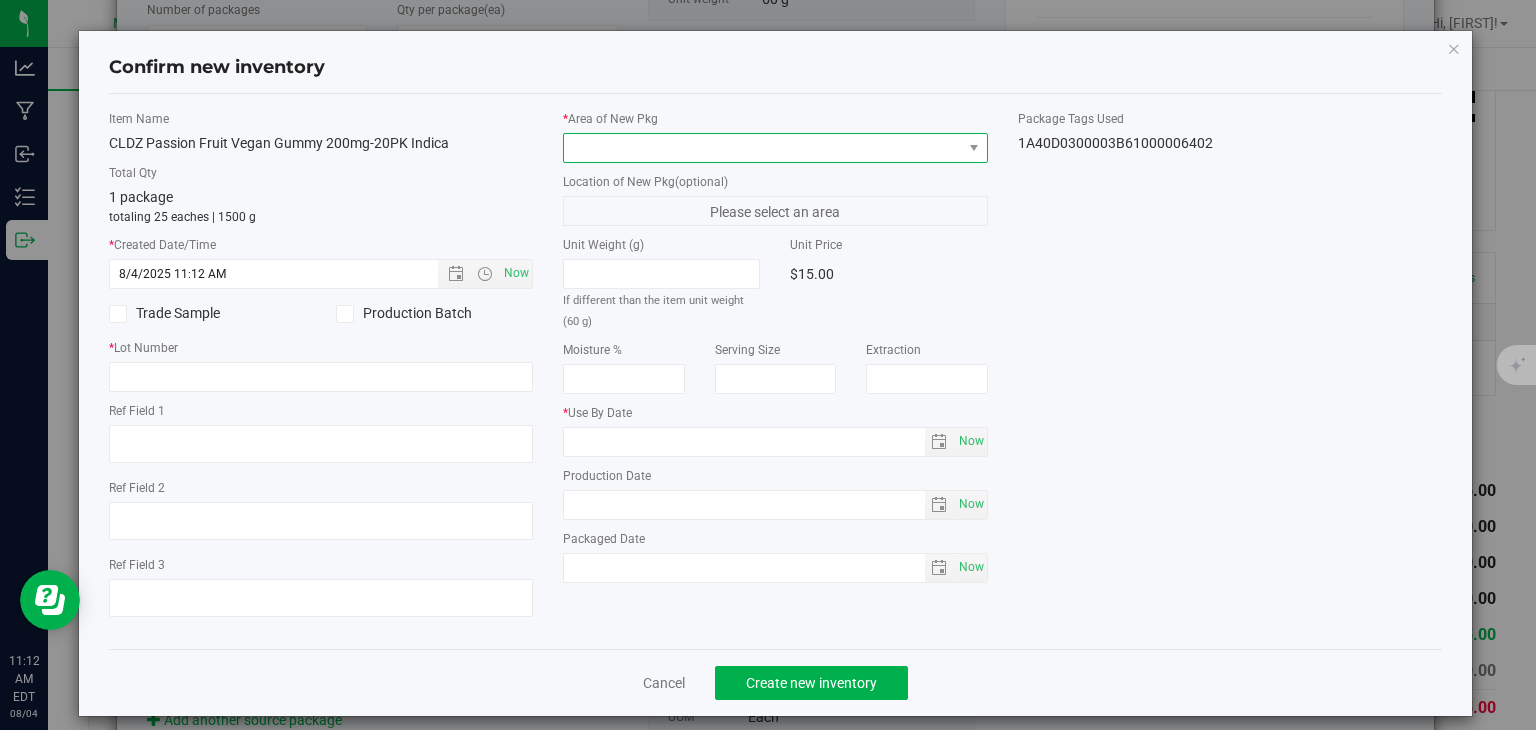 click at bounding box center [763, 148] 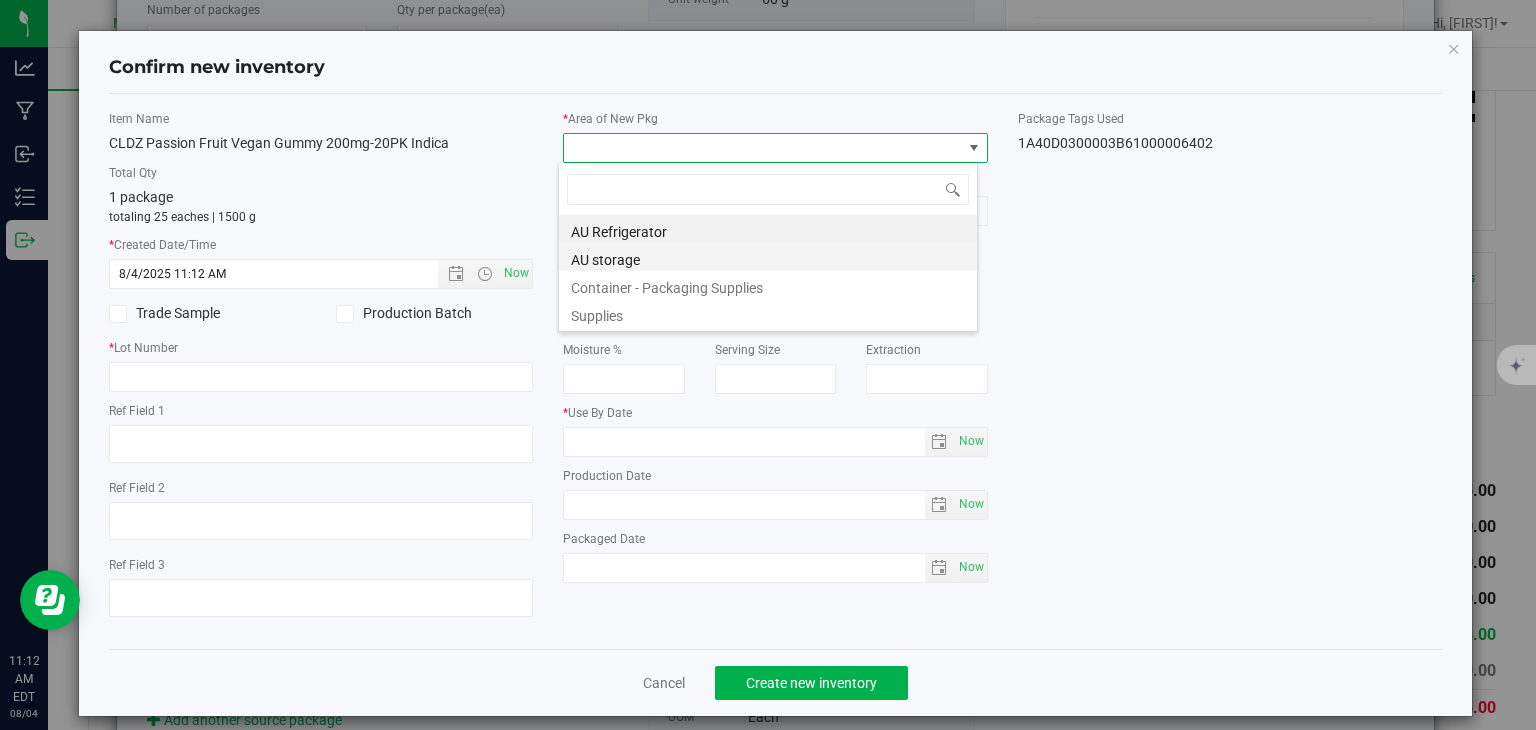 click on "AU storage" at bounding box center [768, 257] 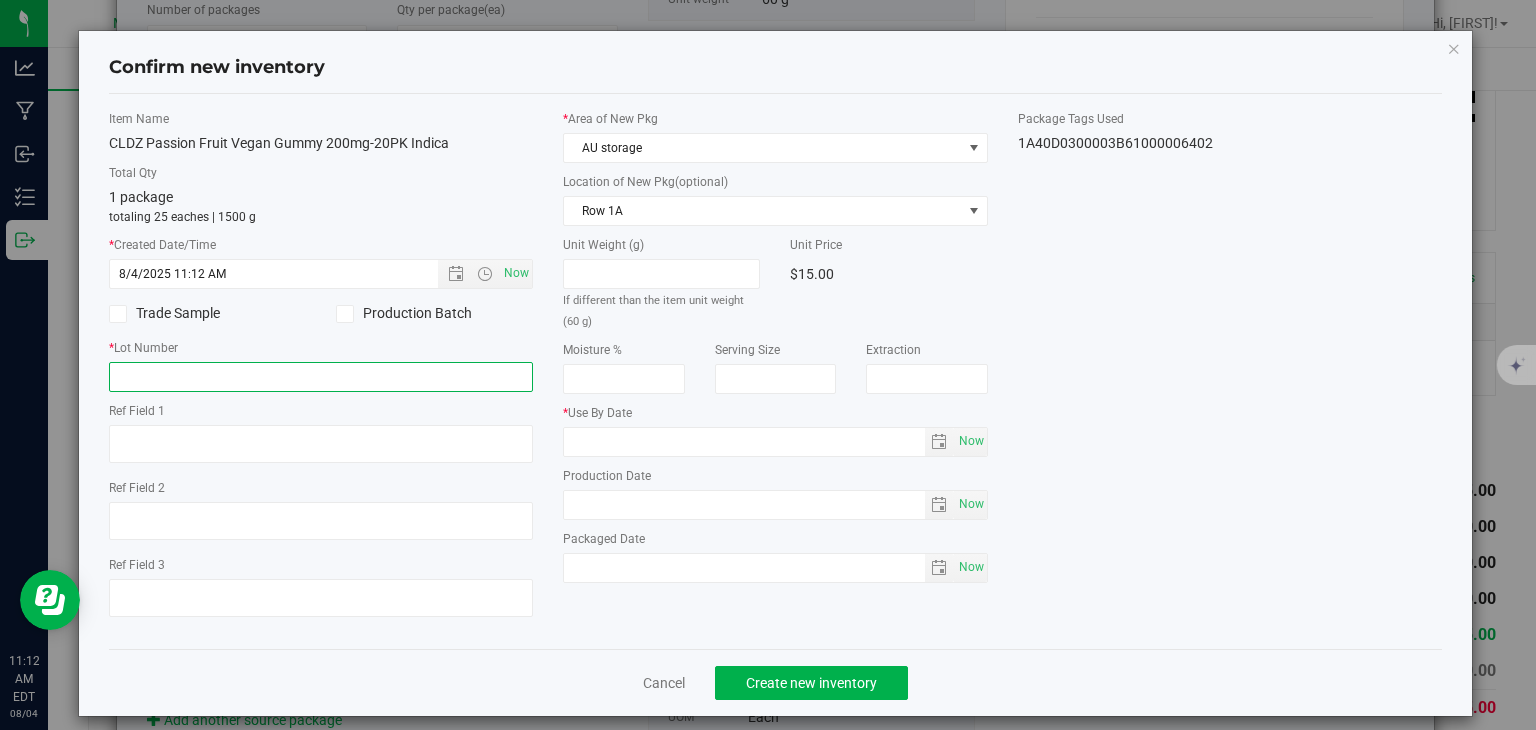 click at bounding box center (321, 377) 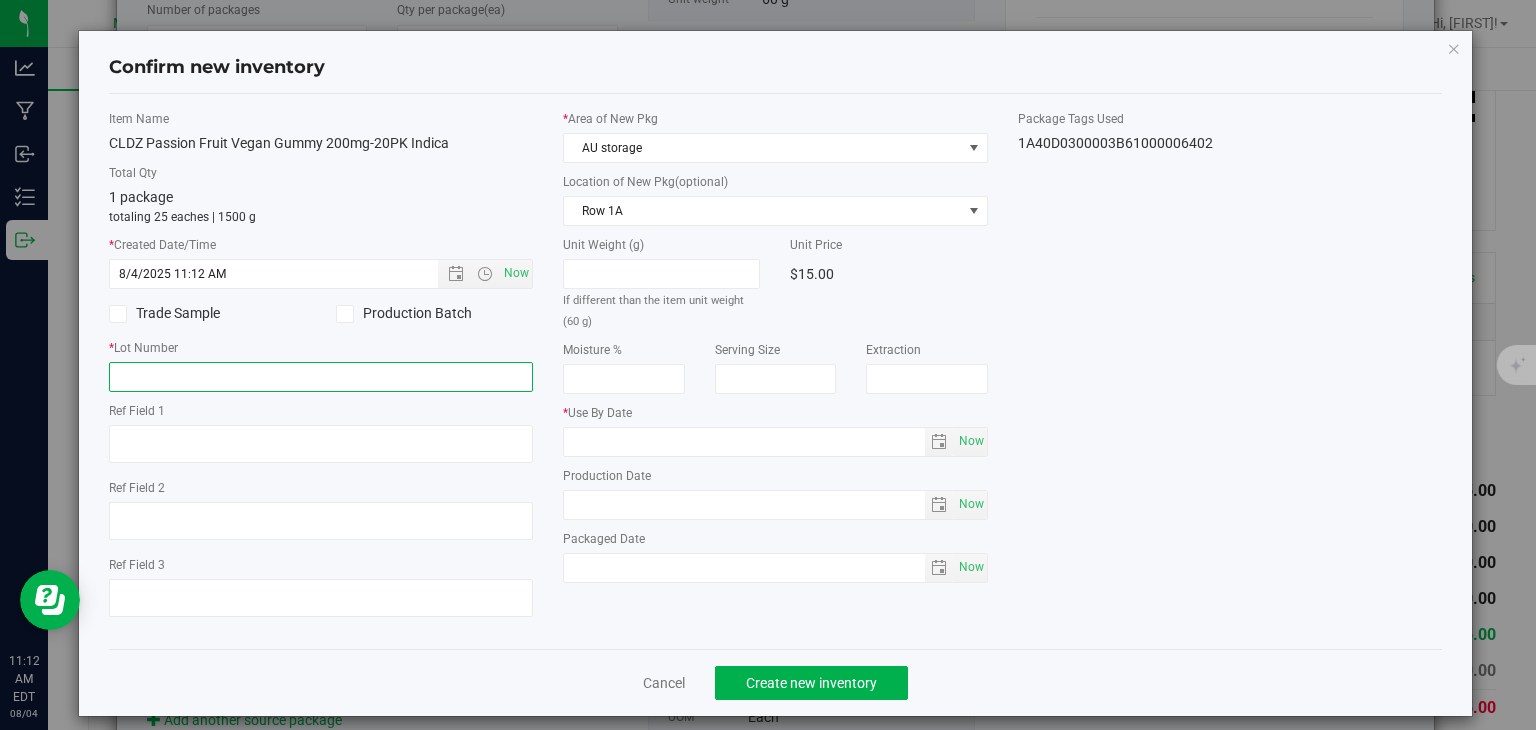 type on "[DATE]" 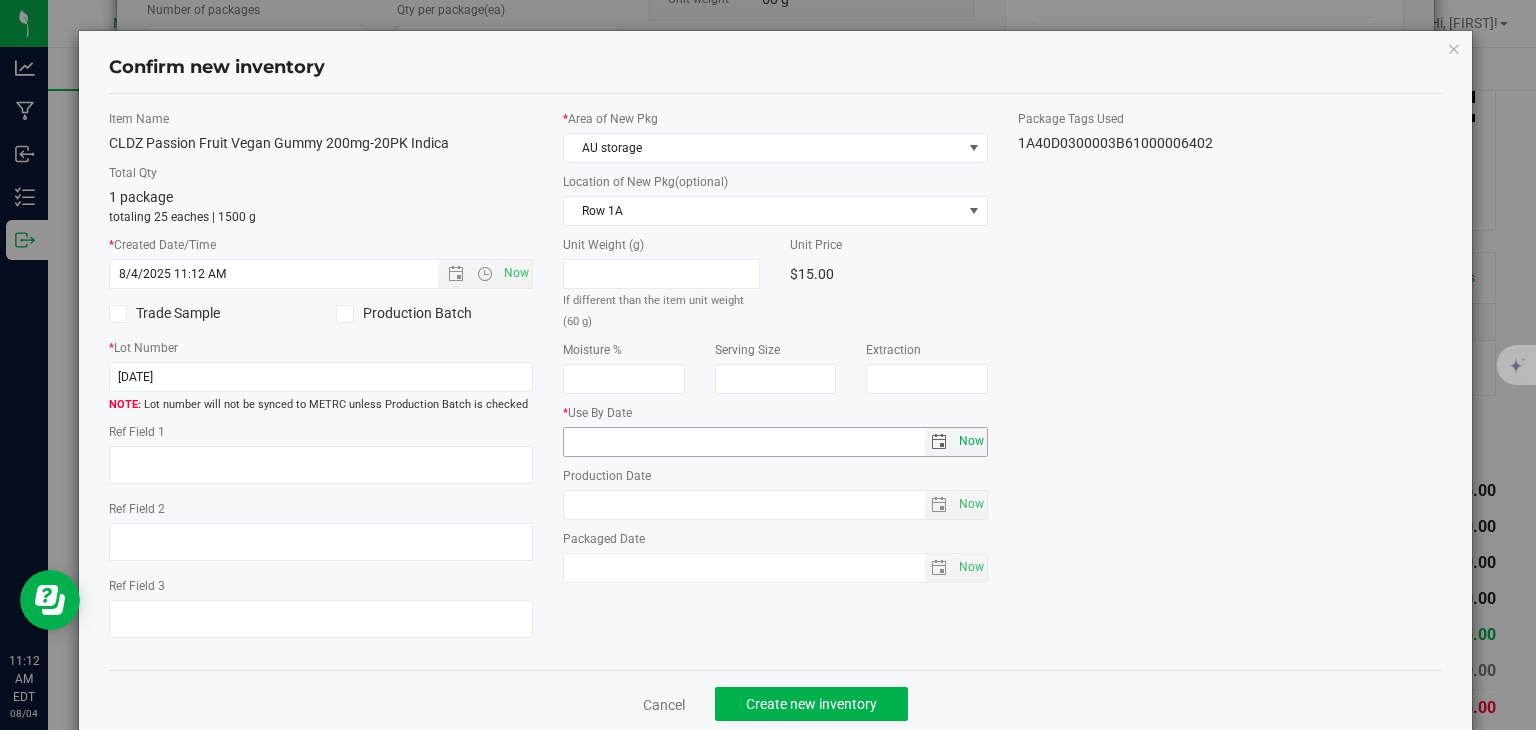 click on "Now" at bounding box center (971, 441) 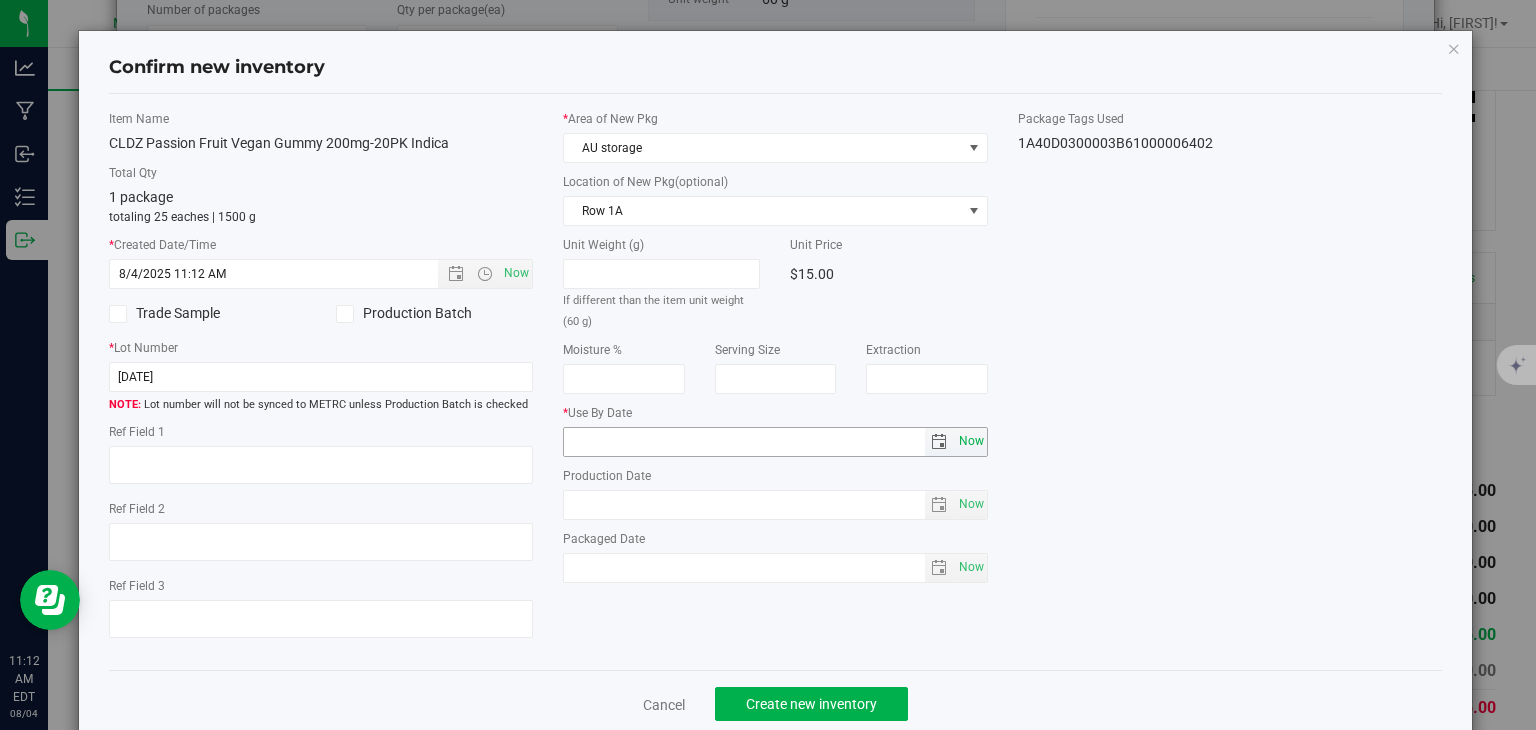 type on "2025-08-04" 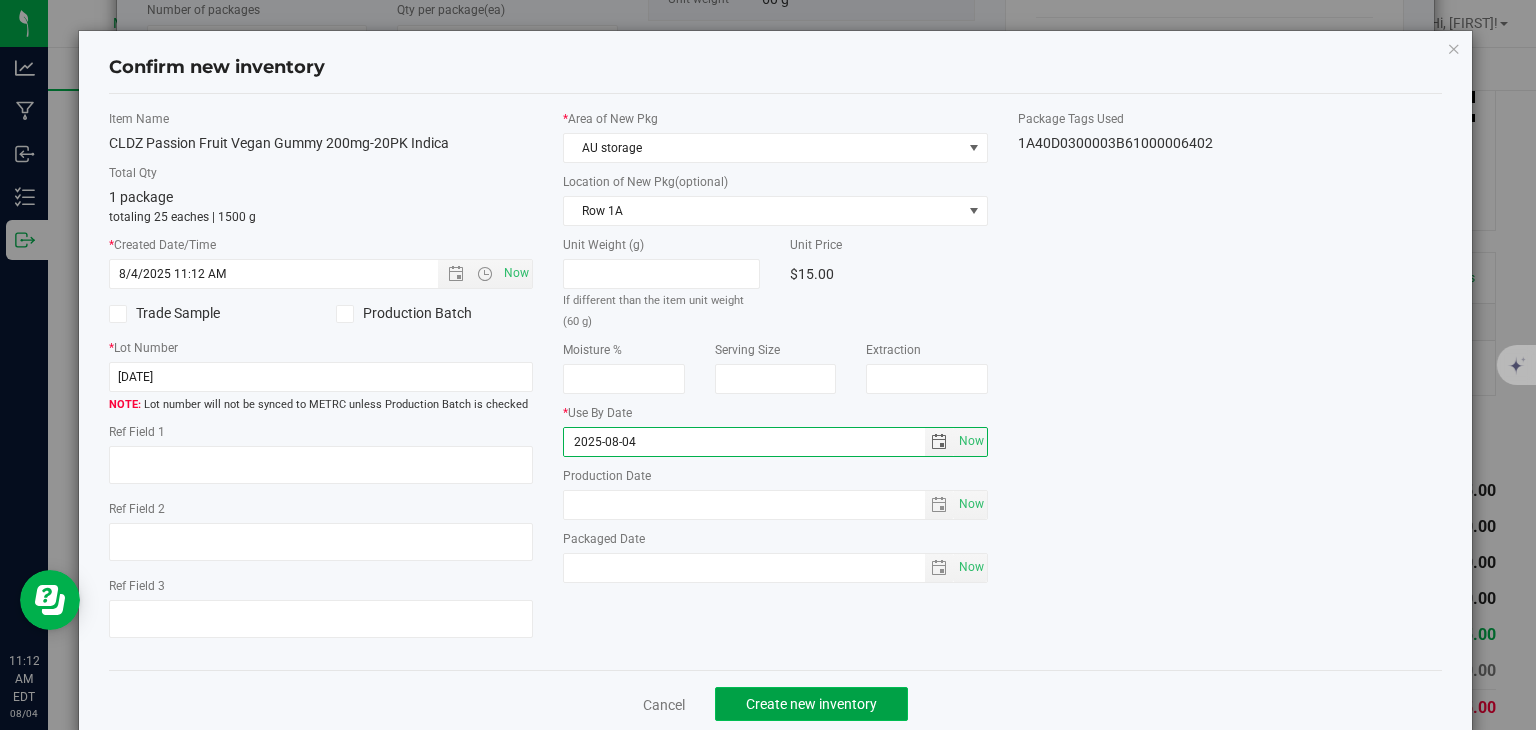 click on "Create new inventory" 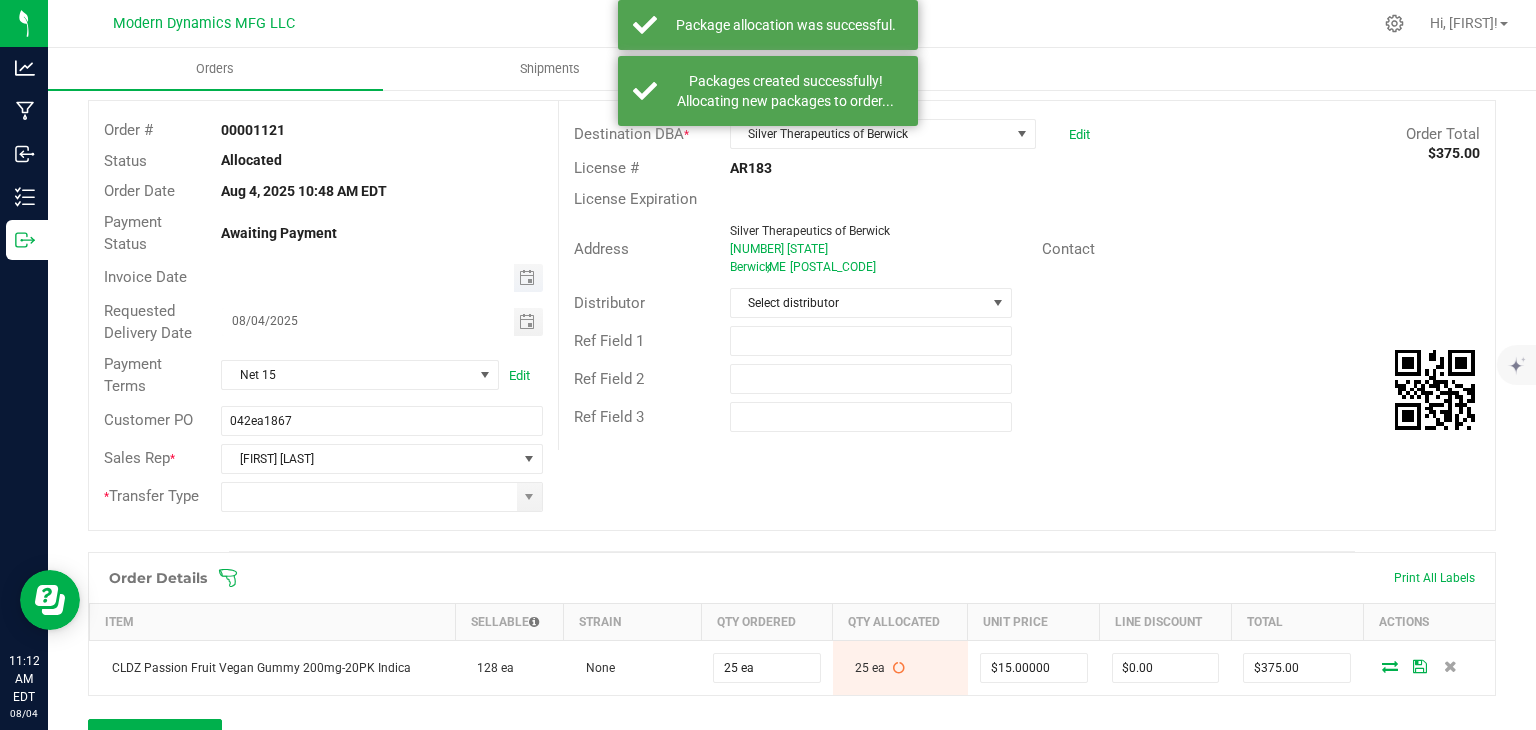 click at bounding box center [528, 278] 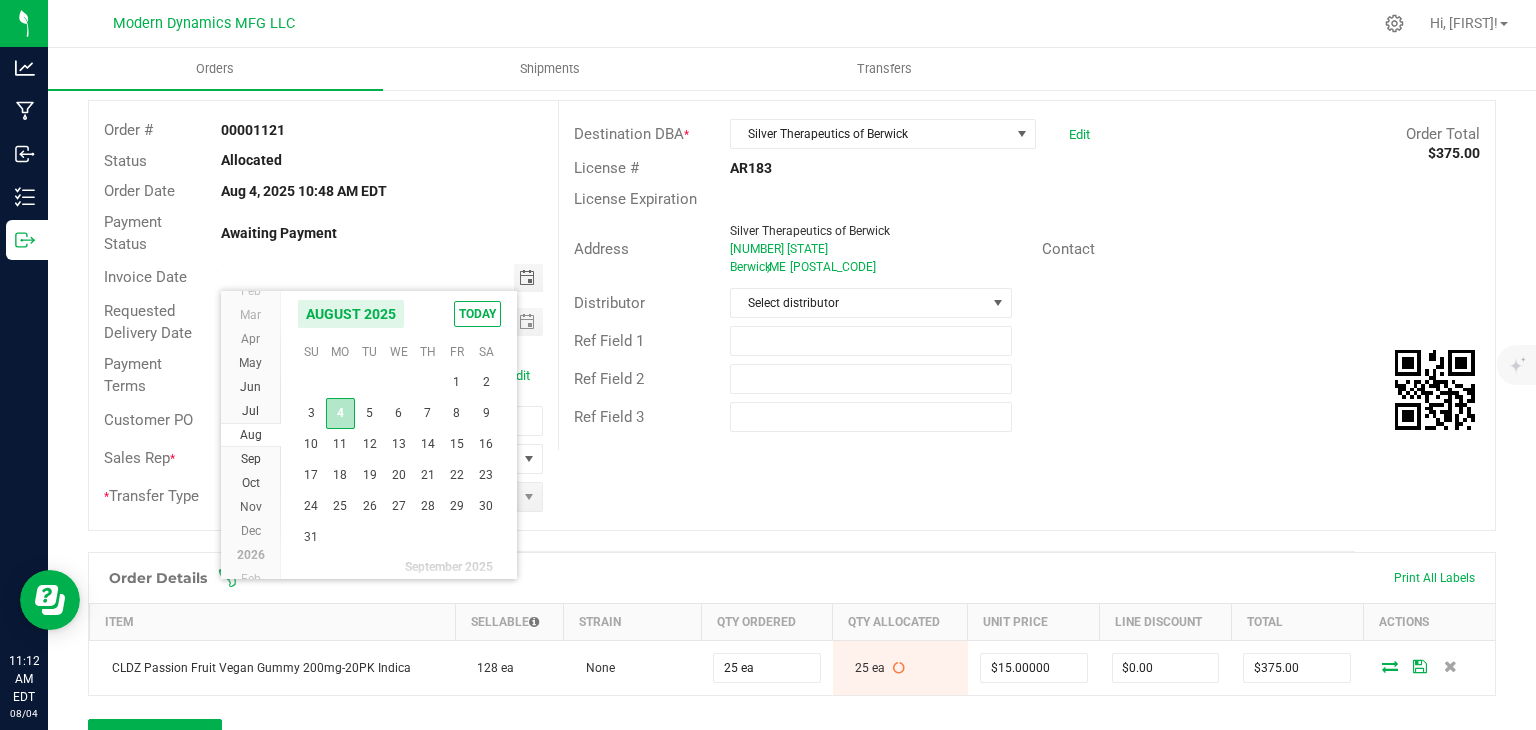 click on "4" at bounding box center (340, 413) 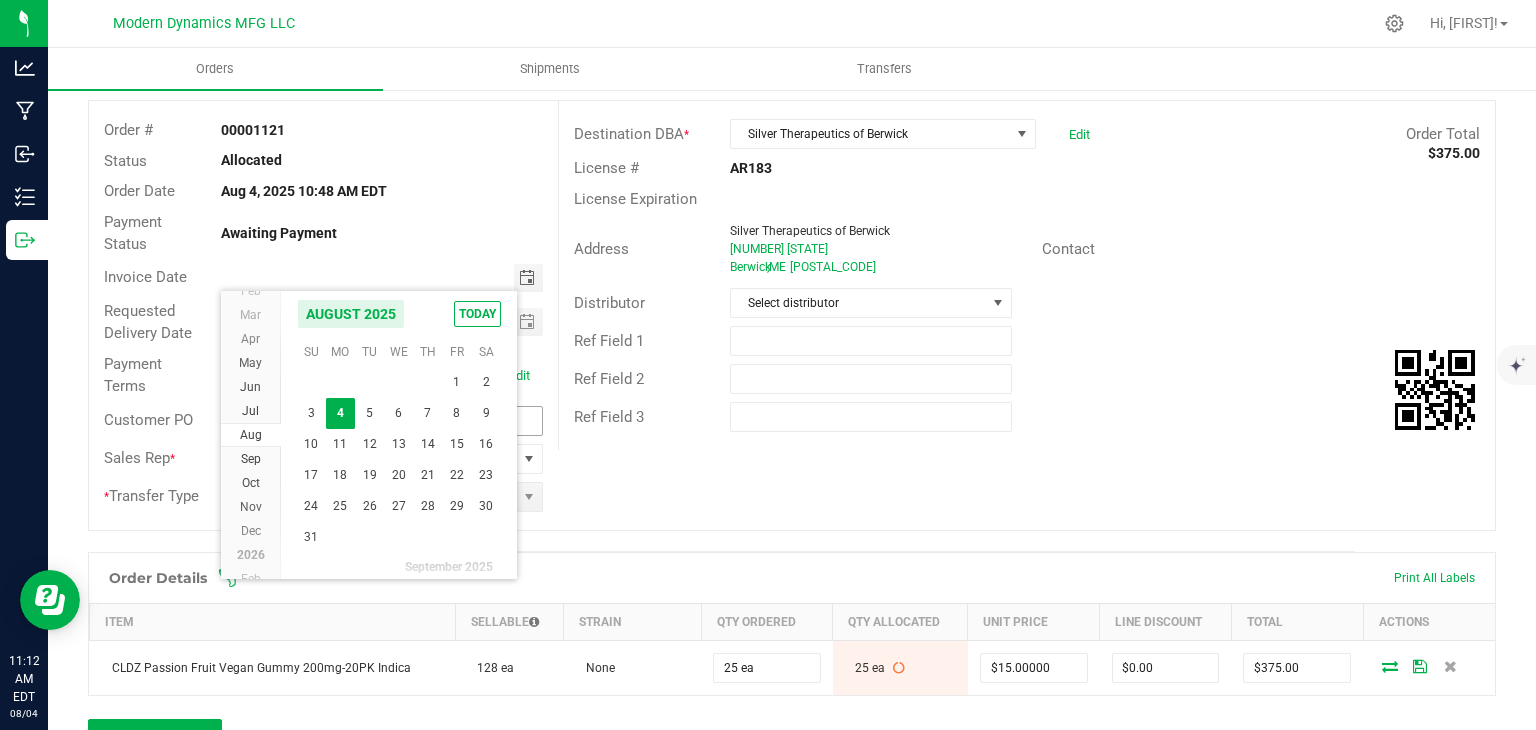 type on "08/04/2025" 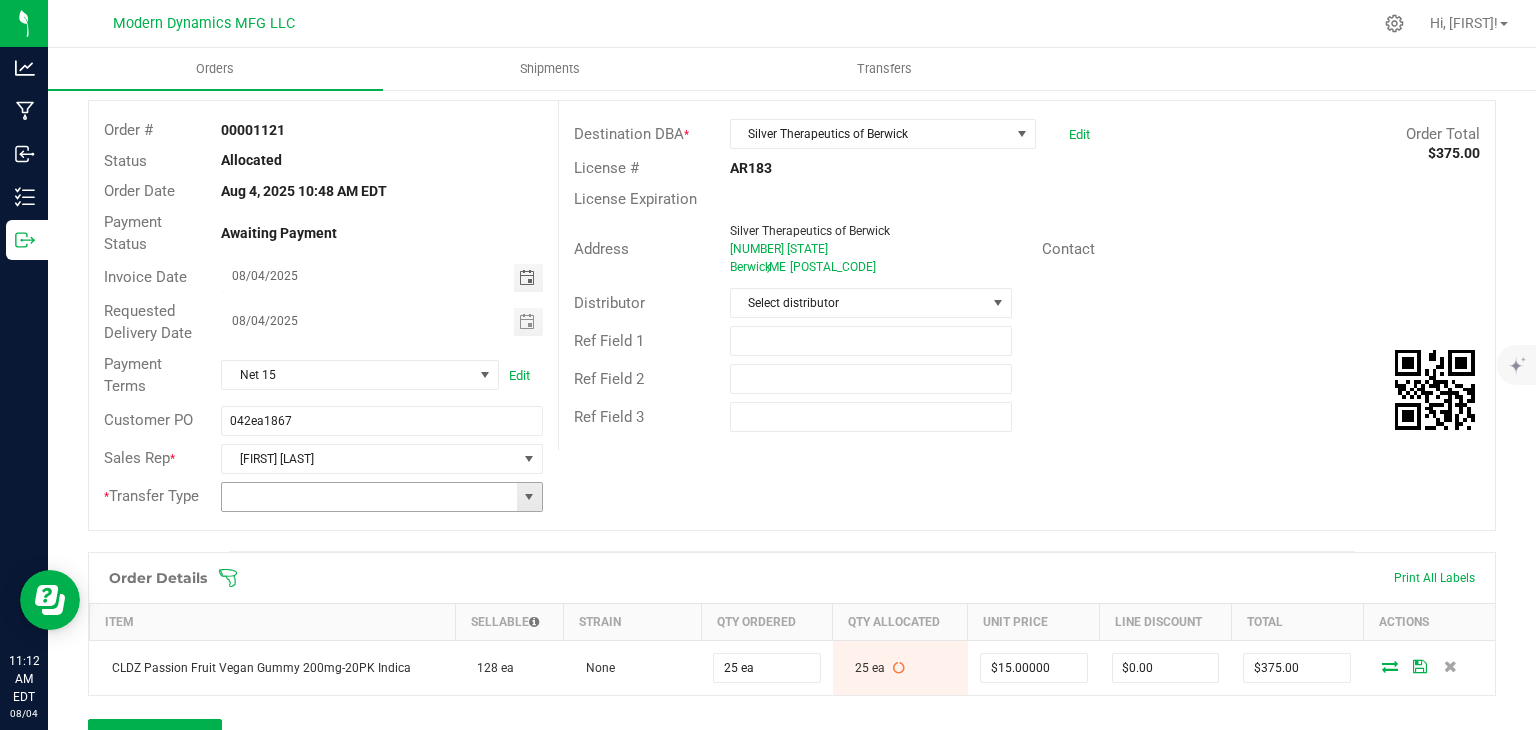 click at bounding box center (529, 497) 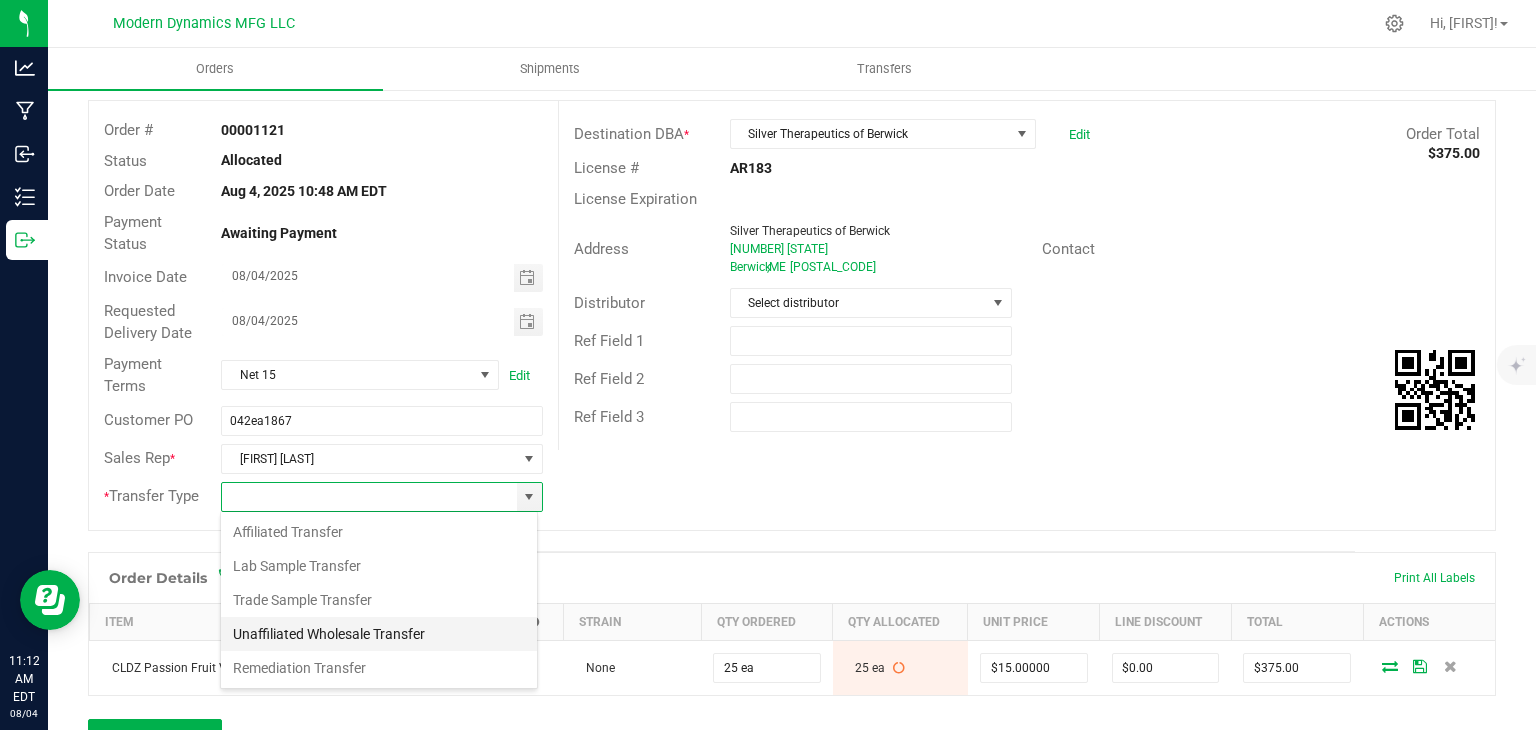 click on "Unaffiliated Wholesale Transfer" at bounding box center [379, 634] 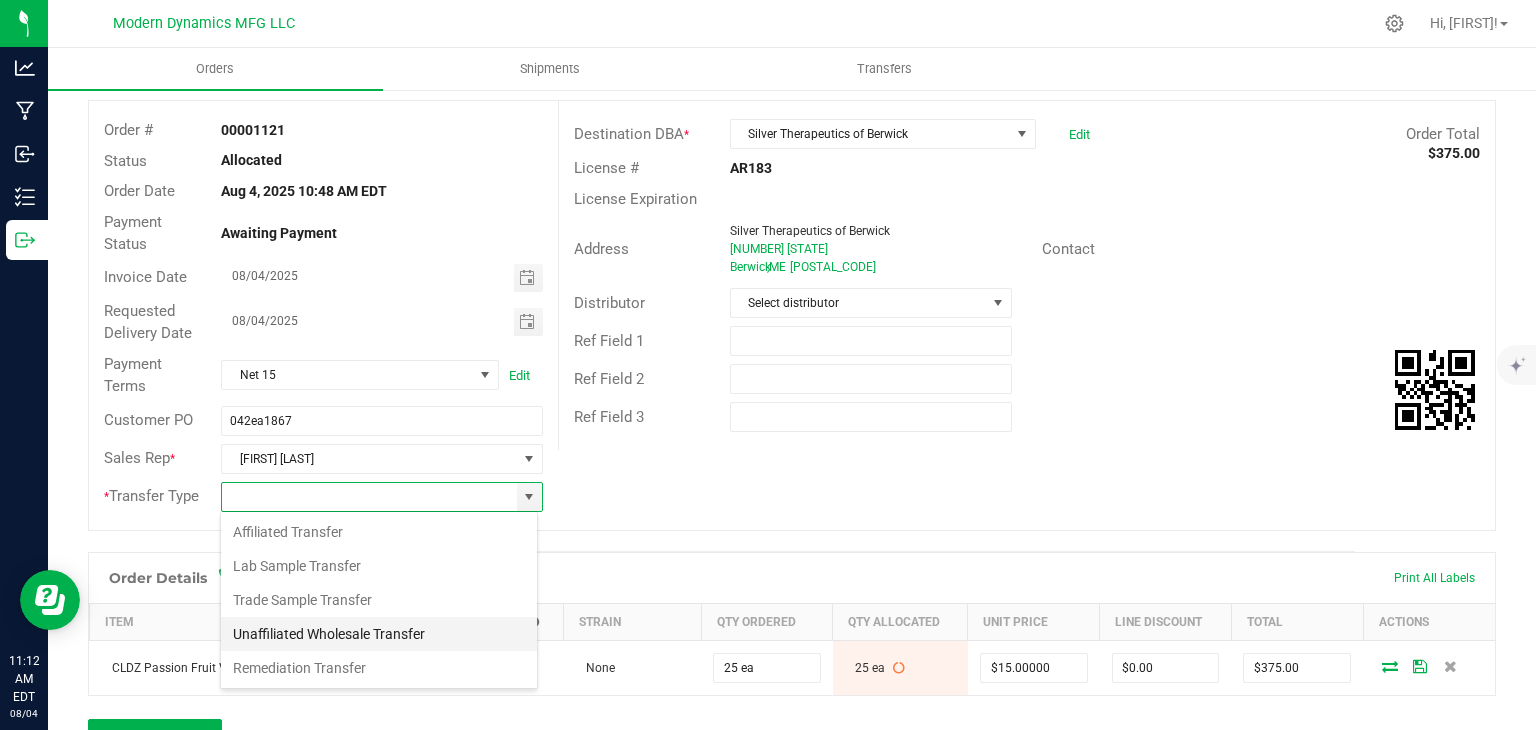 type on "Unaffiliated Wholesale Transfer" 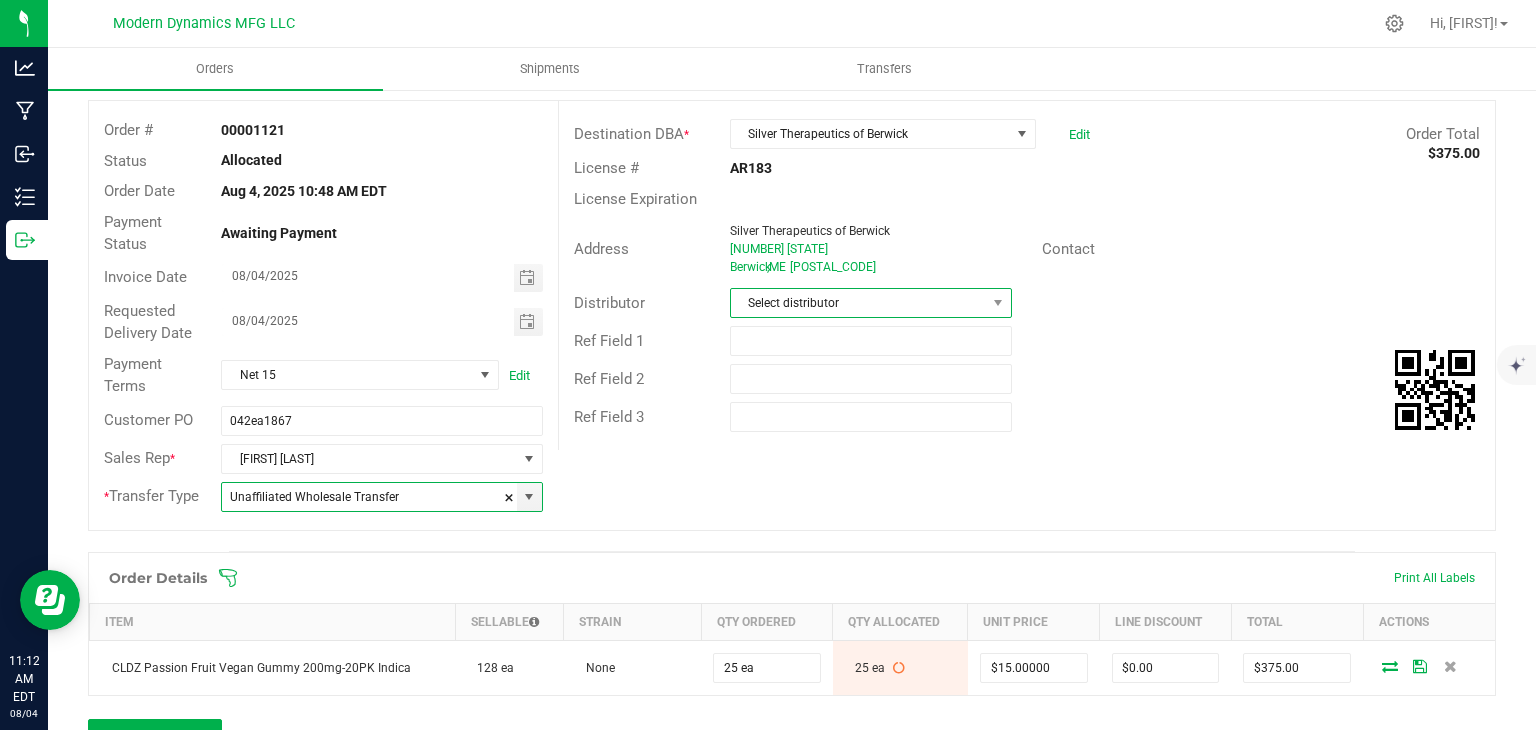 click on "Select distributor" at bounding box center [858, 303] 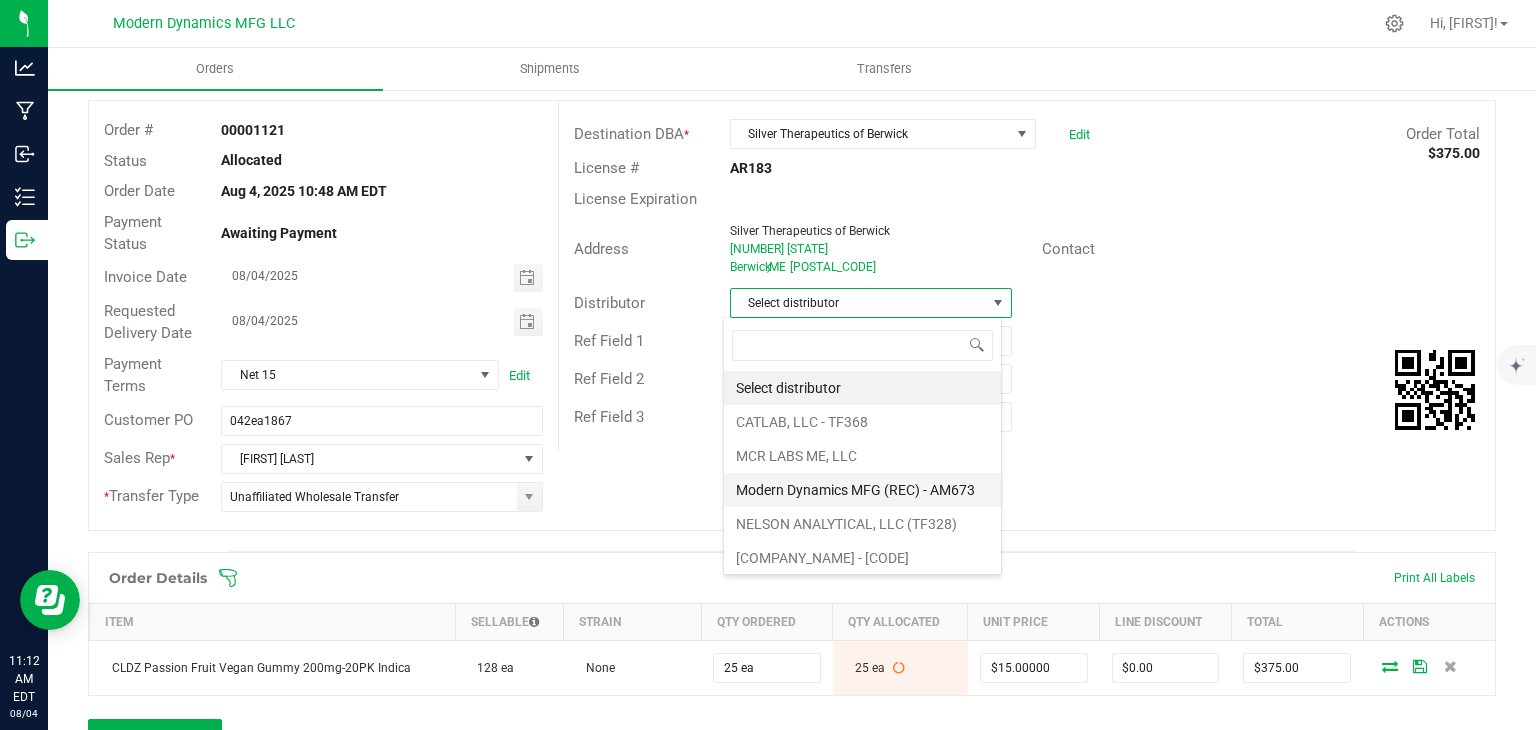 click on "Modern Dynamics MFG (REC) - AM673" at bounding box center [862, 490] 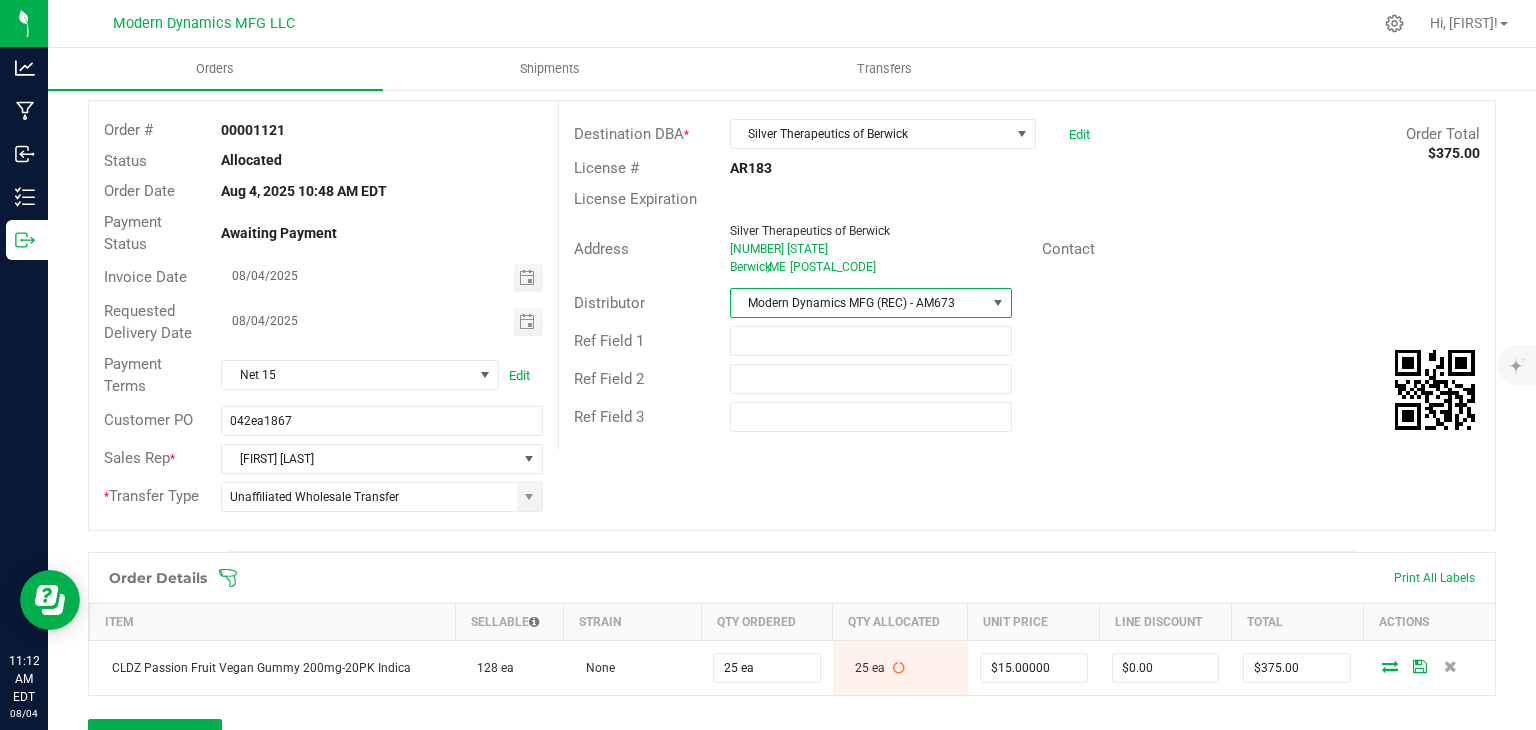 drag, startPoint x: 1108, startPoint y: 522, endPoint x: 1112, endPoint y: 461, distance: 61.13101 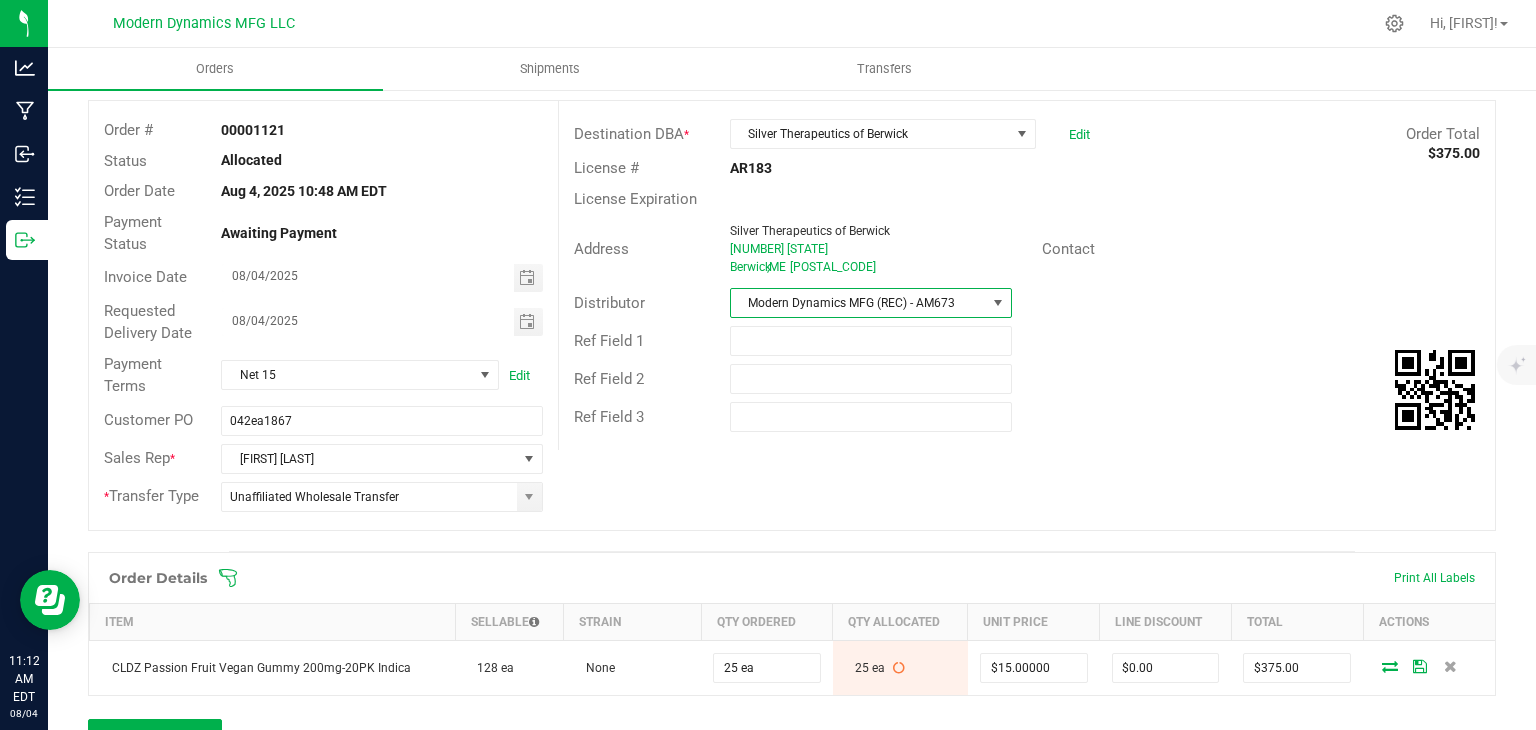 click on "Order #   00001121   Status   Allocated   Order Date   [DATE] [TIME] [TIMEZONE]   Payment Status   Awaiting Payment   Invoice Date  [DATE]  Requested Delivery Date  [DATE]  Payment Terms  Net 15  Edit   Customer PO  042ea1867  Sales Rep   *  [FIRST] [LAST] *  Transfer Type  Unaffiliated Wholesale Transfer  Destination DBA  * Silver Therapeutics of Berwick  Edit   Order Total   $375.00   License #   AR183   License Expiration   Address  Silver Therapeutics of Berwick 60 [STREET] 236 [CITY]  ,  [STATE] [ZIP]  Contact   Distributor  Modern Dynamics MFG (REC) - AM673  Ref Field 1   Ref Field 2   Ref Field 3" at bounding box center [792, 315] 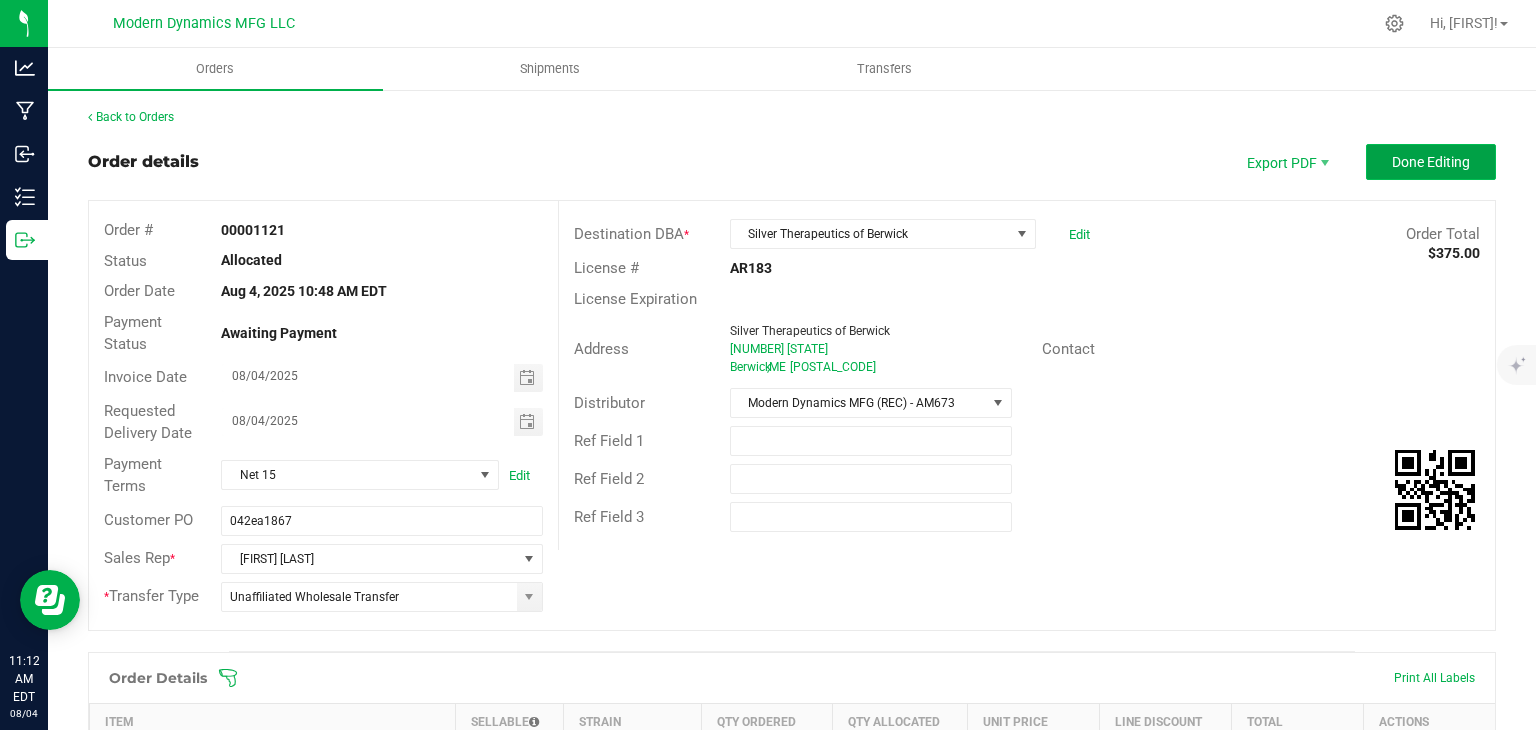 click on "Done Editing" at bounding box center (1431, 162) 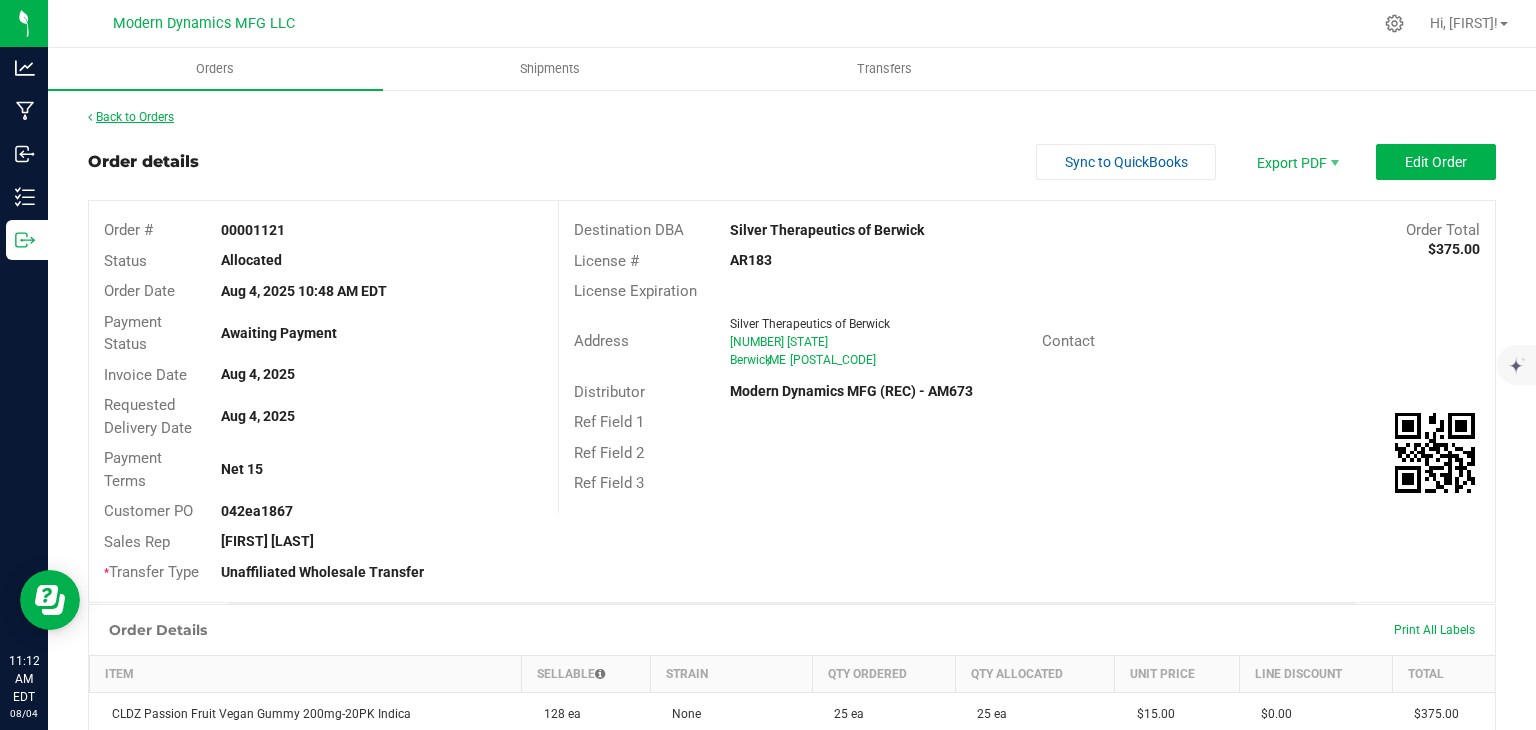 click on "Back to Orders" at bounding box center [131, 117] 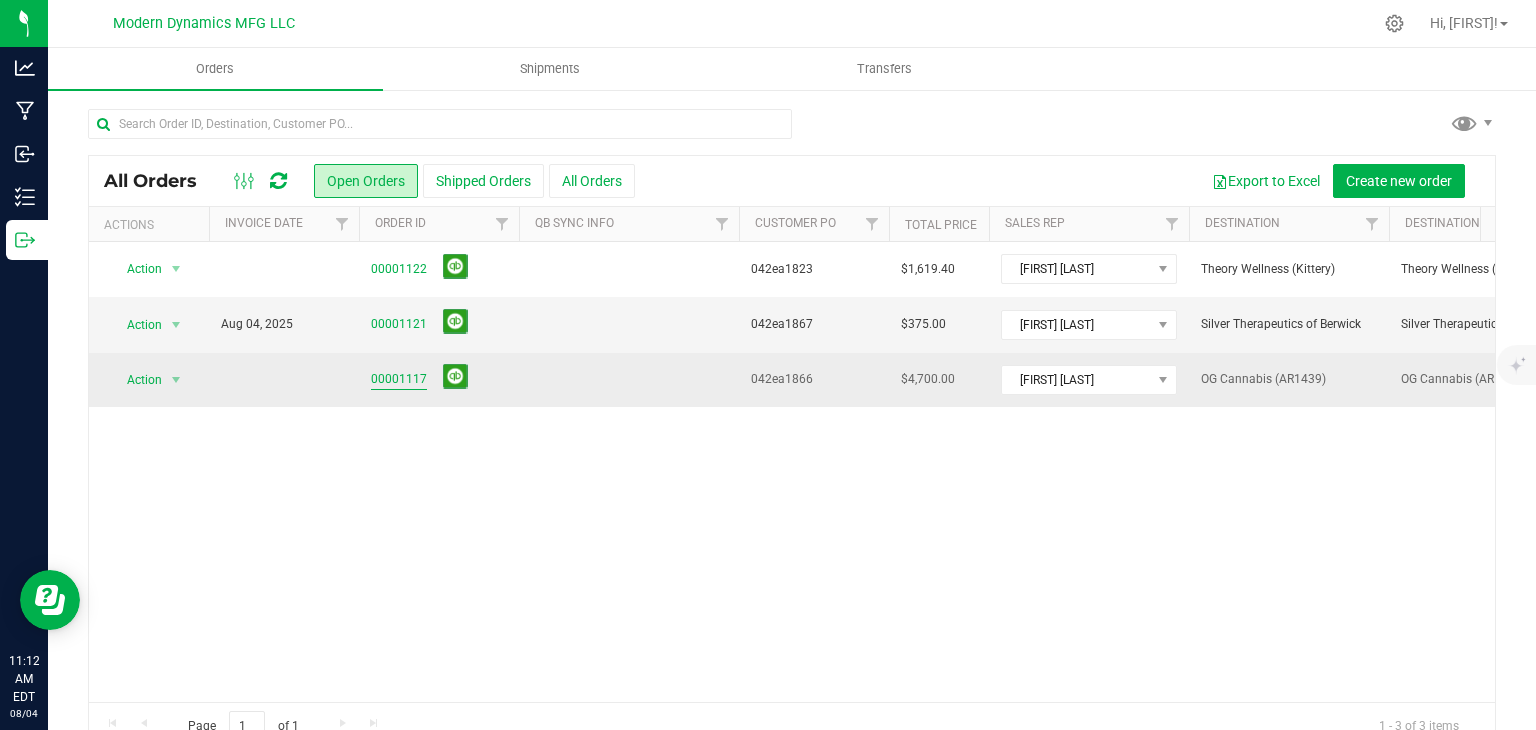 click on "00001117" at bounding box center (399, 379) 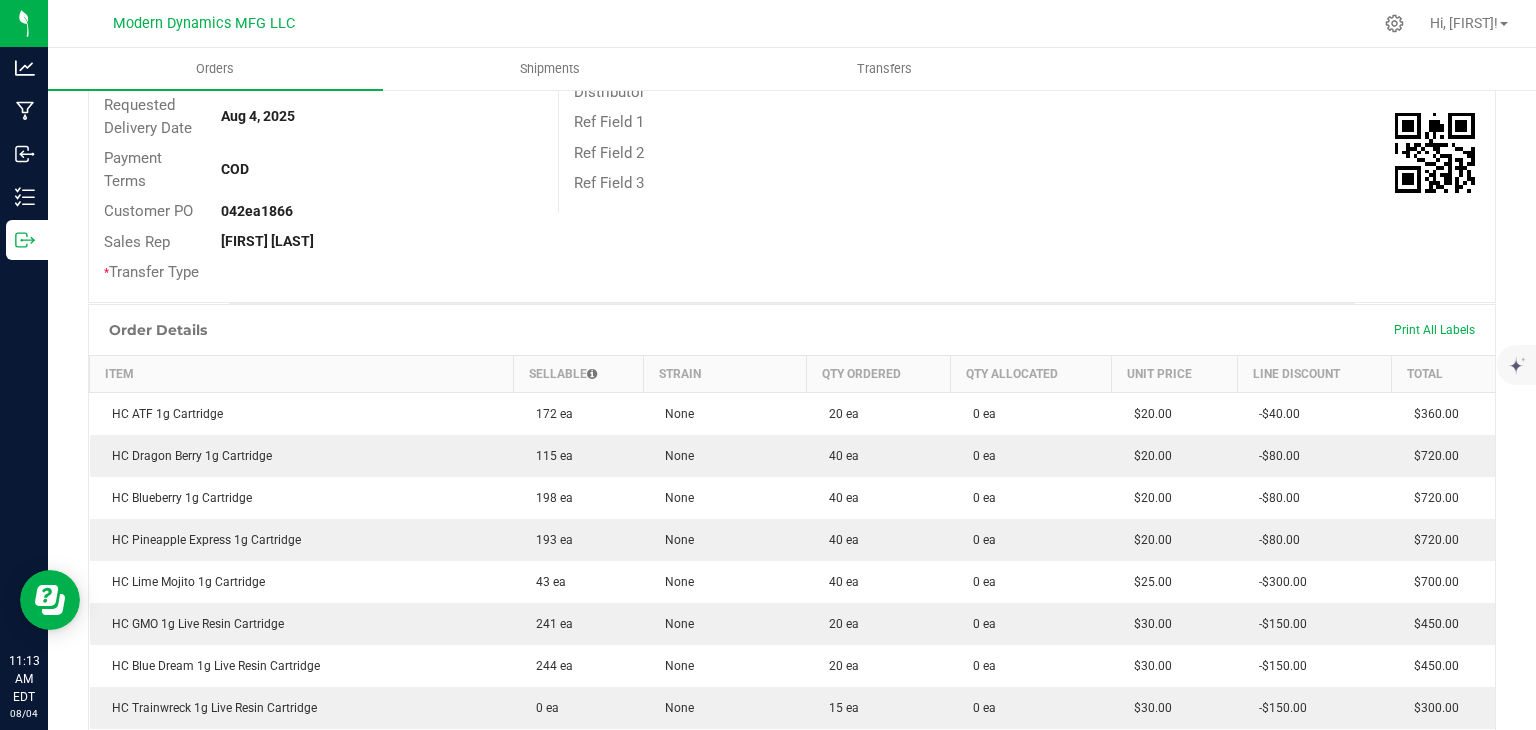 scroll, scrollTop: 0, scrollLeft: 0, axis: both 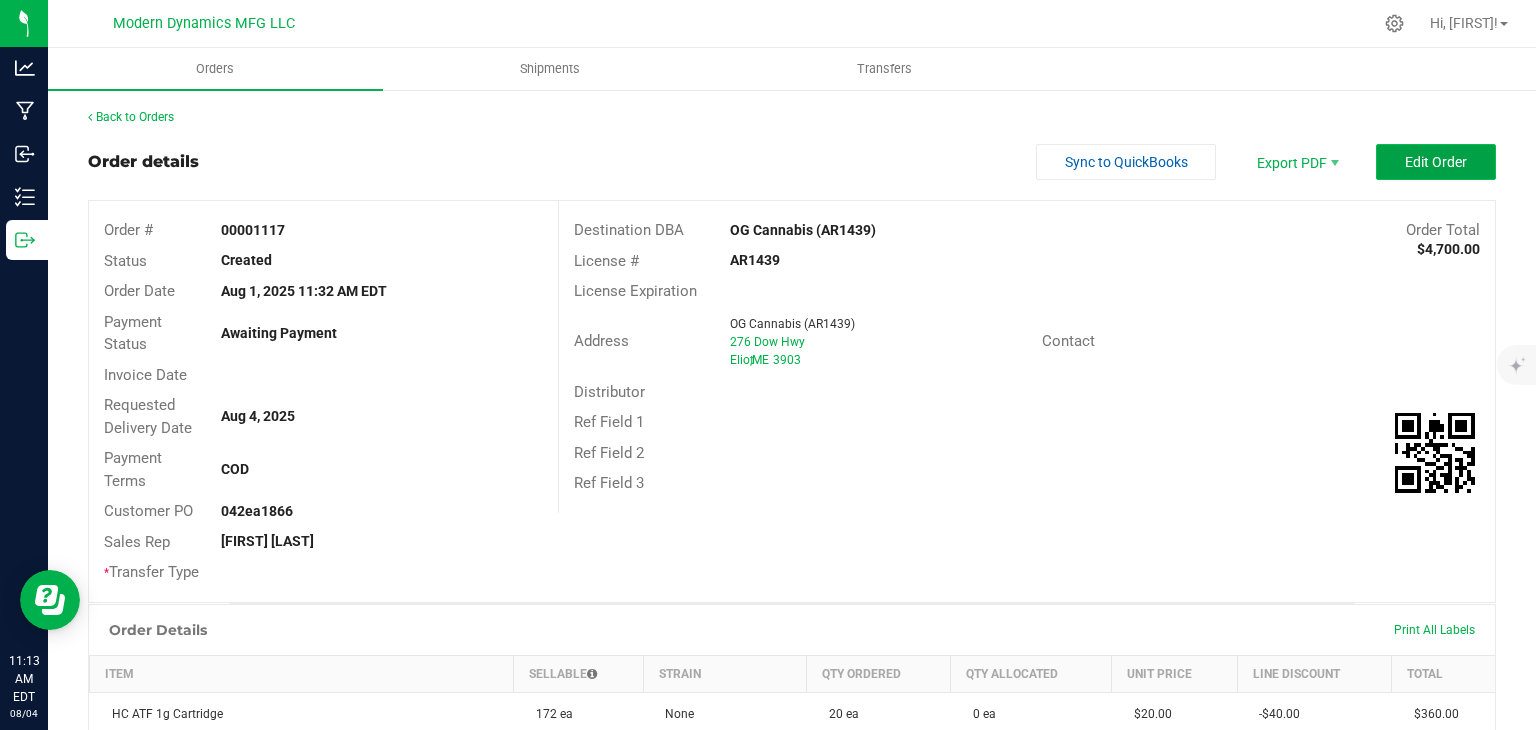 click on "Edit Order" at bounding box center [1436, 162] 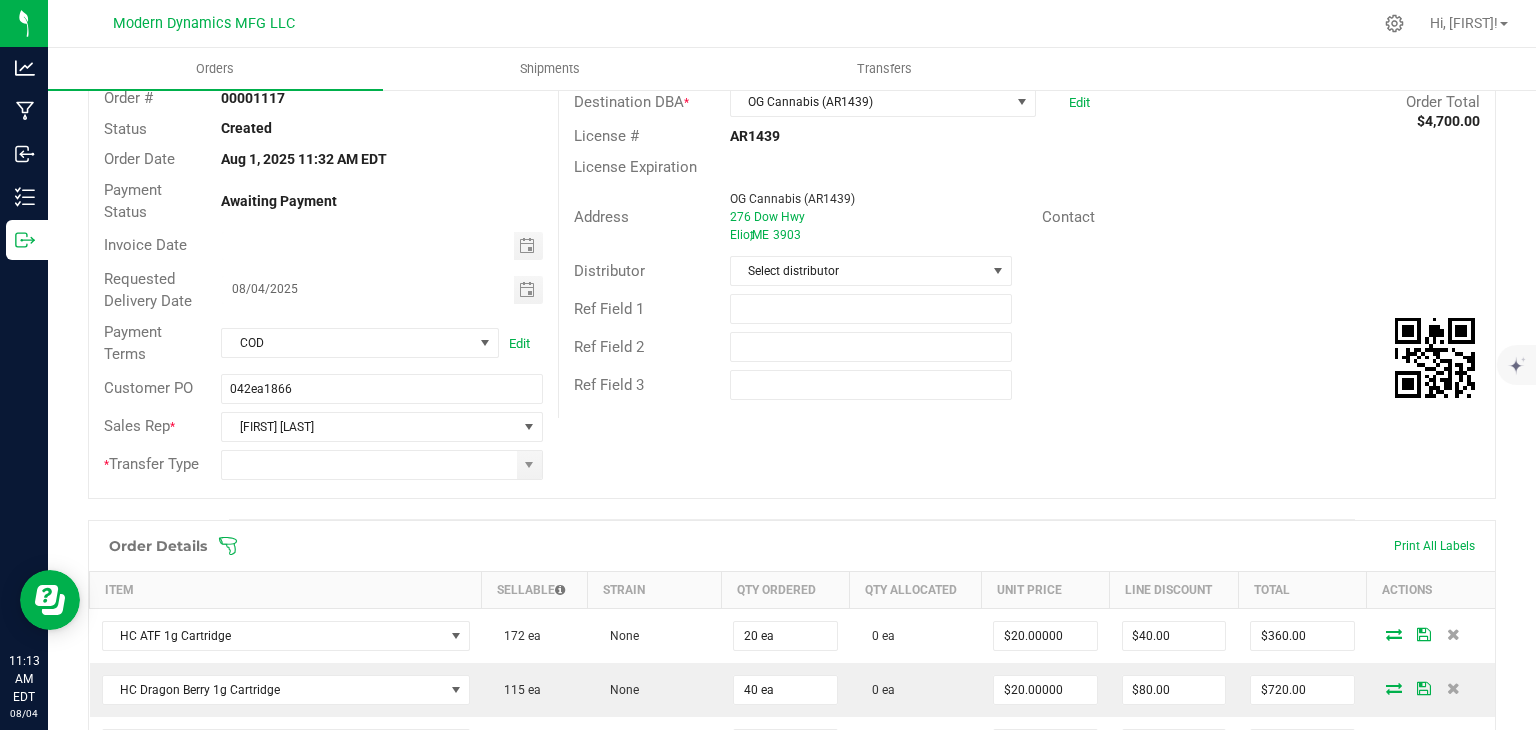 scroll, scrollTop: 300, scrollLeft: 0, axis: vertical 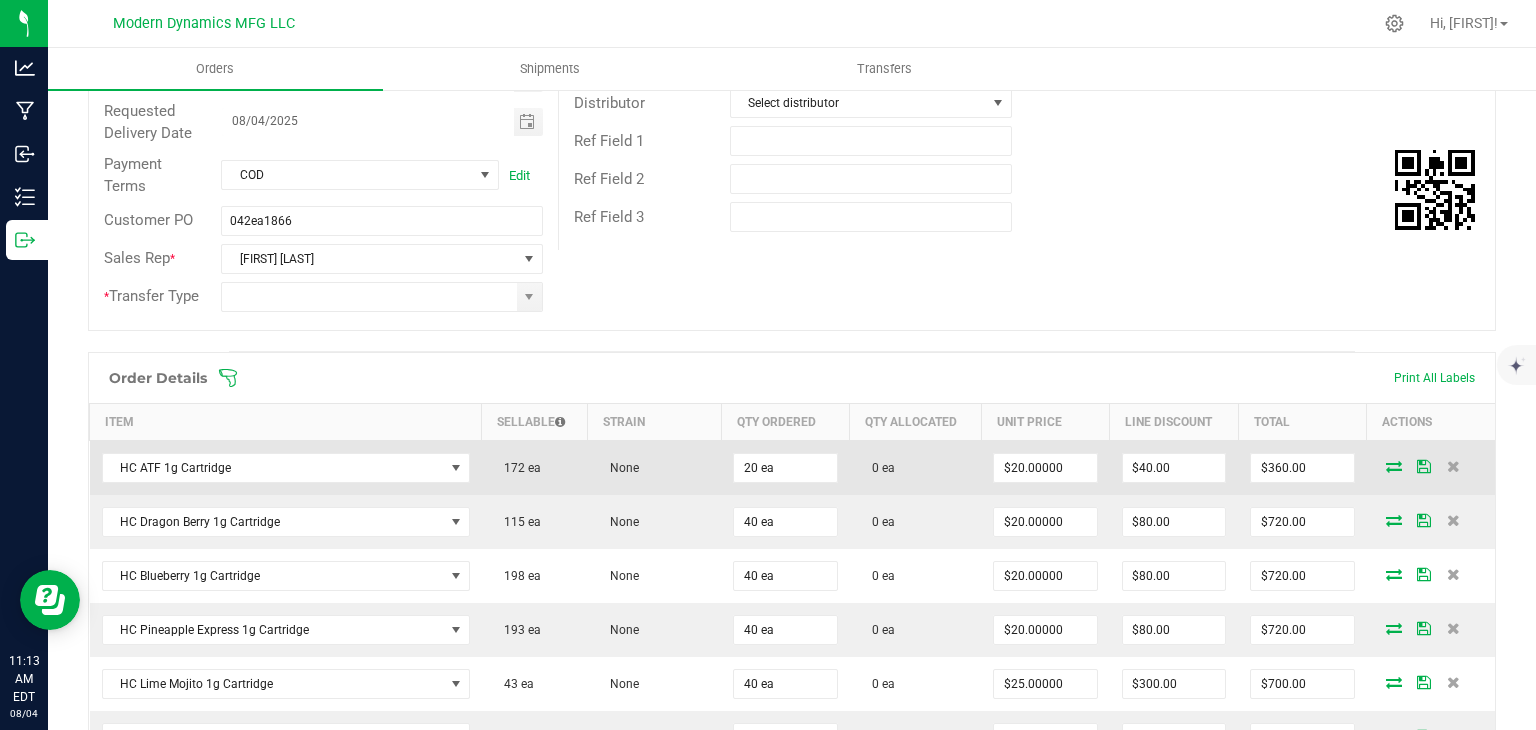 click at bounding box center [1394, 466] 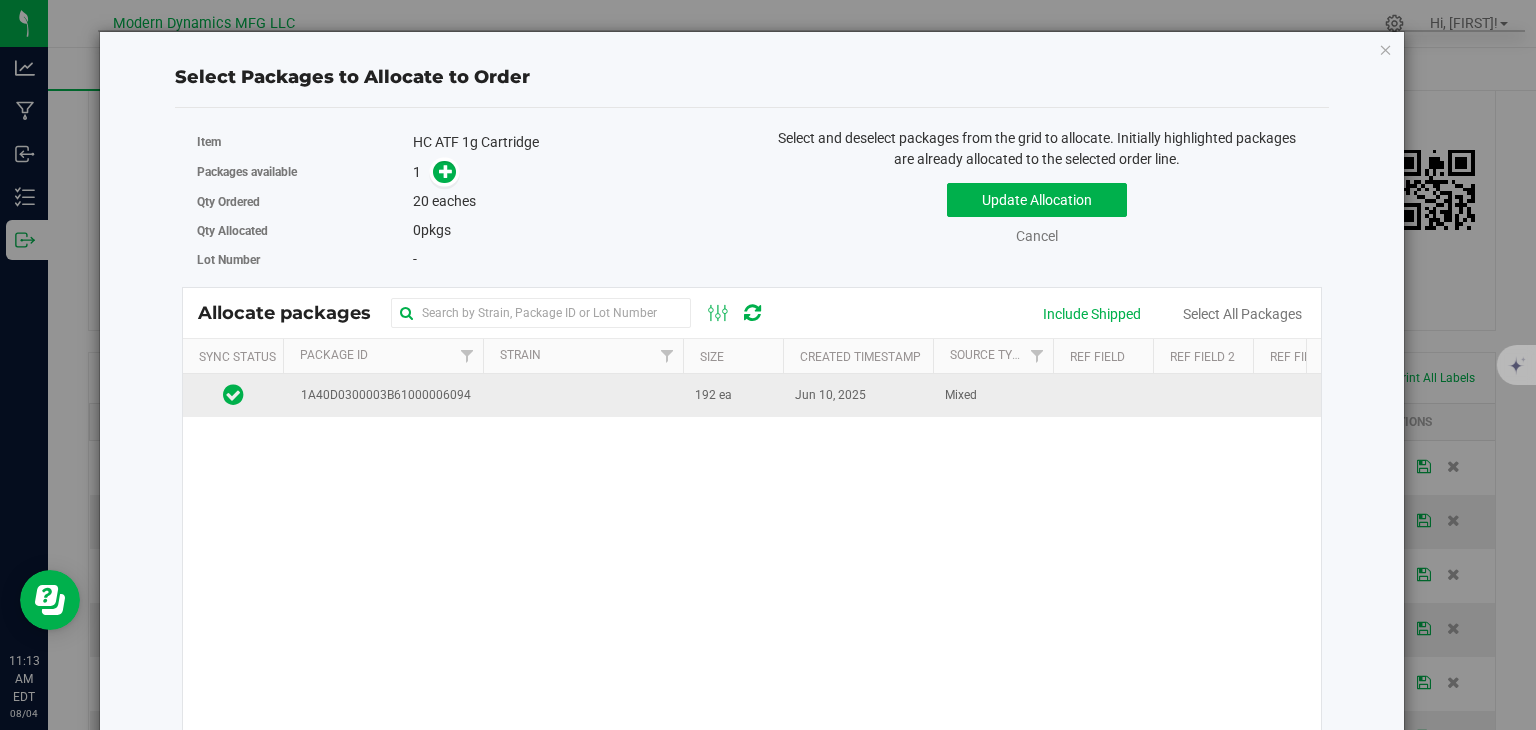 click at bounding box center [583, 395] 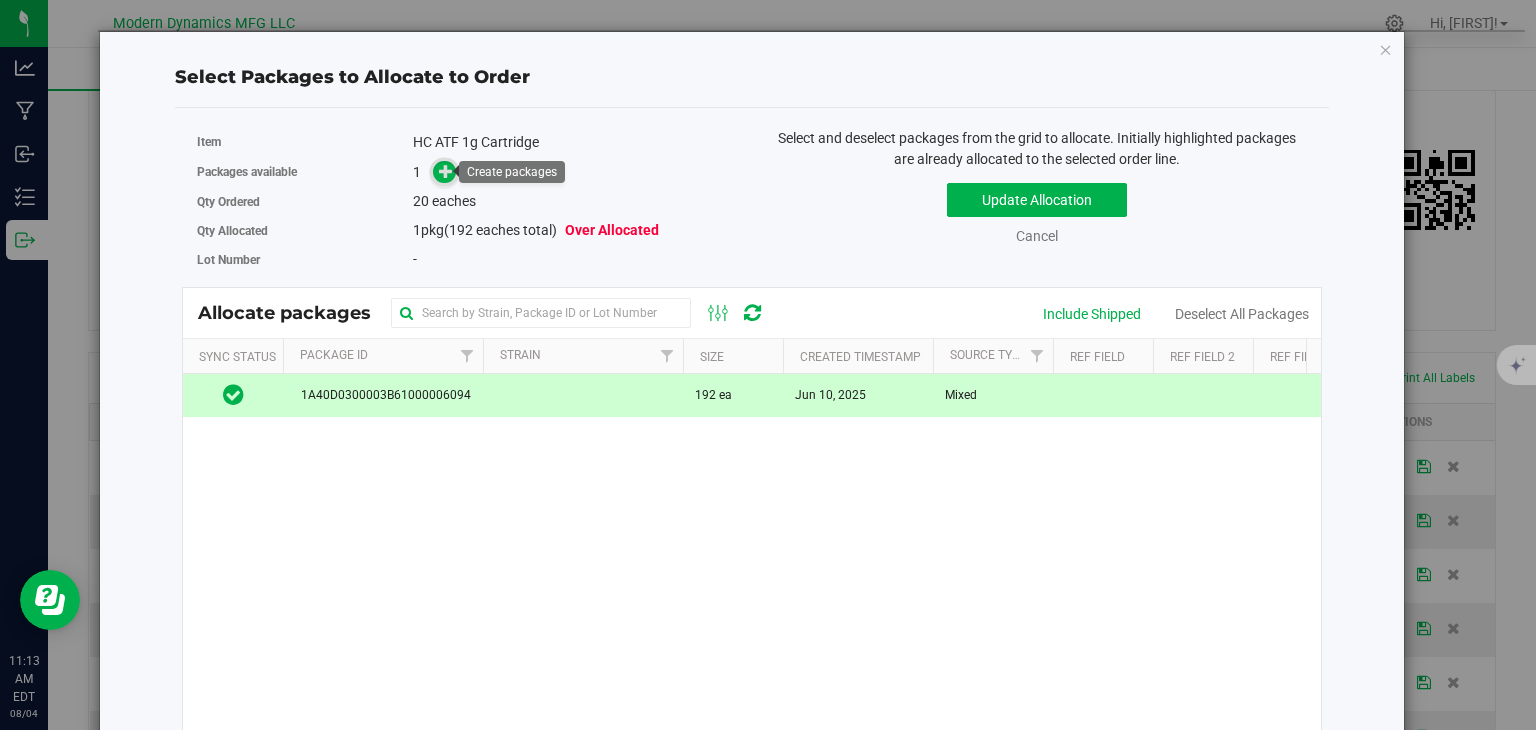click at bounding box center [446, 171] 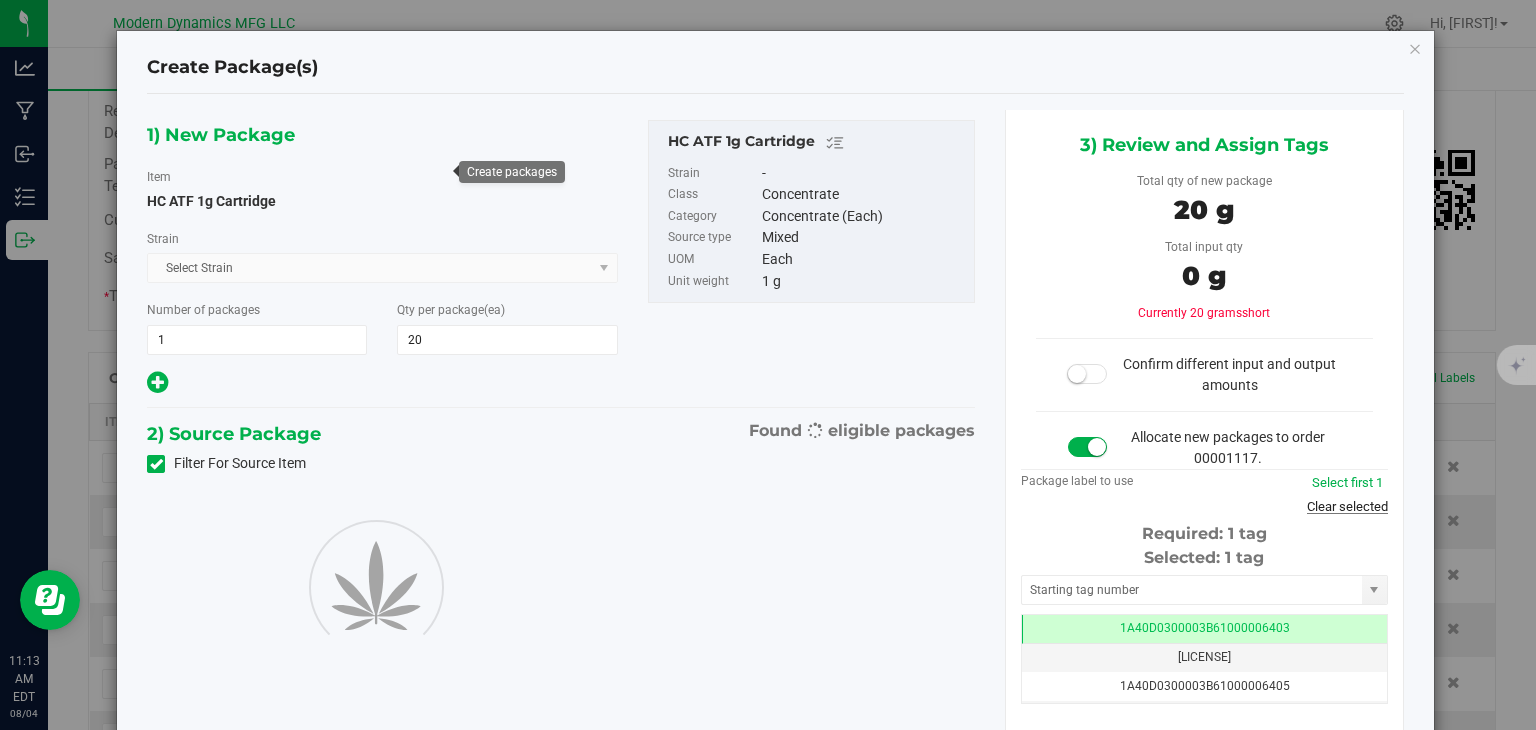 scroll, scrollTop: 0, scrollLeft: 0, axis: both 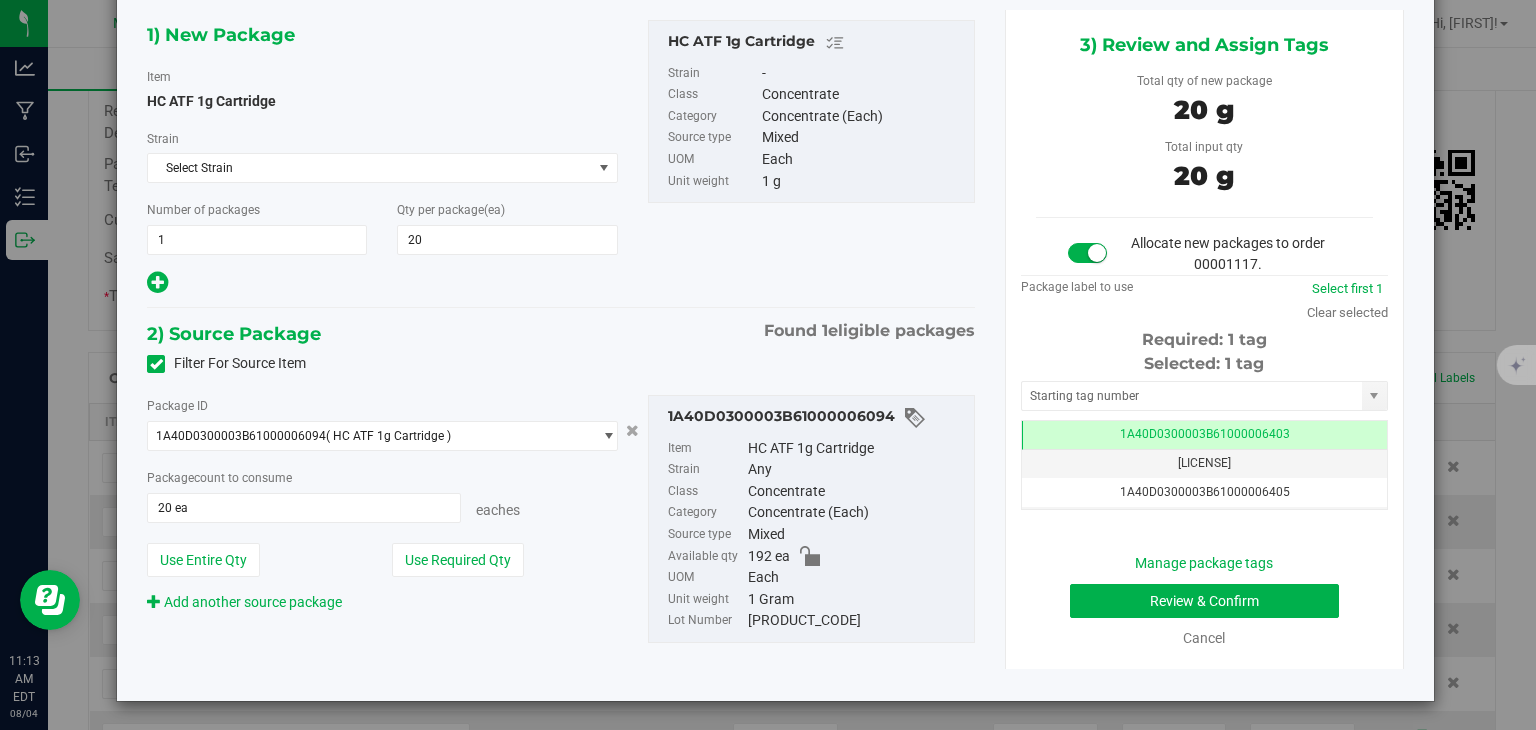 click on "Manage package tags
Review & Confirm
Cancel" at bounding box center (1204, 601) 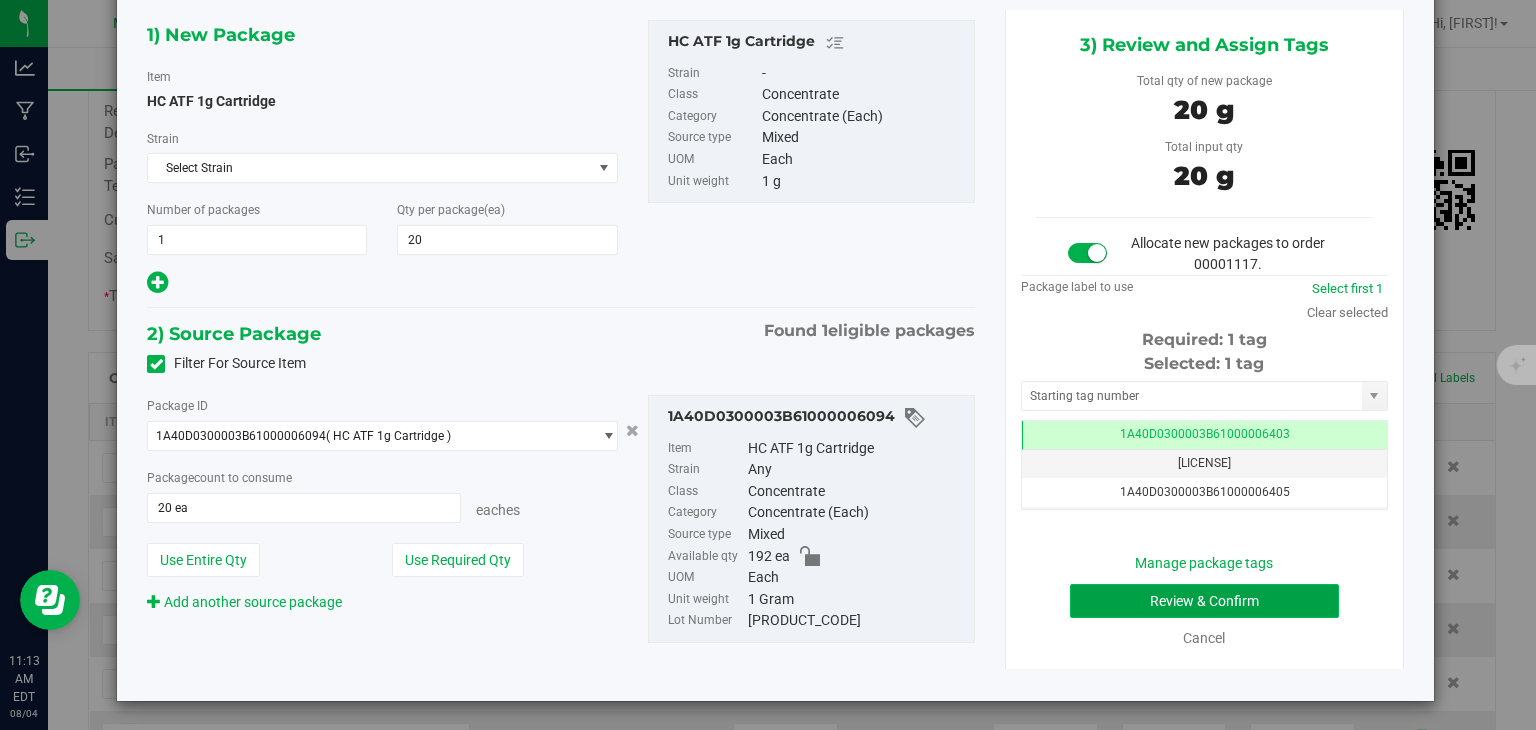 click on "Review & Confirm" at bounding box center (1204, 601) 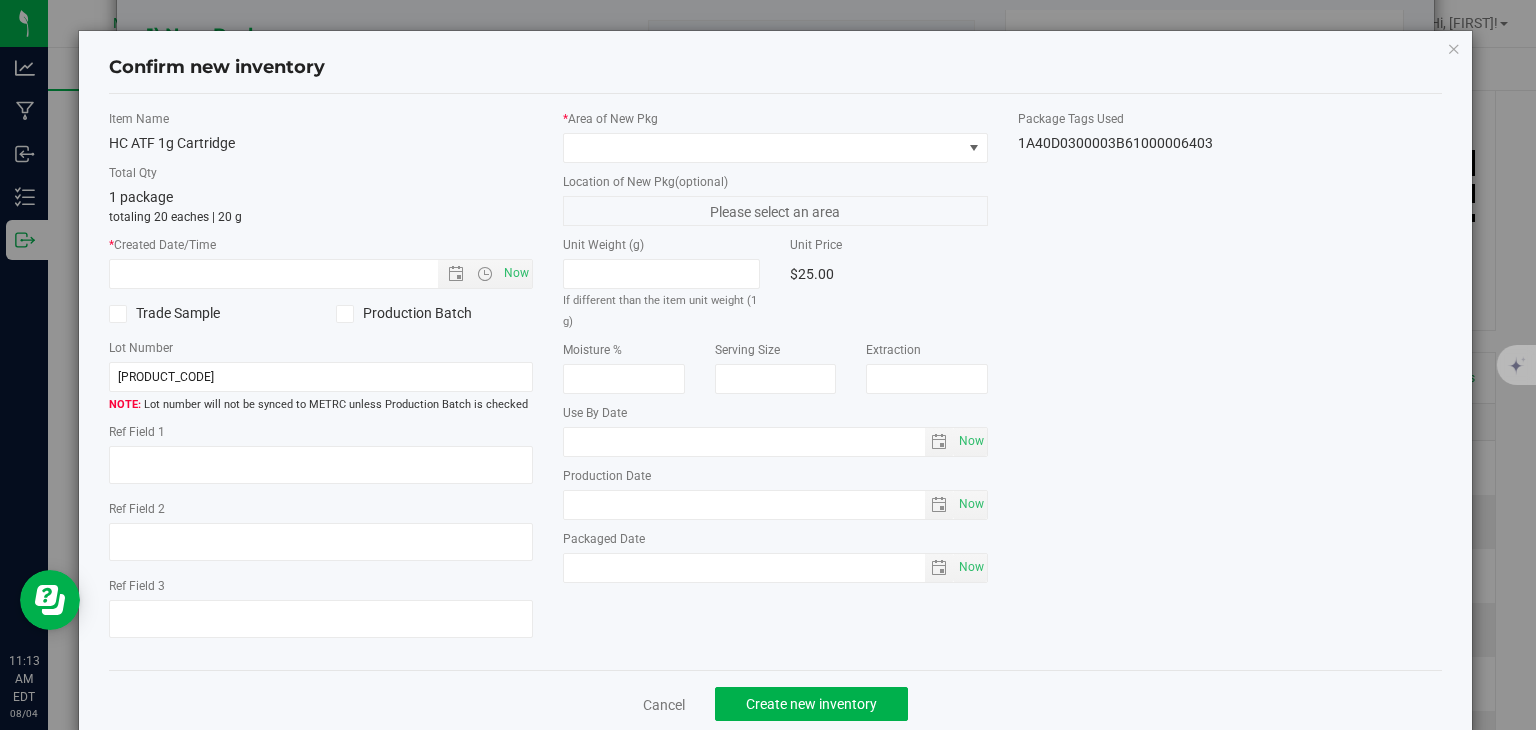 type on "2025-06-10" 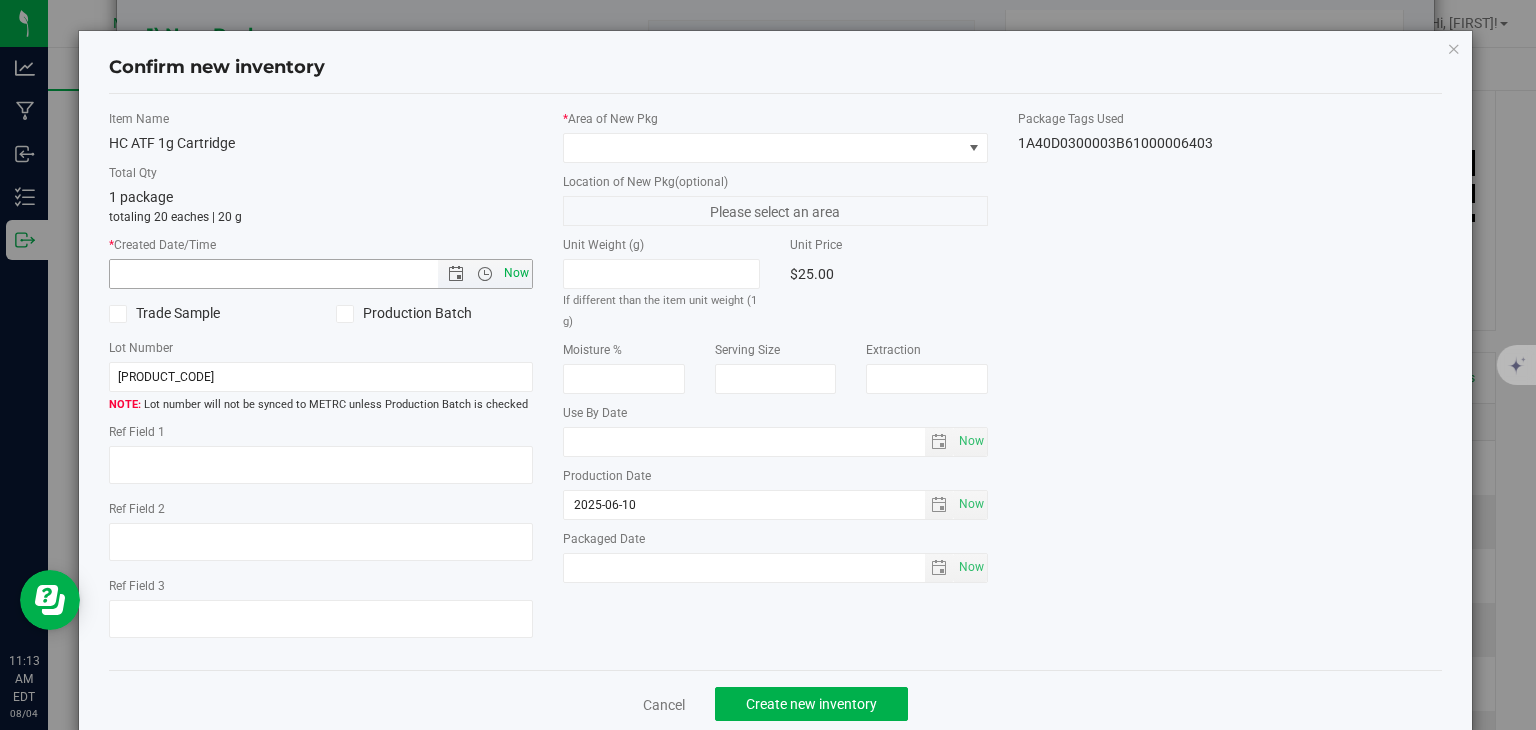 click on "Now" at bounding box center (517, 273) 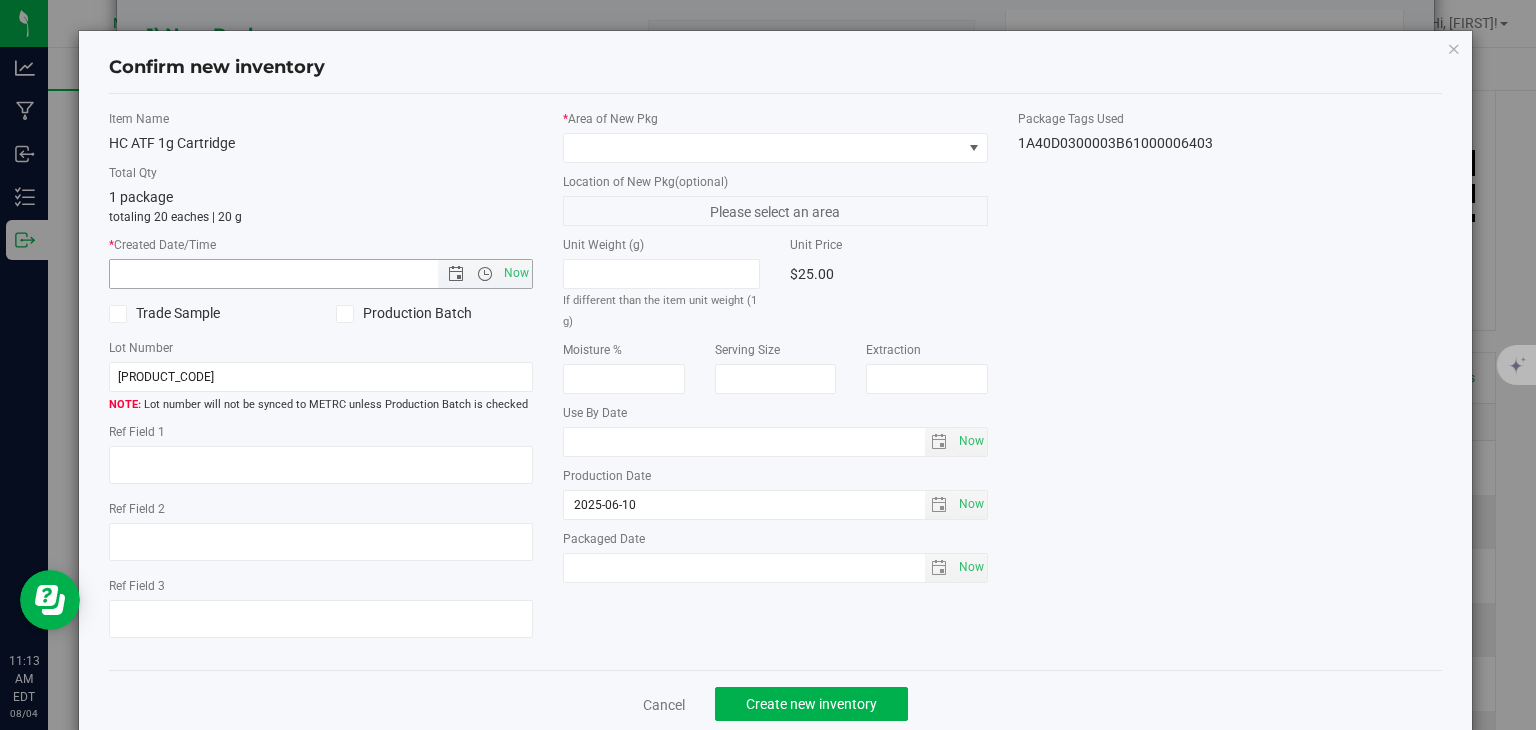 type on "[DATE] [TIME]" 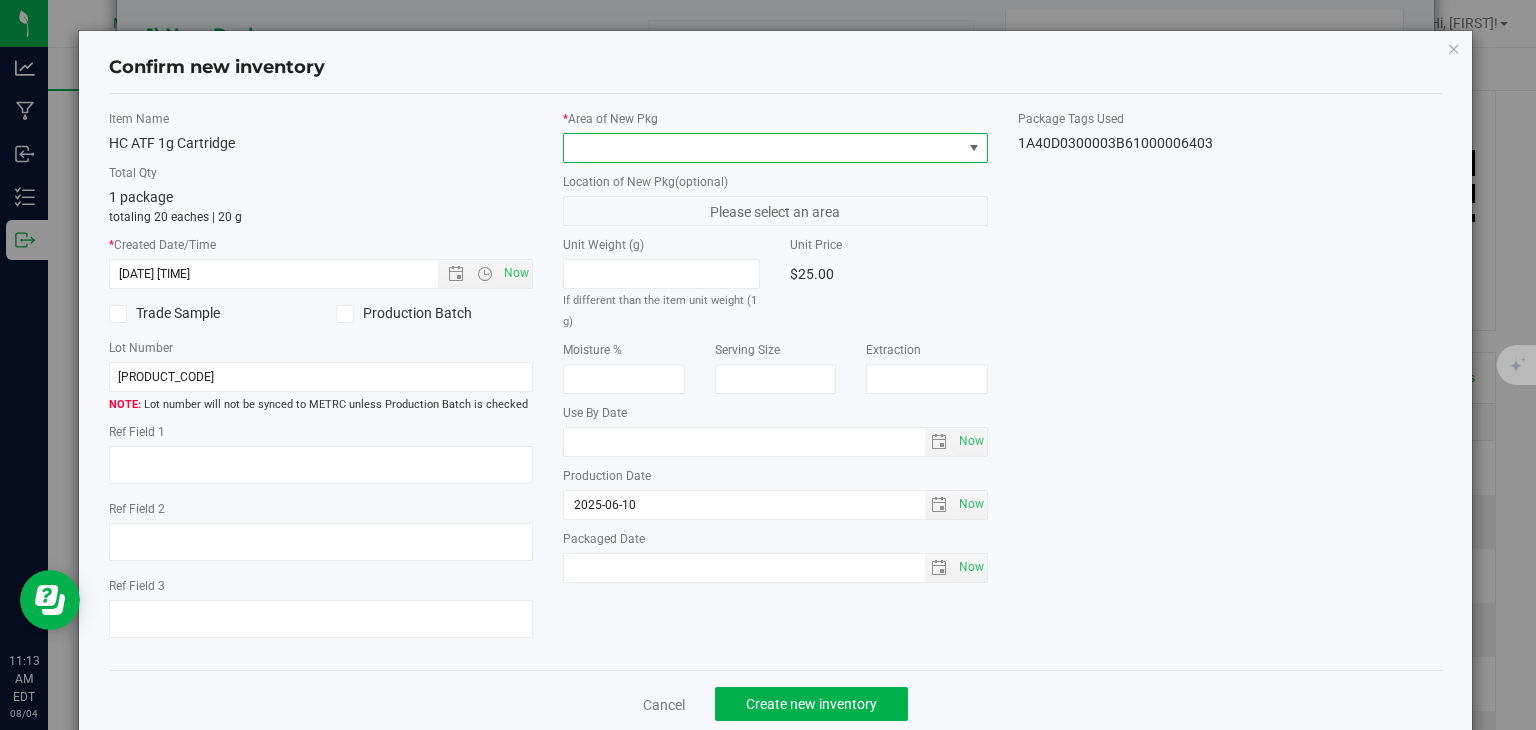 click at bounding box center [763, 148] 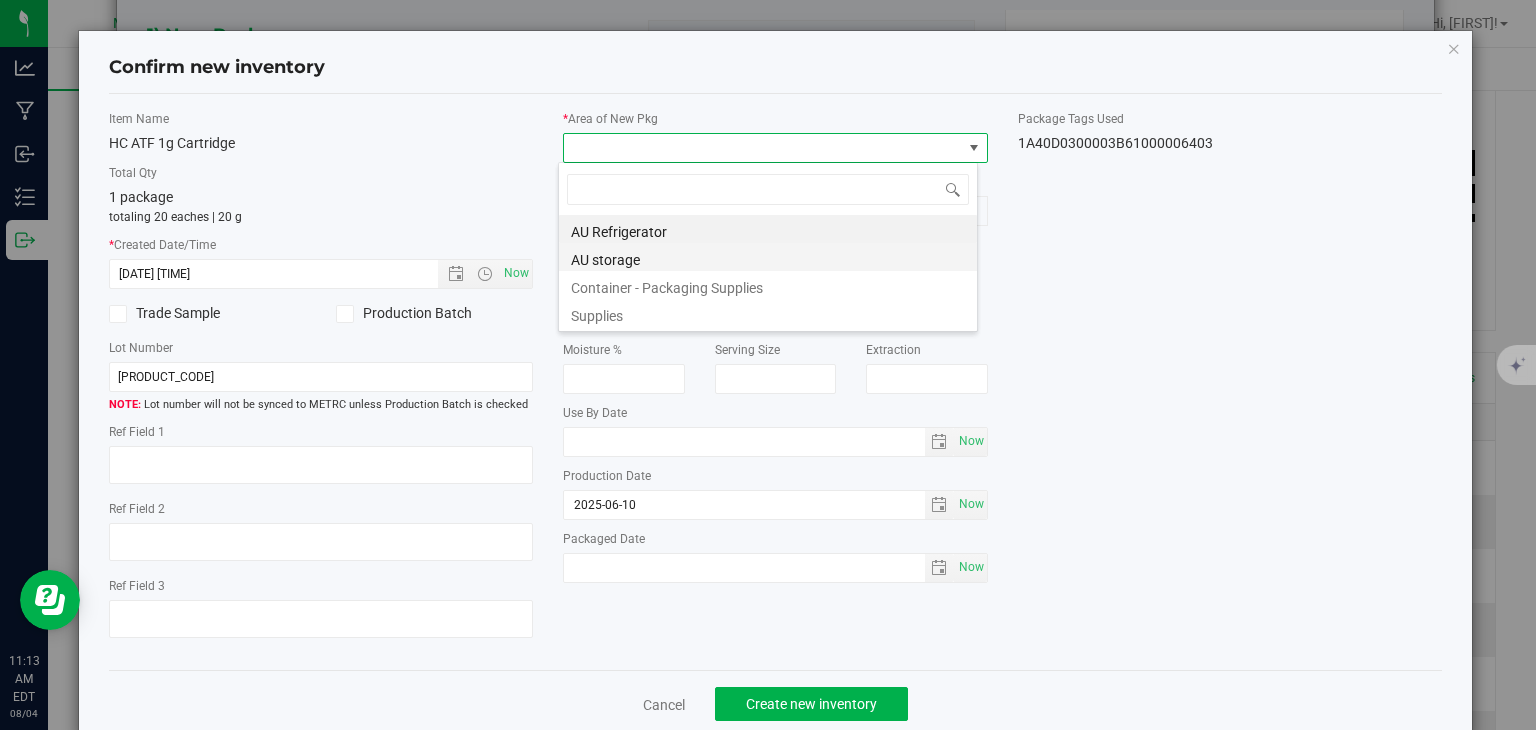 click on "AU storage" at bounding box center [768, 257] 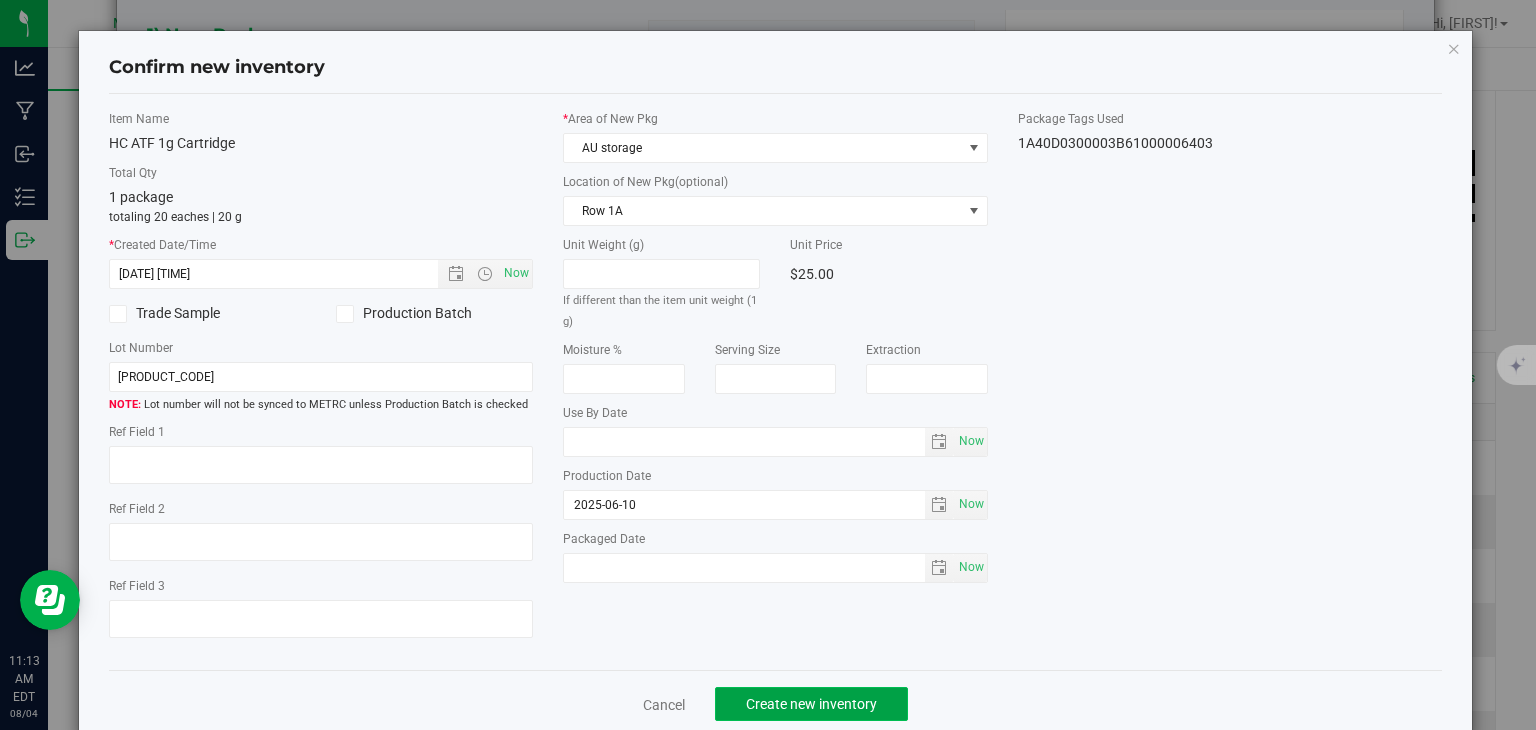 click on "Create new inventory" 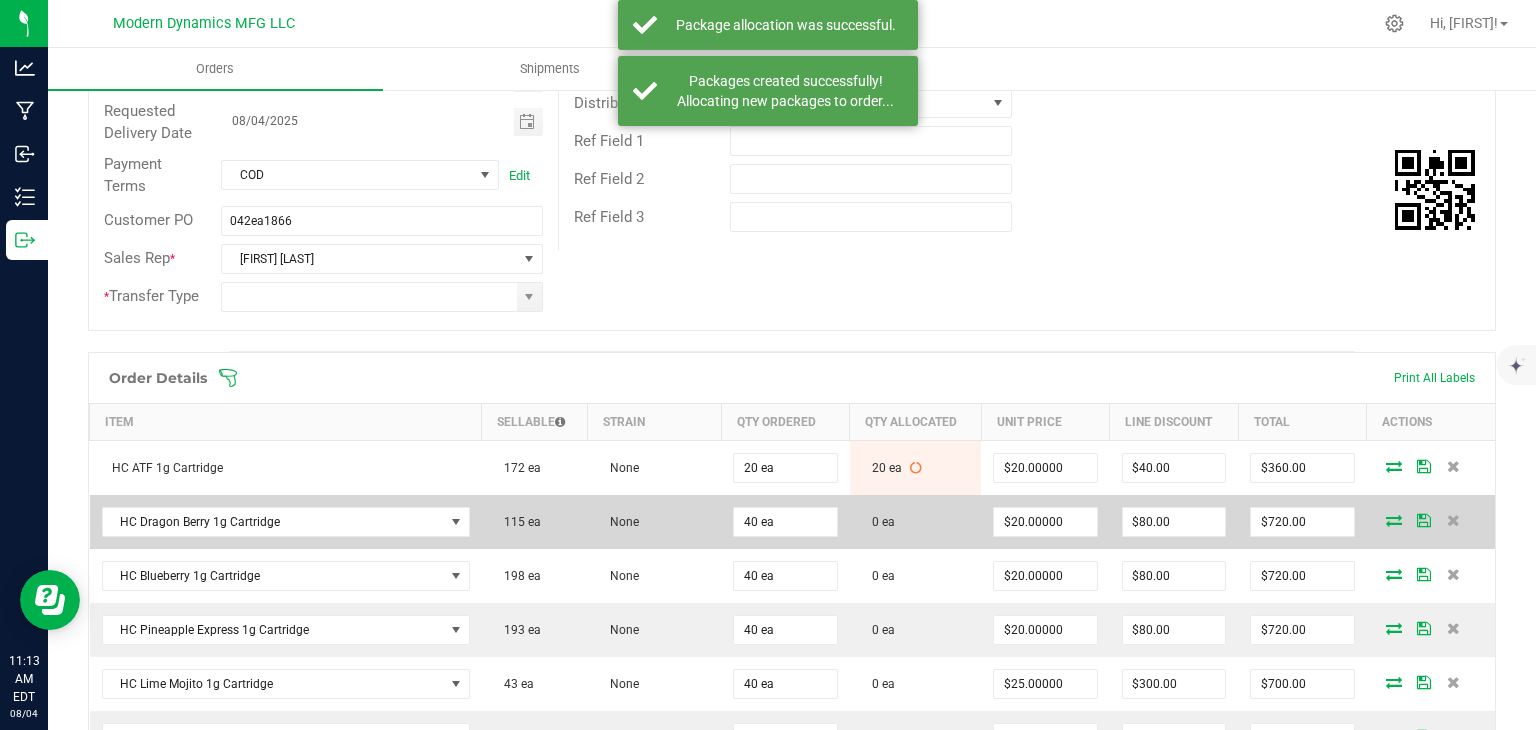 click at bounding box center (1394, 520) 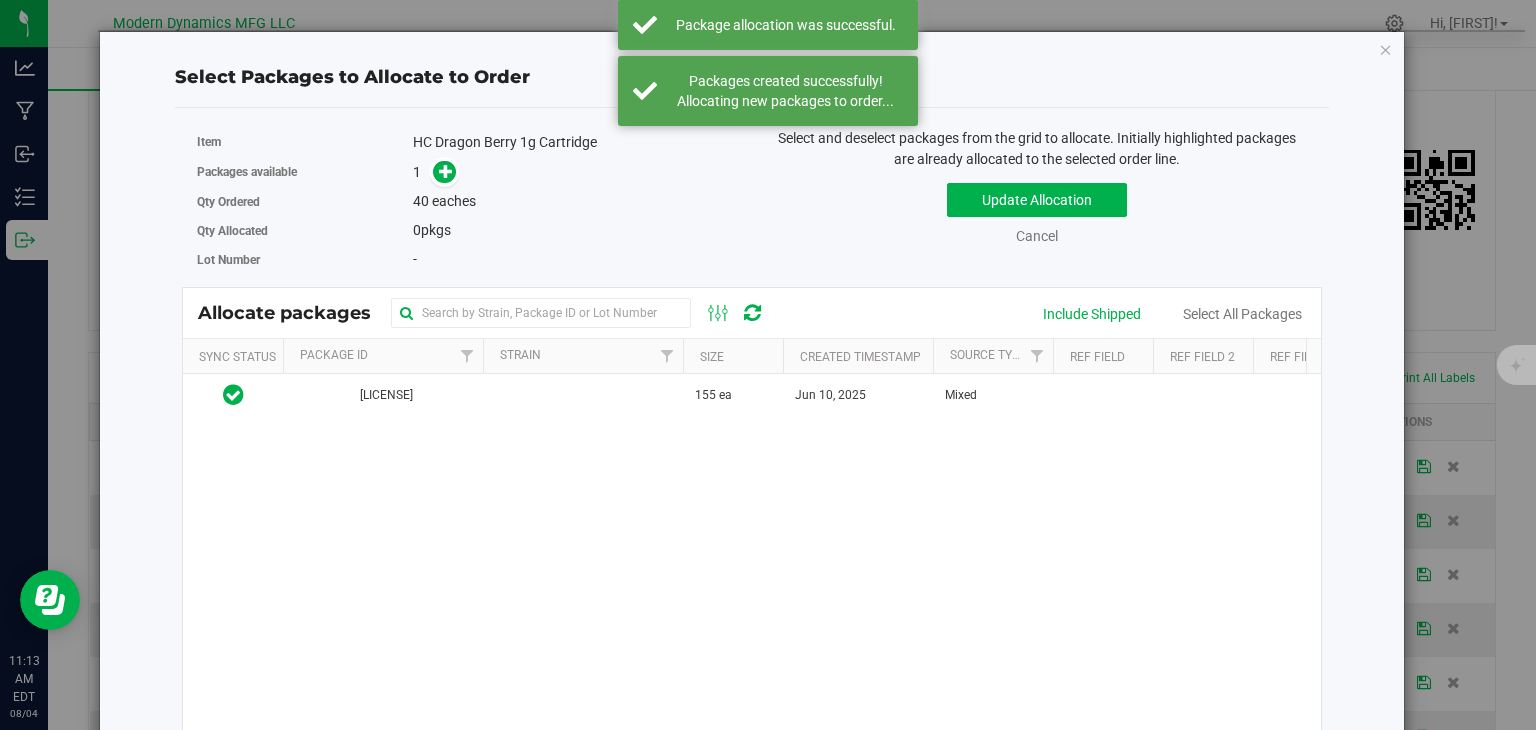 click on "[LICENSE_NUMBER]
155 ea
[DATE]  Mixed            [PRODUCT_CODE]   AU storage     $9.70187 $1,503.79" at bounding box center (752, 624) 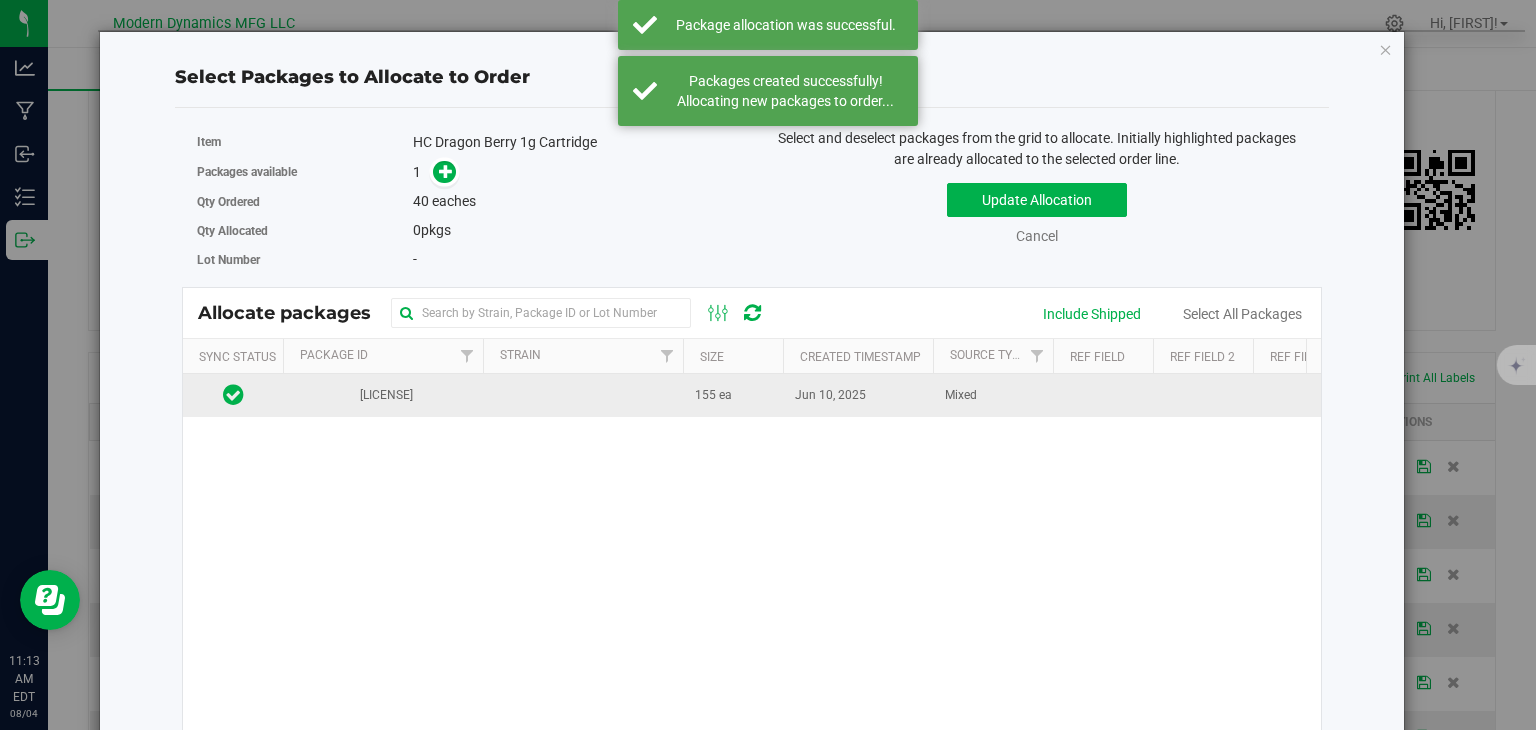 drag, startPoint x: 382, startPoint y: 409, endPoint x: 392, endPoint y: 386, distance: 25.079872 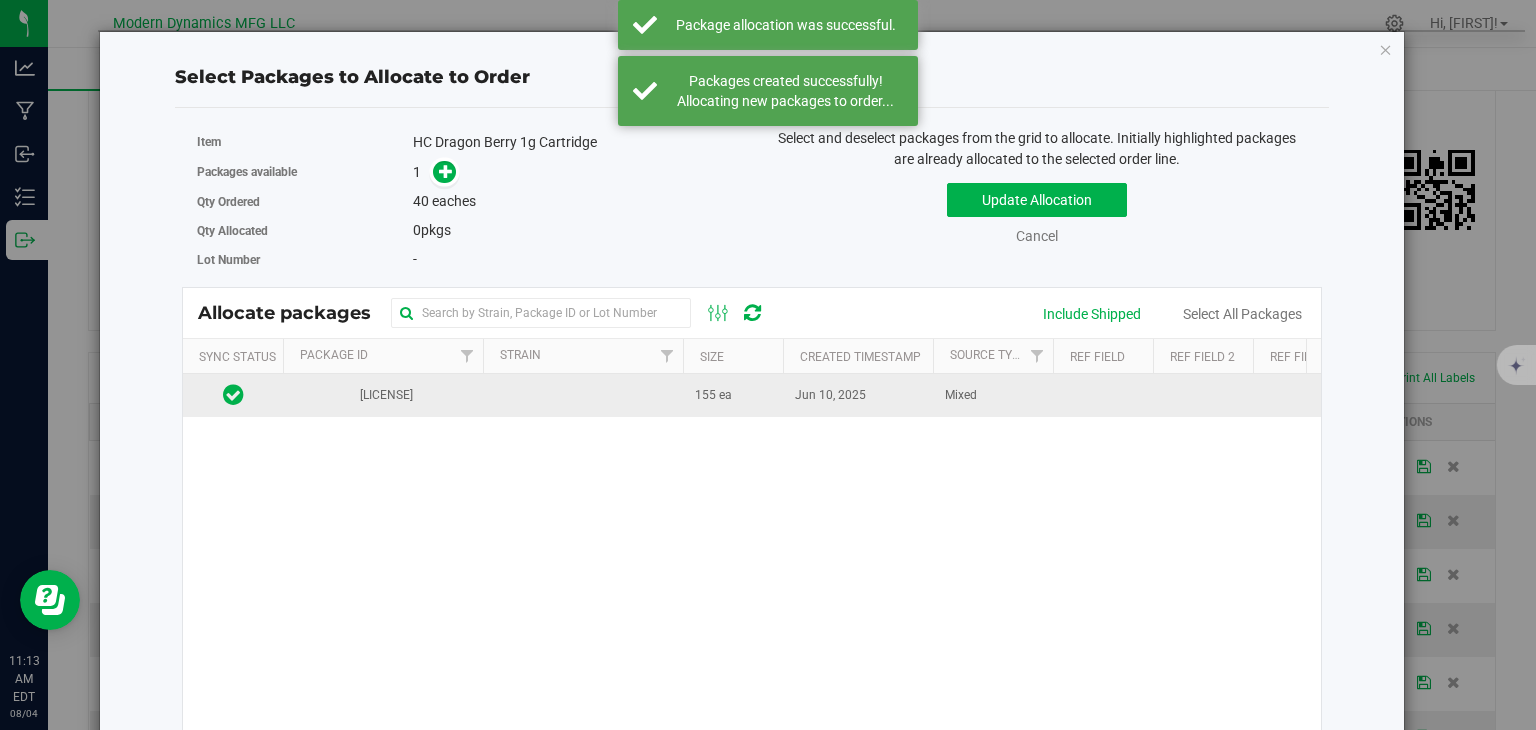 click on "[LICENSE]" at bounding box center (383, 395) 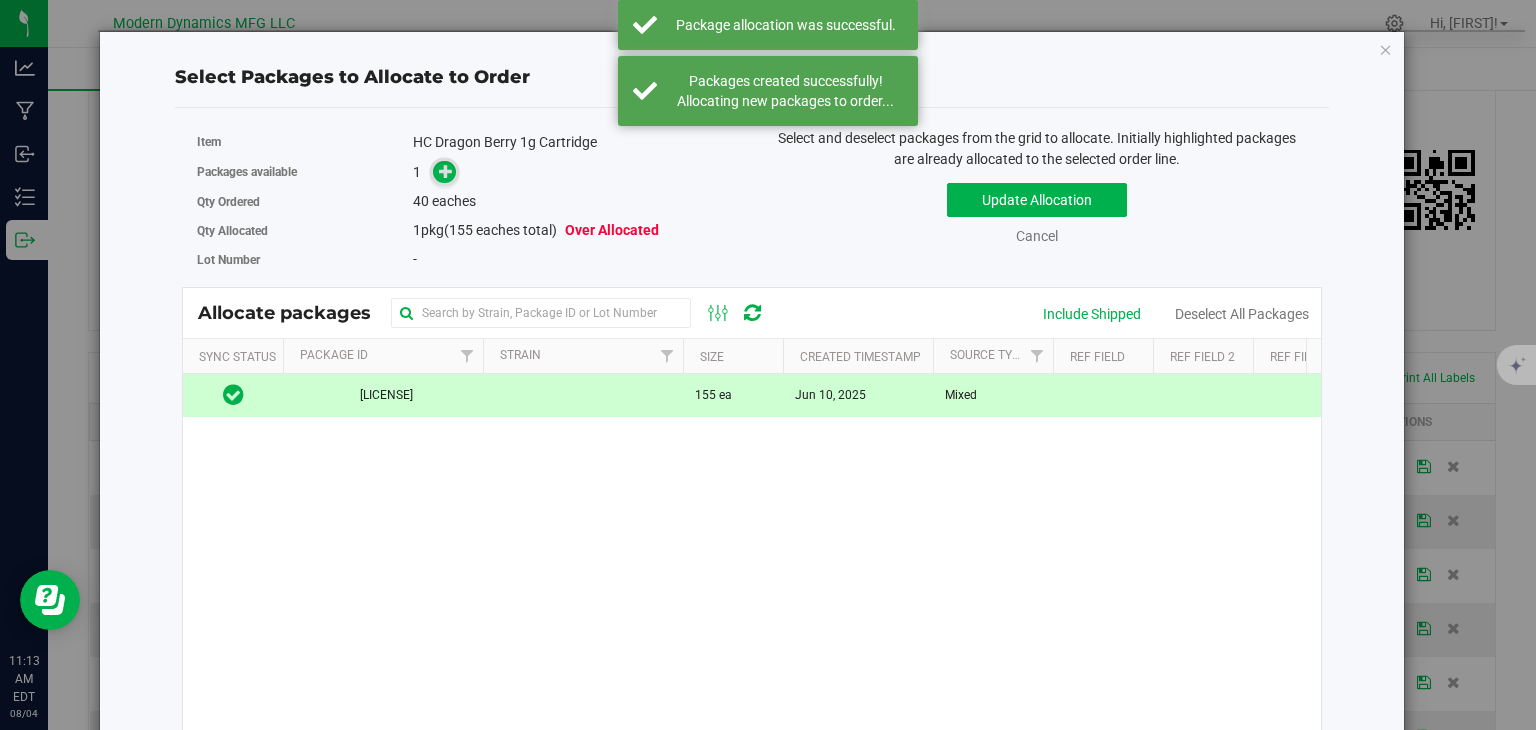 click at bounding box center (446, 171) 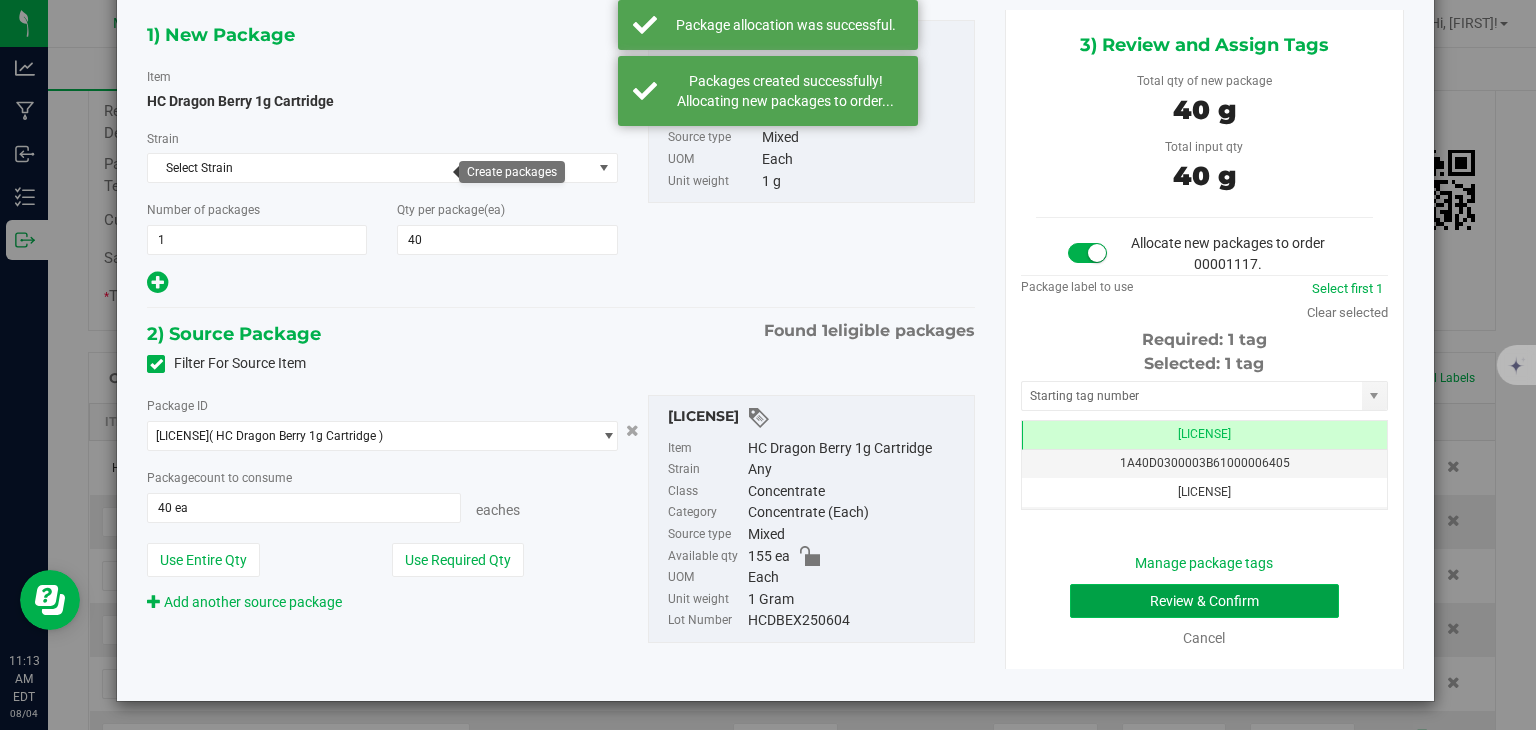 click on "Review & Confirm" at bounding box center [1204, 601] 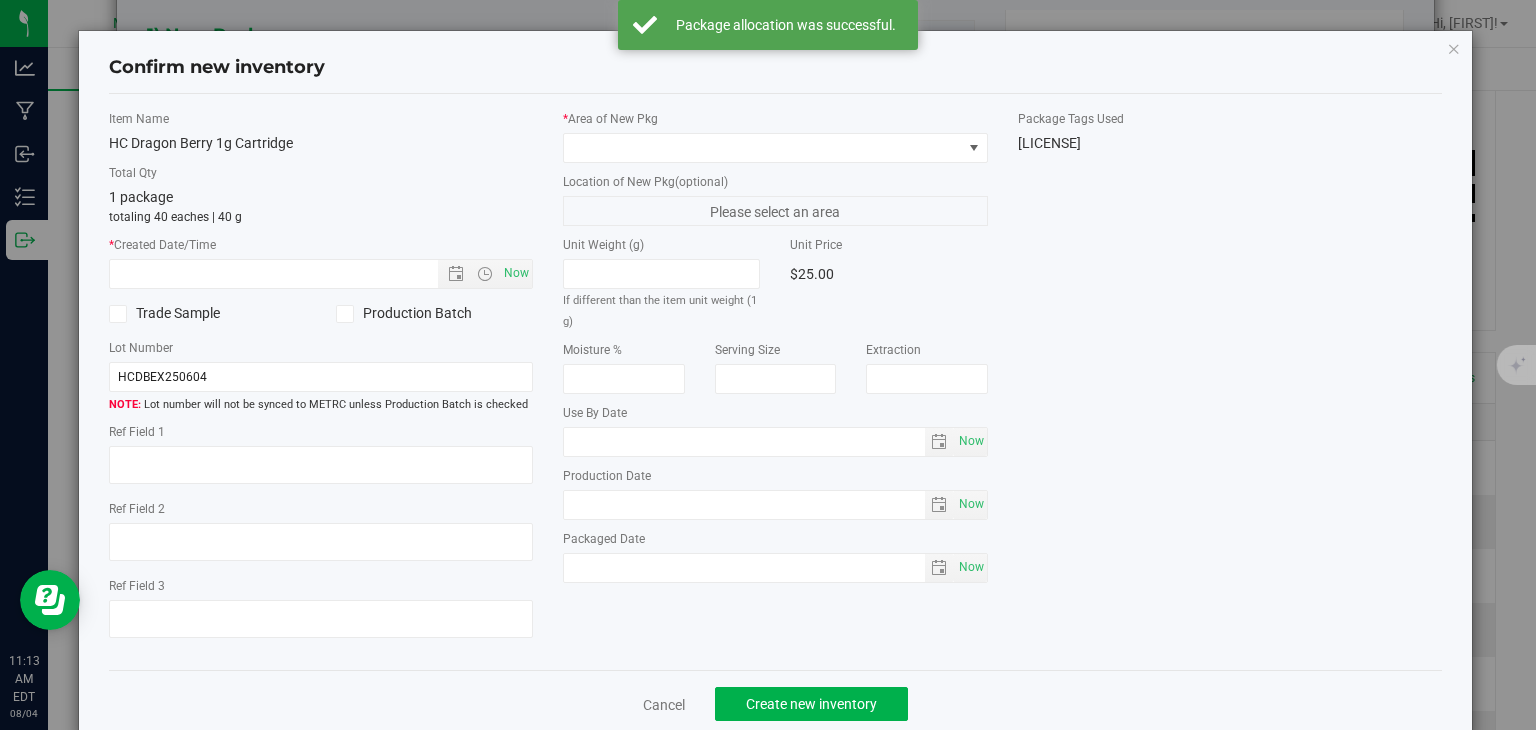 type on "2025-06-04" 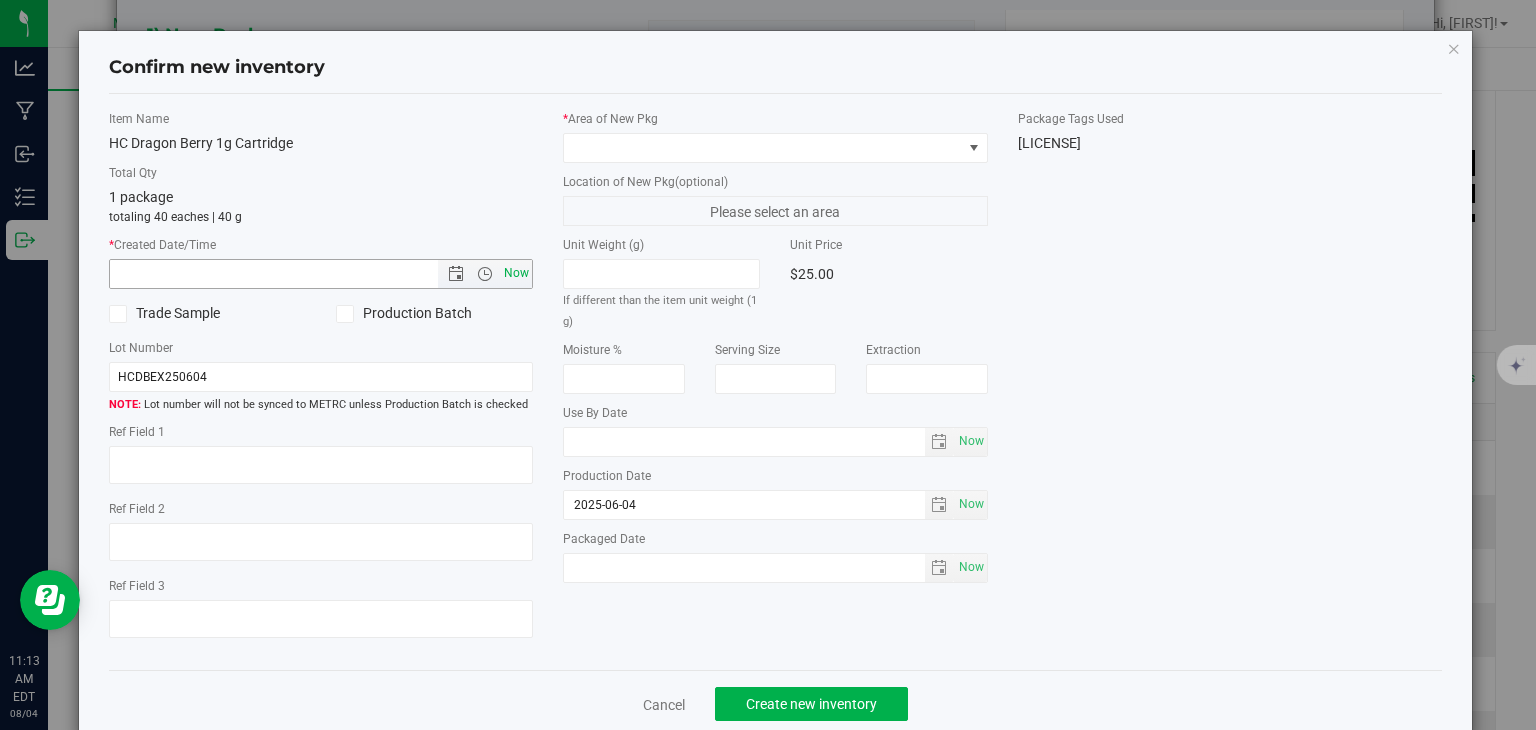 click on "Now" at bounding box center (517, 273) 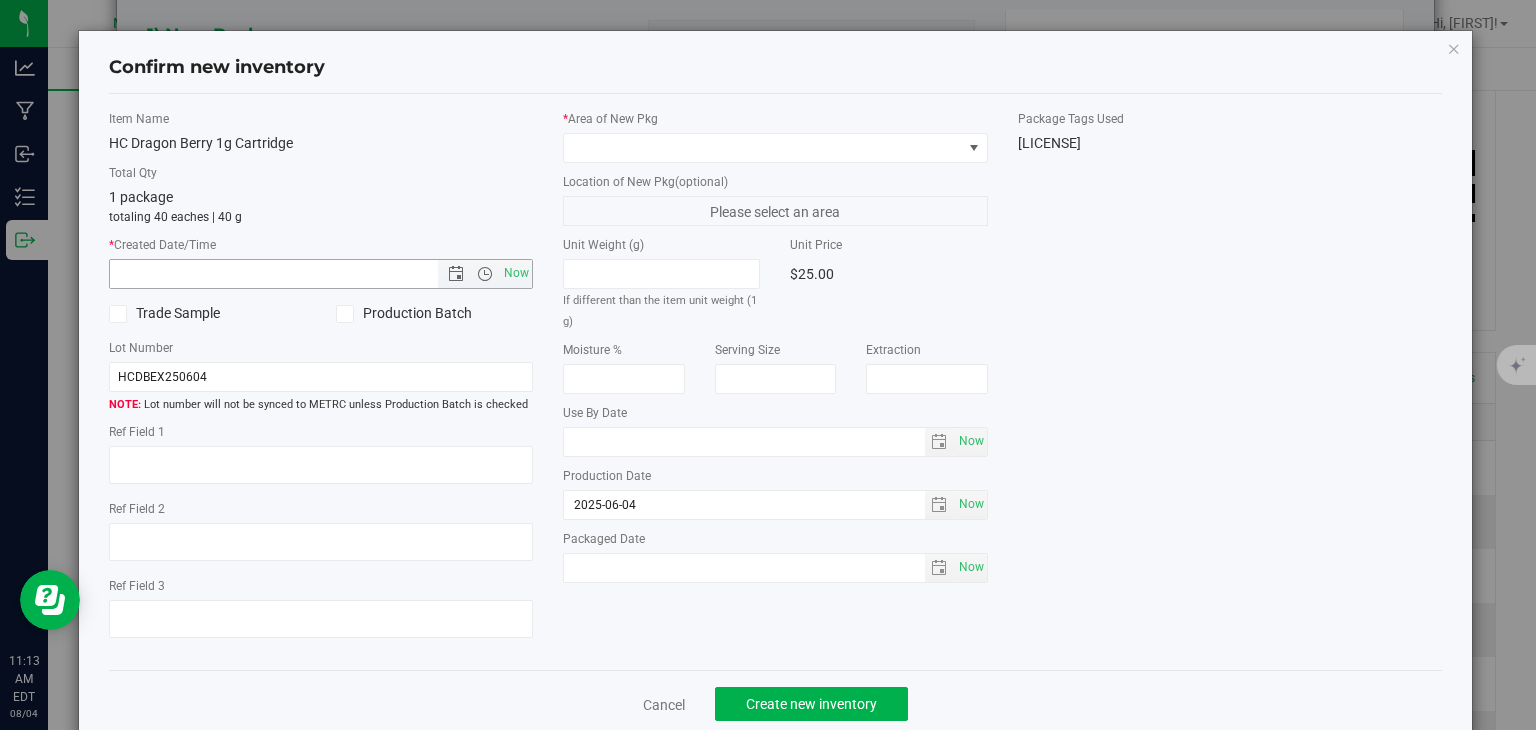 type on "[DATE] [TIME]" 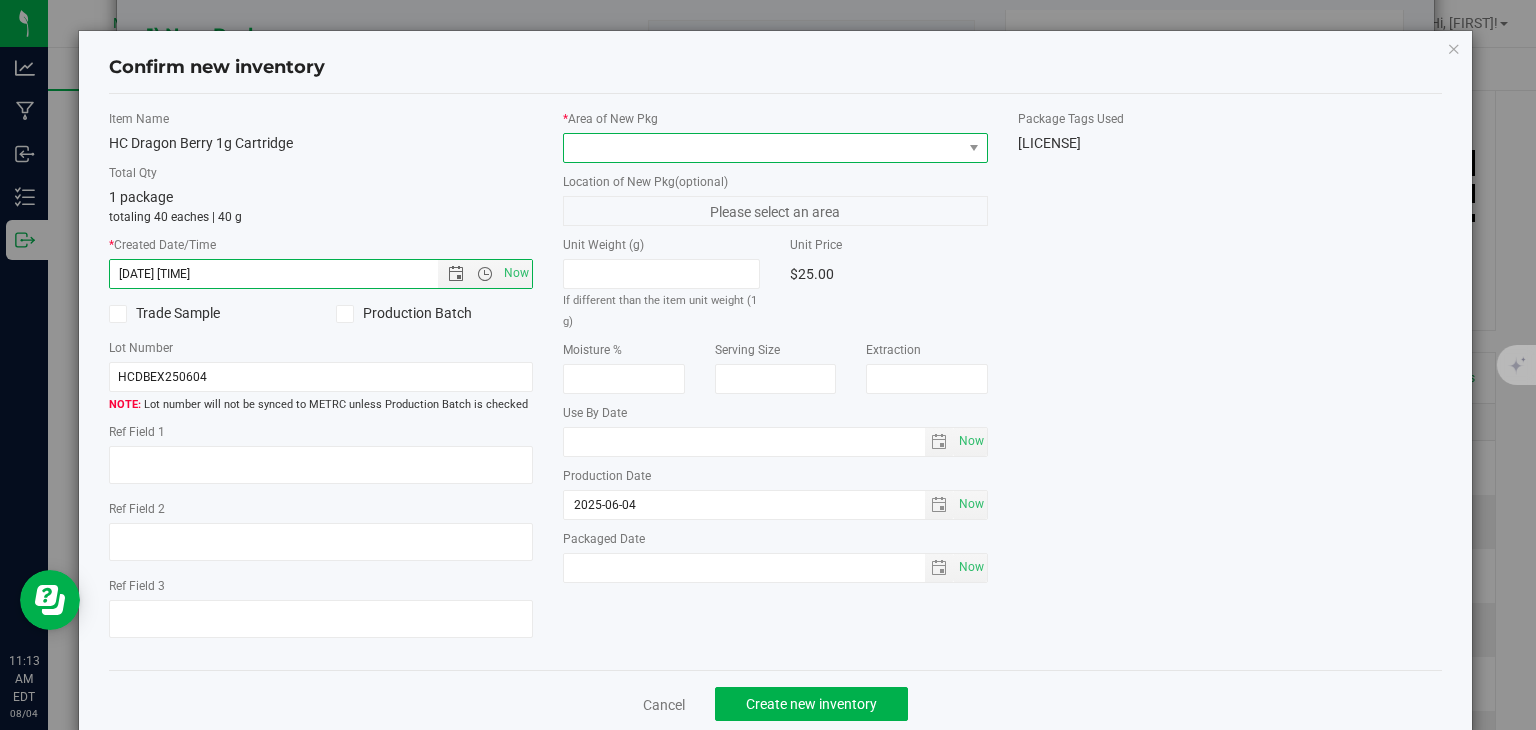 click at bounding box center (763, 148) 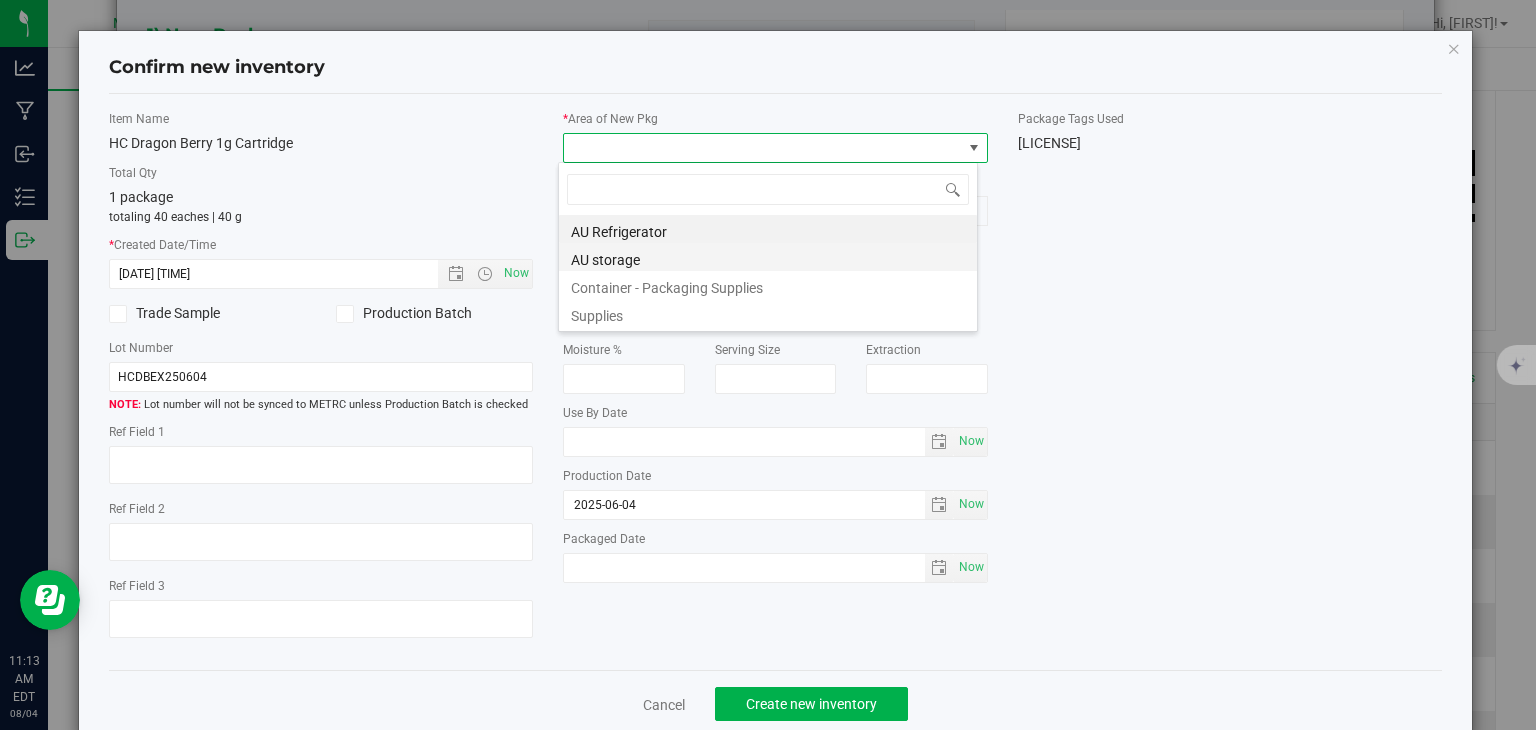 click on "AU storage" at bounding box center (768, 257) 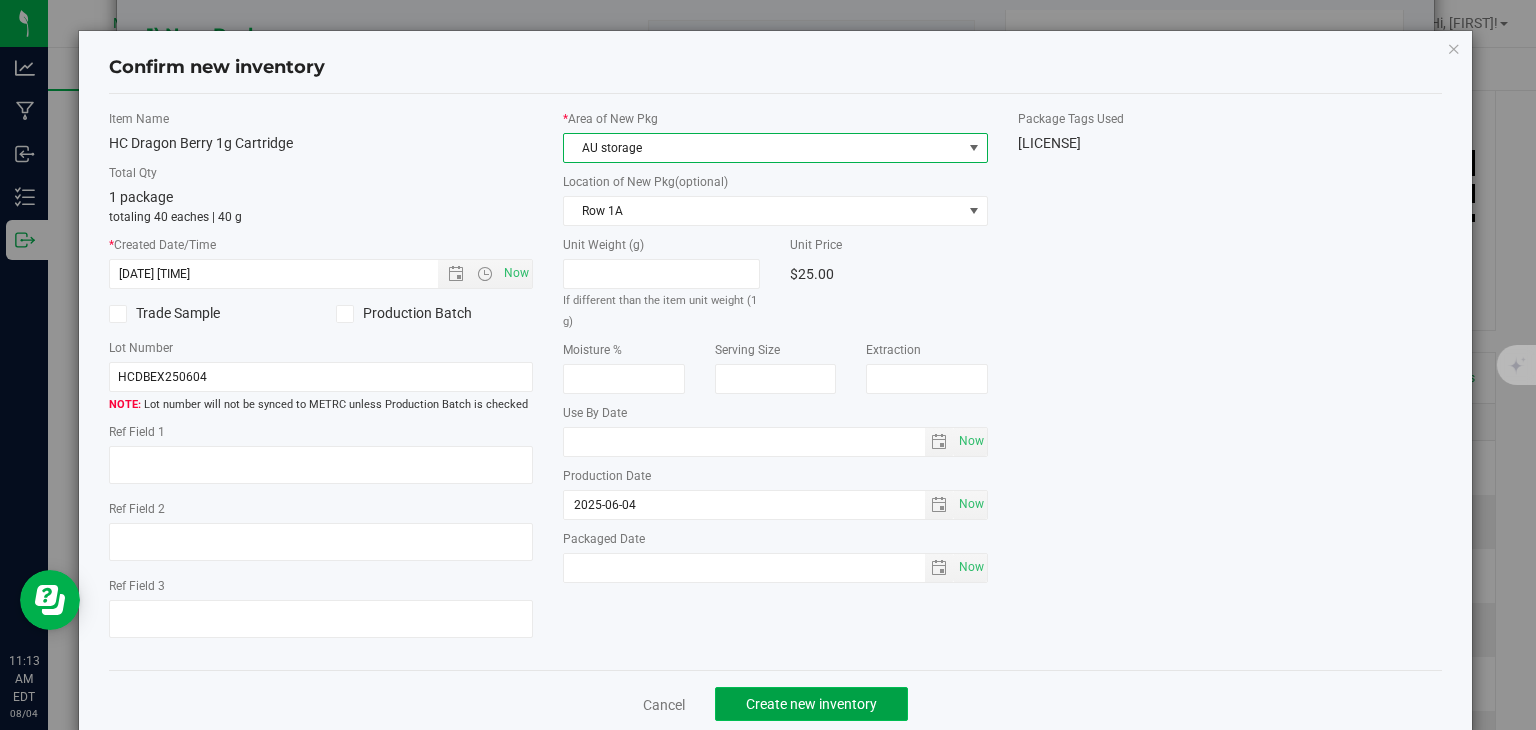 click on "Create new inventory" 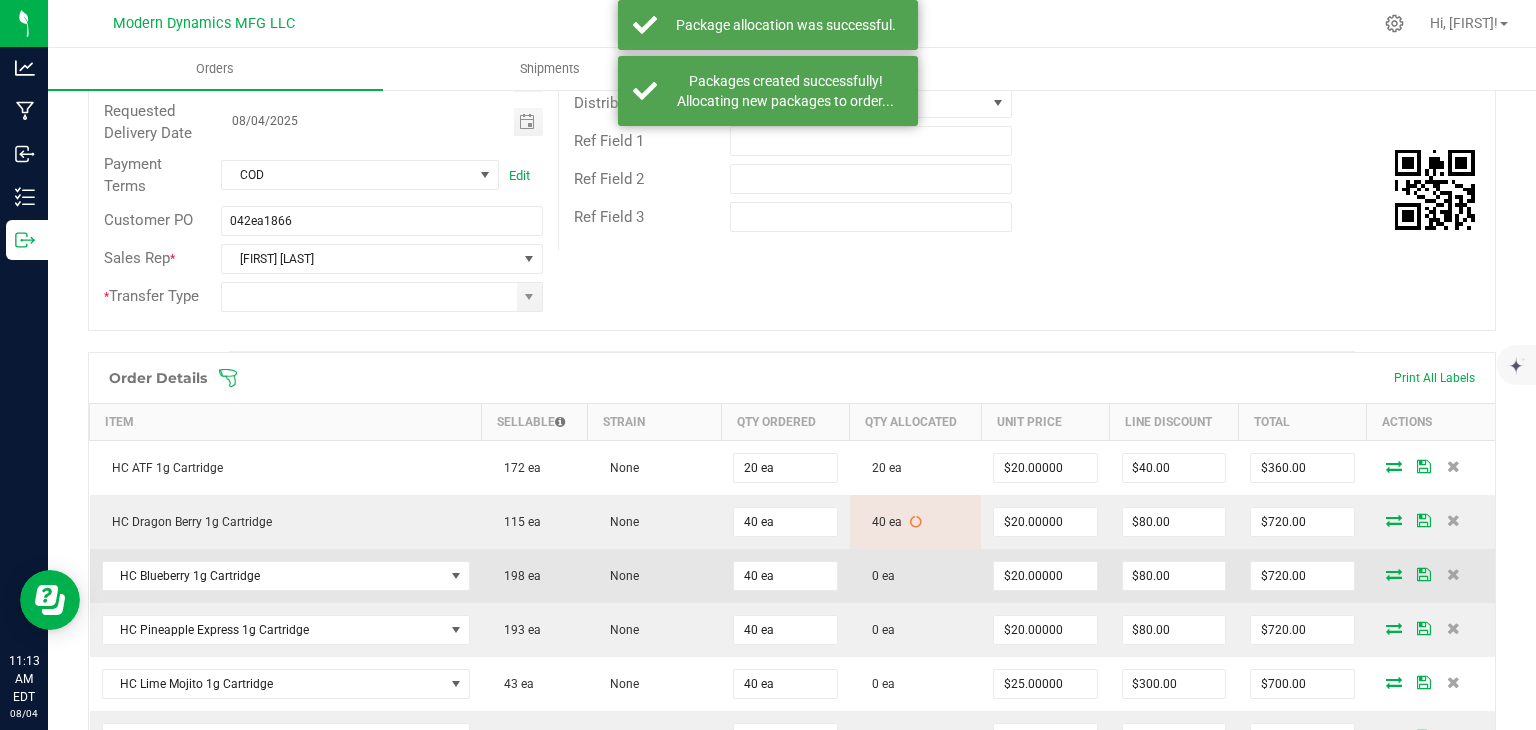 click at bounding box center (1394, 574) 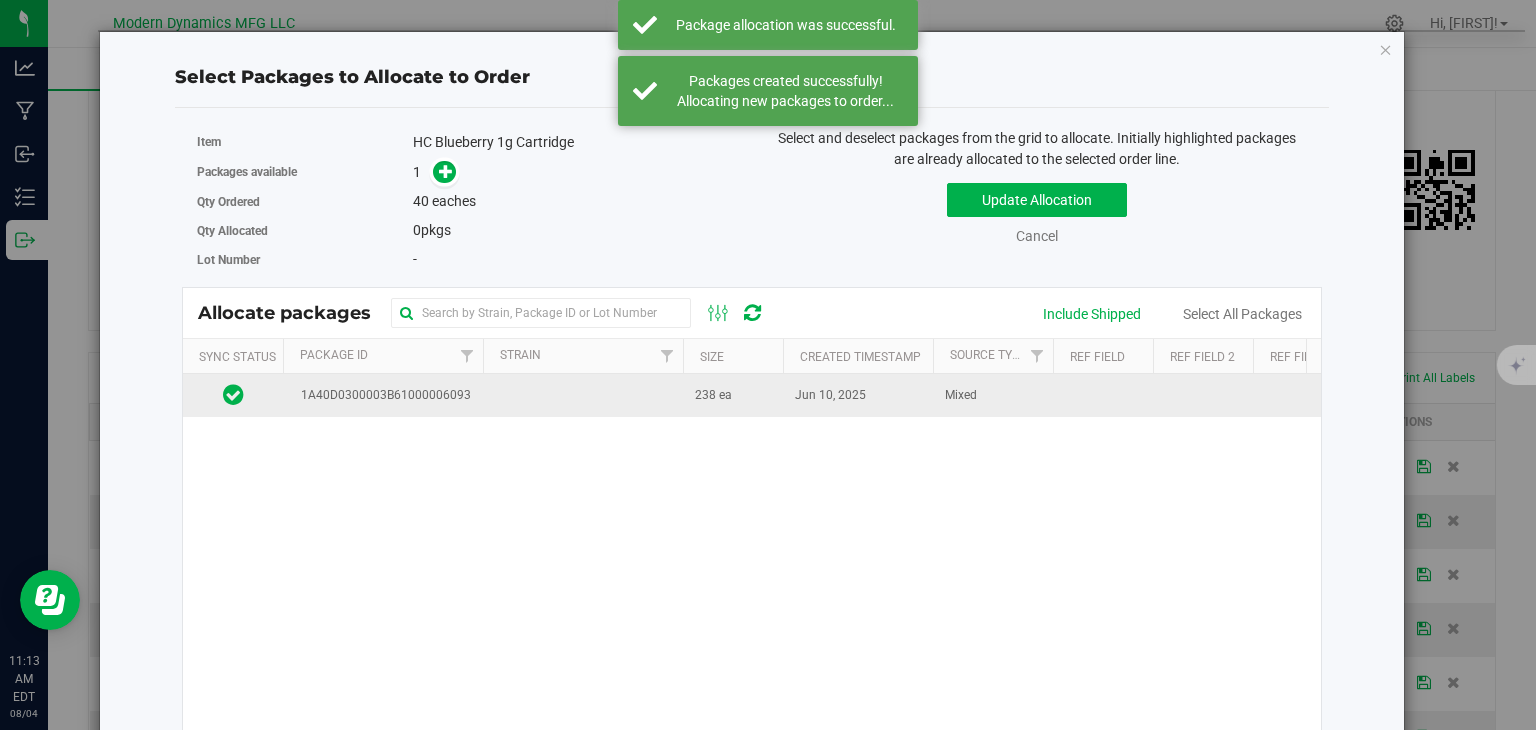 click at bounding box center (583, 395) 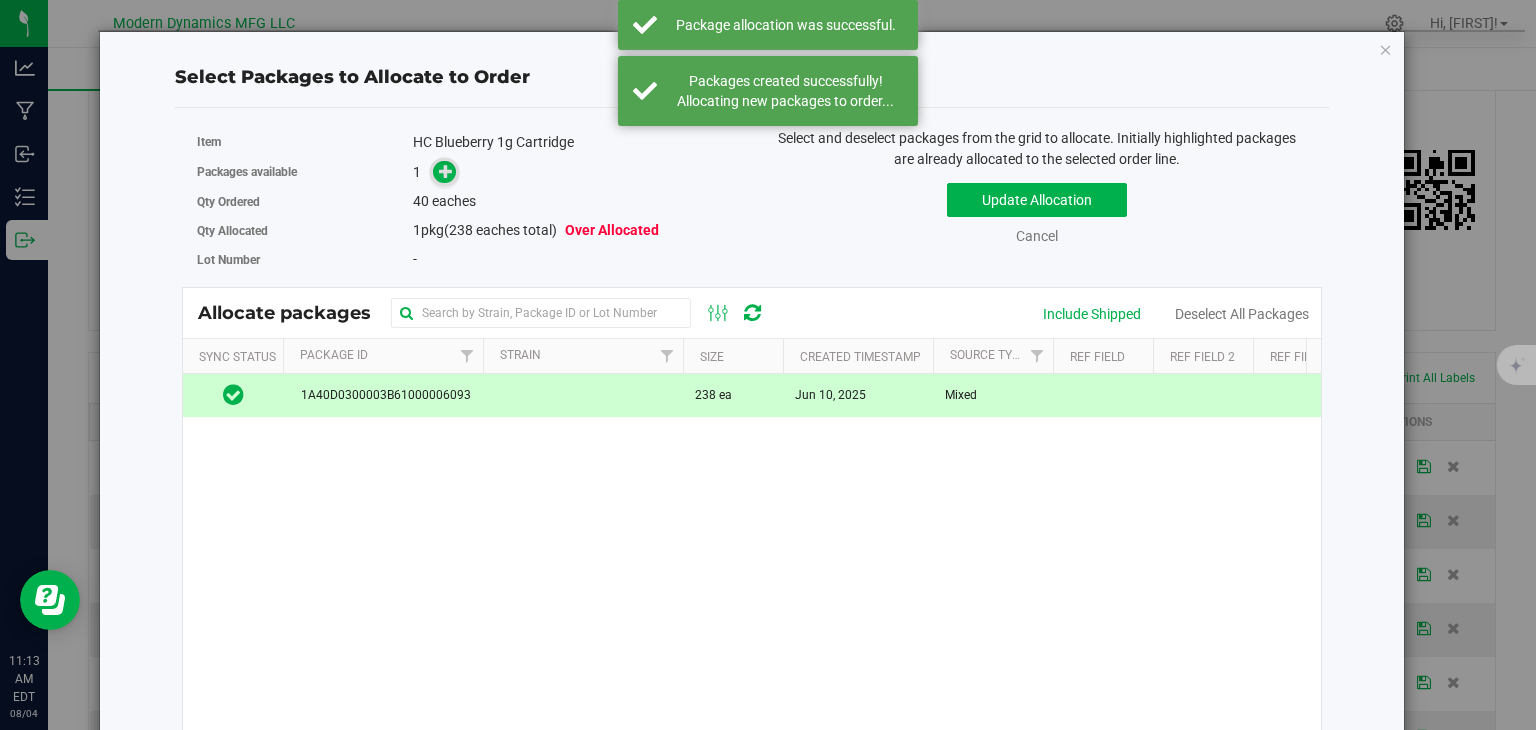 click at bounding box center (446, 171) 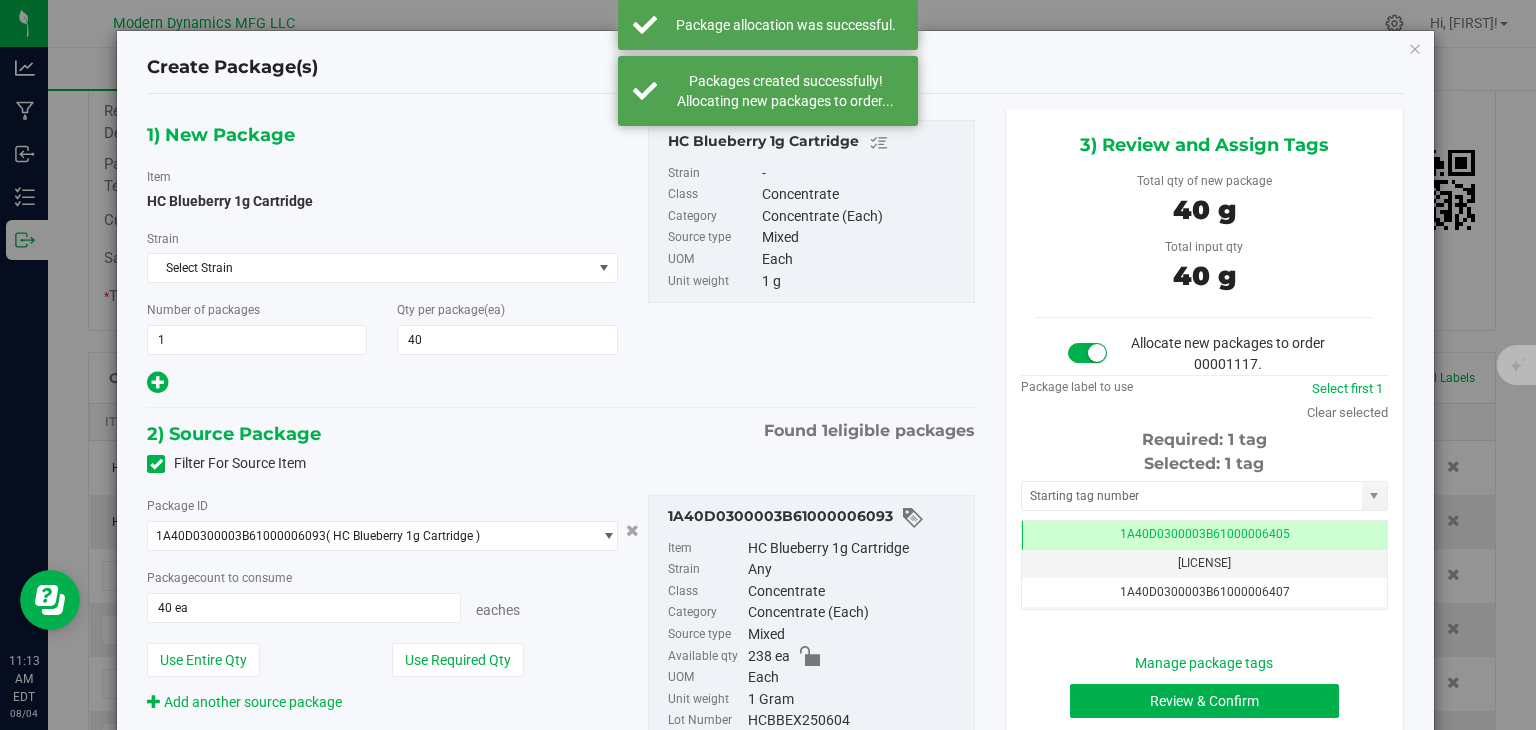 click on "Manage package tags
Review & Confirm
Cancel" at bounding box center (1204, 701) 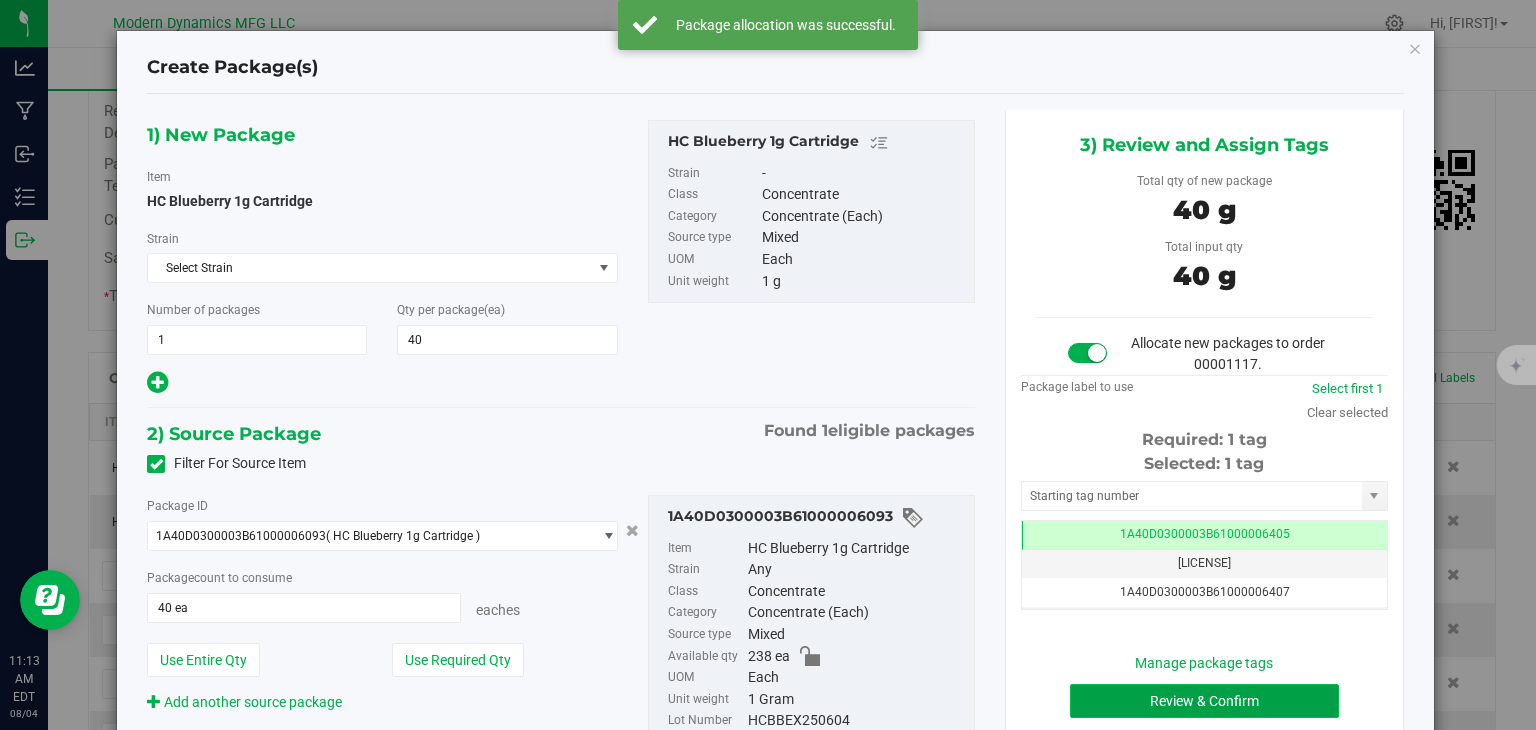 click on "Review & Confirm" at bounding box center [1204, 701] 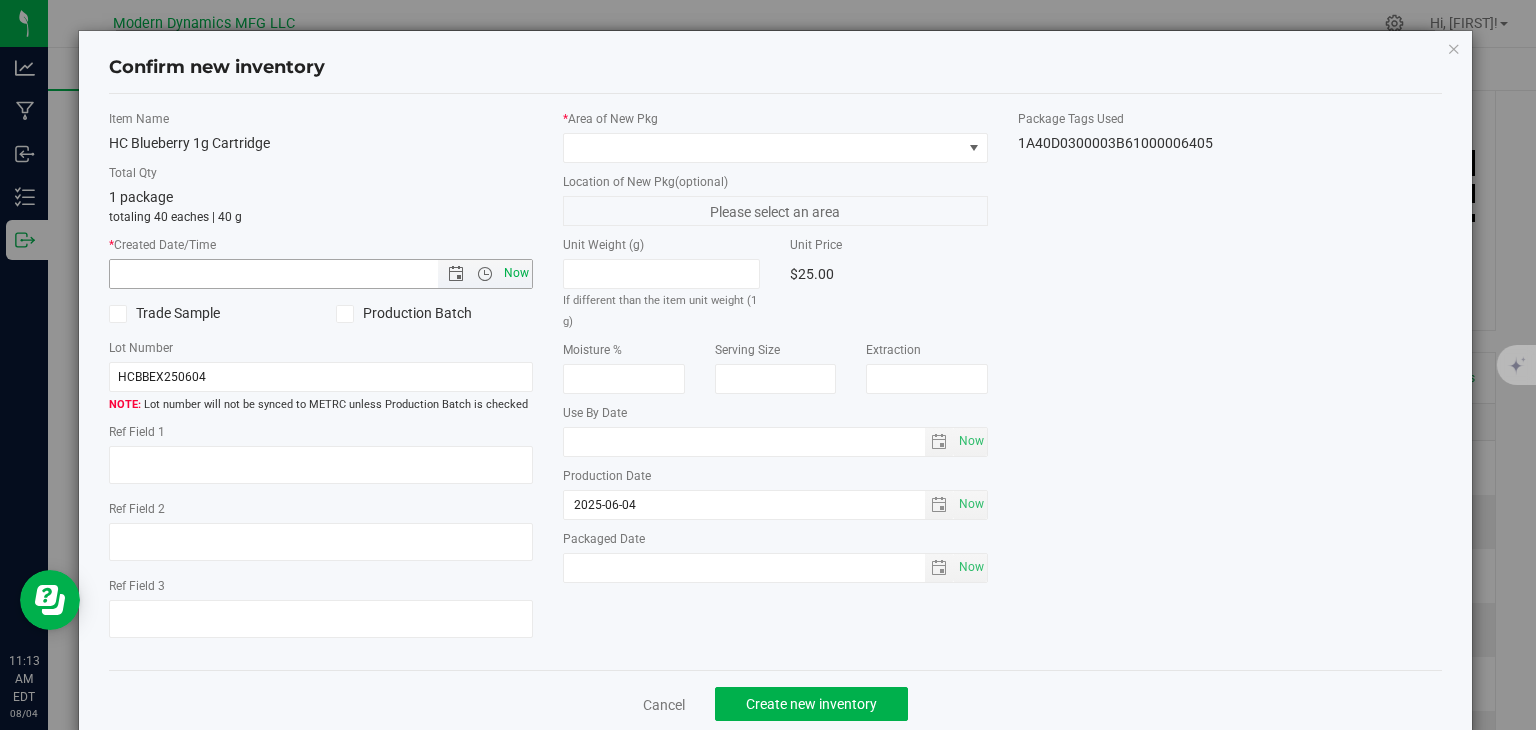 click on "Now" at bounding box center (517, 273) 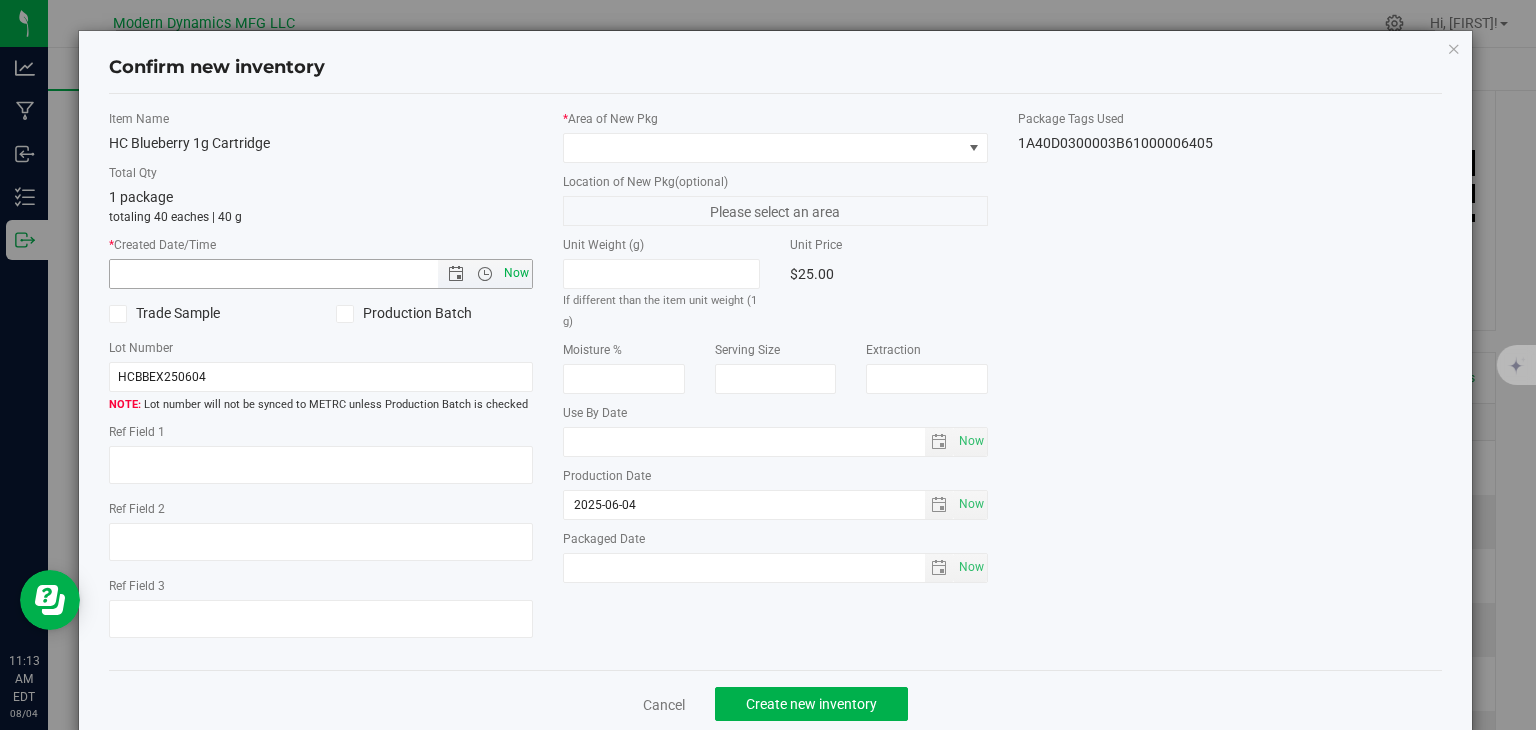 type on "[DATE] [TIME]" 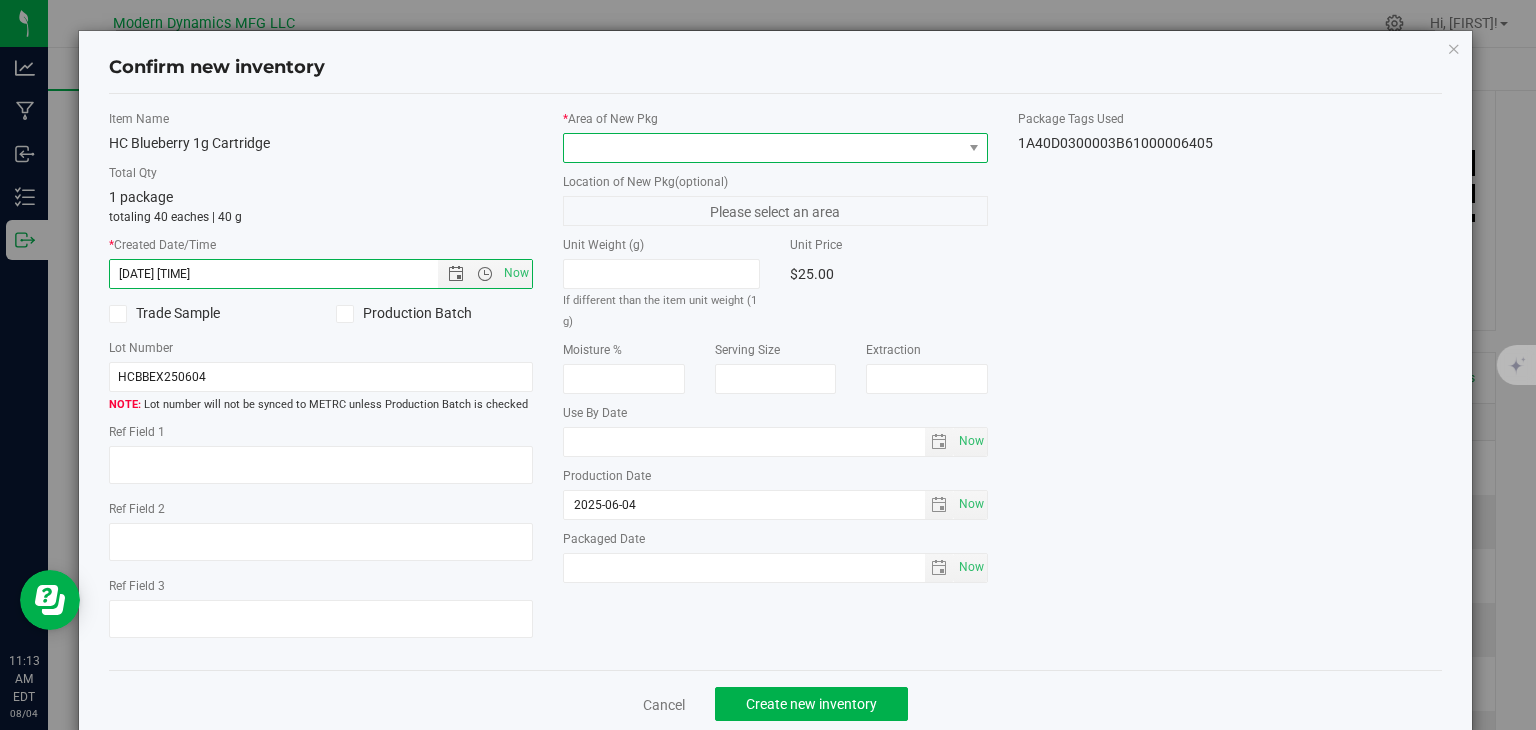 drag, startPoint x: 645, startPoint y: 147, endPoint x: 641, endPoint y: 159, distance: 12.649111 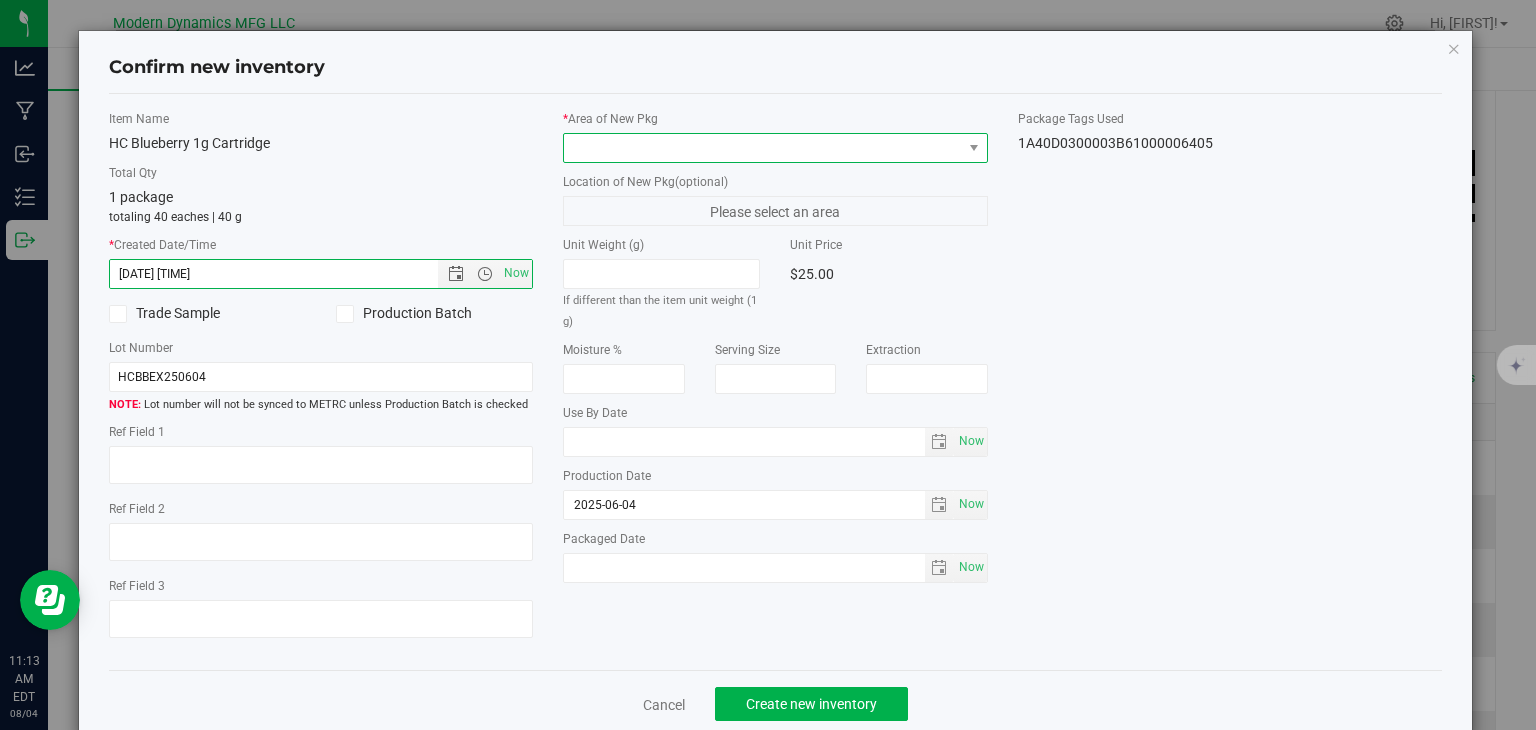 click at bounding box center (763, 148) 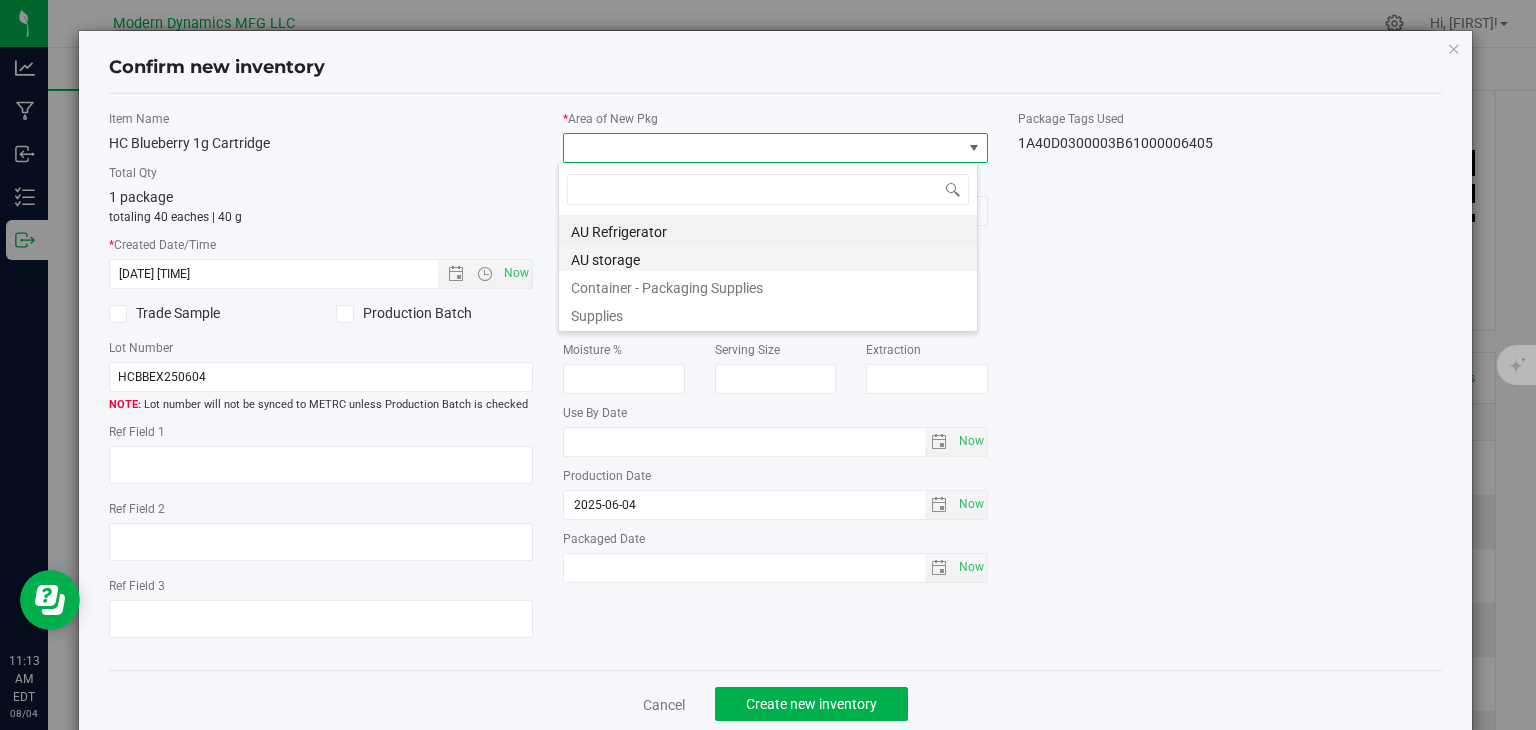 click on "AU storage" at bounding box center (768, 257) 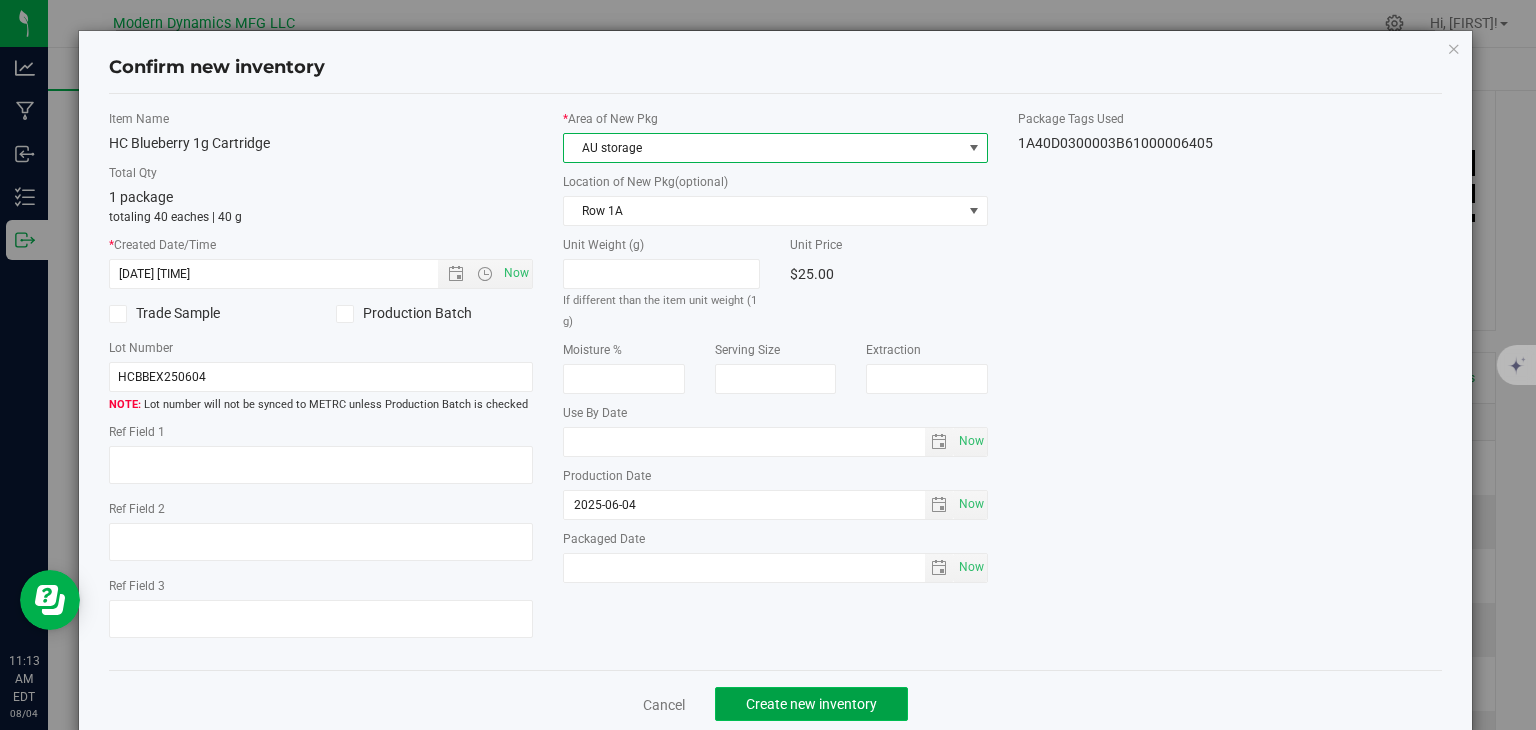 click on "Create new inventory" 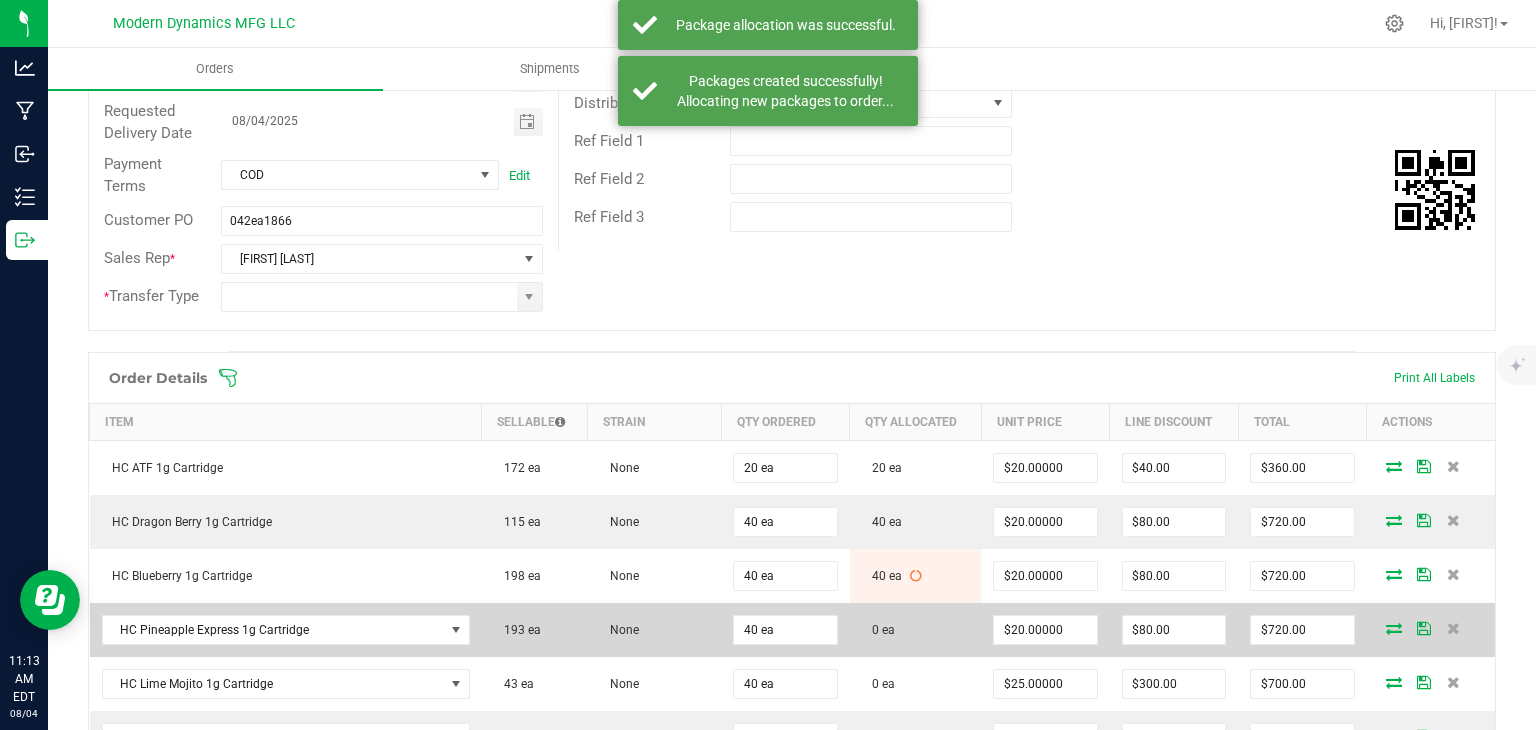 click at bounding box center (1431, 630) 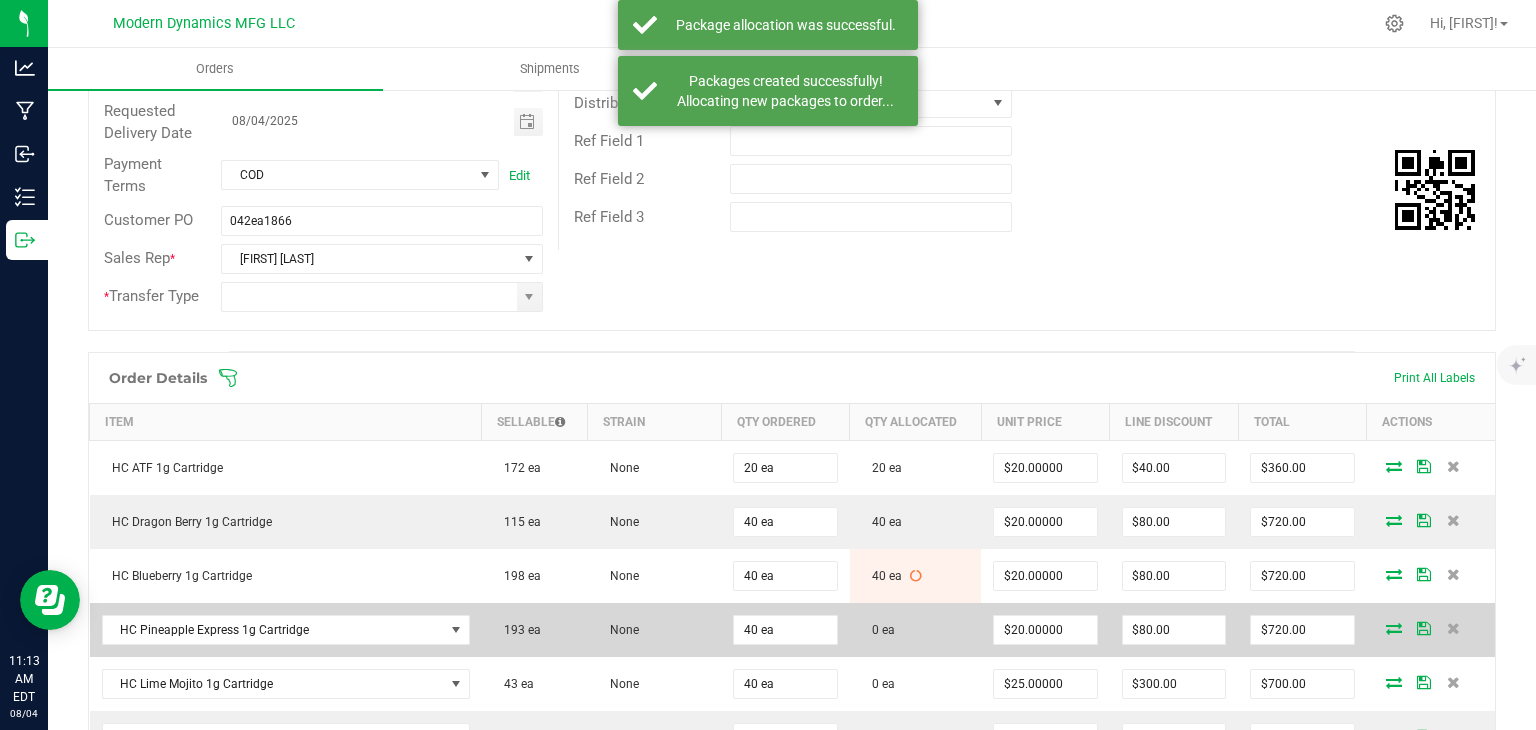 click at bounding box center [1394, 628] 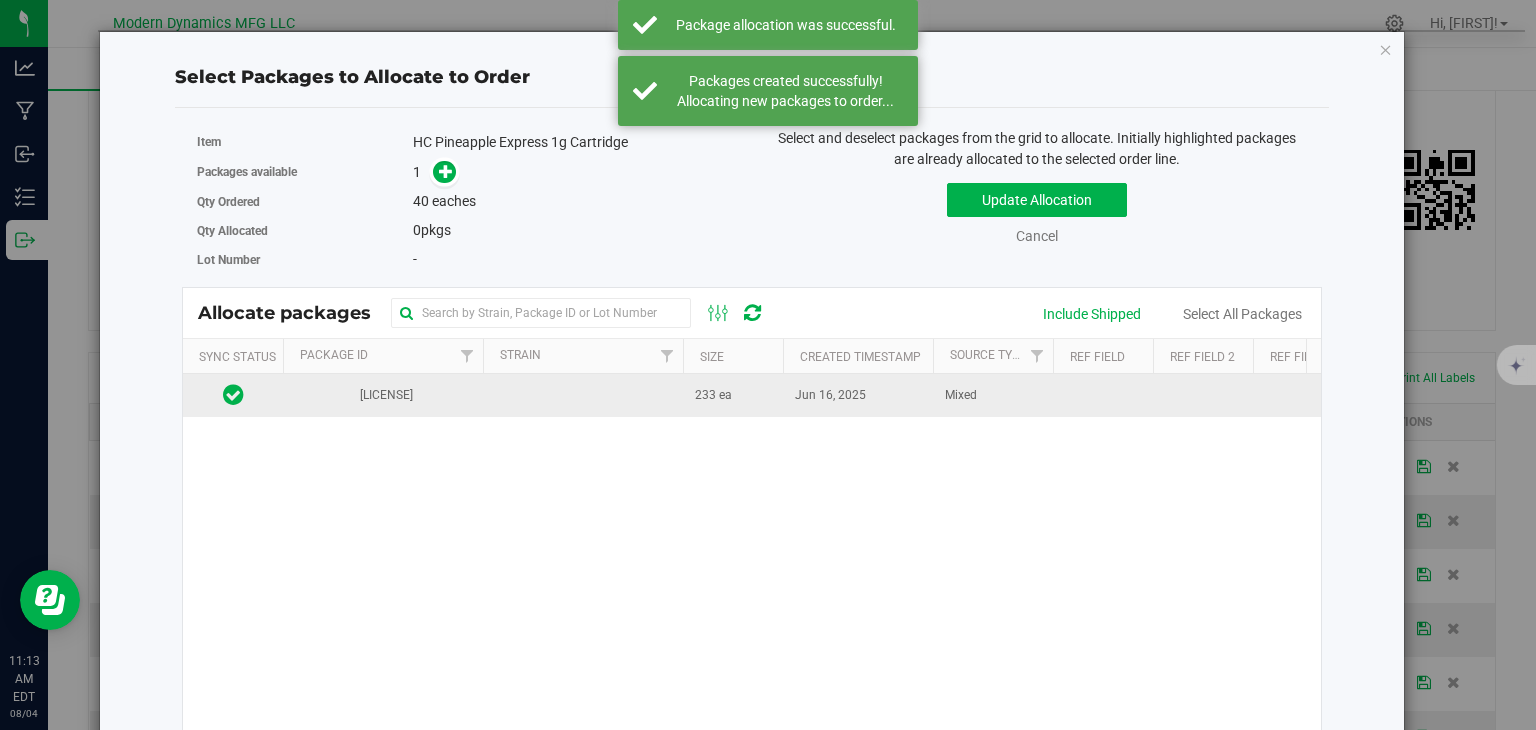 click on "[LICENSE]" at bounding box center [383, 395] 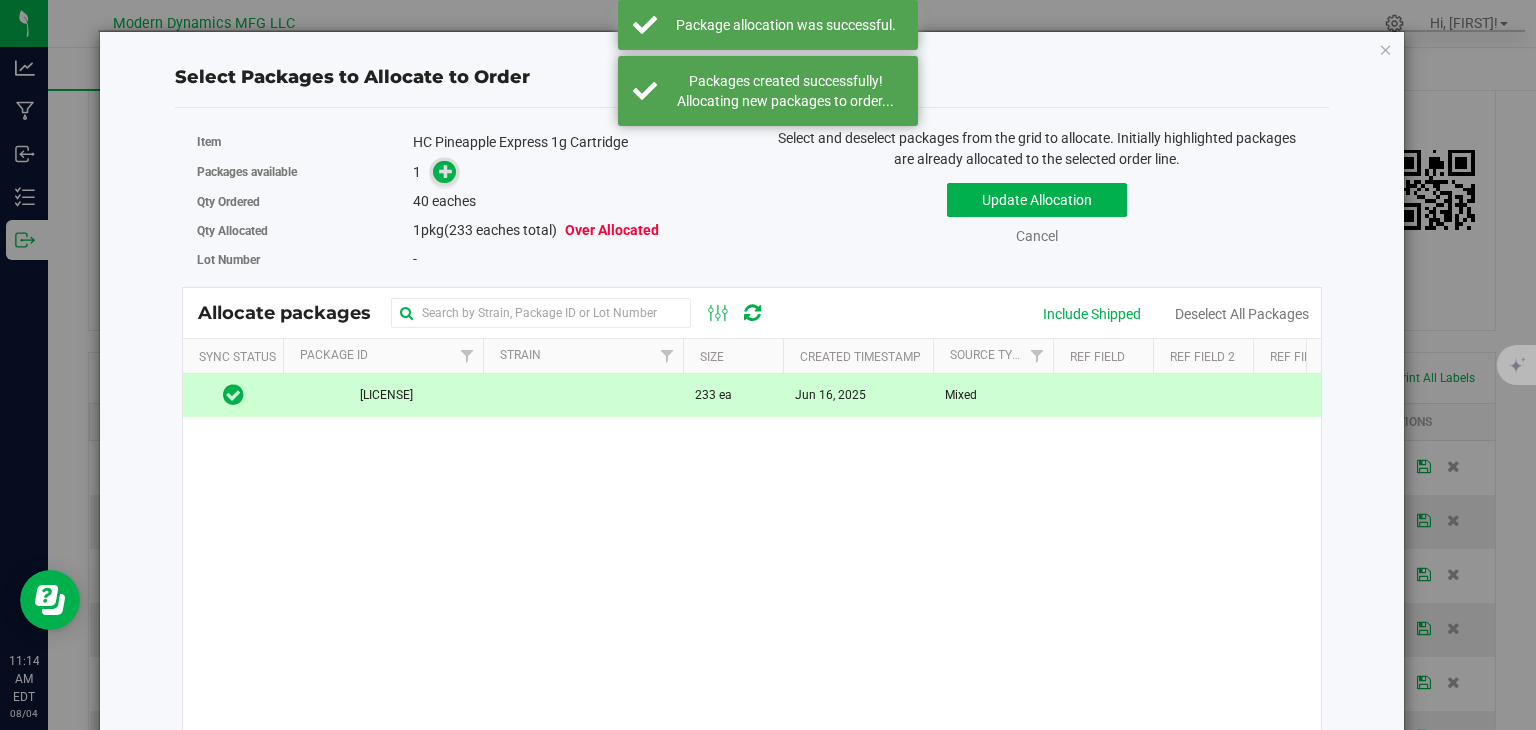 click on "Qty Ordered
40
eaches" at bounding box center [467, 201] 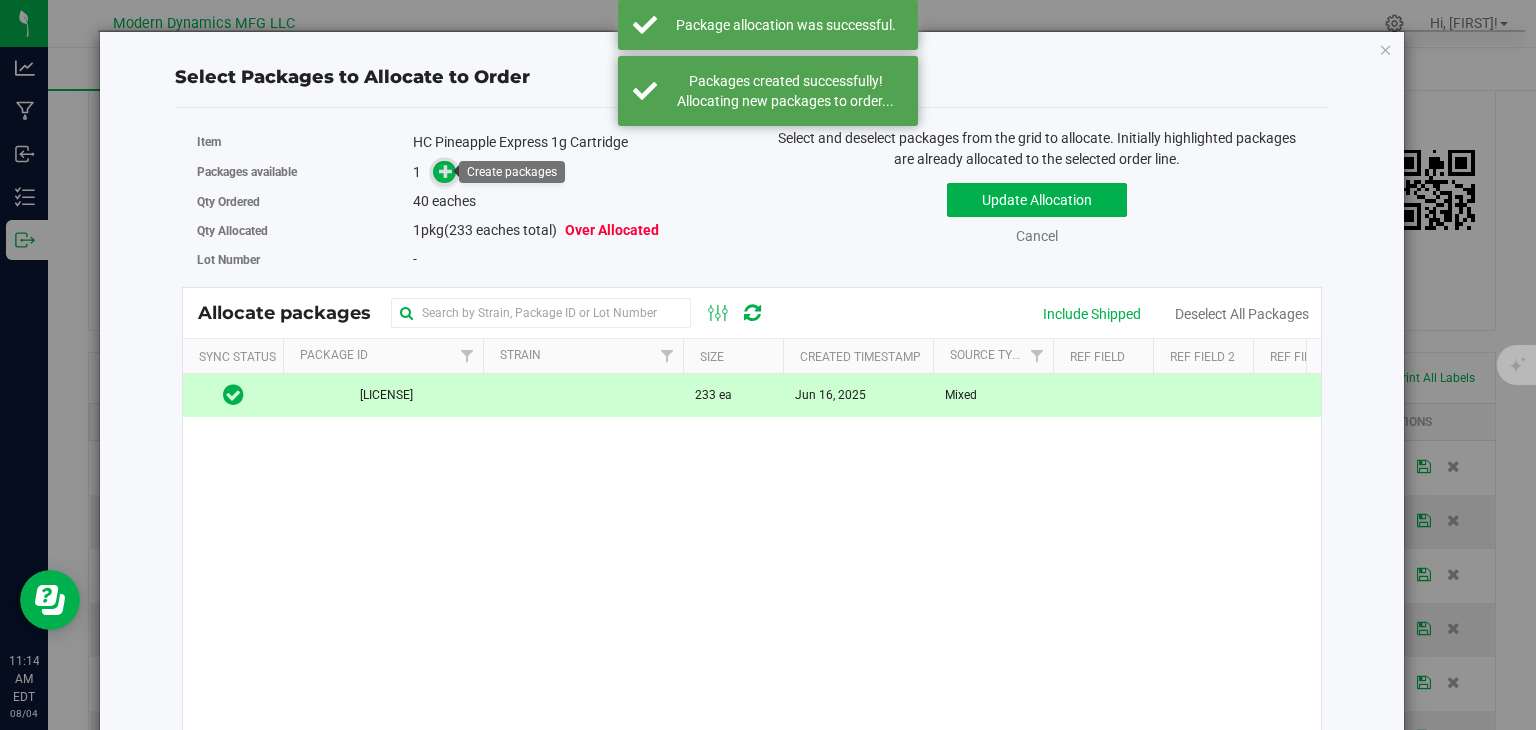 click at bounding box center (446, 171) 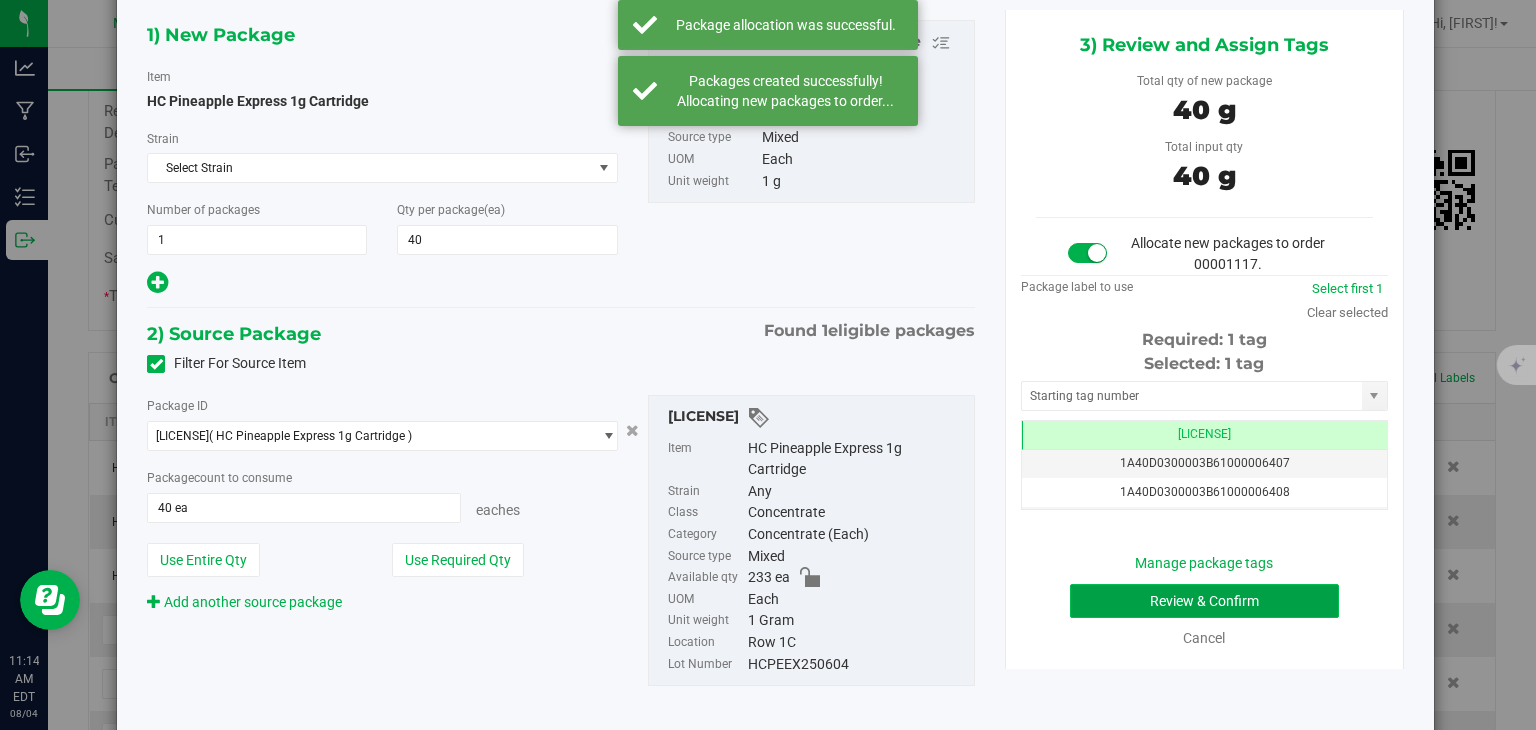 click on "Review & Confirm" at bounding box center [1204, 601] 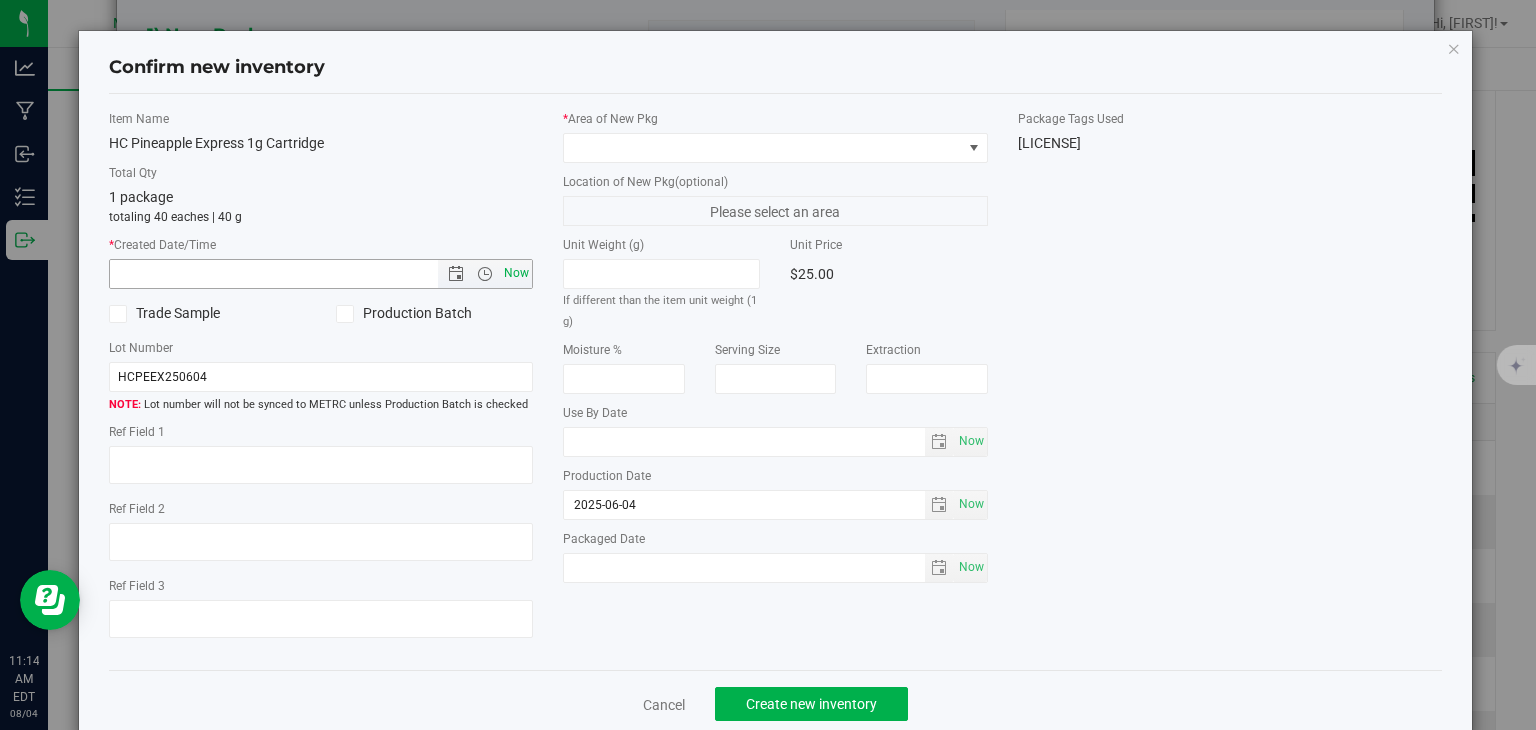 click on "Now" at bounding box center (517, 273) 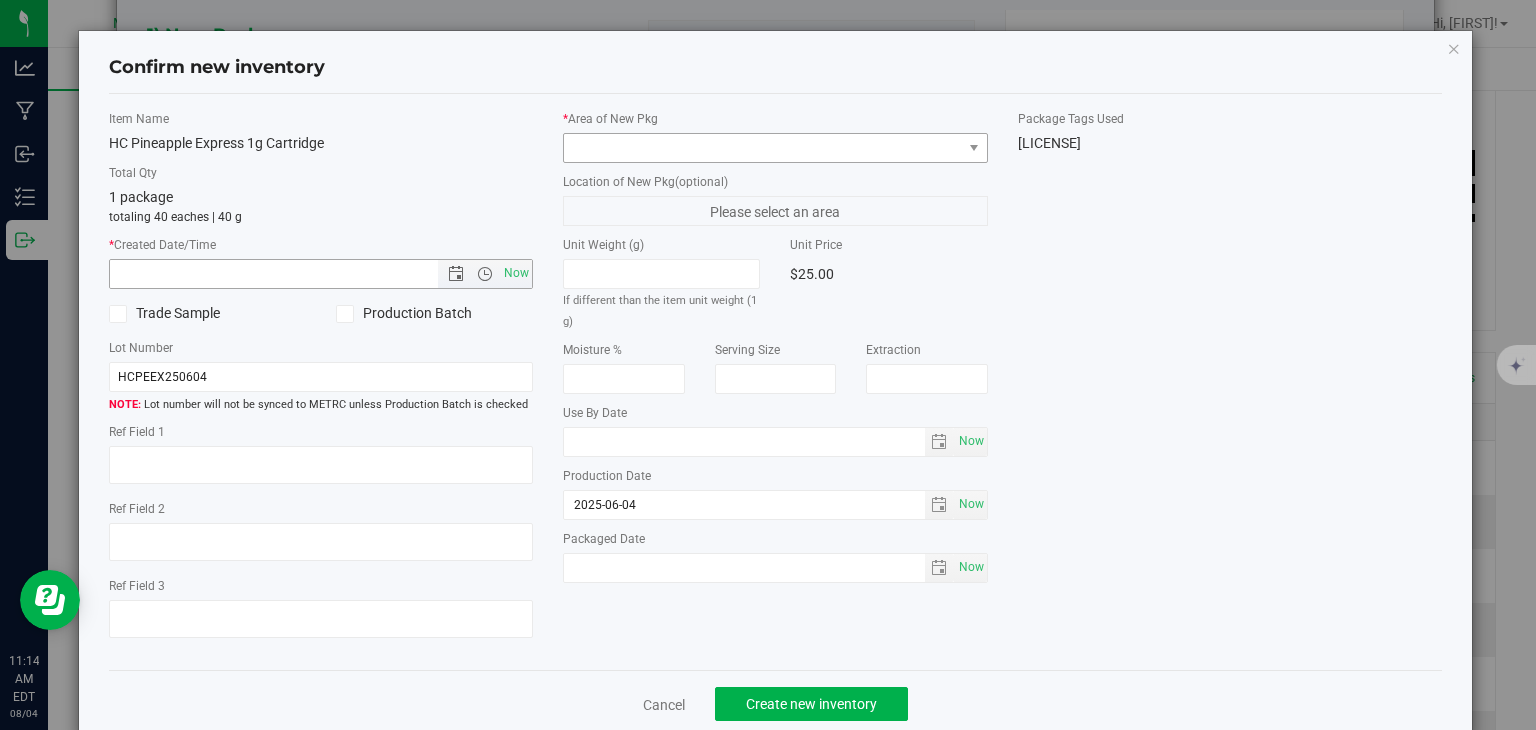 type on "8/4/2025 11:14 AM" 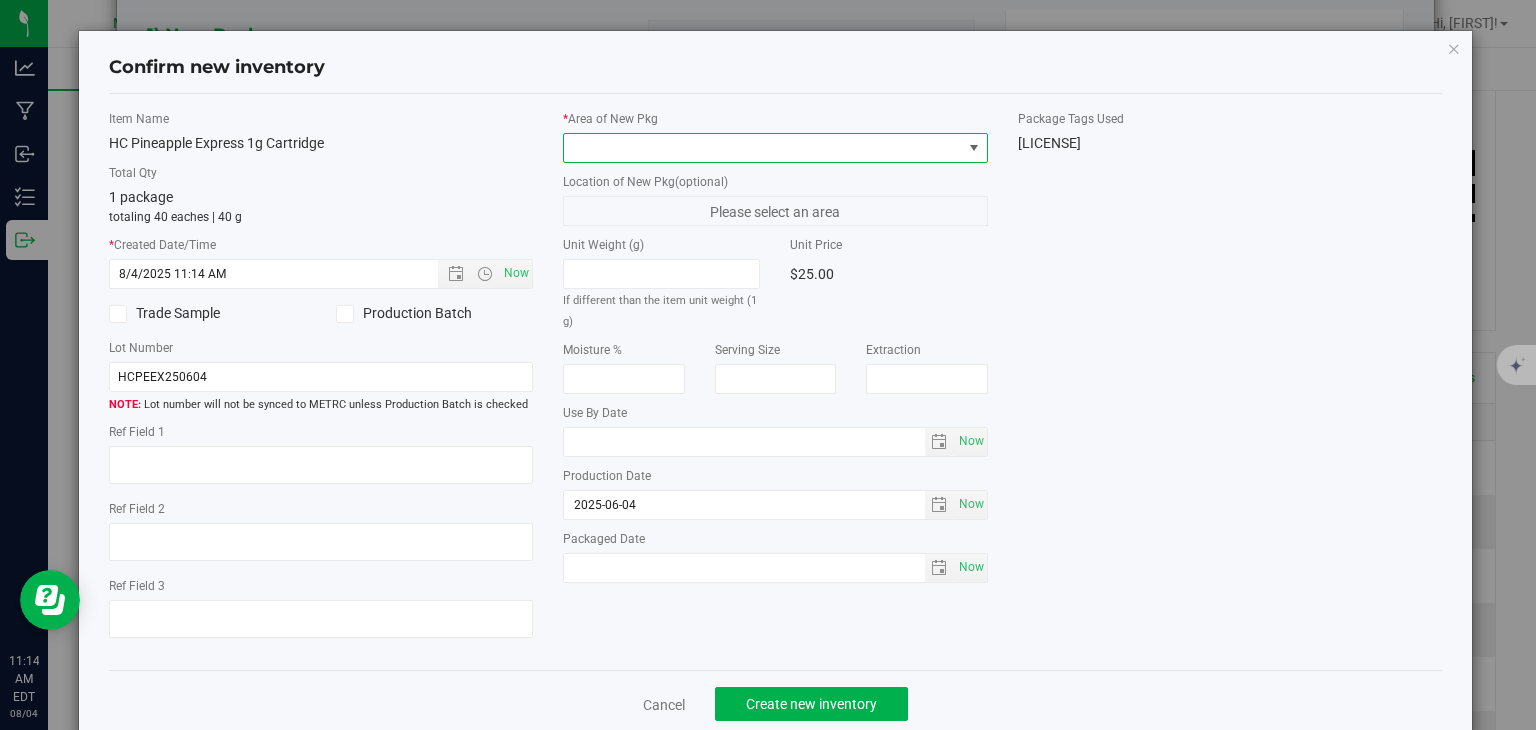 click at bounding box center (763, 148) 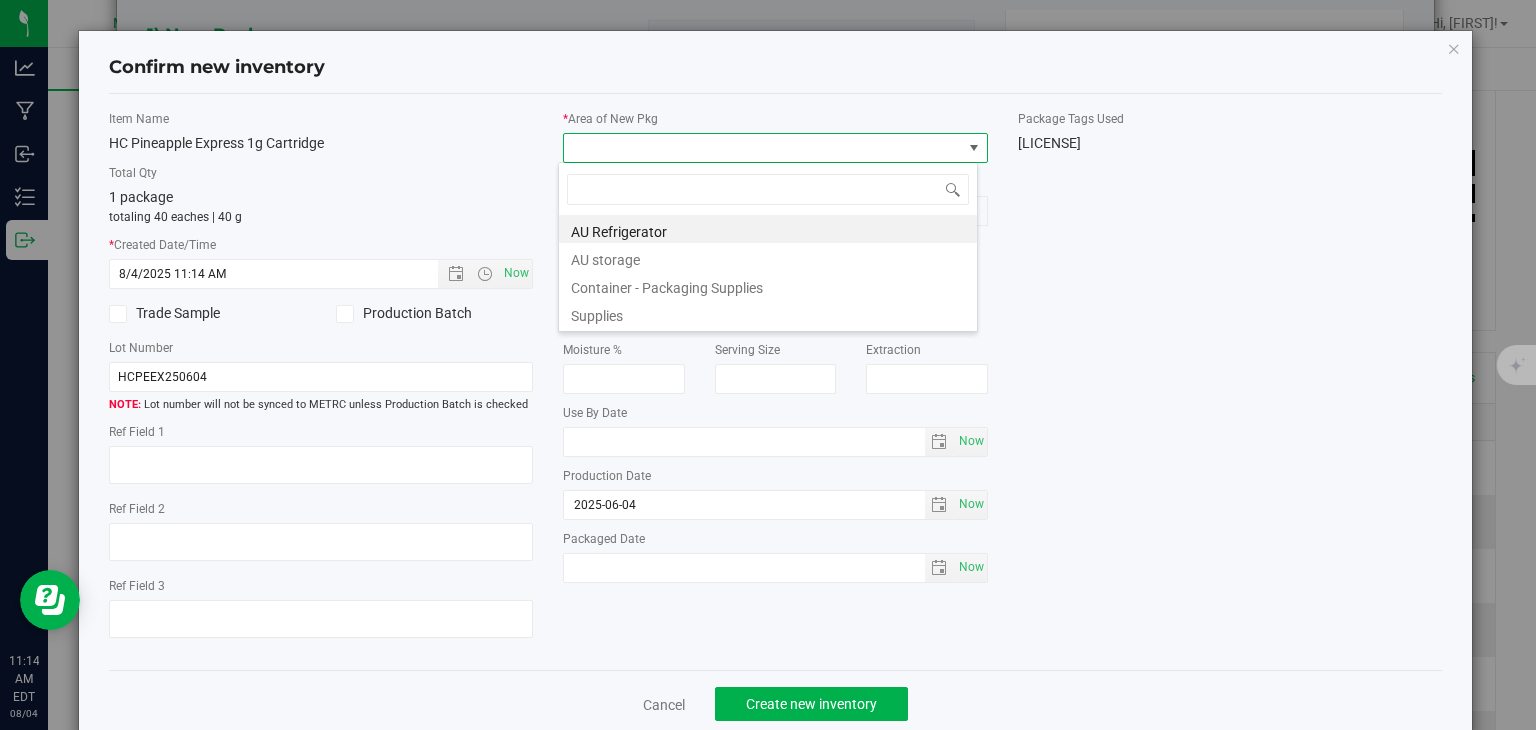 click on "AU storage" at bounding box center (768, 257) 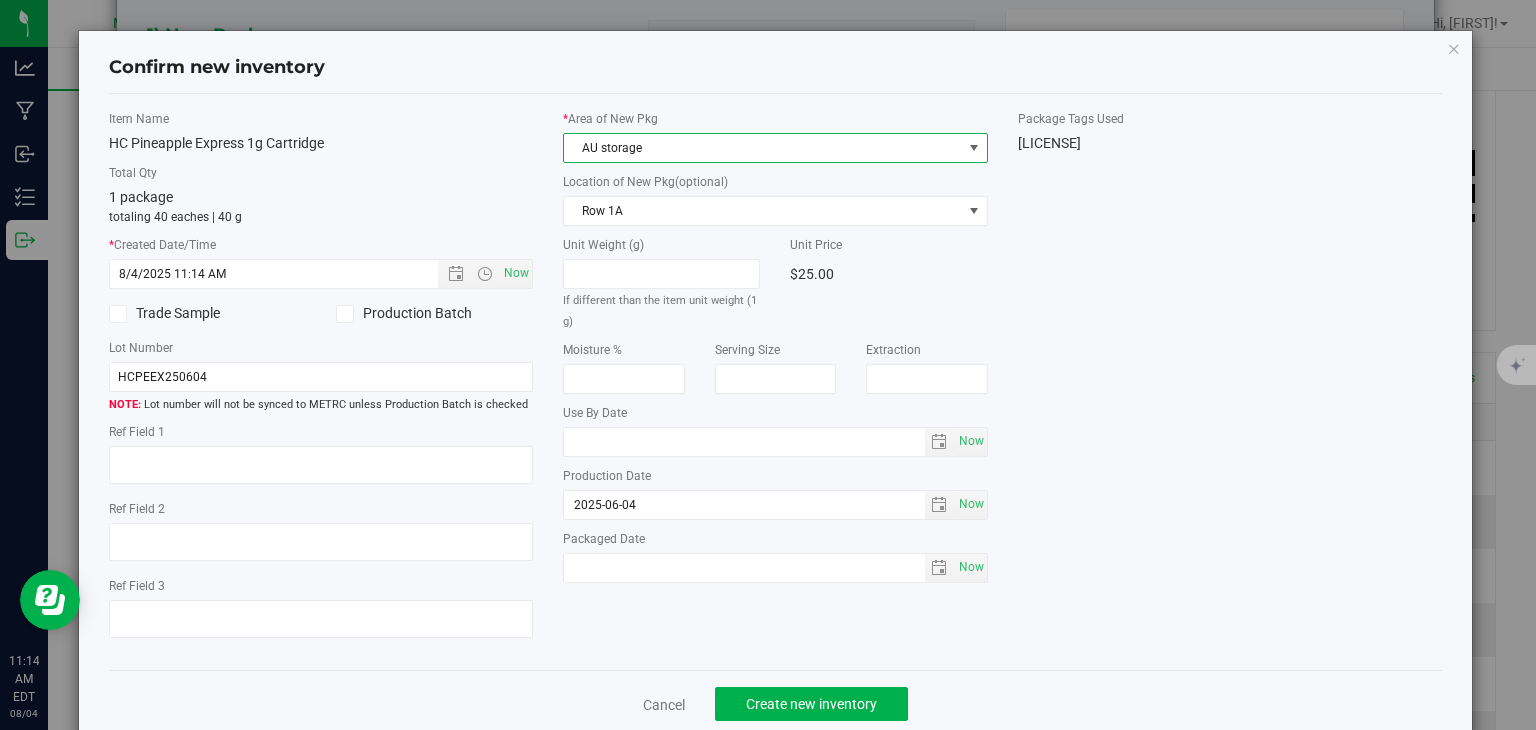 click on "Cancel
Create new inventory" at bounding box center [776, 703] 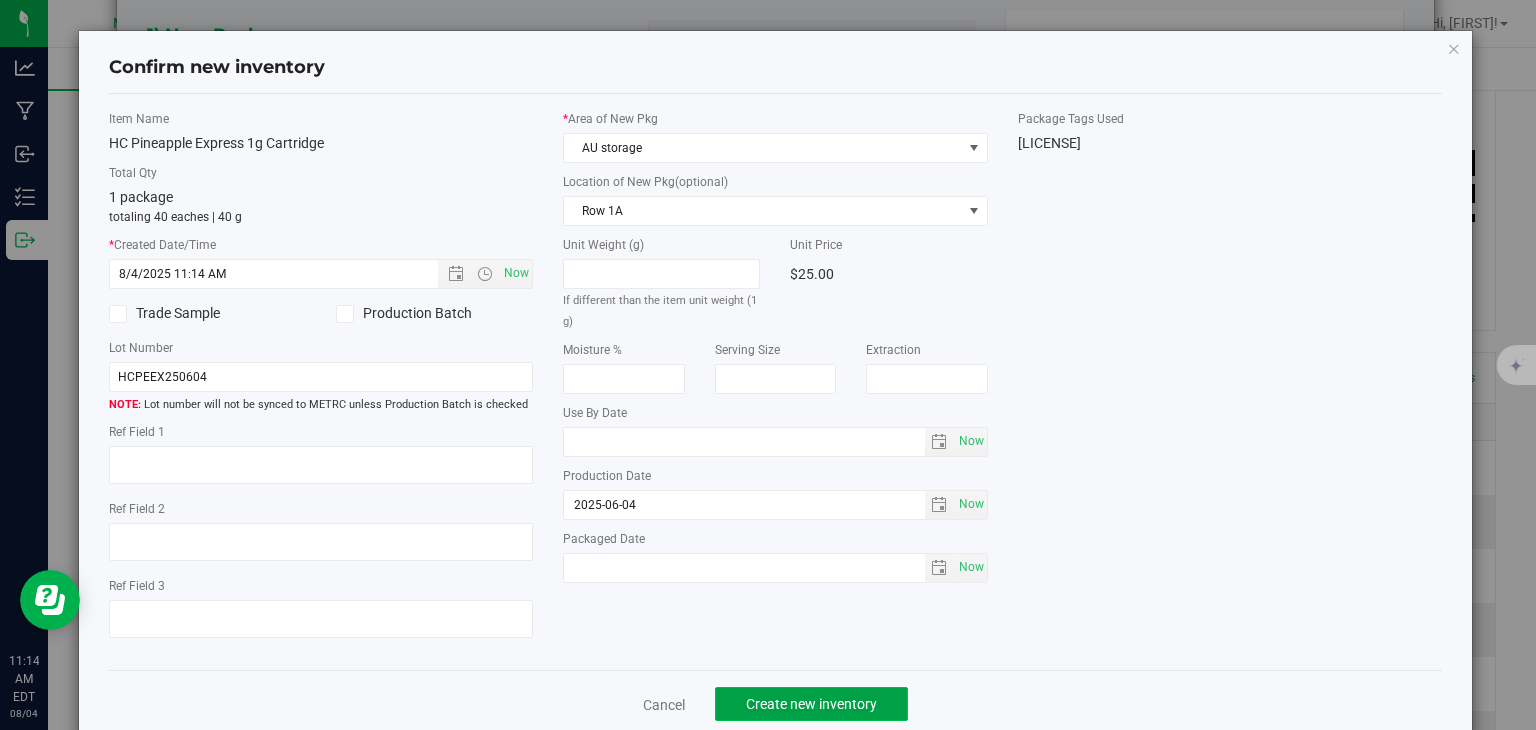 click on "Create new inventory" 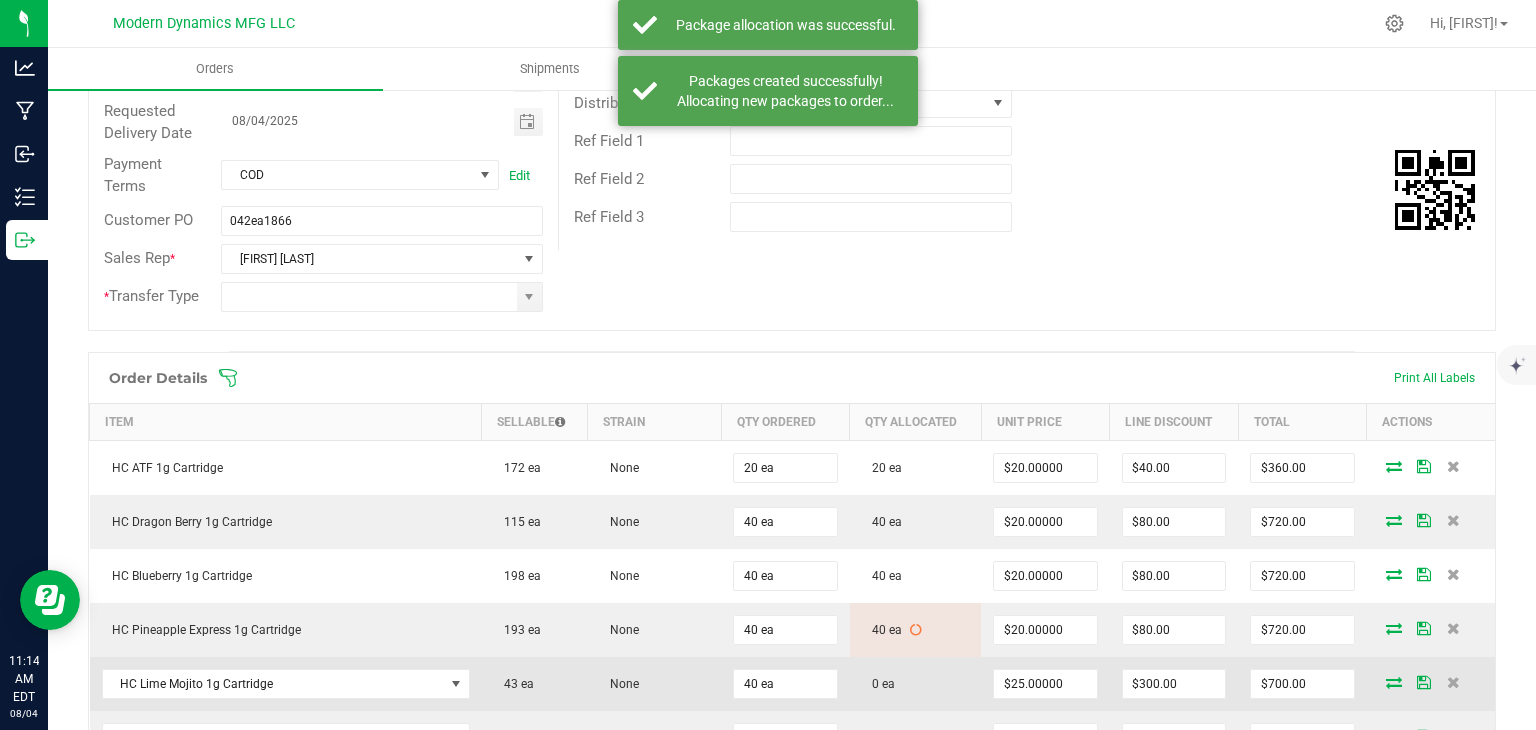 click at bounding box center (1394, 682) 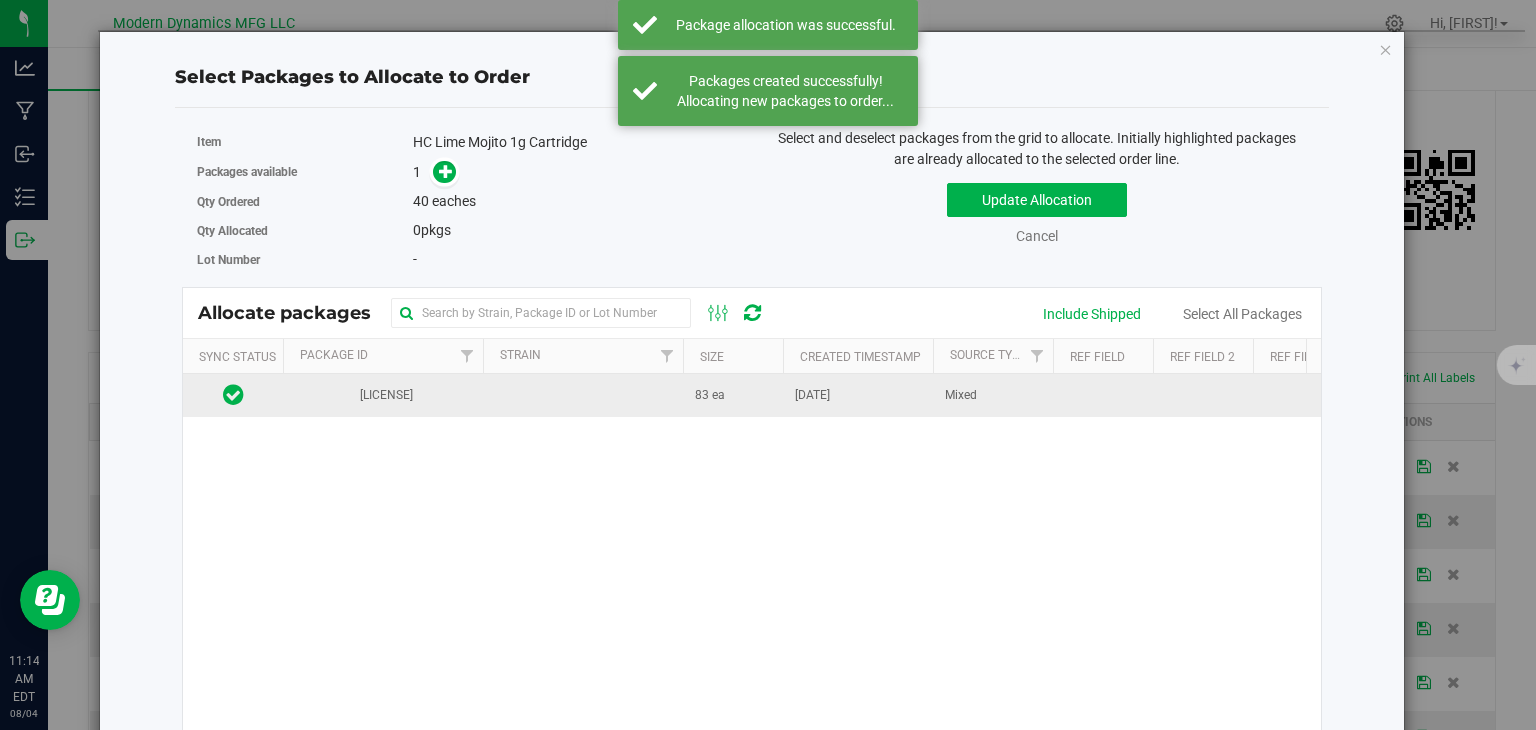 click at bounding box center [583, 395] 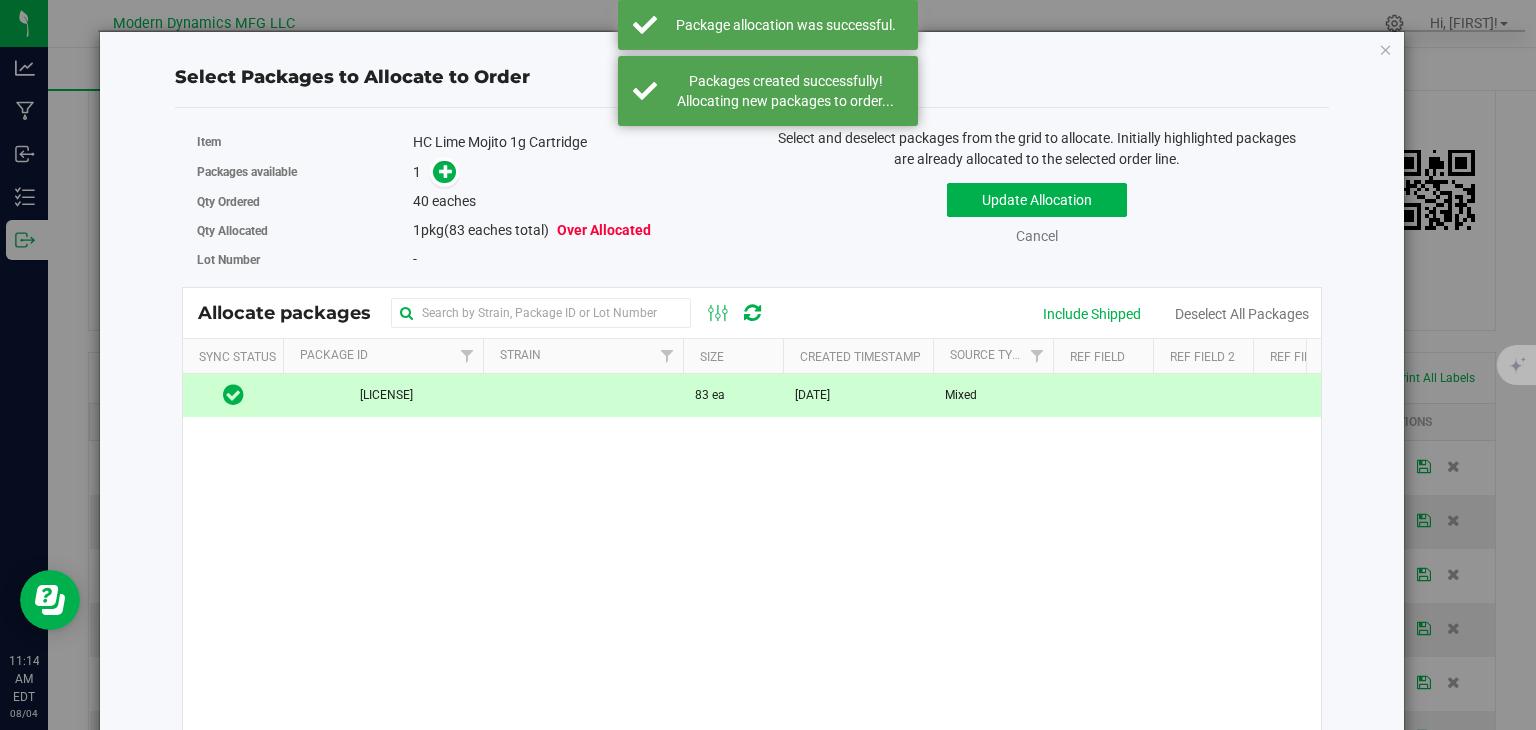 click at bounding box center [440, 172] 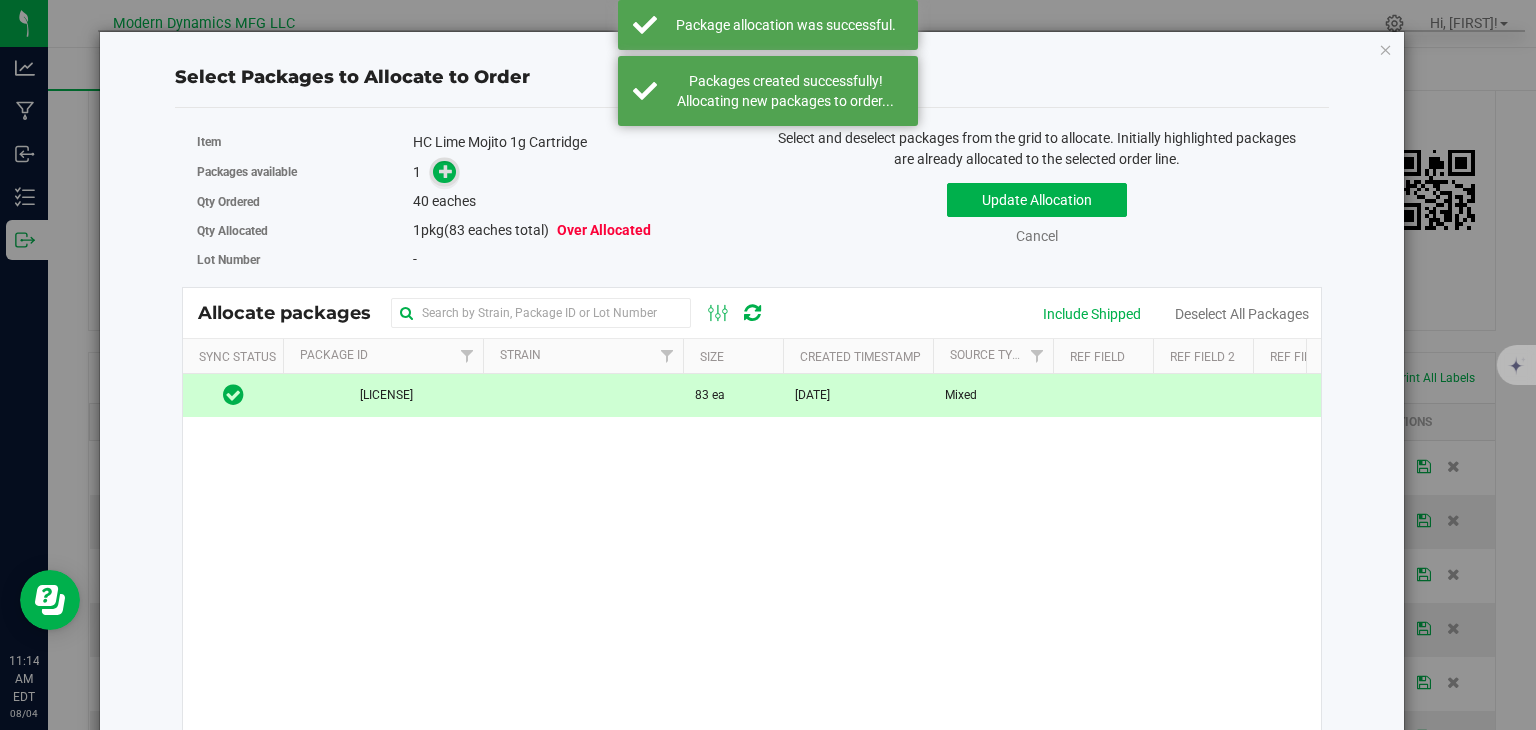 click at bounding box center (446, 171) 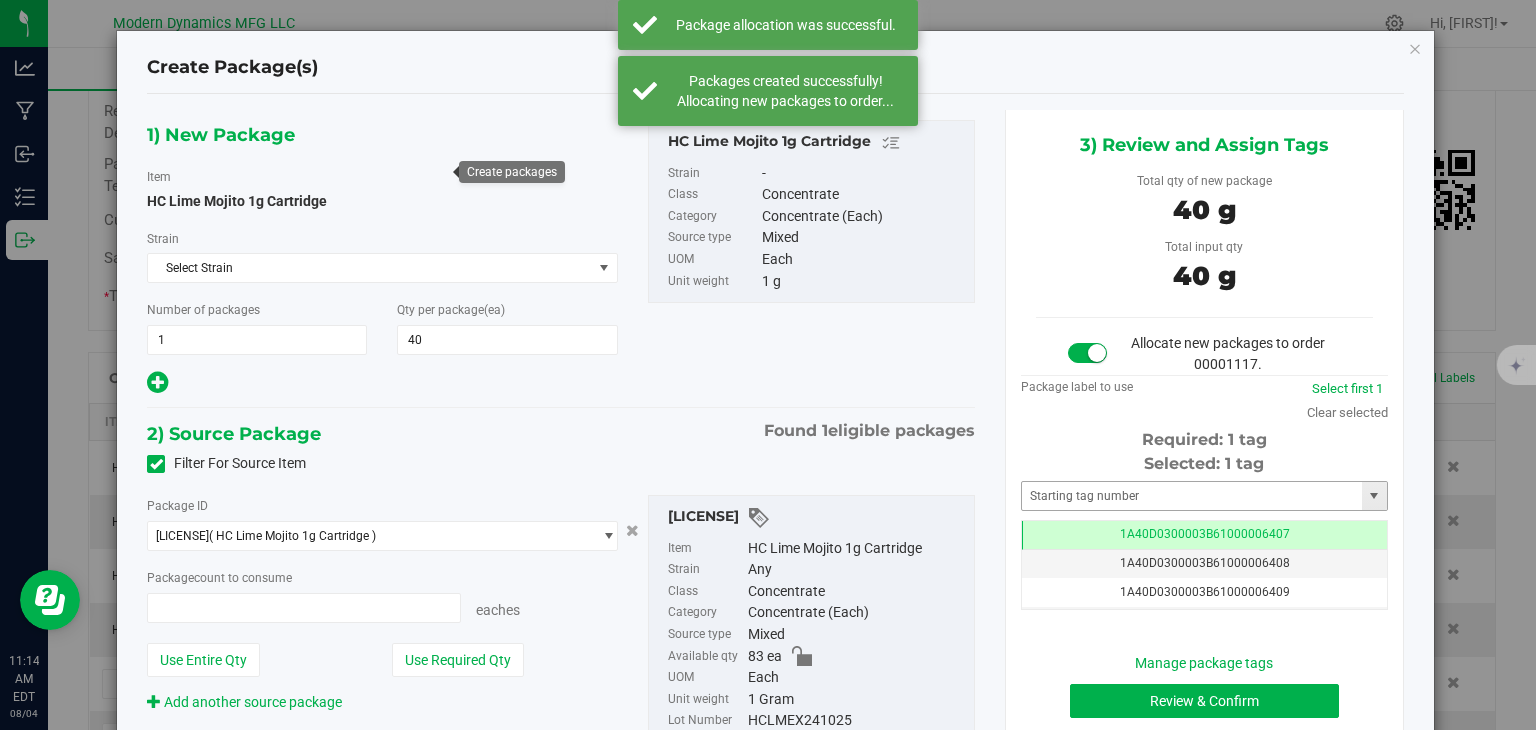 type on "40 ea" 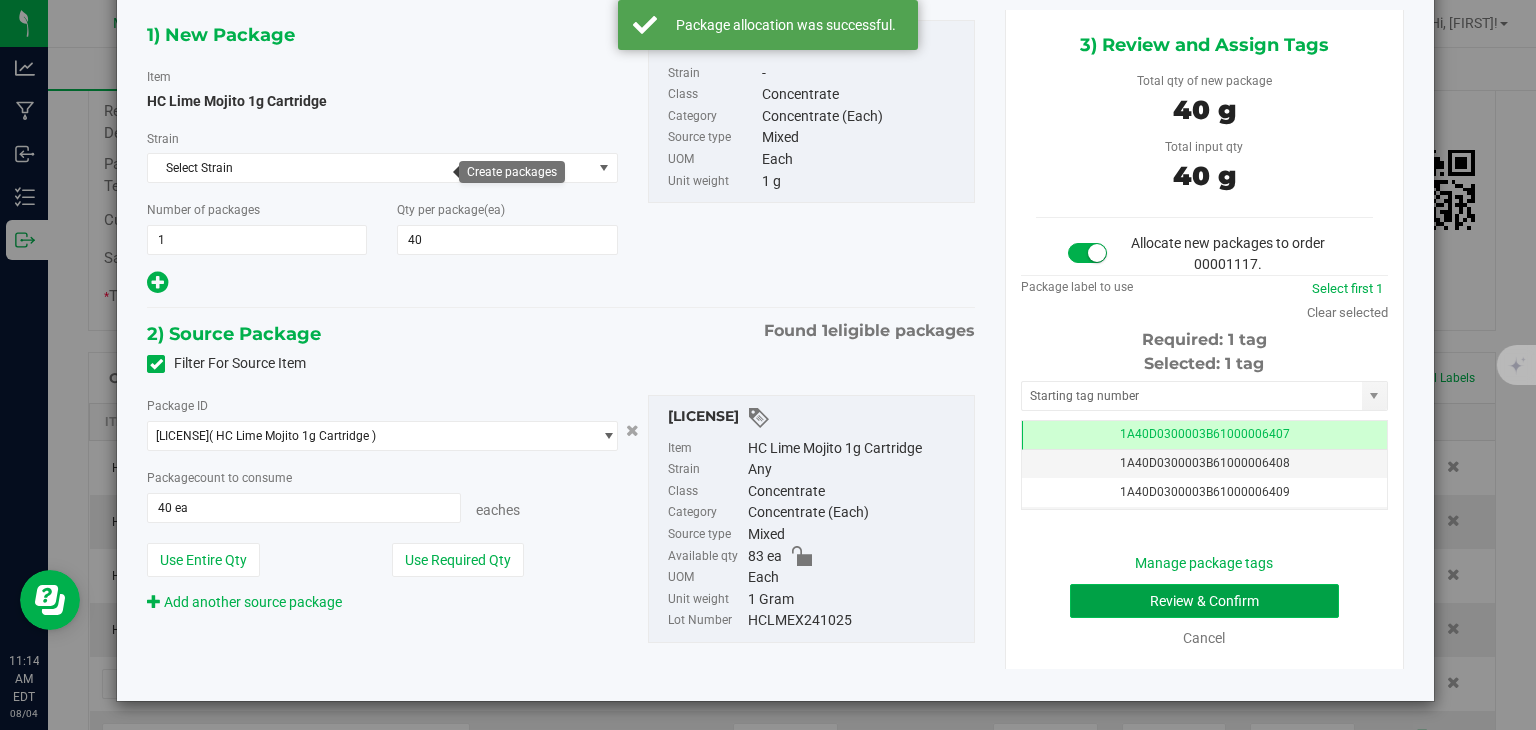 click on "Review & Confirm" at bounding box center (1204, 601) 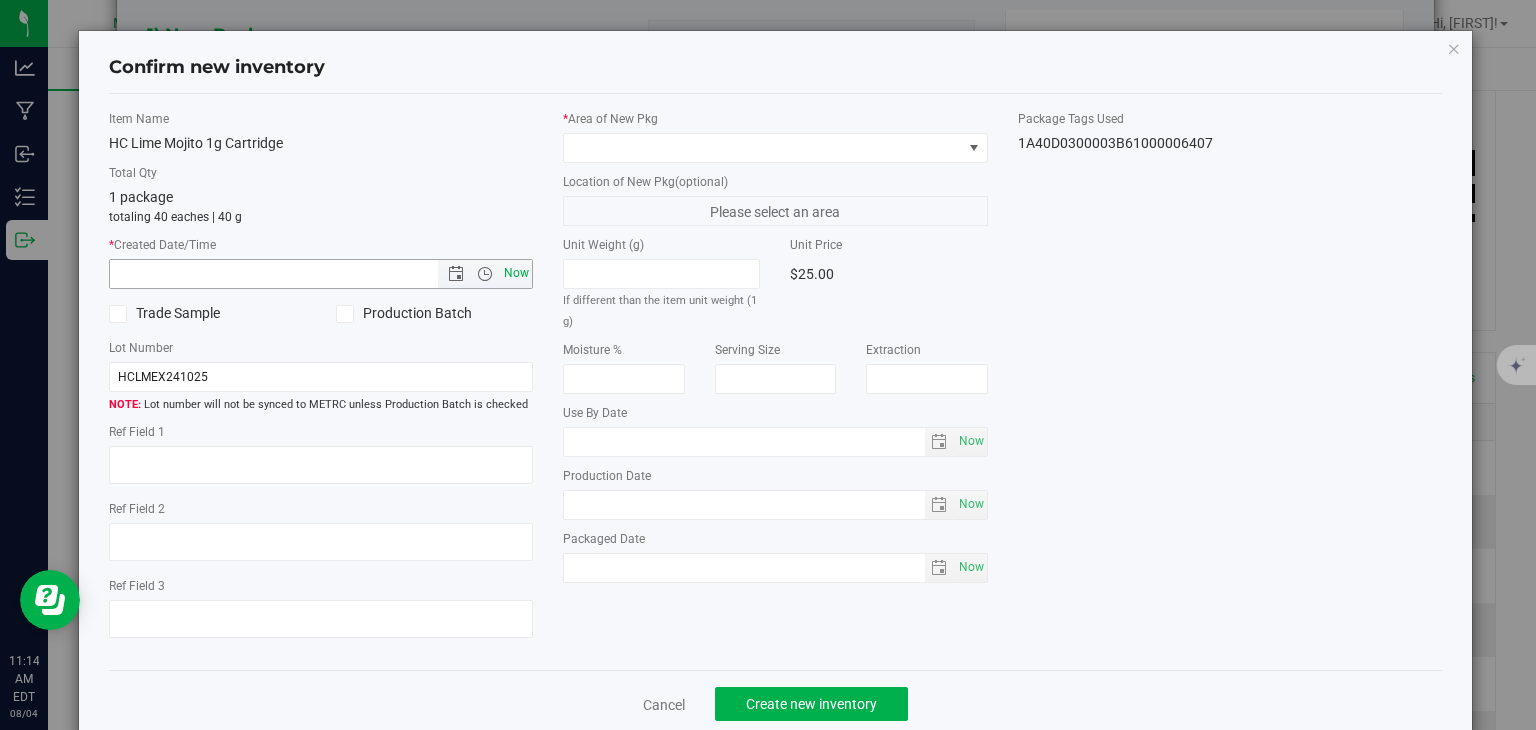 click on "Now" at bounding box center [517, 273] 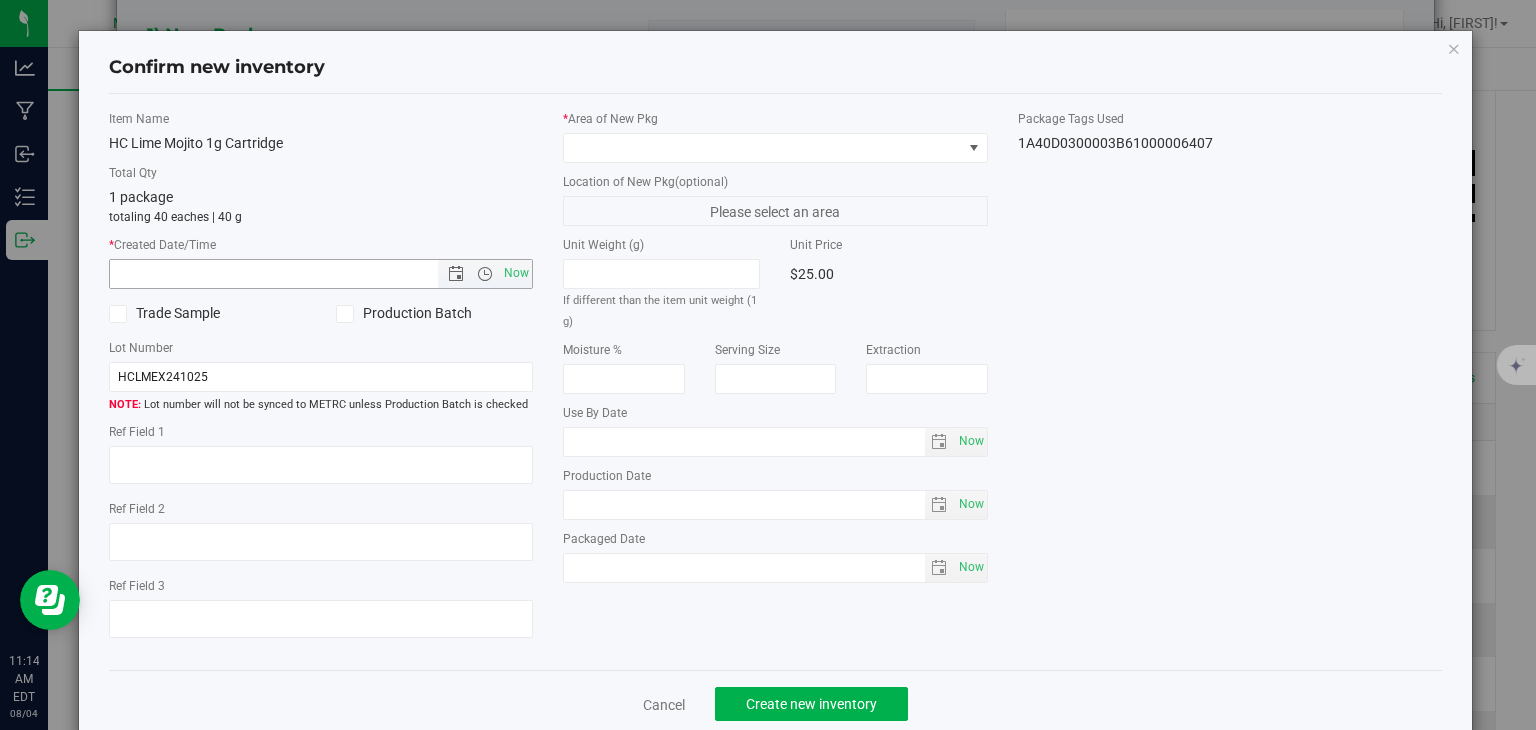 type on "8/4/2025 11:14 AM" 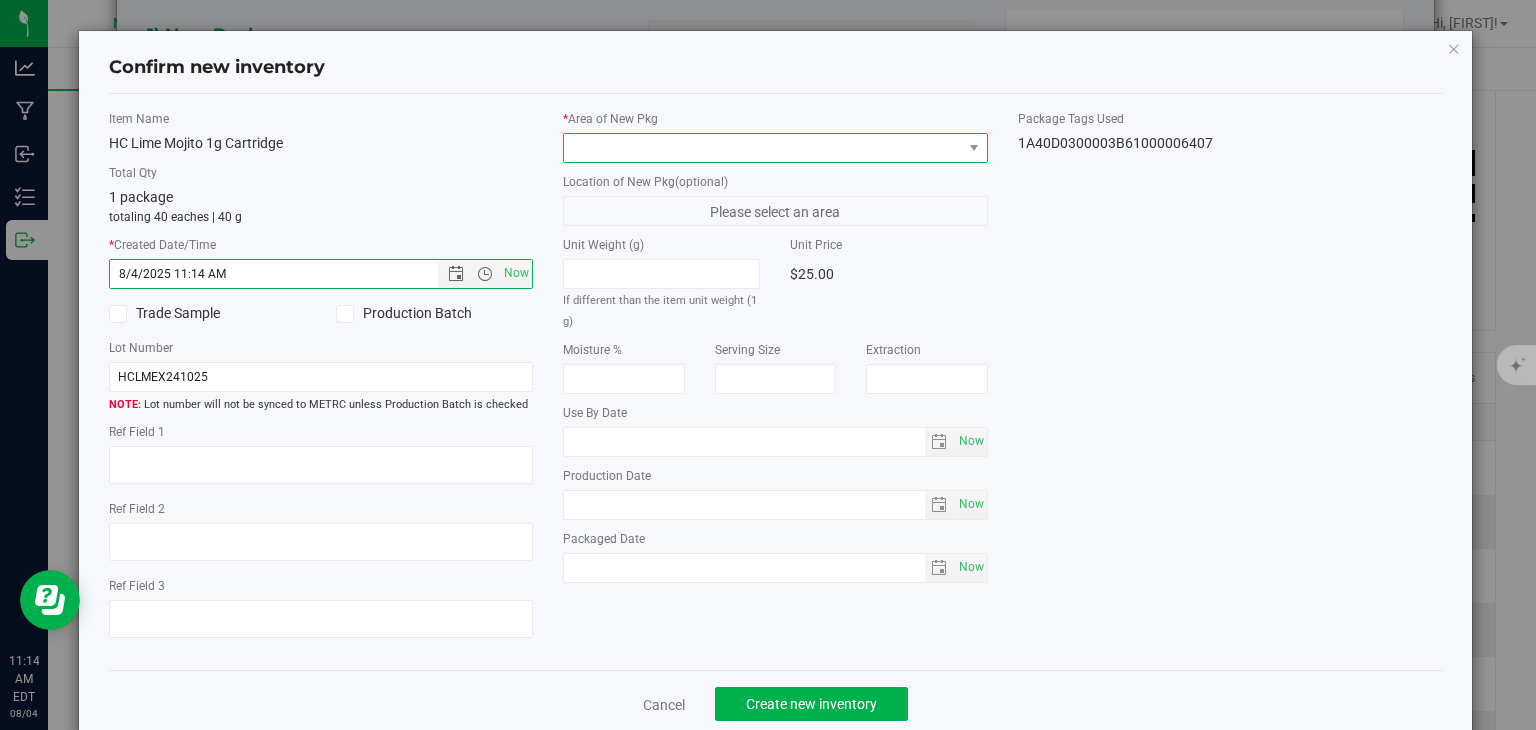 click at bounding box center (763, 148) 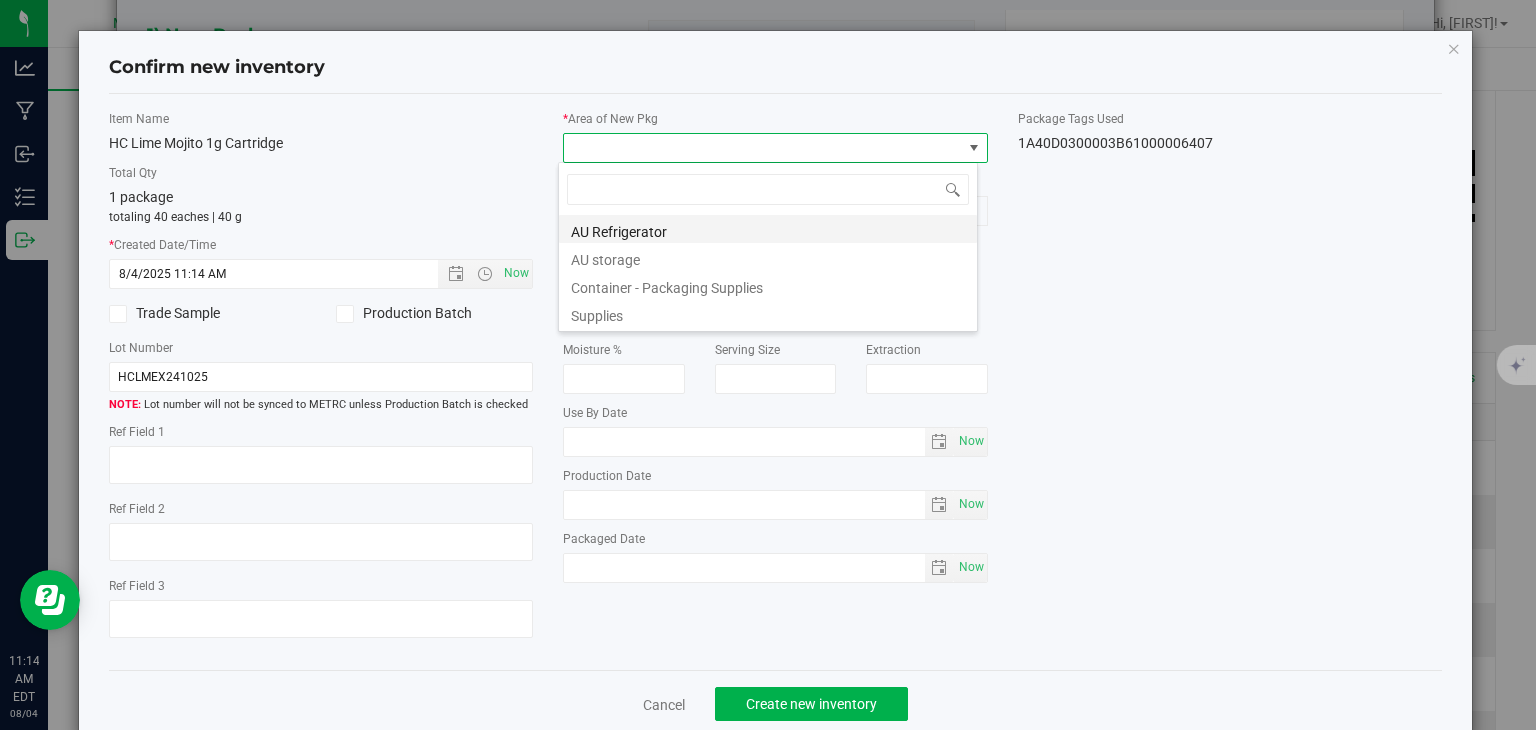 click on "AU Refrigerator" at bounding box center (768, 229) 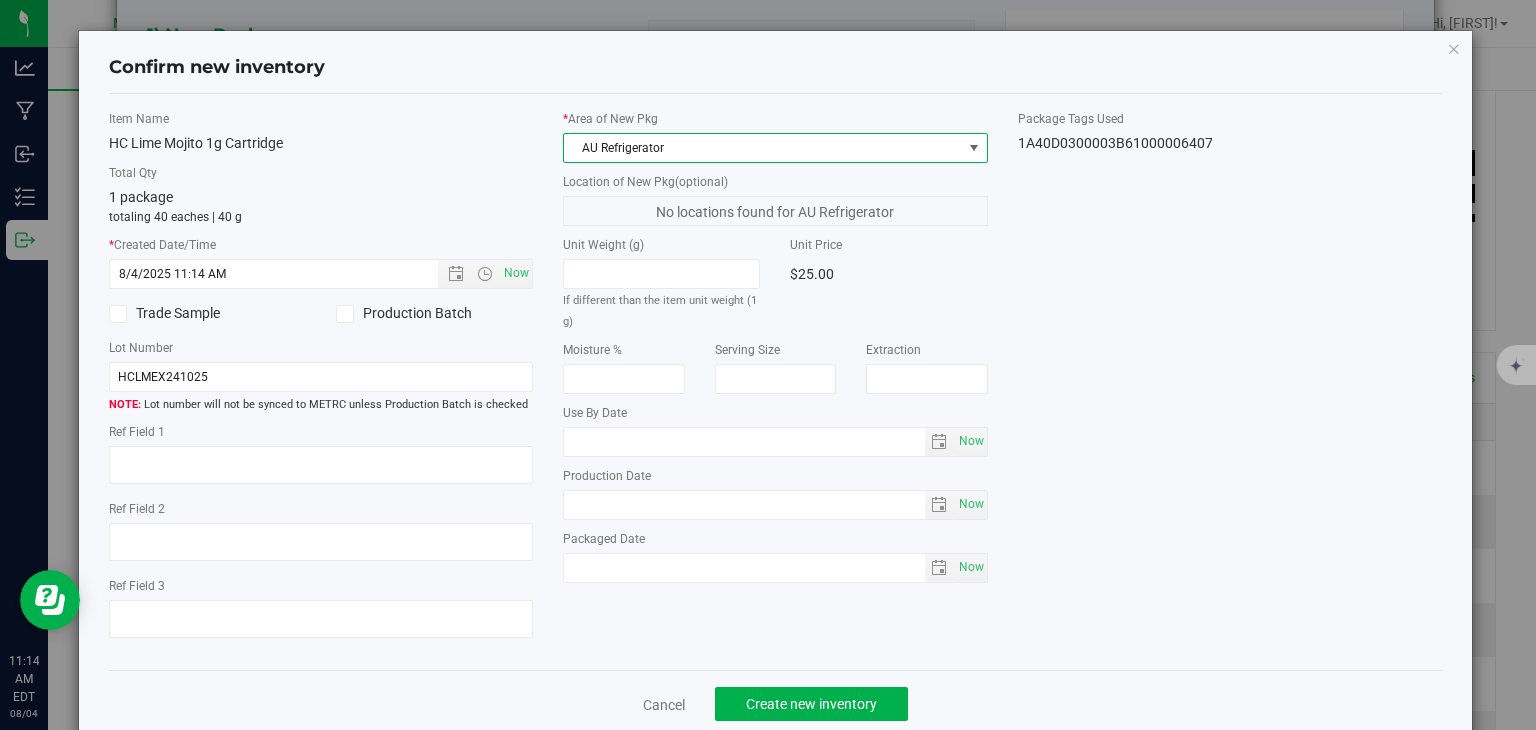 click on "AU Refrigerator" at bounding box center [763, 148] 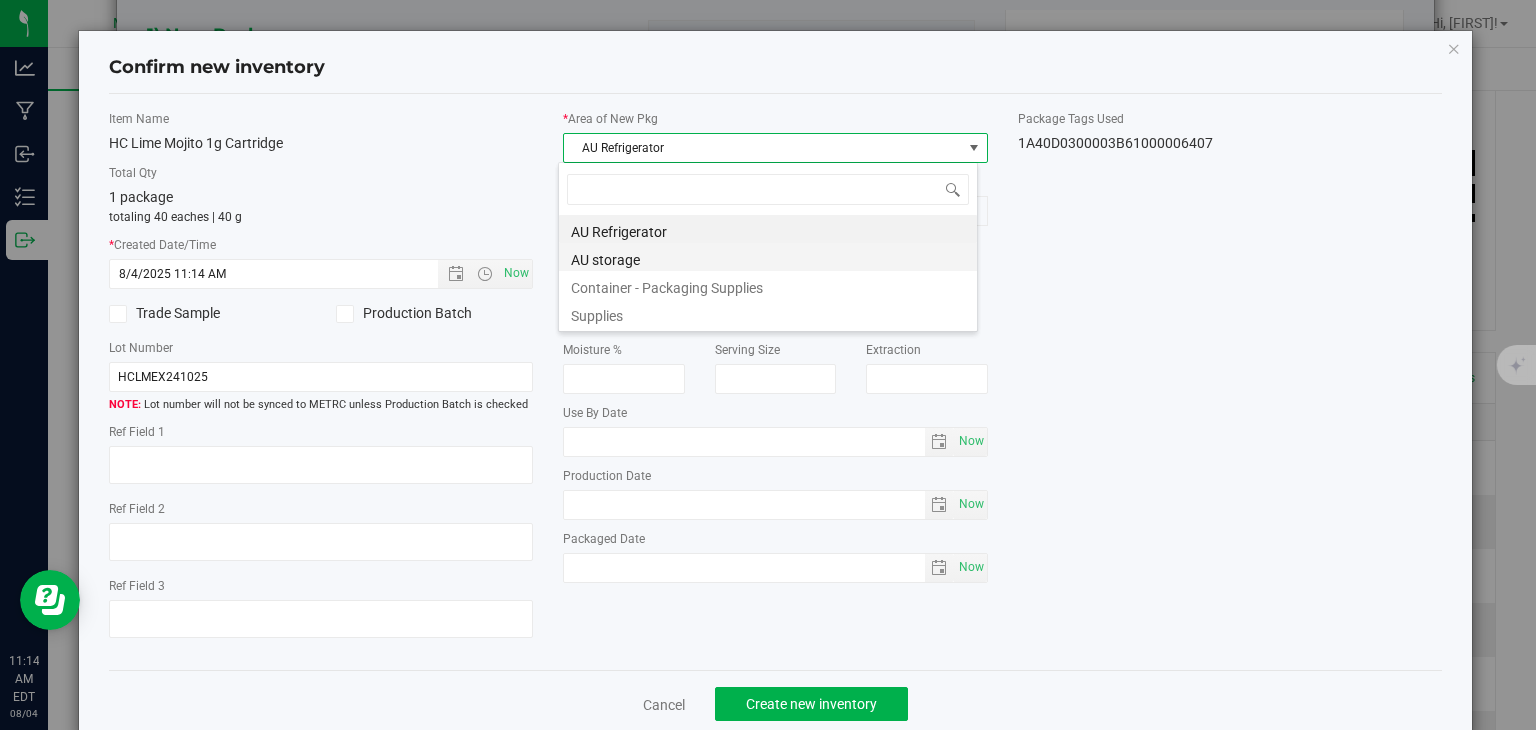 click on "AU storage" at bounding box center (768, 257) 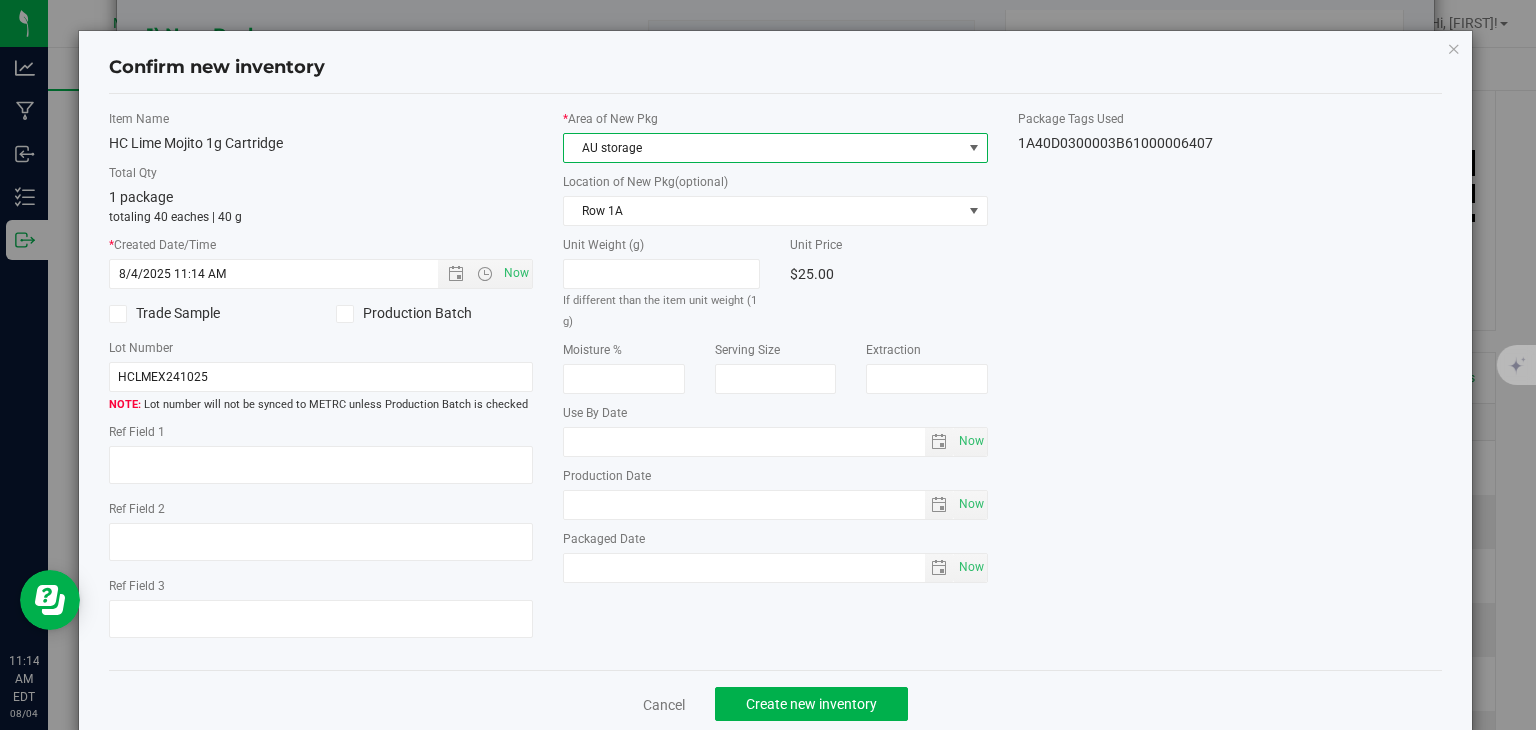 click on "Cancel
Create new inventory" at bounding box center [776, 703] 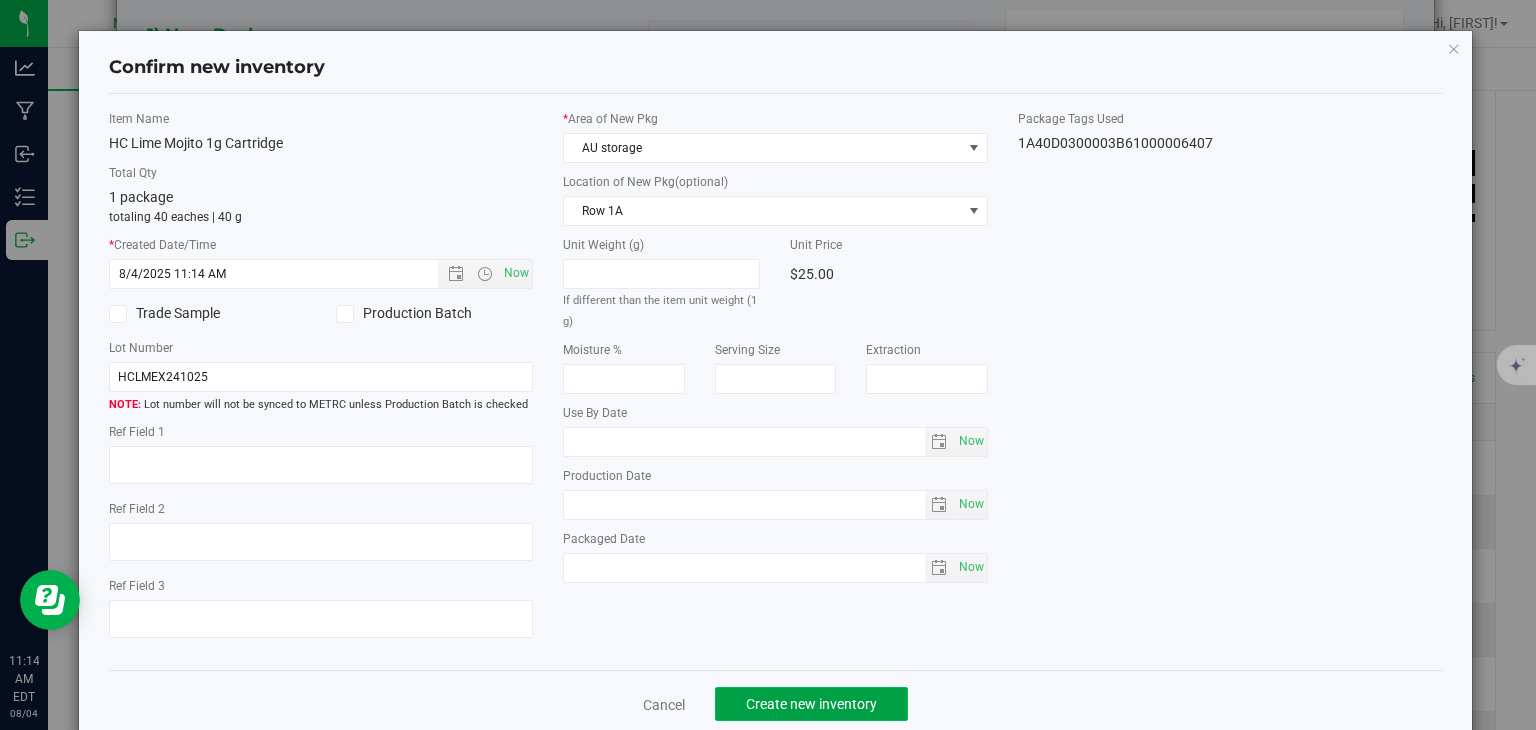 click on "Create new inventory" 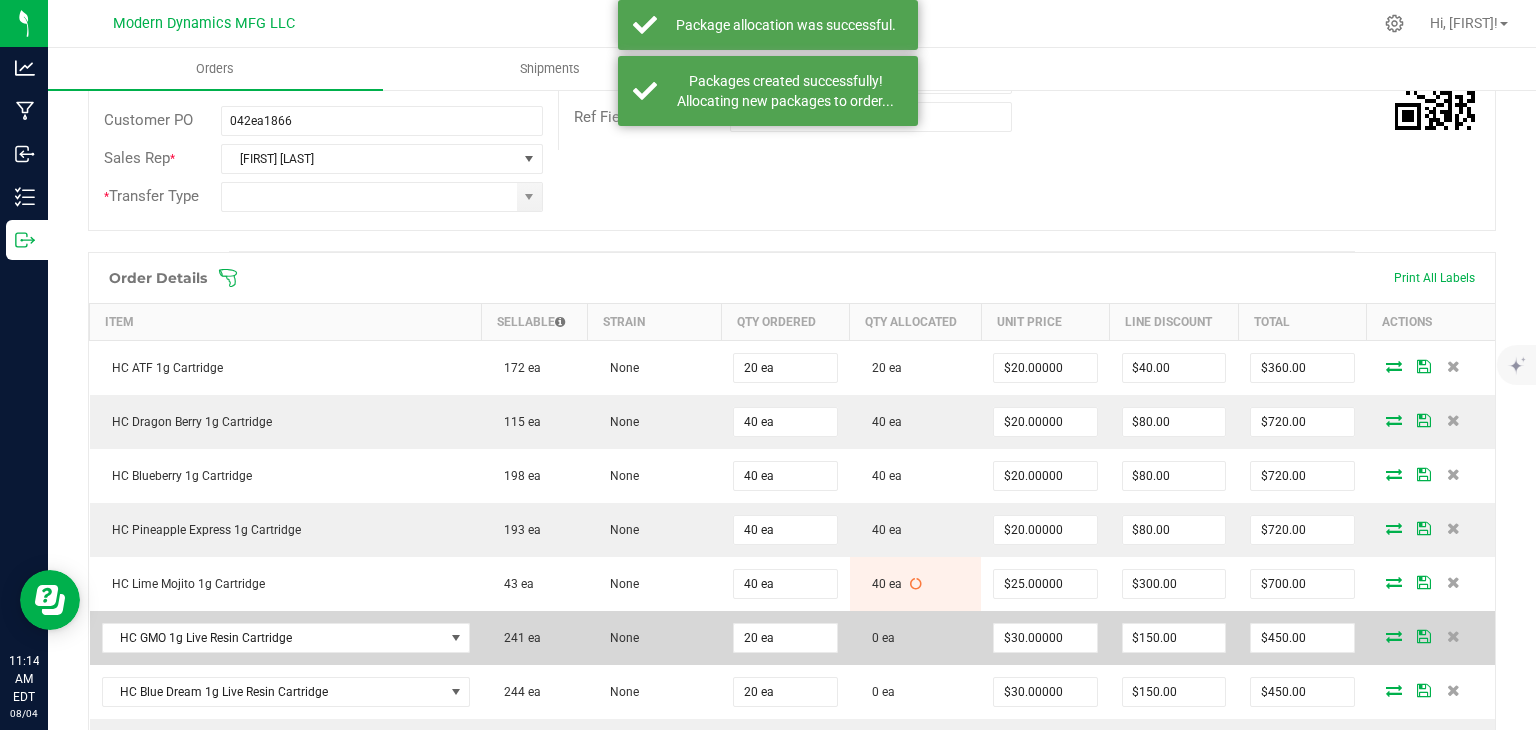 click at bounding box center [1394, 636] 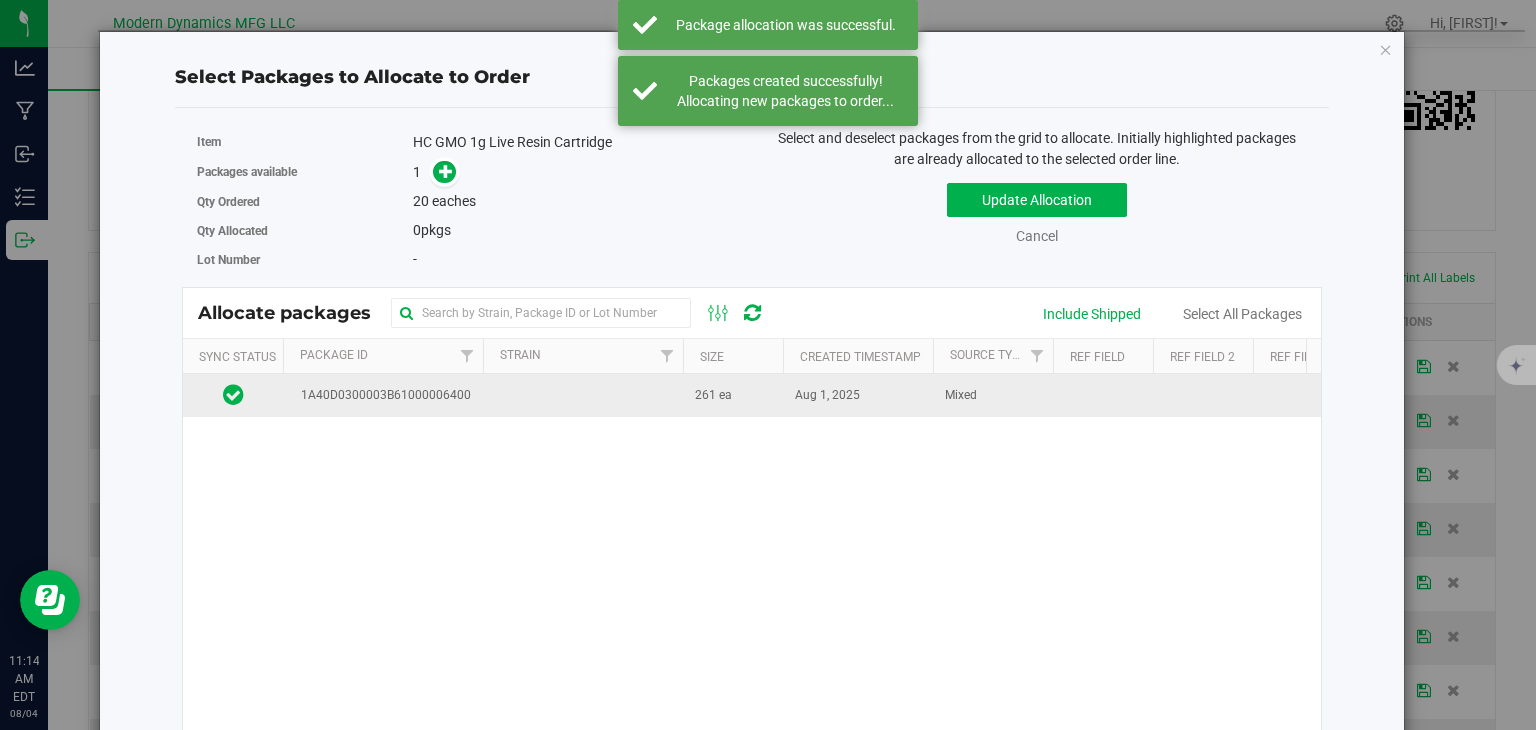 drag, startPoint x: 598, startPoint y: 424, endPoint x: 600, endPoint y: 403, distance: 21.095022 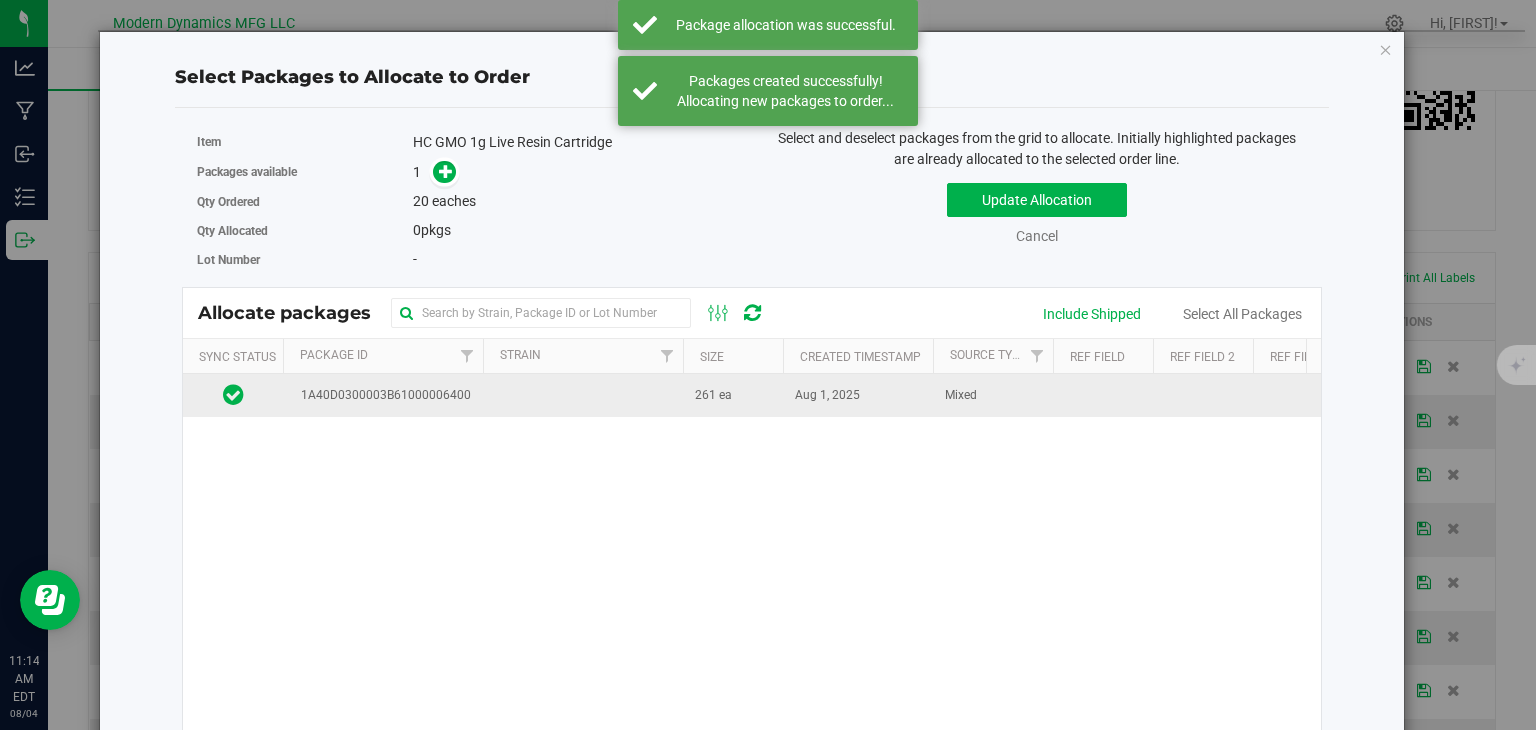 click on "[LICENSE]
261 ea
[DATE]  Mixed            HCGMOLR1G250801   AU storage     $12.33139 $3,218.49" at bounding box center [752, 624] 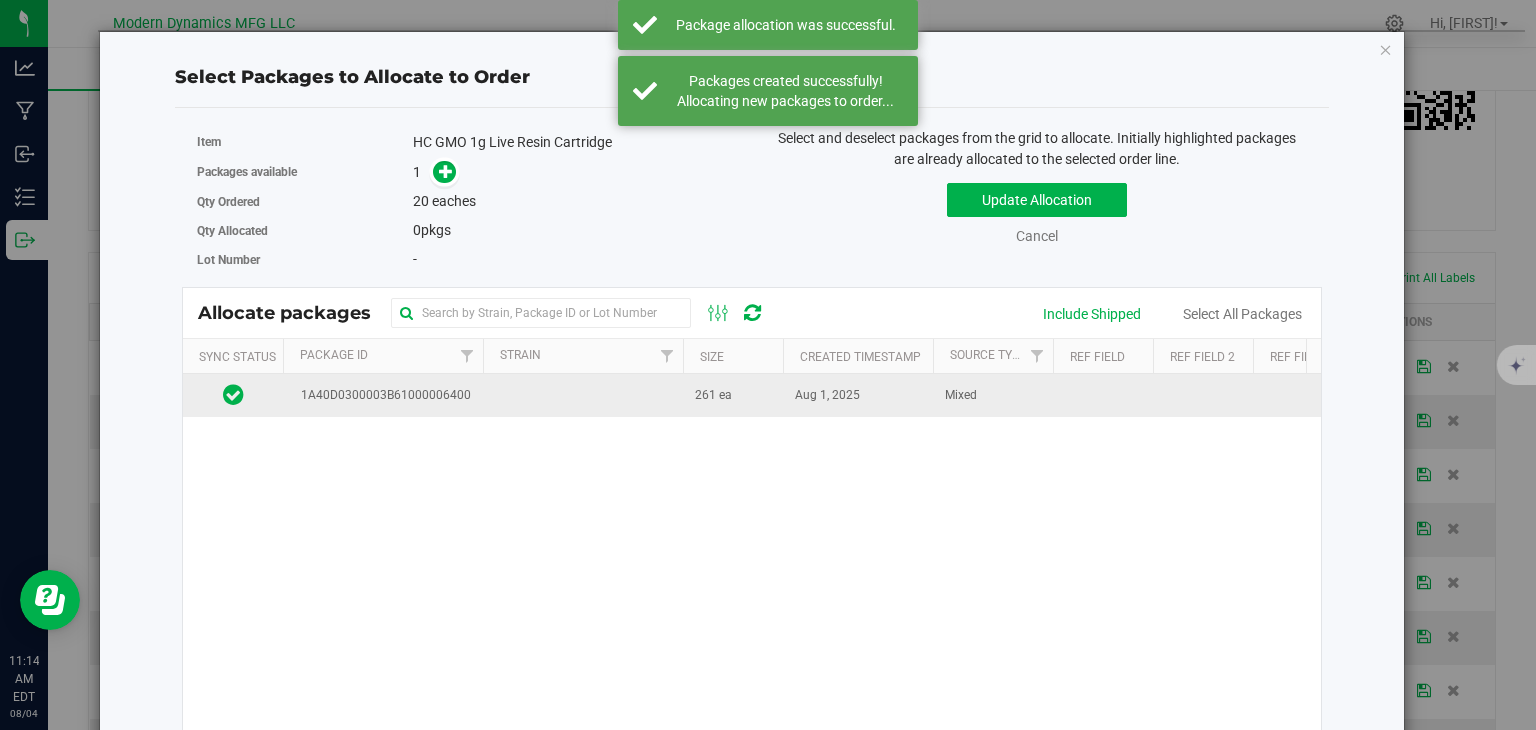 click at bounding box center (583, 395) 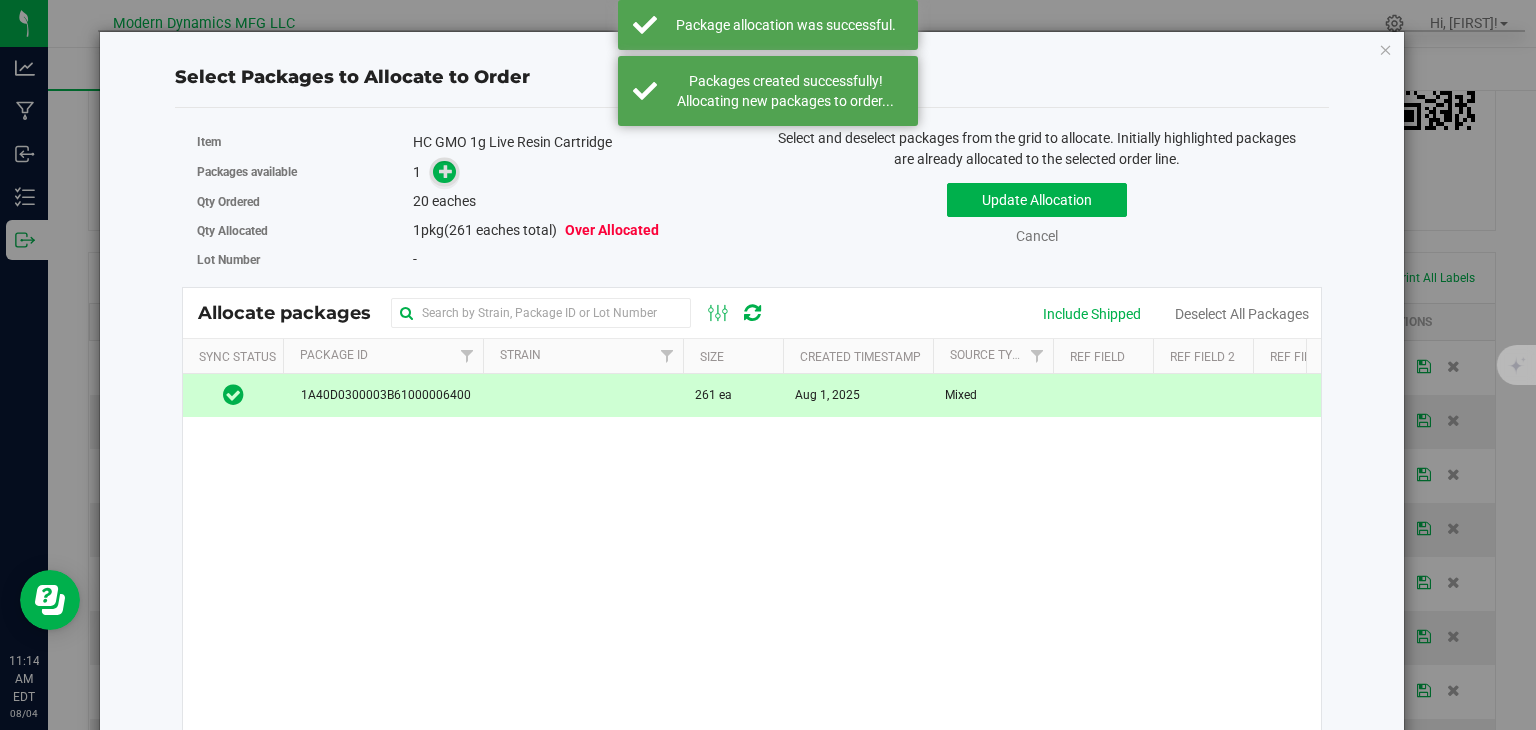 click at bounding box center [446, 171] 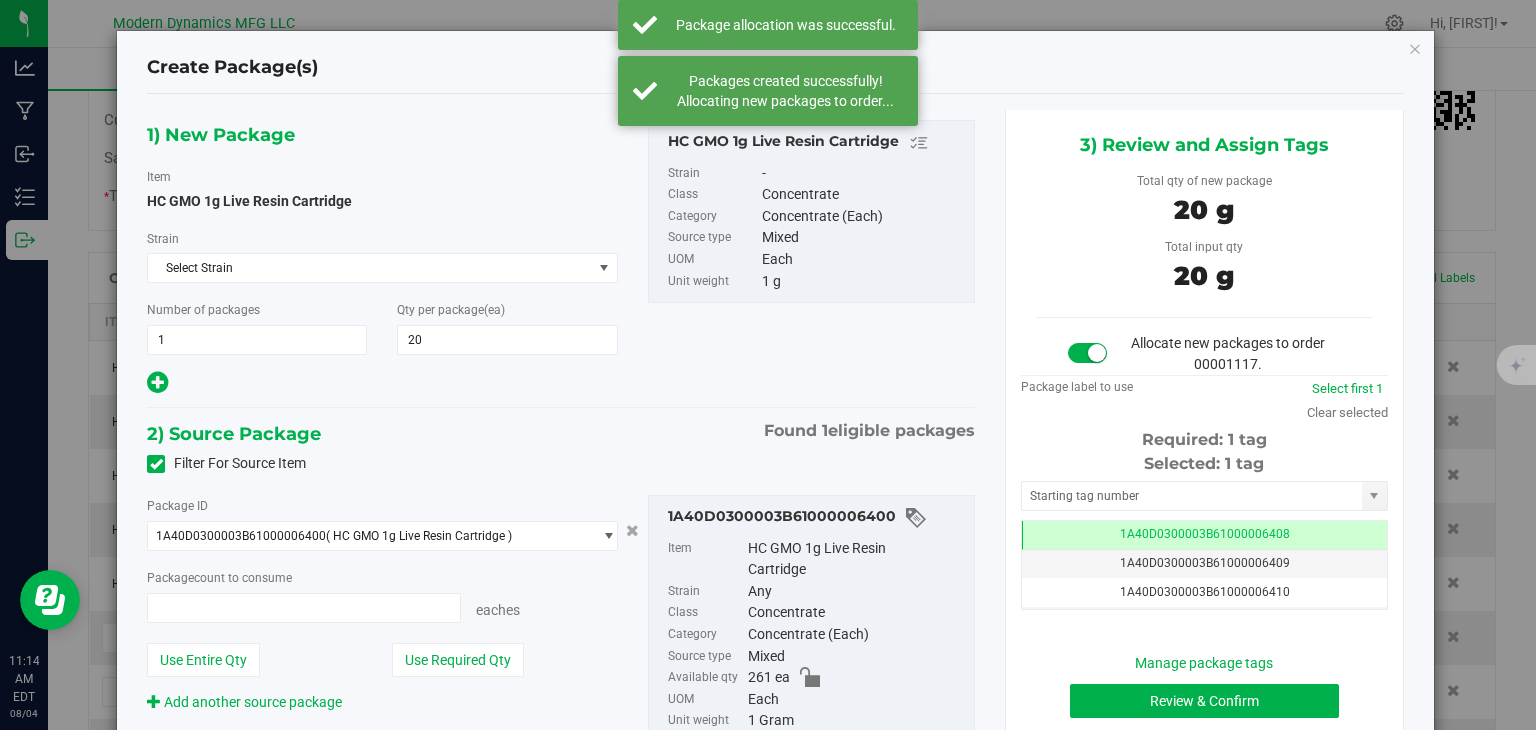 type on "20 ea" 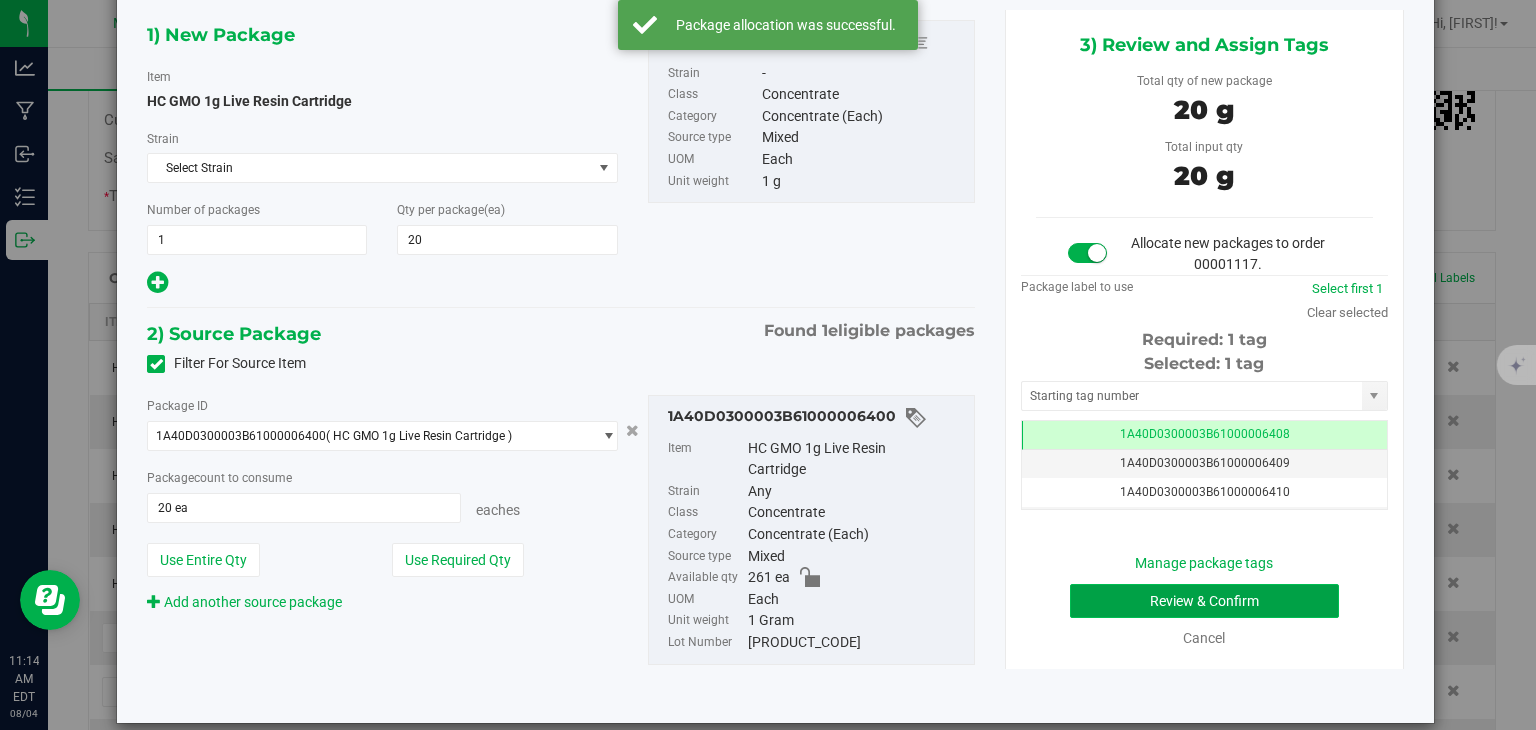 click on "Review & Confirm" at bounding box center (1204, 601) 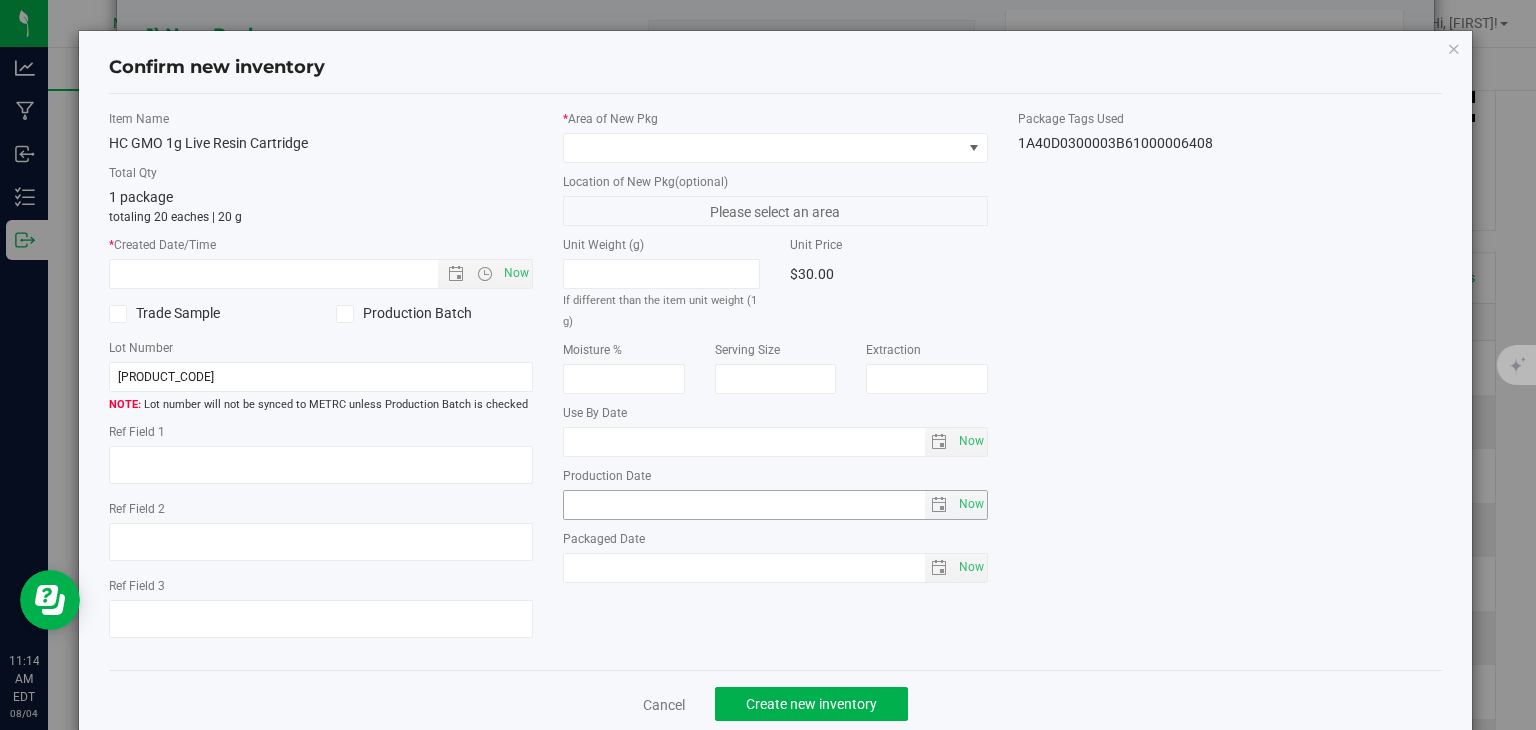 type on "2025-08-01" 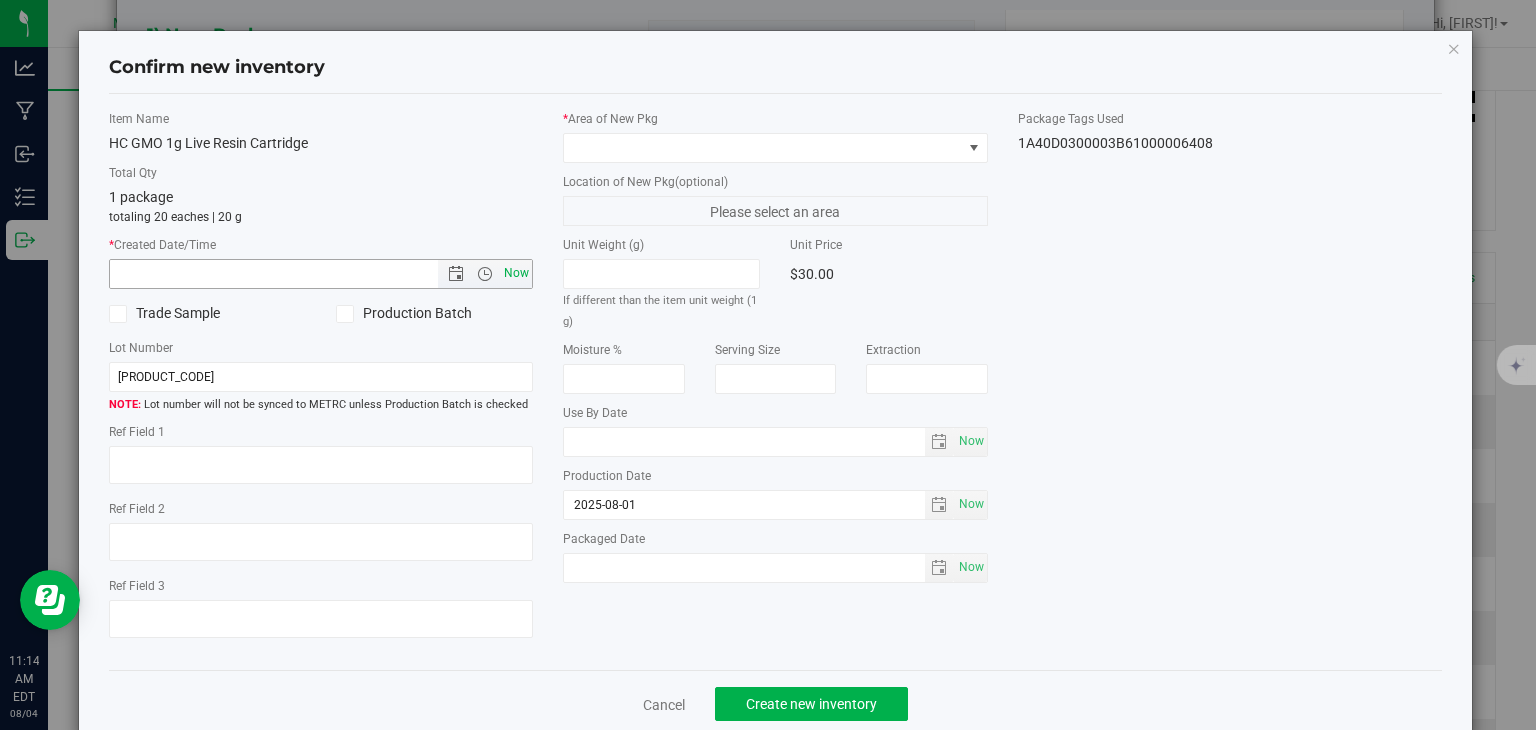 click on "Now" at bounding box center (517, 273) 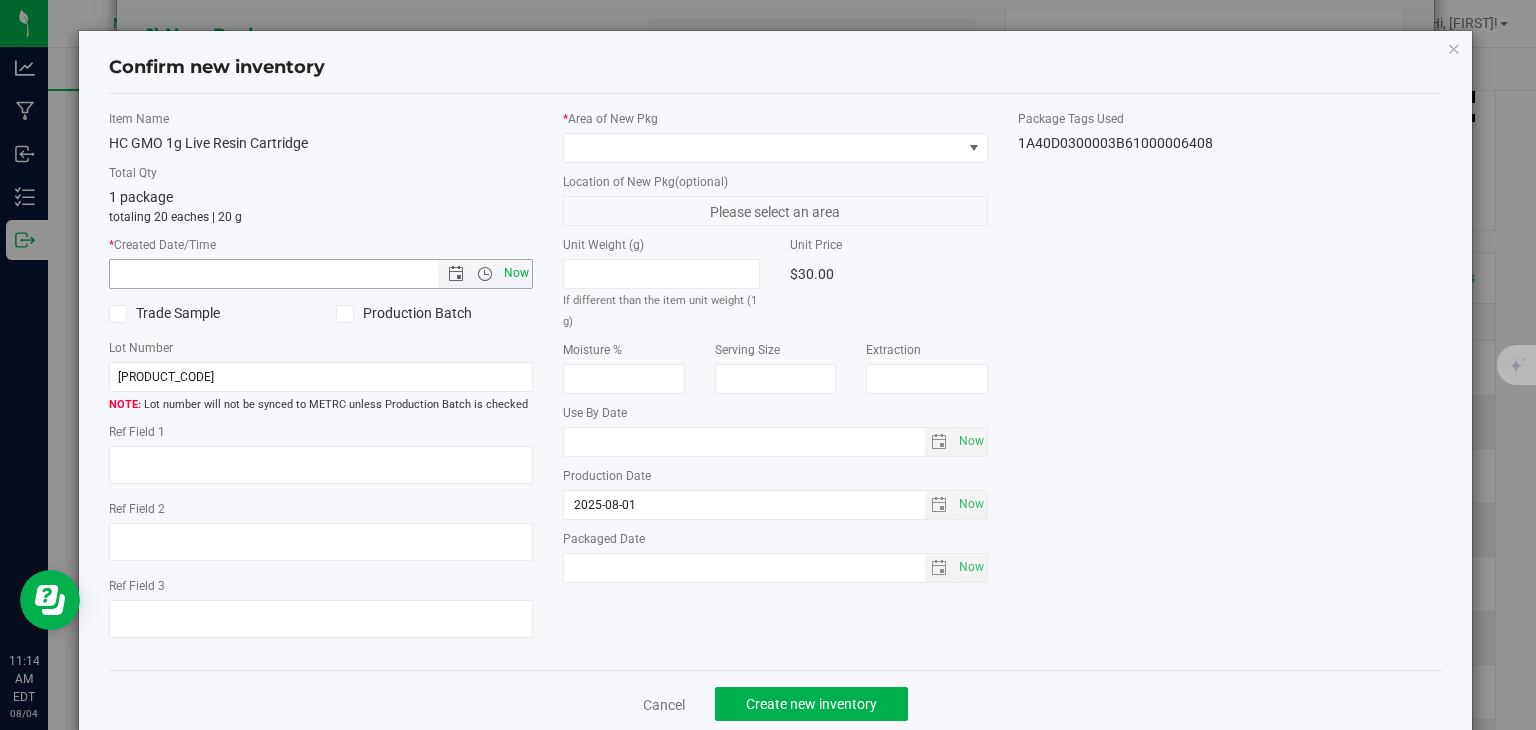 type on "8/4/2025 11:14 AM" 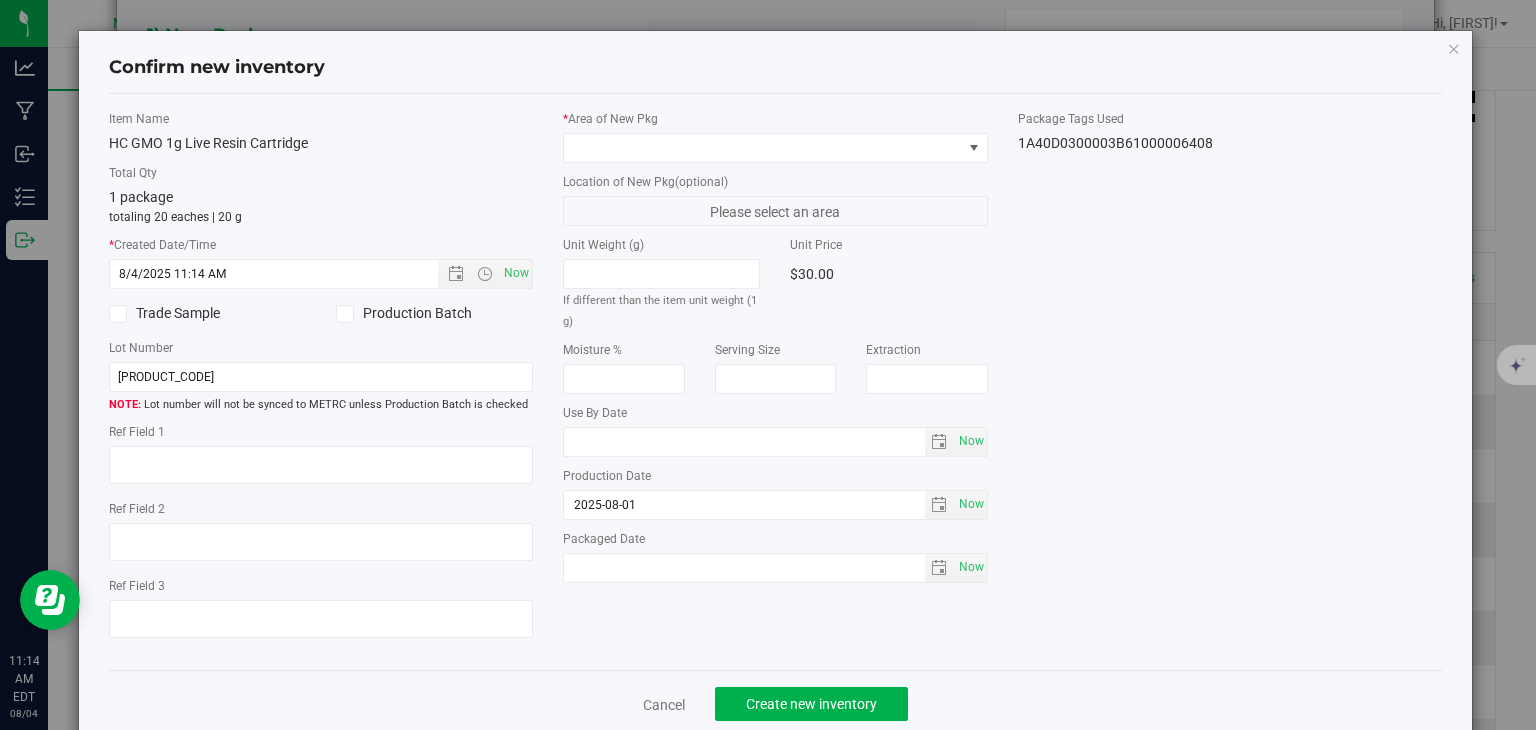 click on "*
Area of New Pkg
Location of New Pkg
(optional)
Please select an area
Unit Weight (g)
If different than the item unit weight (1 g)
Unit Price
$30.00
Moisture %" at bounding box center [775, 351] 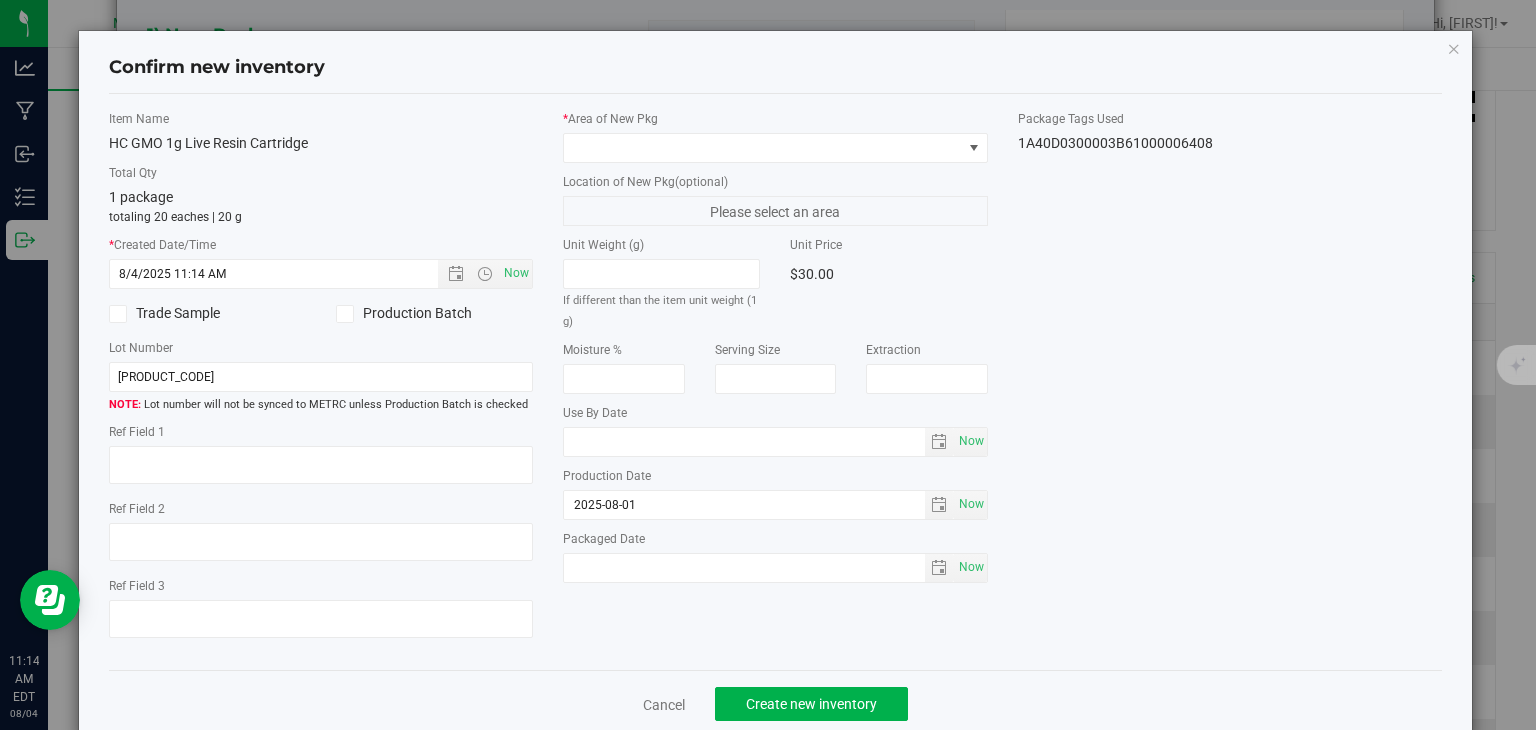 click on "*
Area of New Pkg" at bounding box center (775, 119) 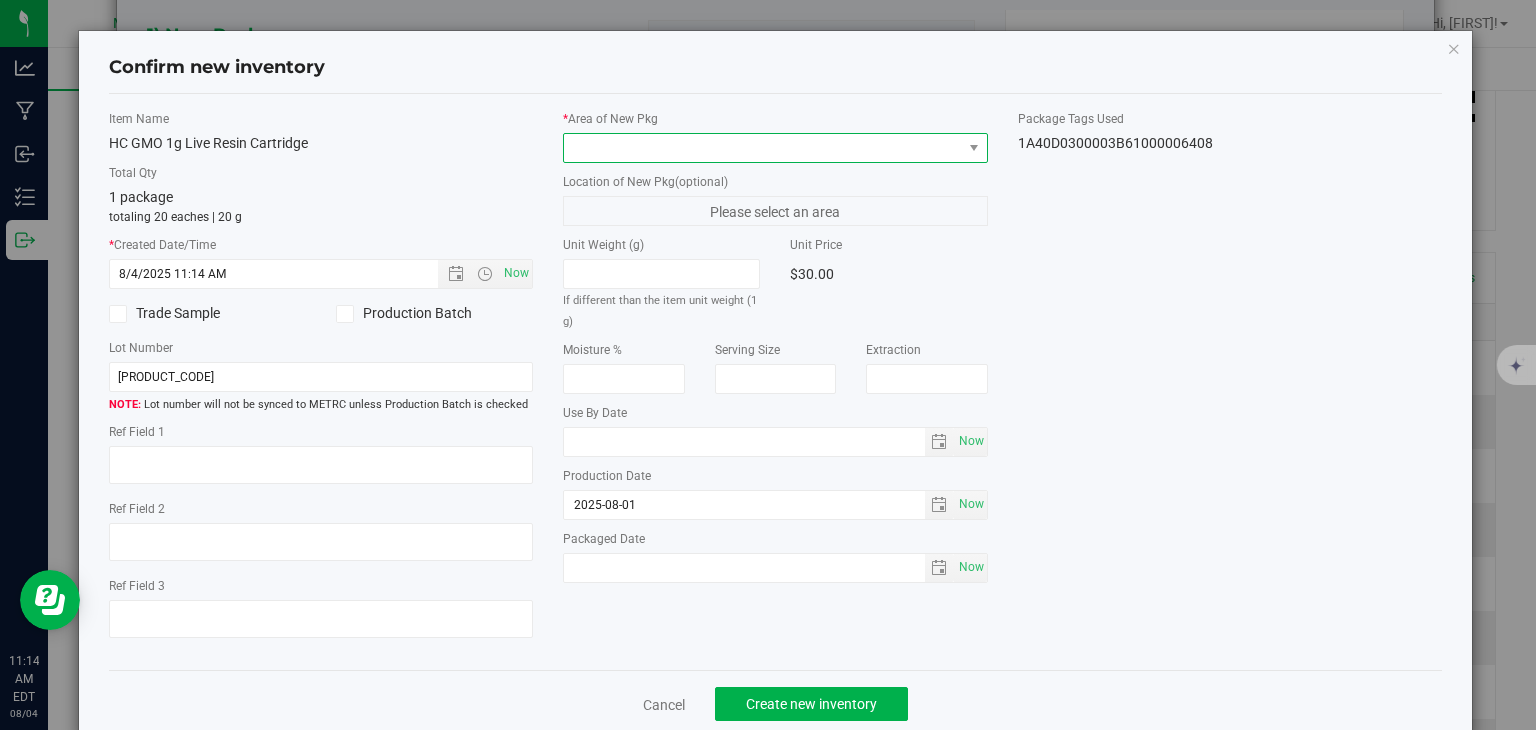 click at bounding box center [763, 148] 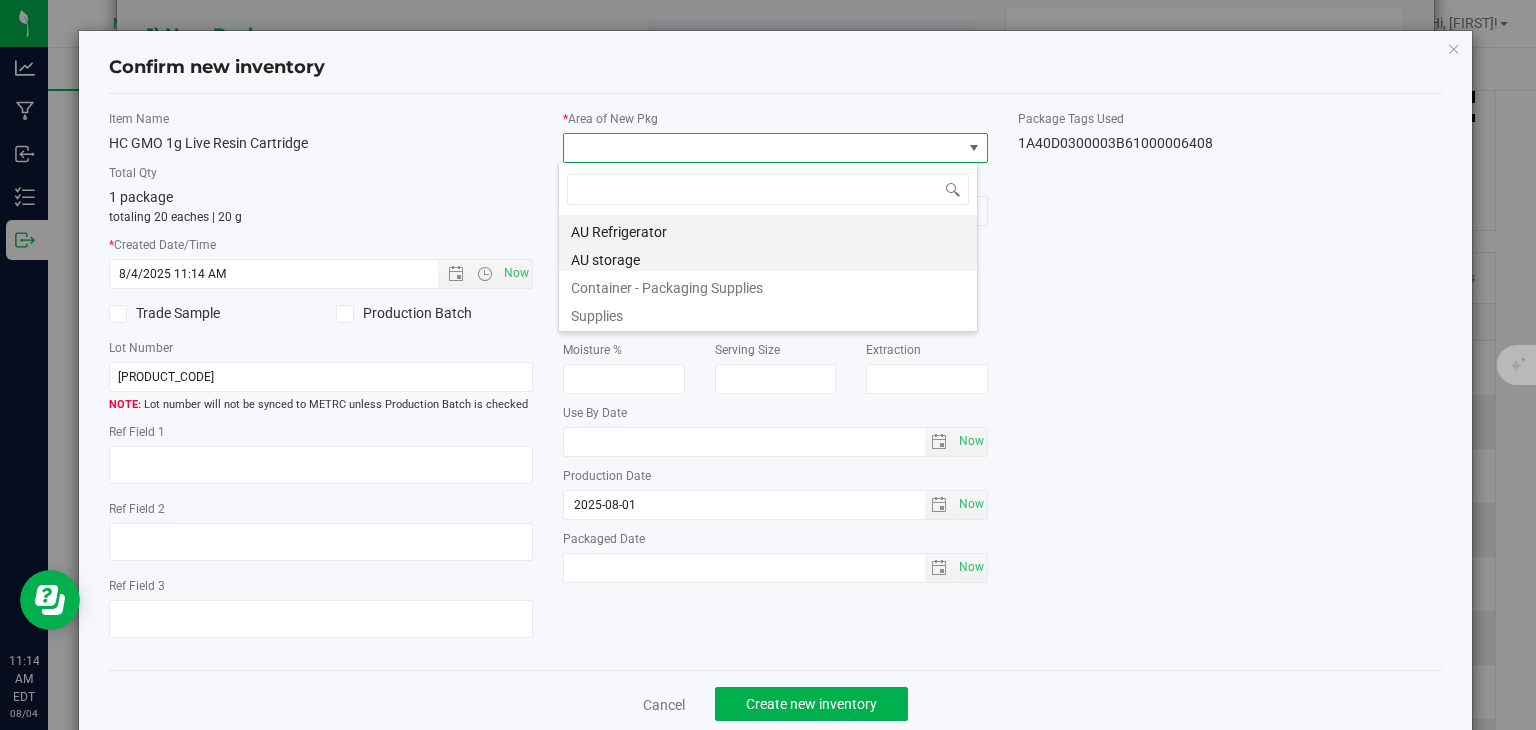 click on "AU storage" at bounding box center (768, 257) 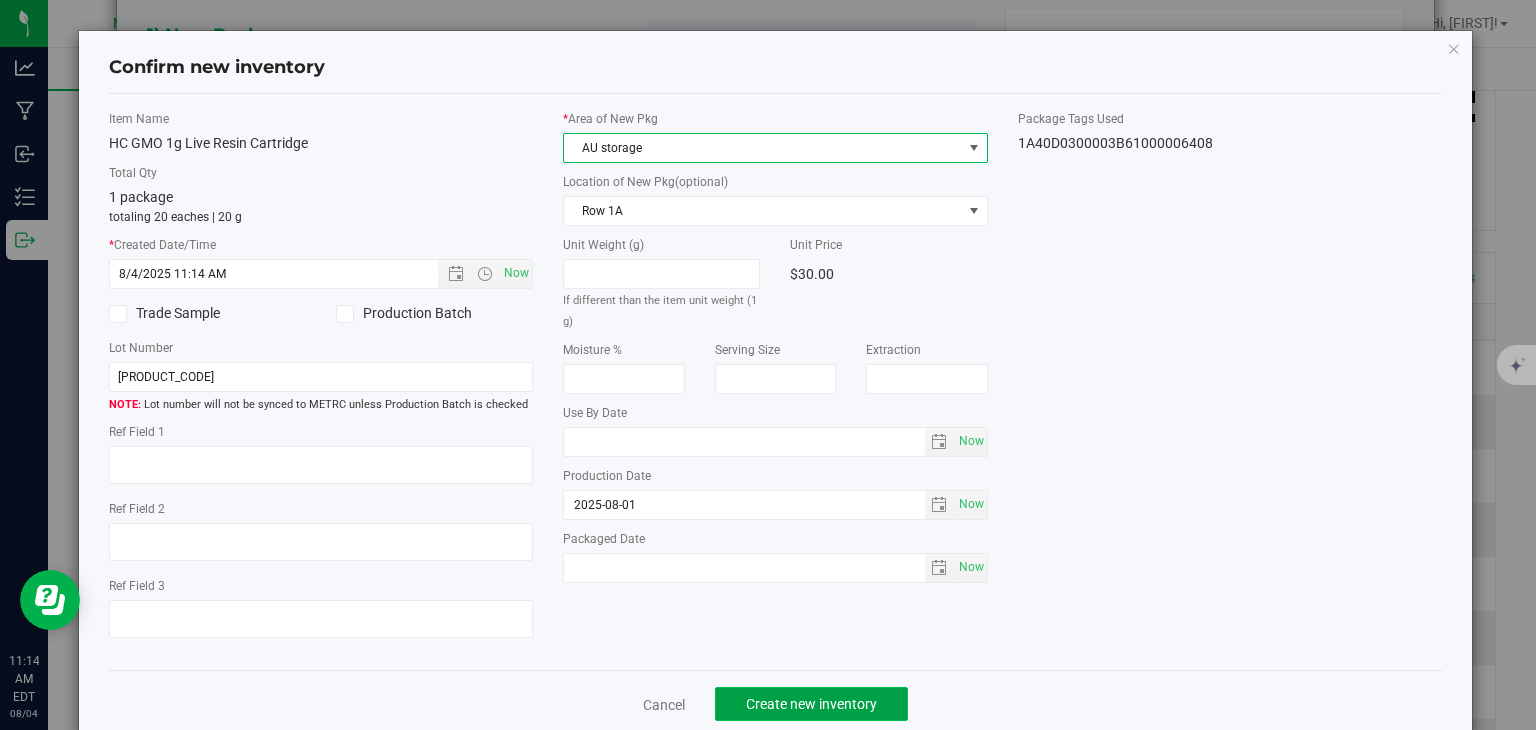click on "Create new inventory" 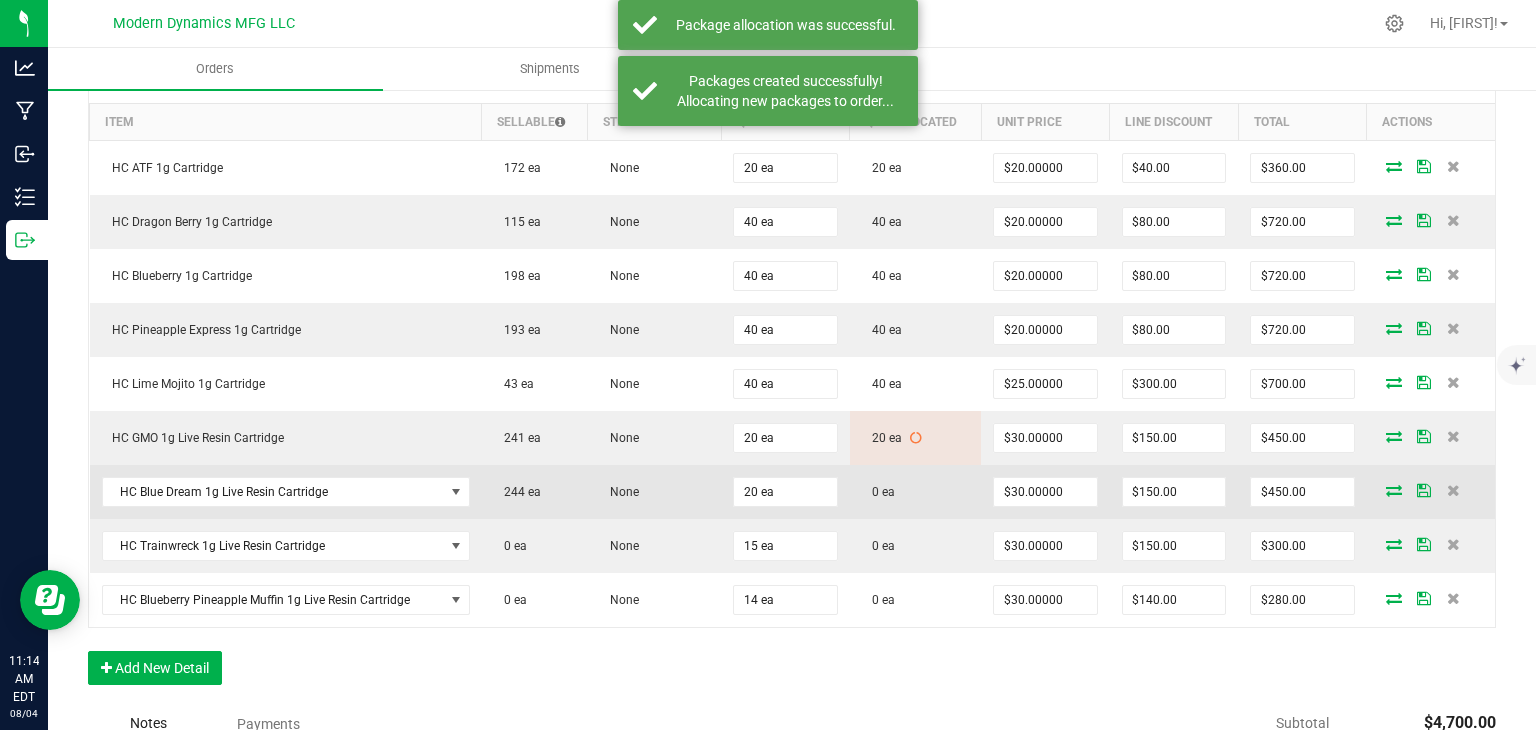 click at bounding box center [1394, 490] 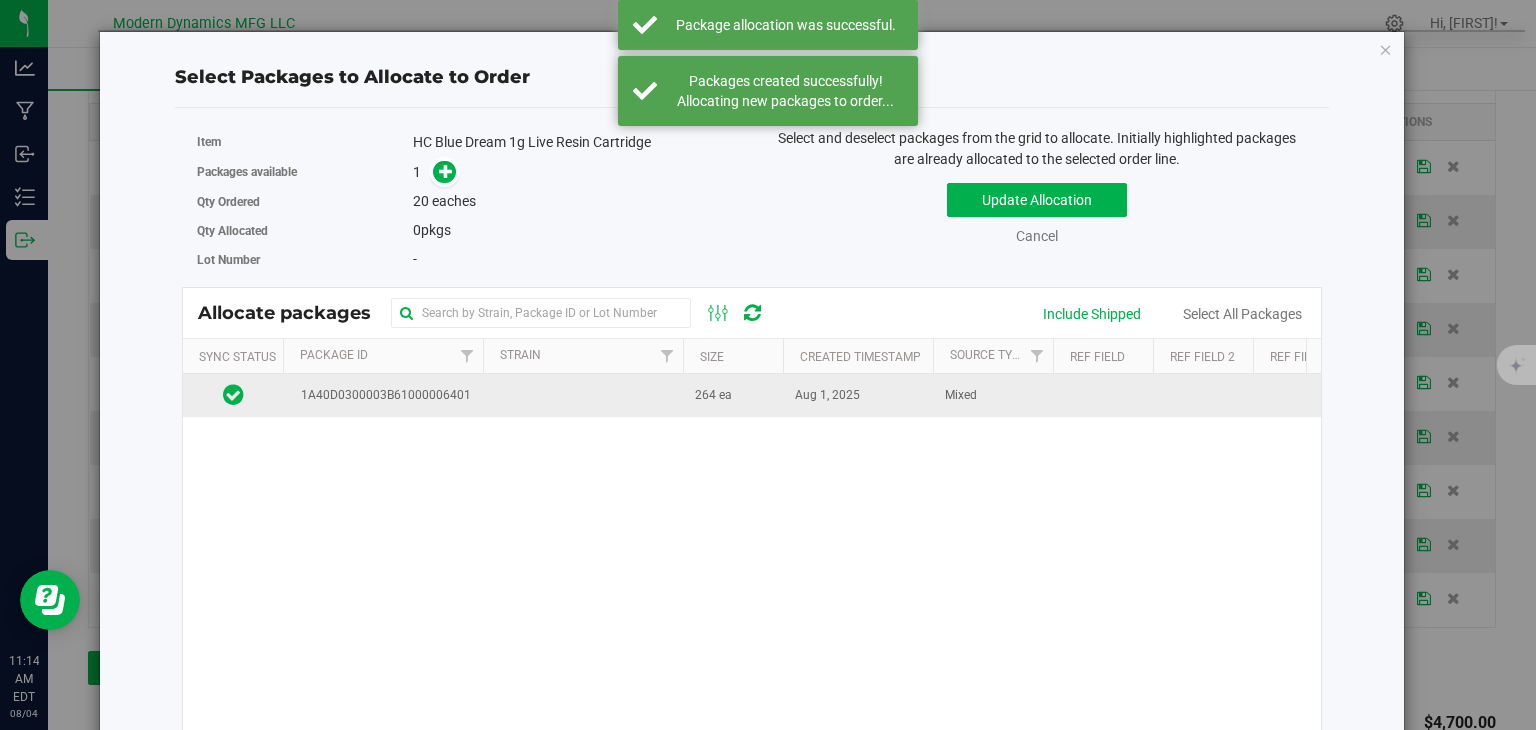 click at bounding box center (583, 395) 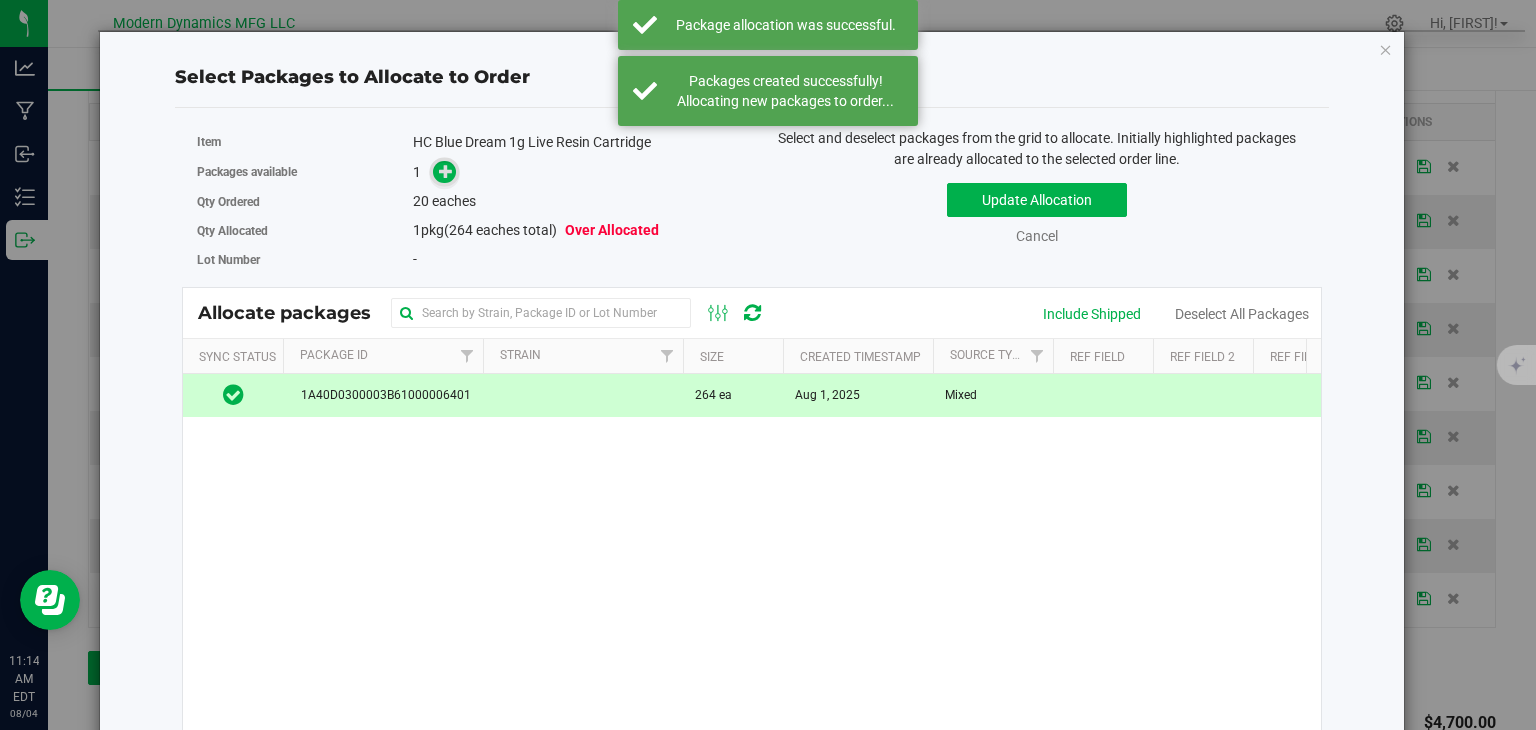 click at bounding box center [446, 171] 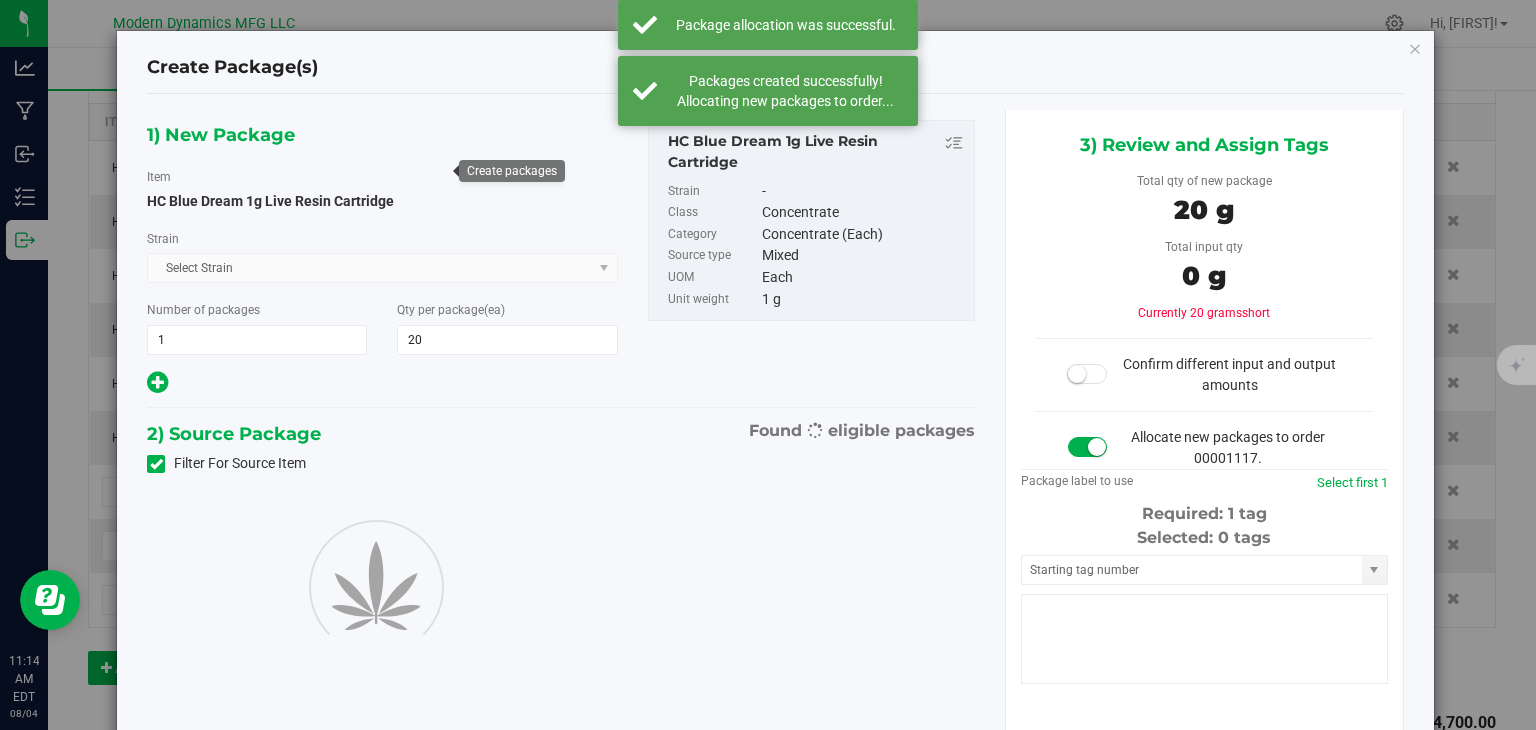 type on "20" 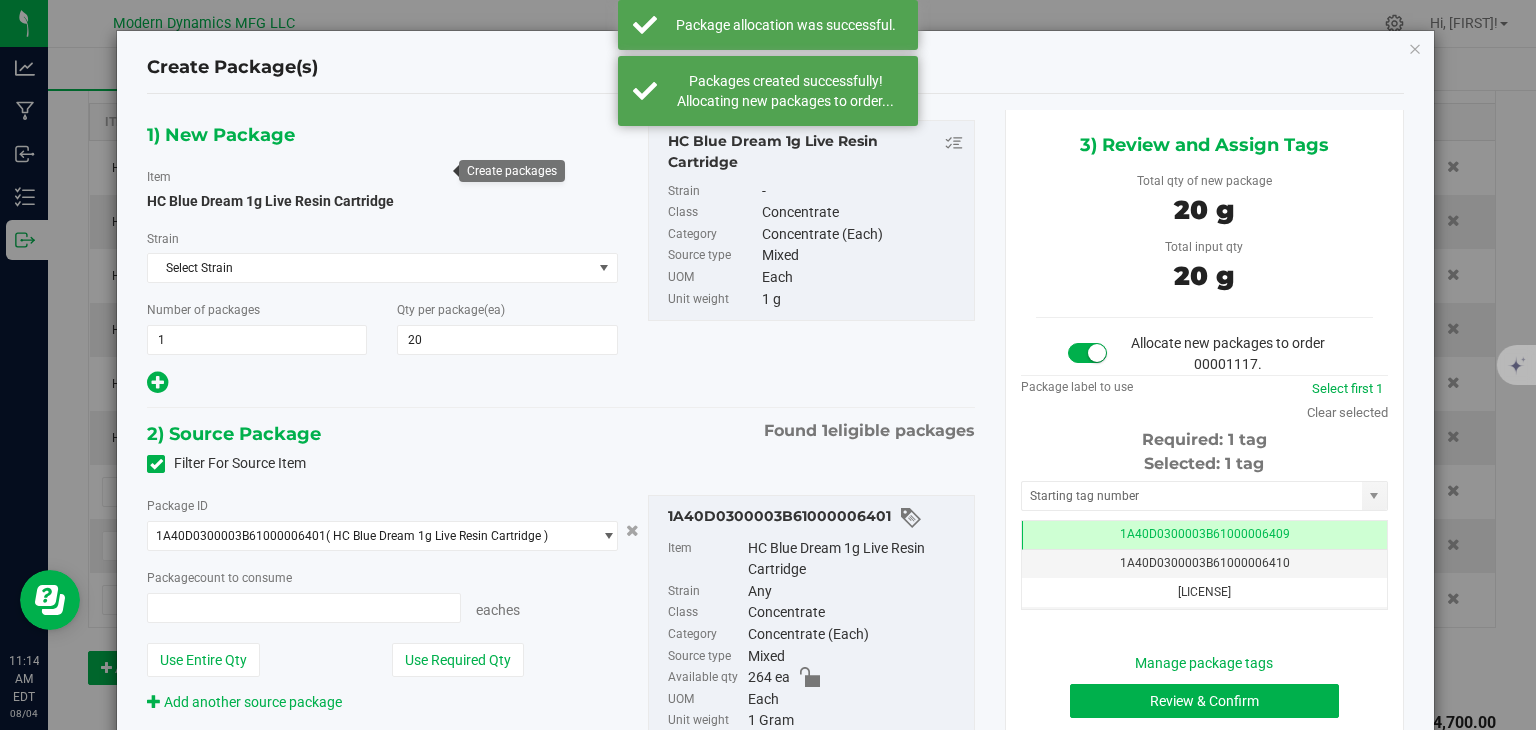 type on "20 ea" 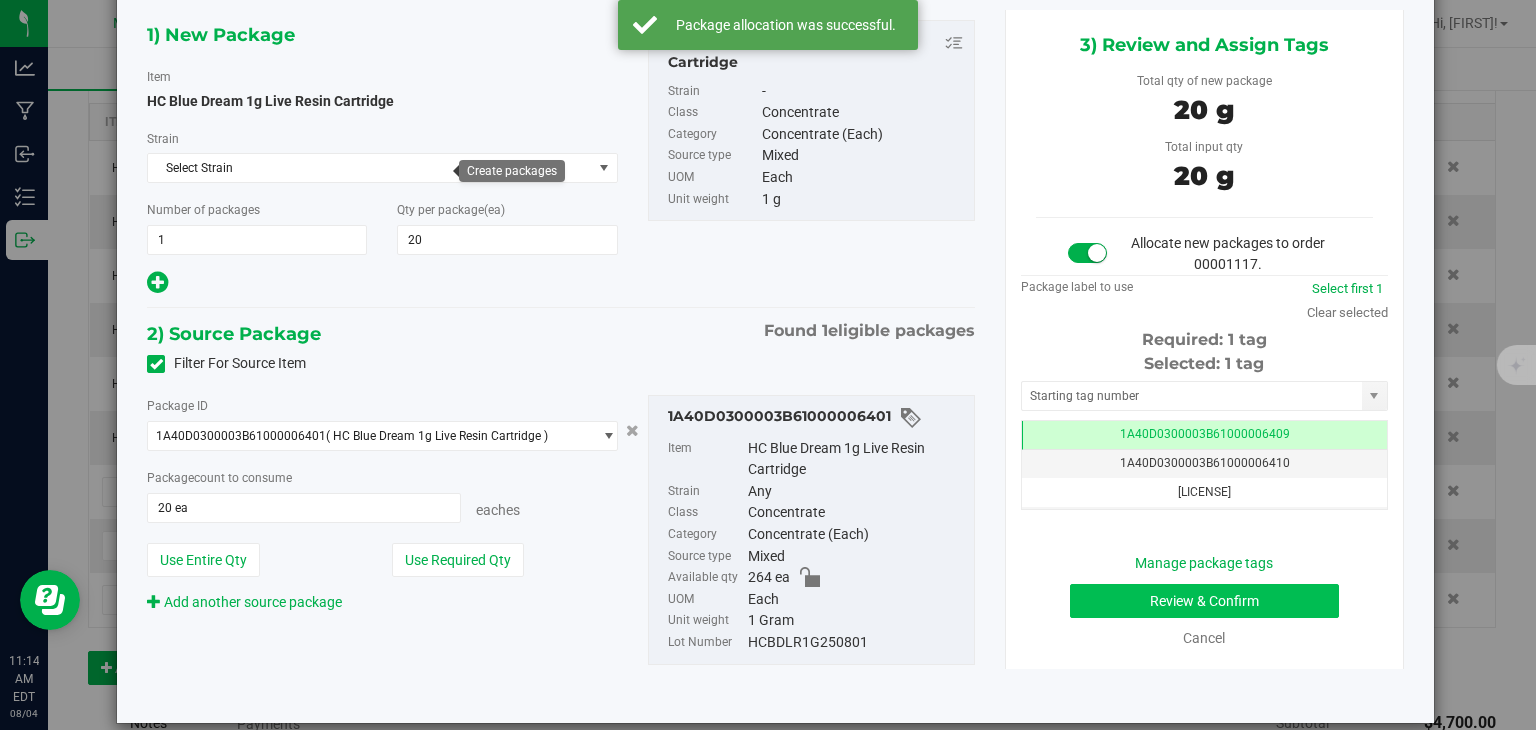 click on "Manage package tags
Review & Confirm
Cancel" at bounding box center (1204, 601) 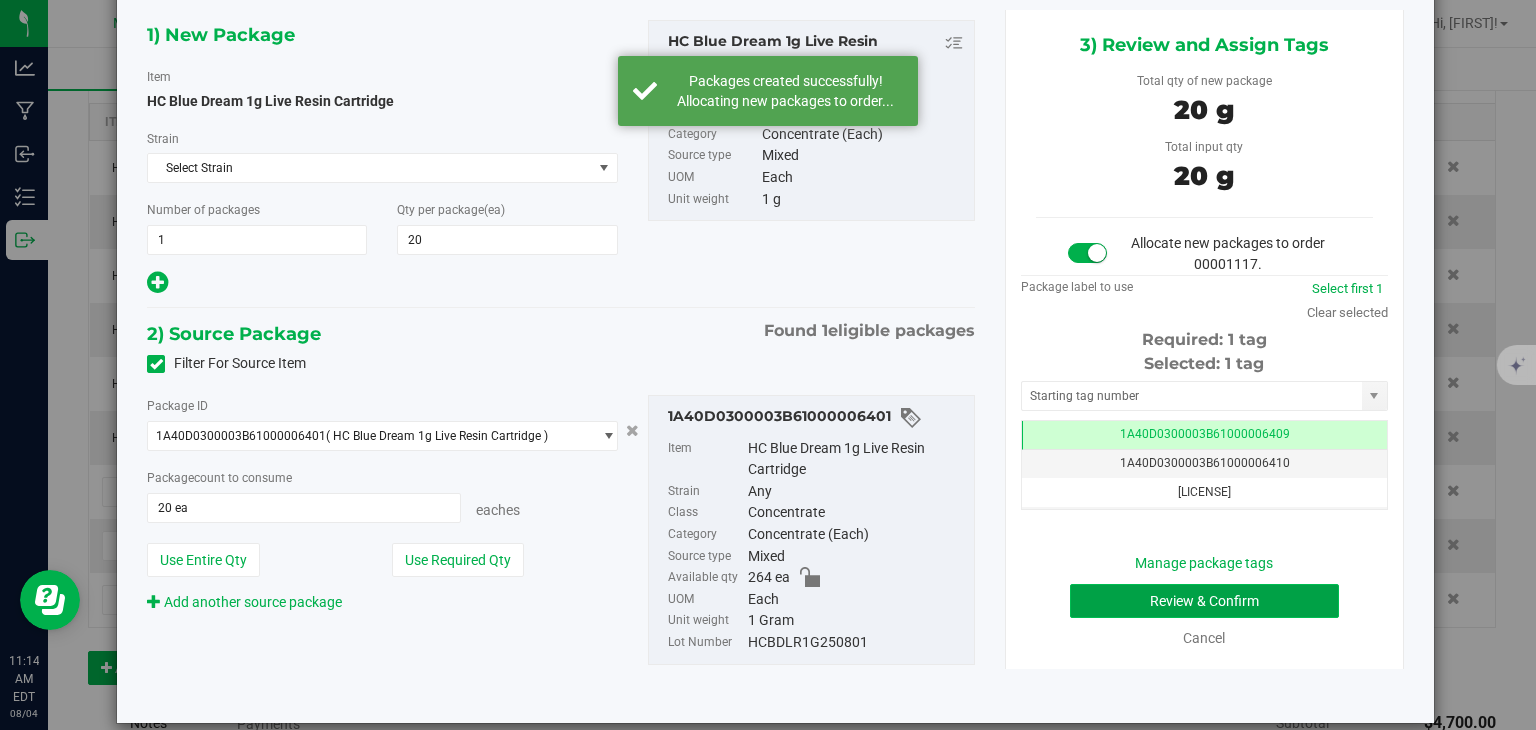 click on "Review & Confirm" at bounding box center (1204, 601) 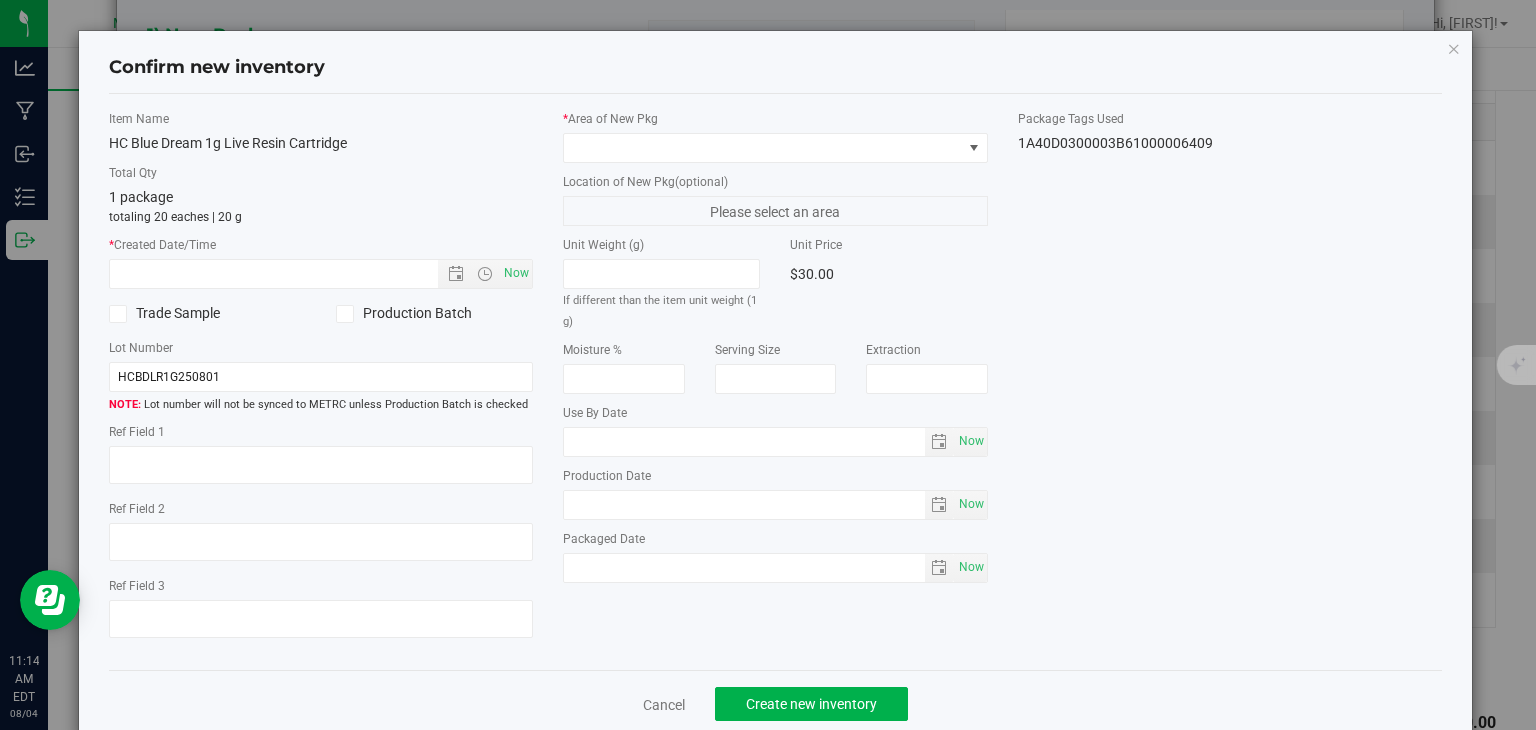 type on "2025-08-01" 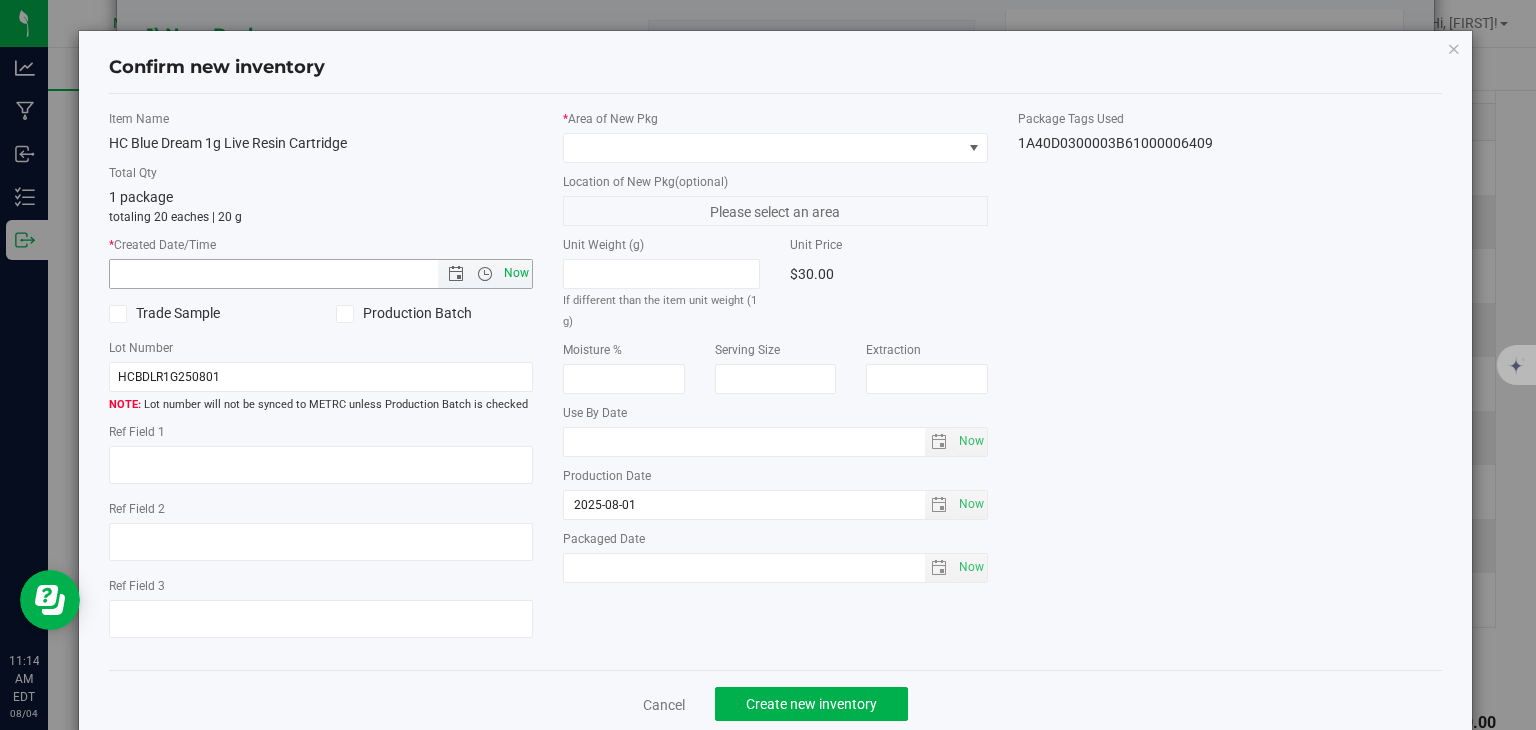 click on "Now" at bounding box center (517, 273) 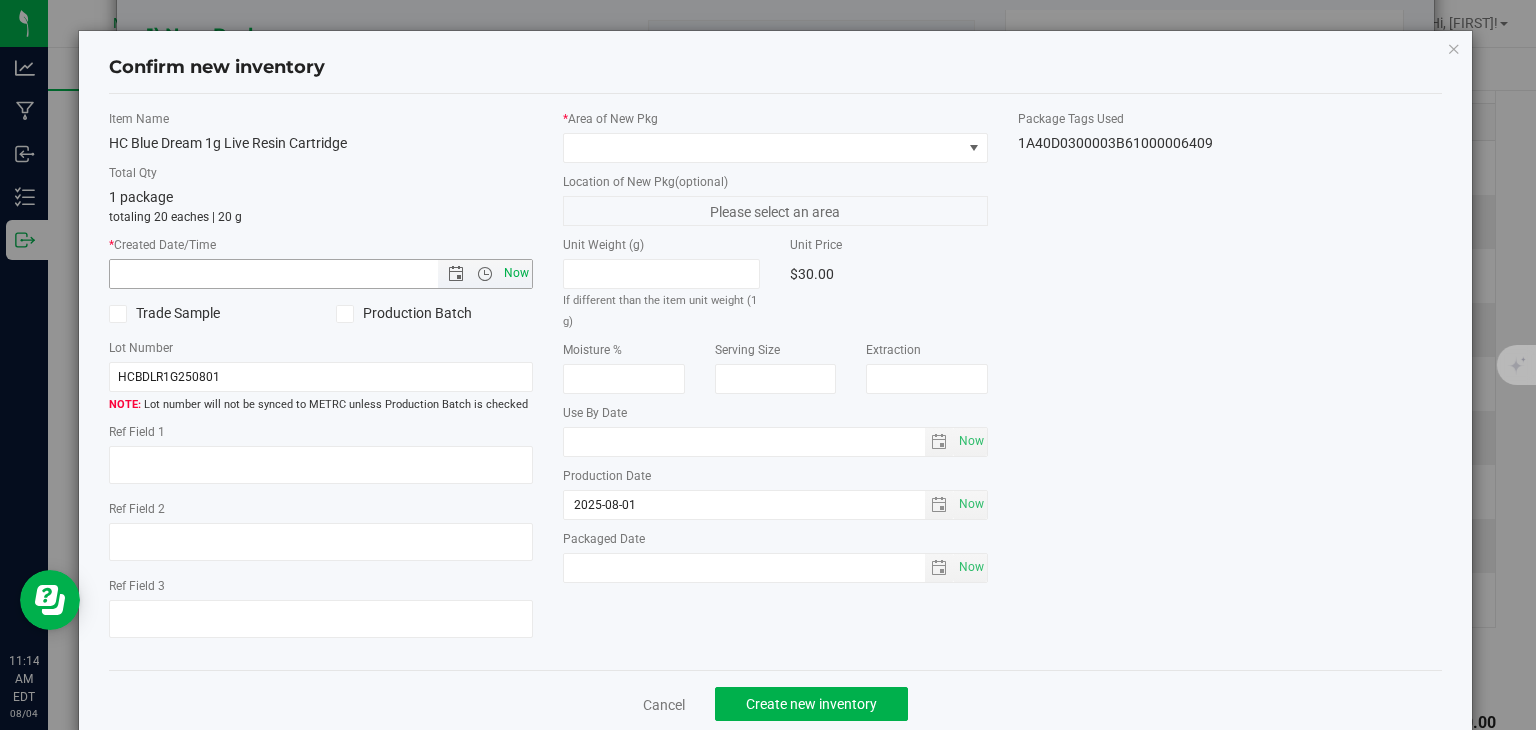 type on "8/4/2025 11:14 AM" 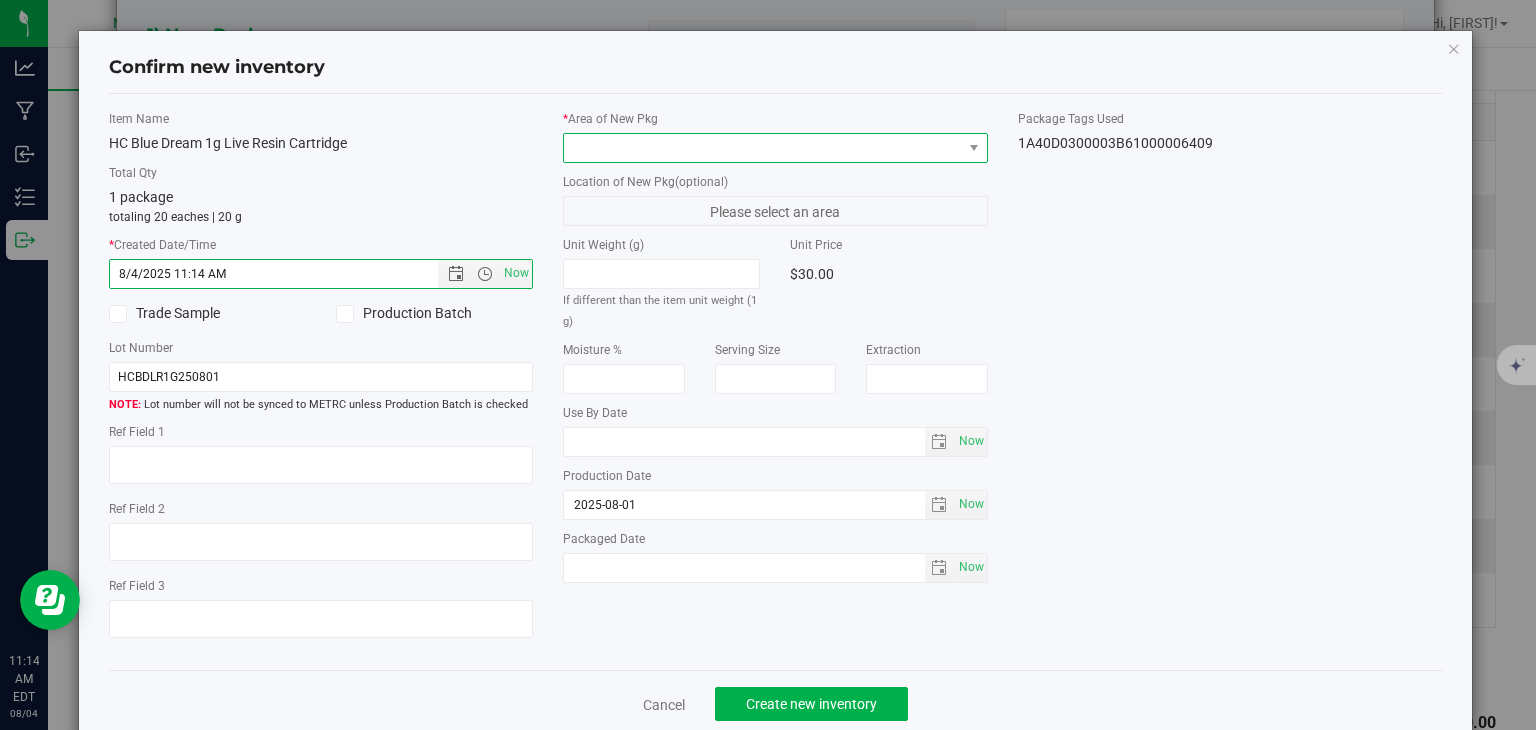 click at bounding box center (763, 148) 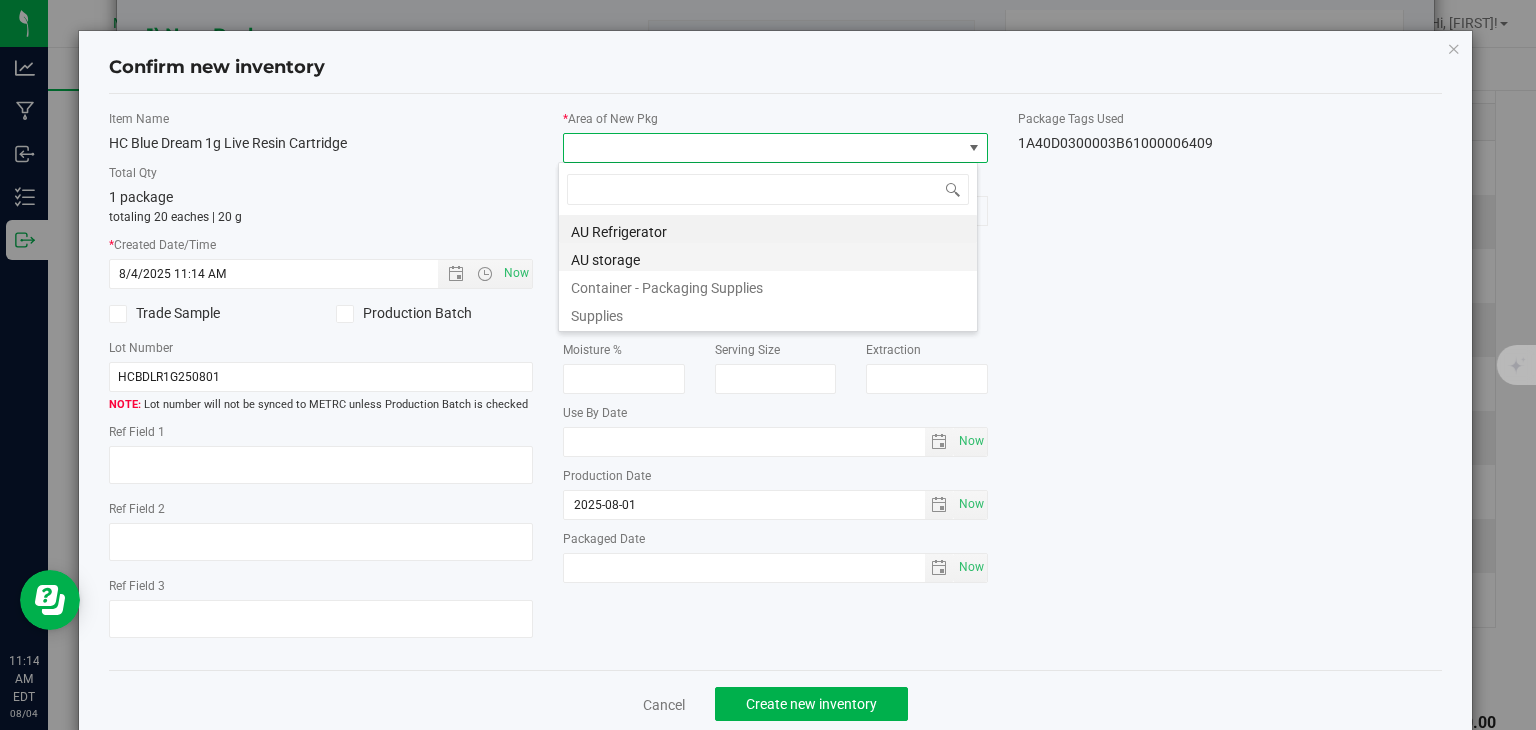 click on "AU storage" at bounding box center (768, 257) 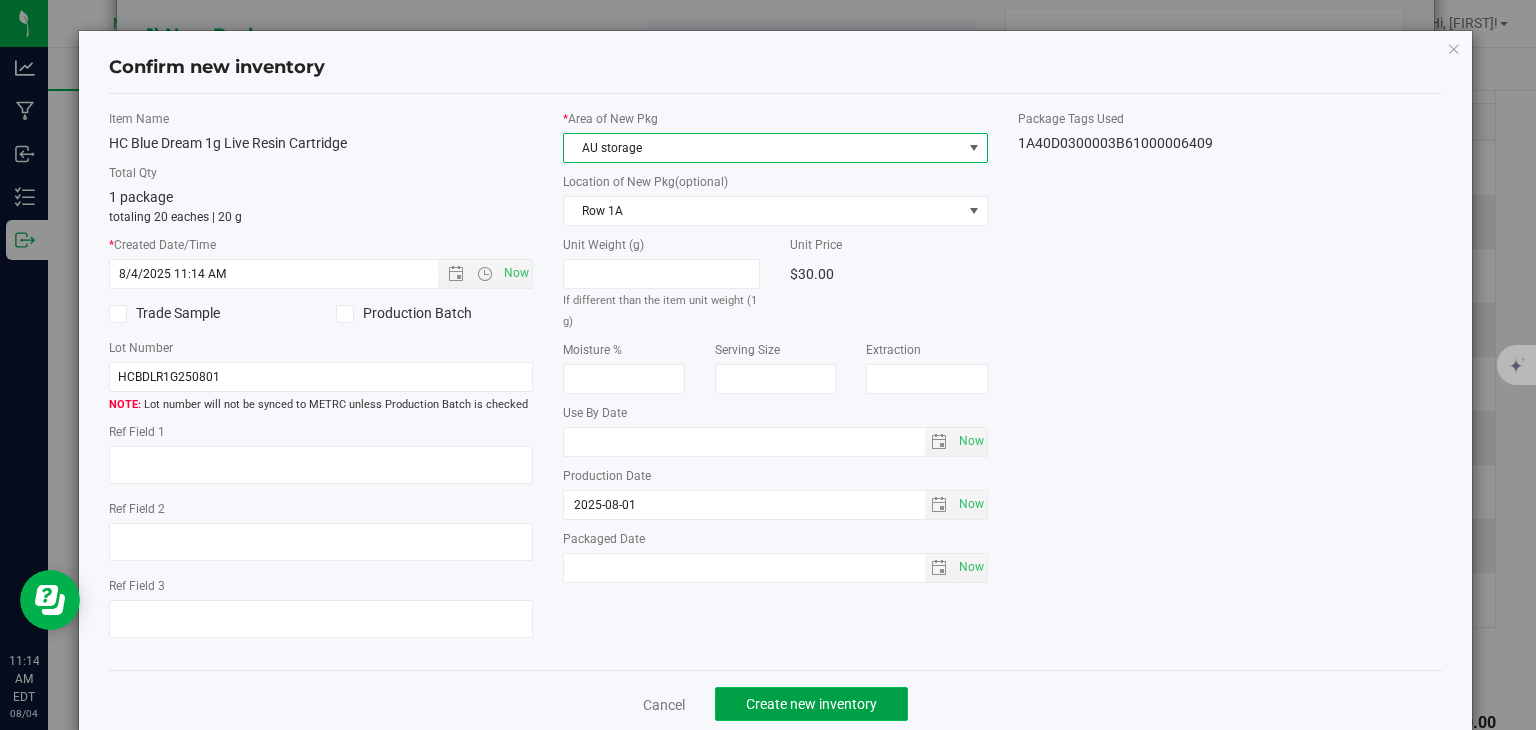click on "Create new inventory" 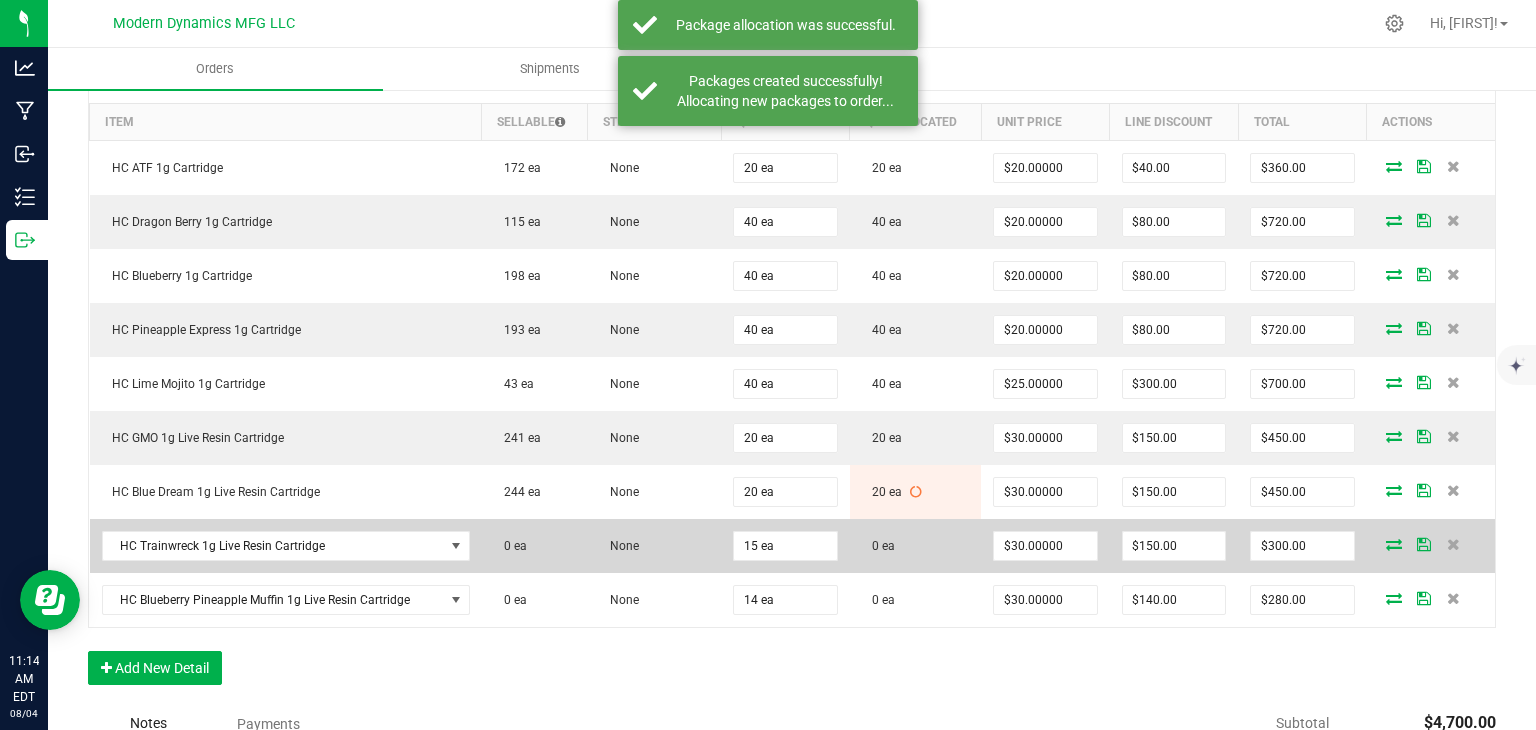 click at bounding box center [1394, 544] 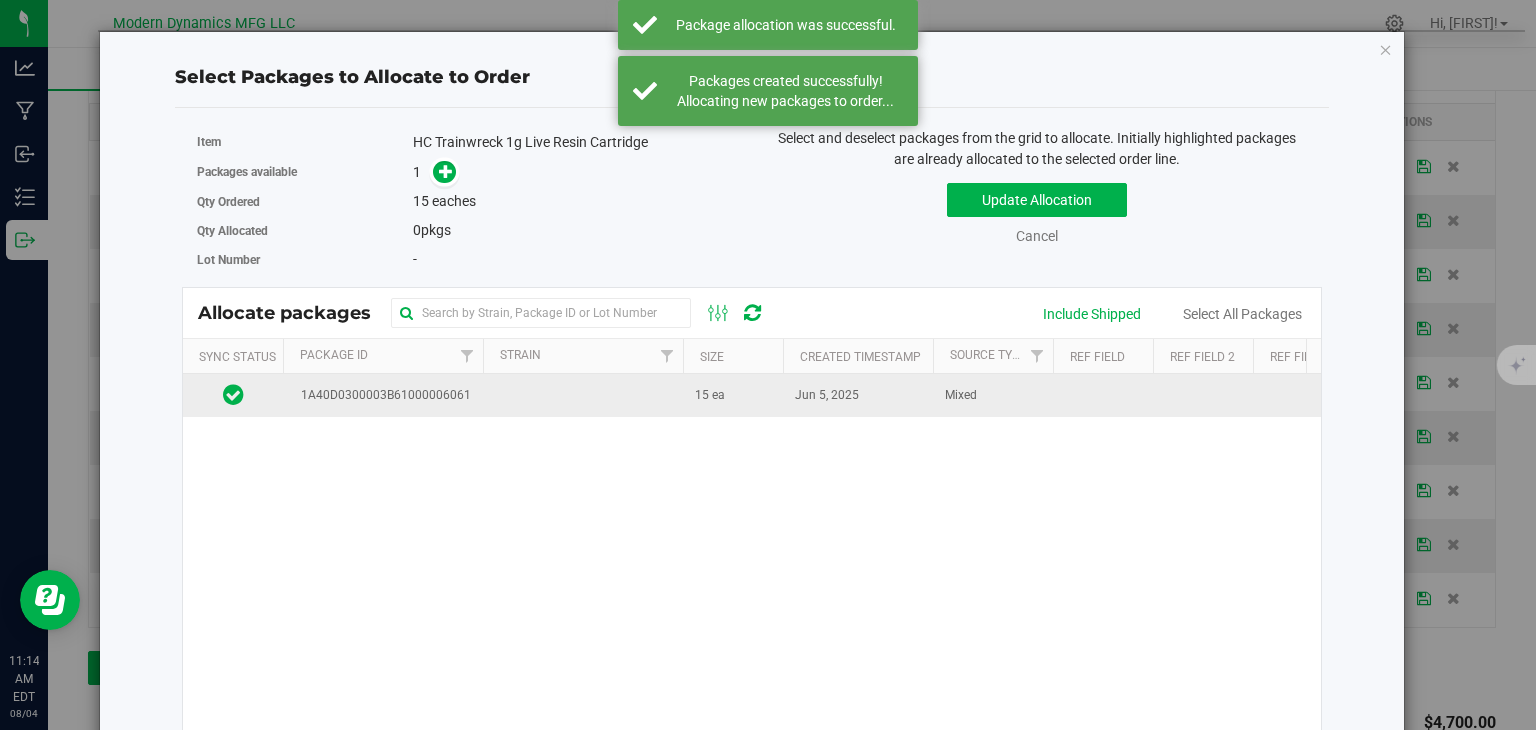 click on "1A40D0300003B61000006061" at bounding box center (383, 395) 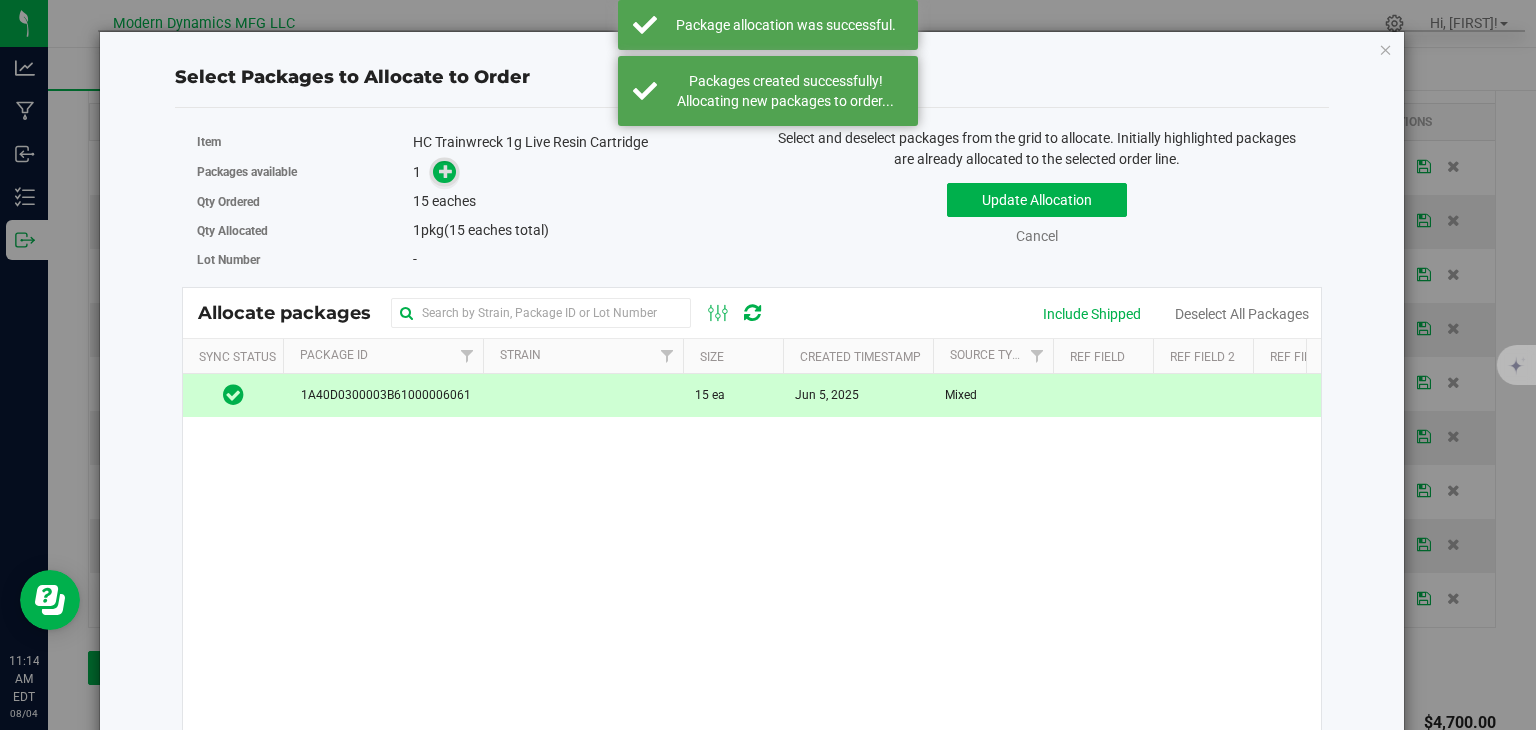 click at bounding box center [446, 171] 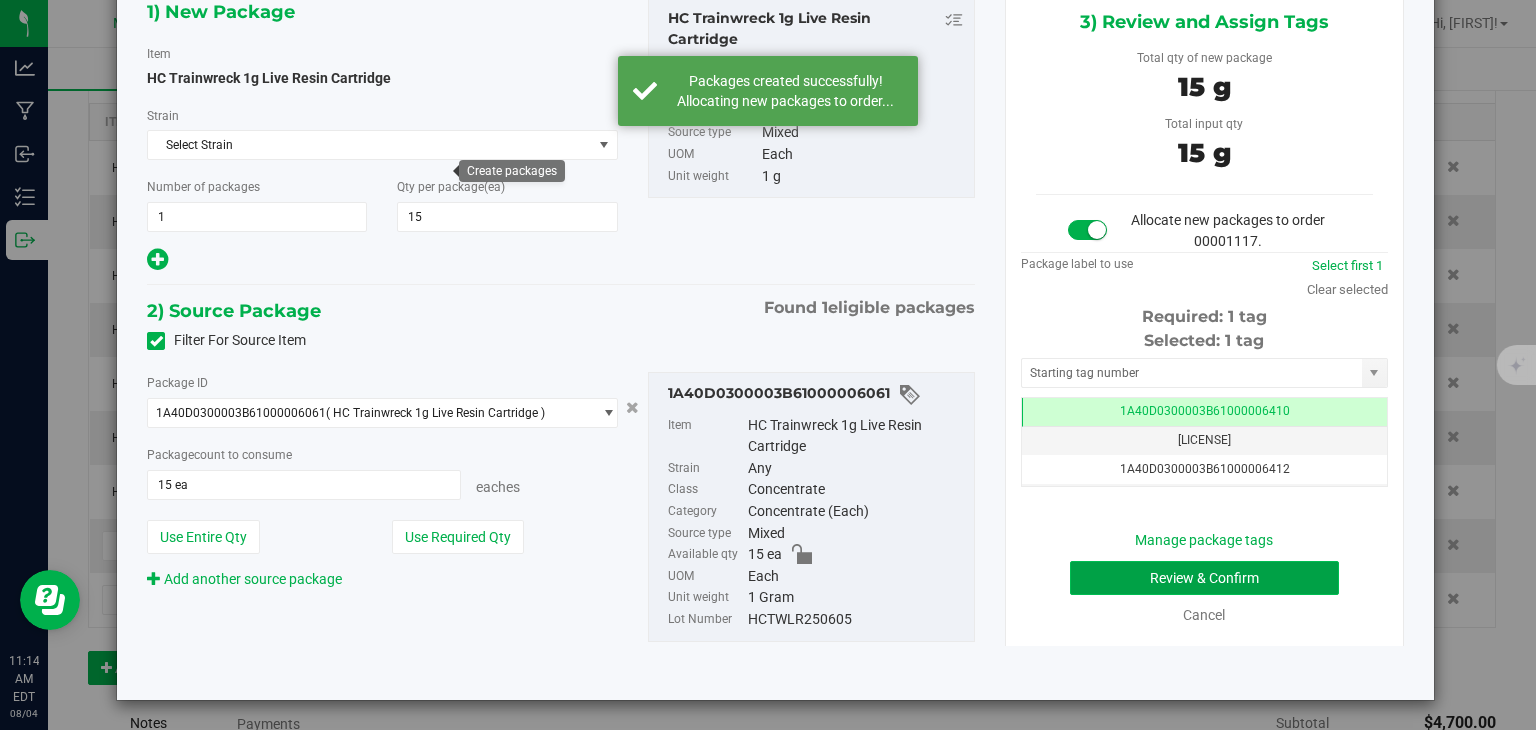 click on "Review & Confirm" at bounding box center (1204, 578) 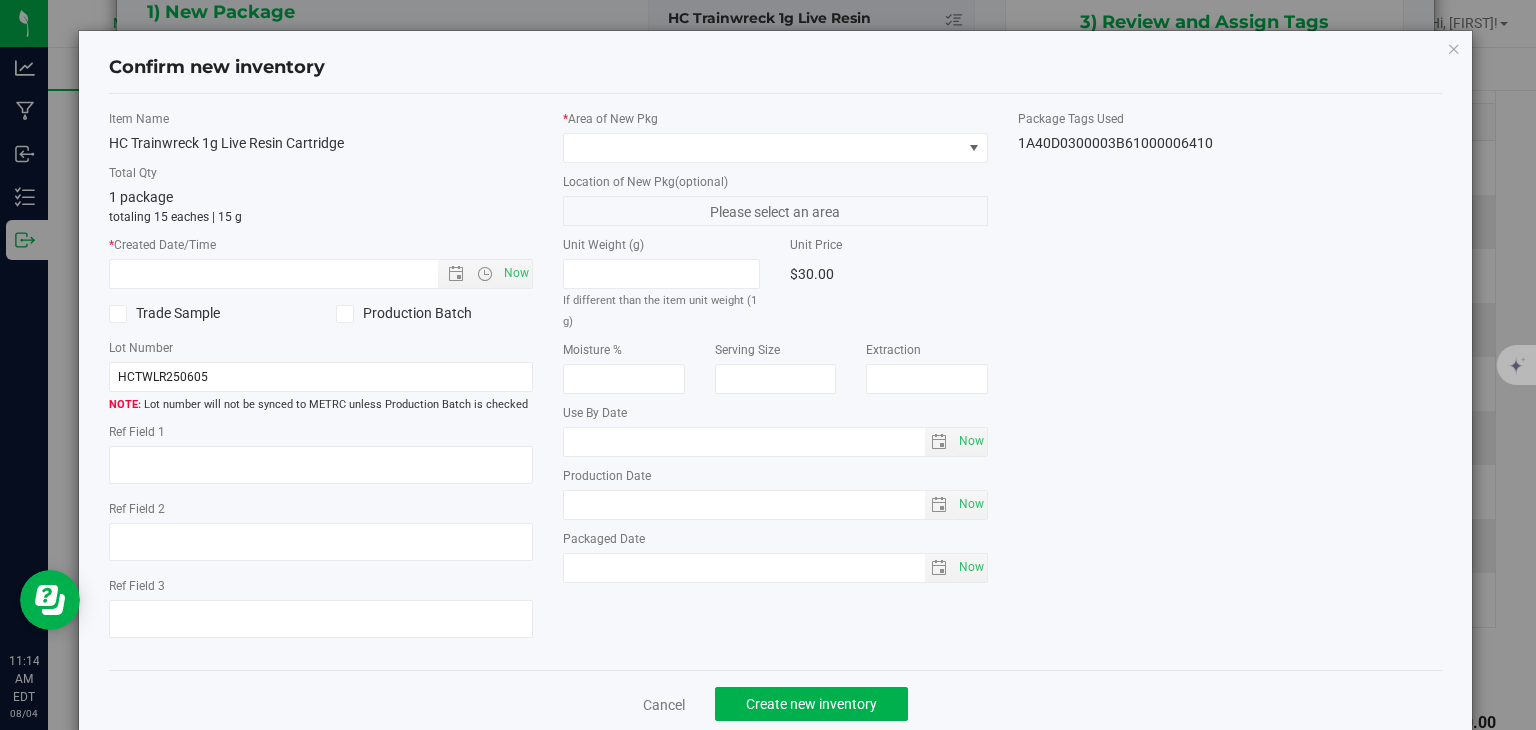 type on "[DATE]" 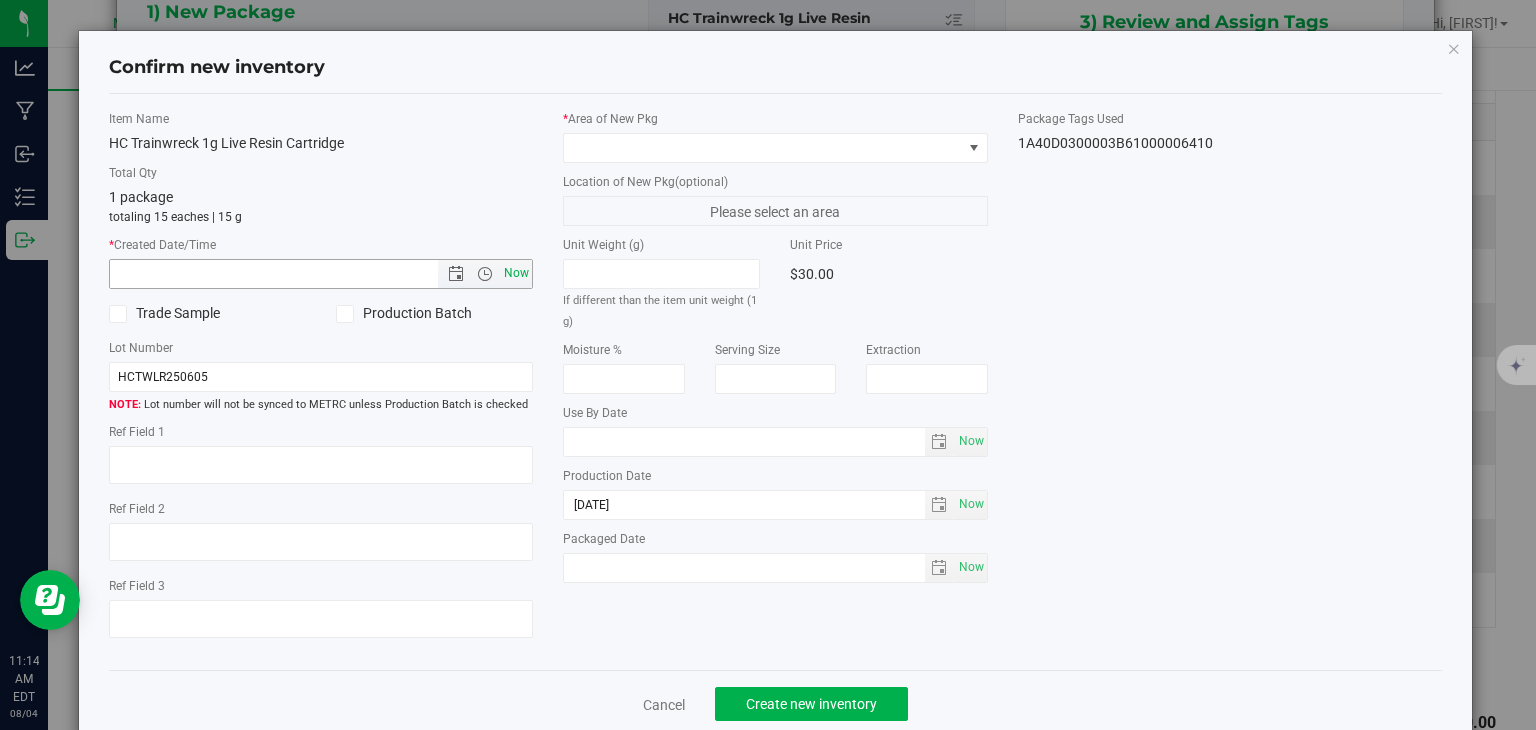 click on "Now" at bounding box center [517, 273] 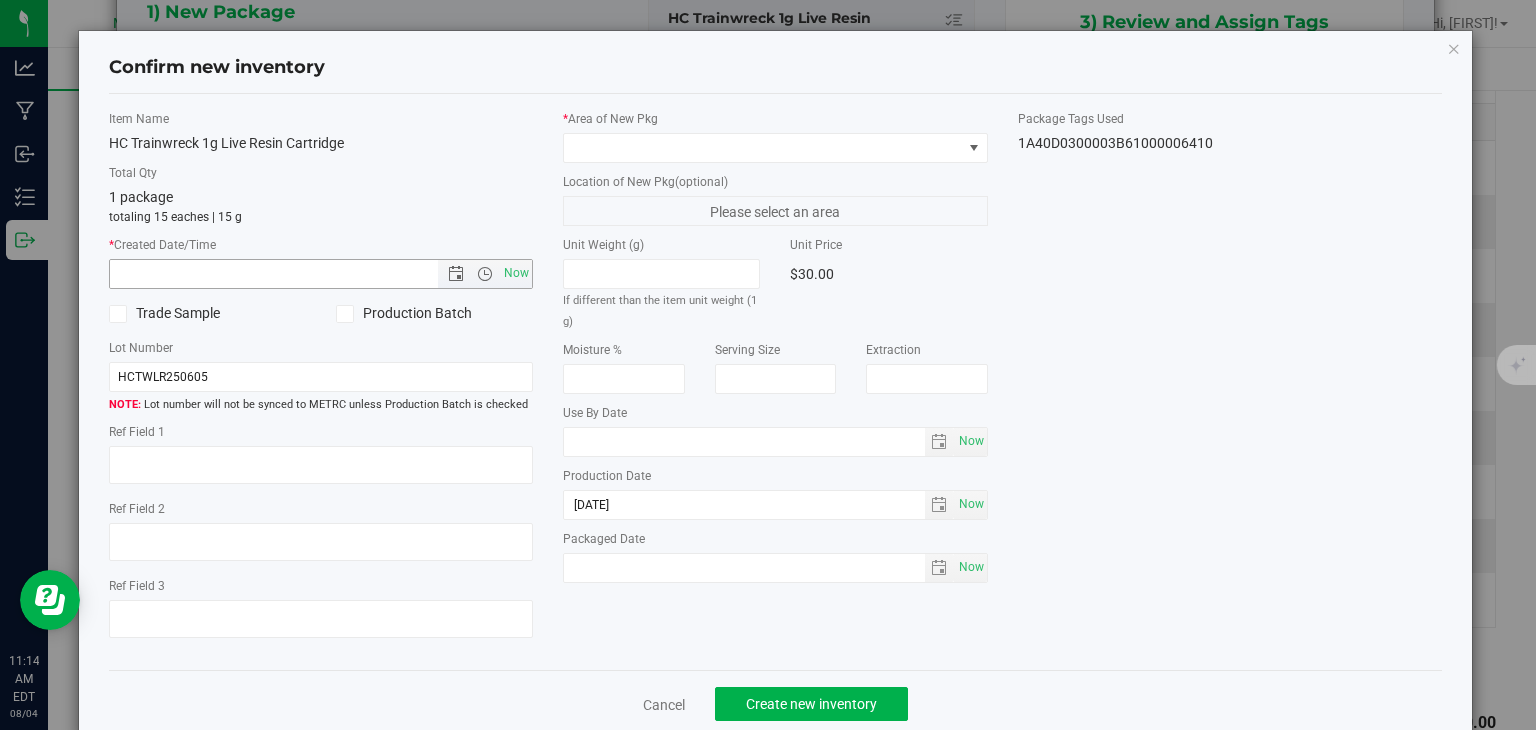 type on "8/4/2025 11:14 AM" 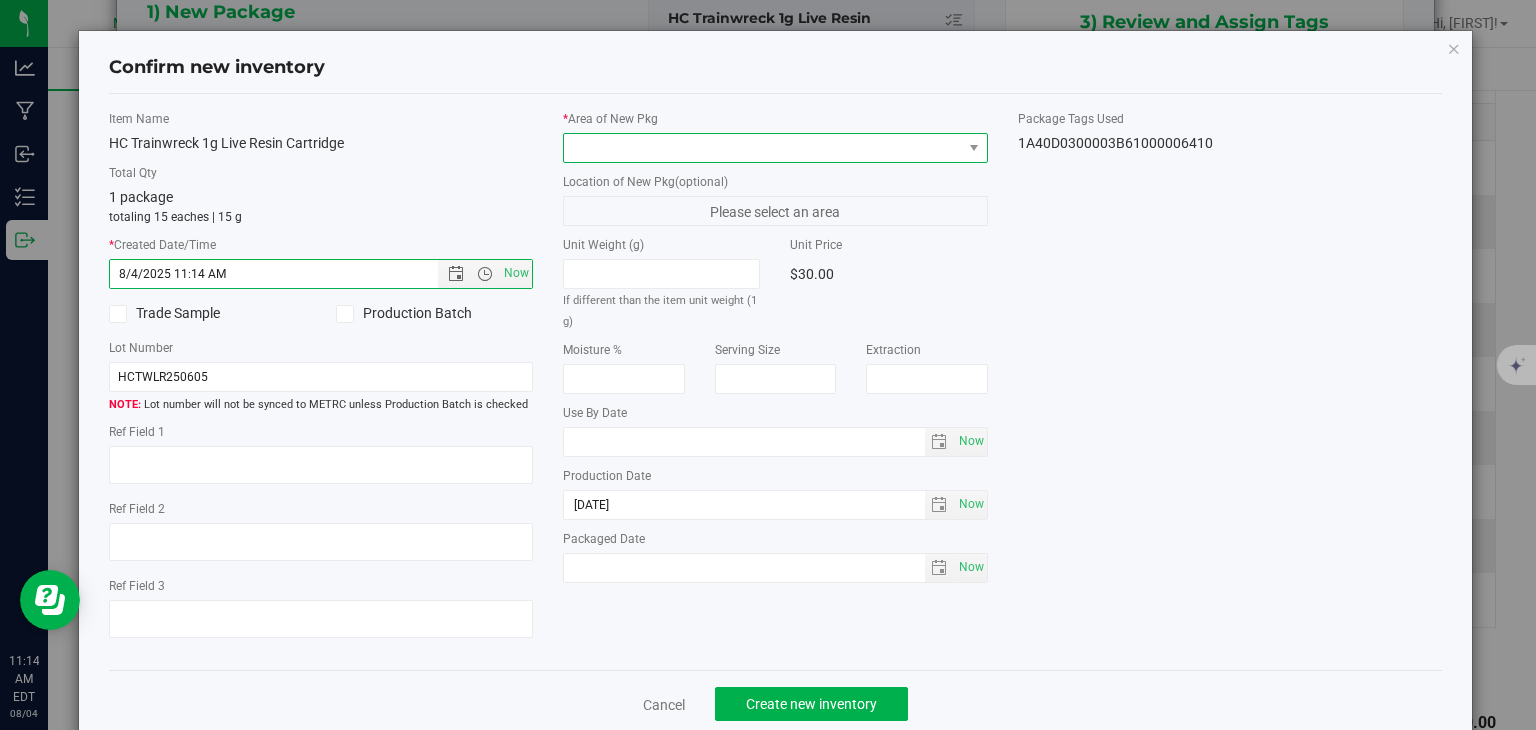 click at bounding box center (763, 148) 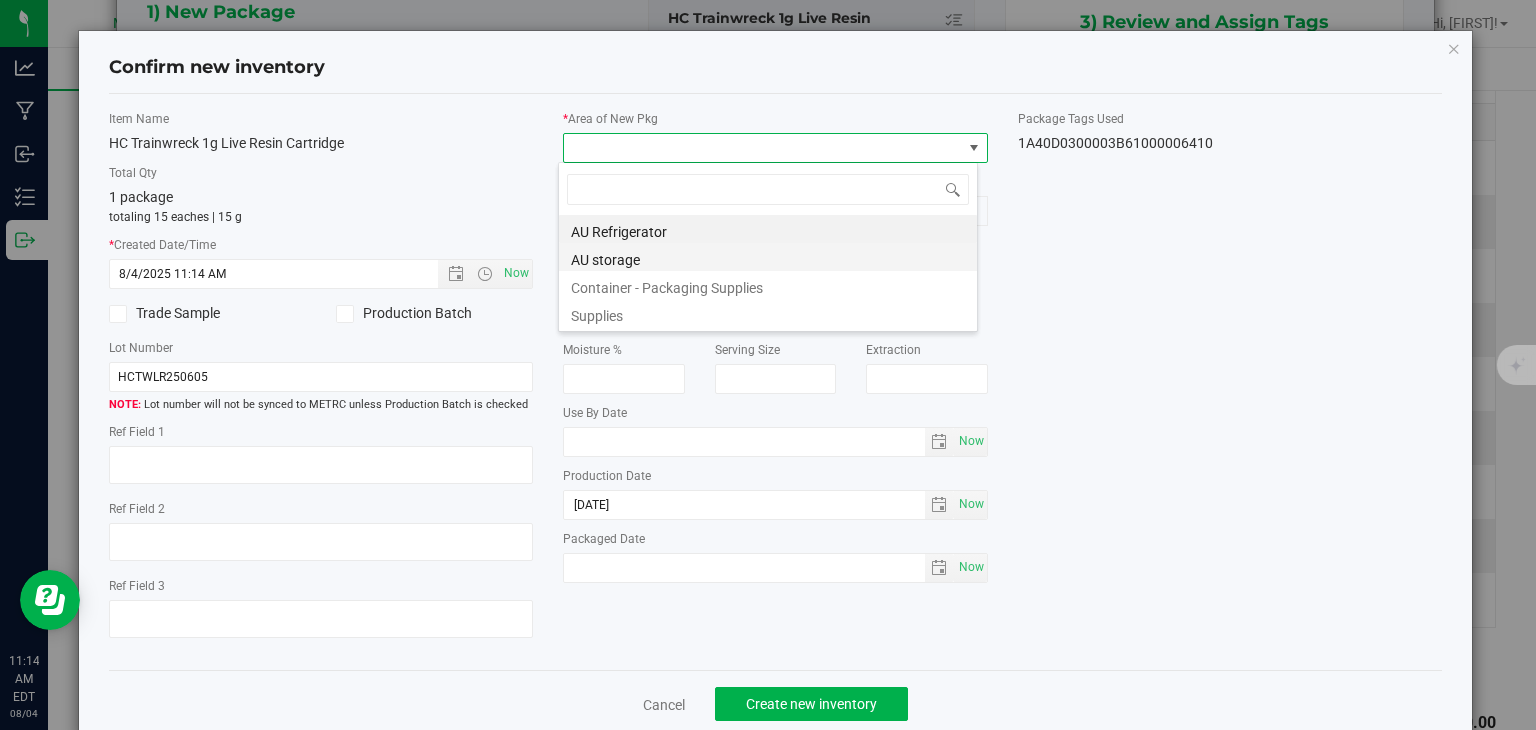 click on "AU storage" at bounding box center [768, 257] 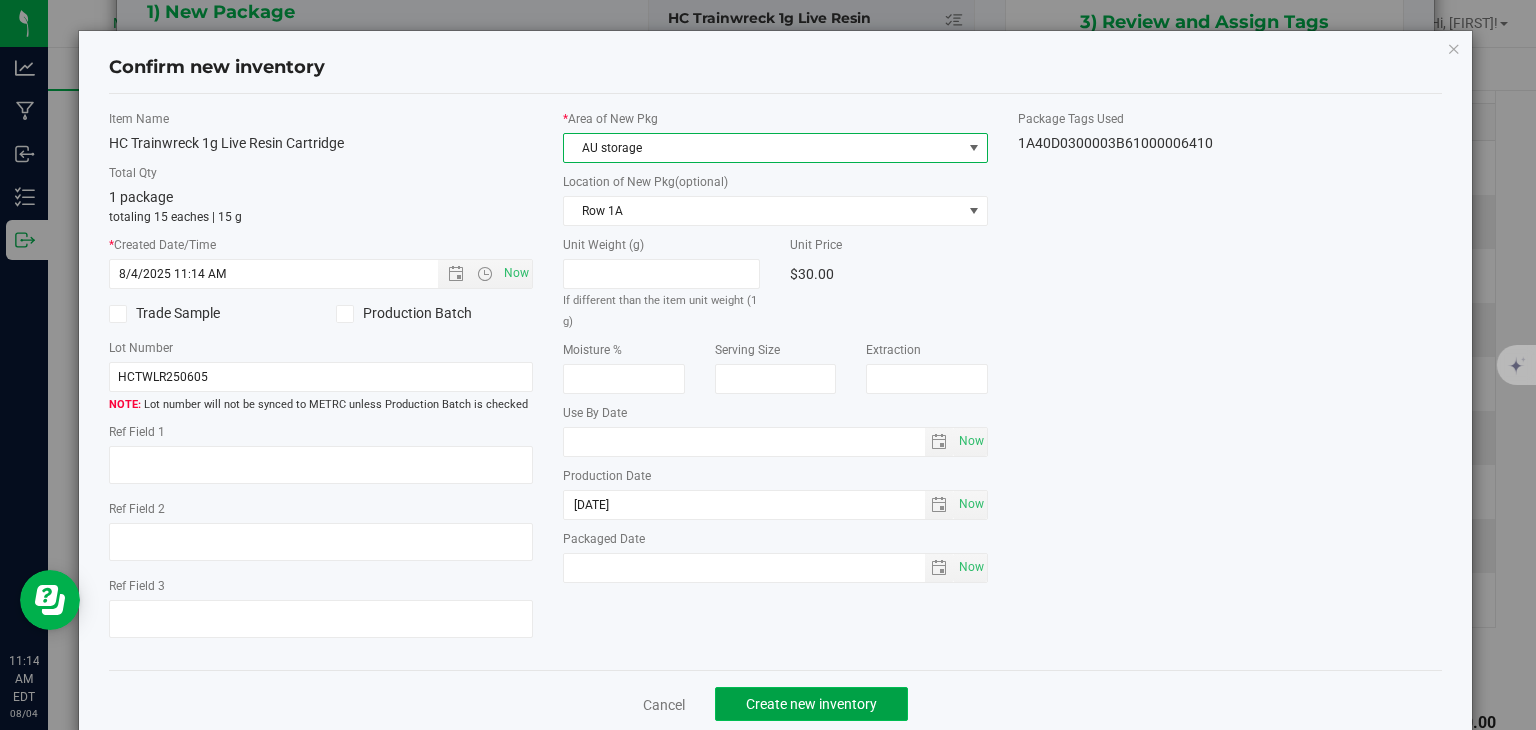 click on "Create new inventory" 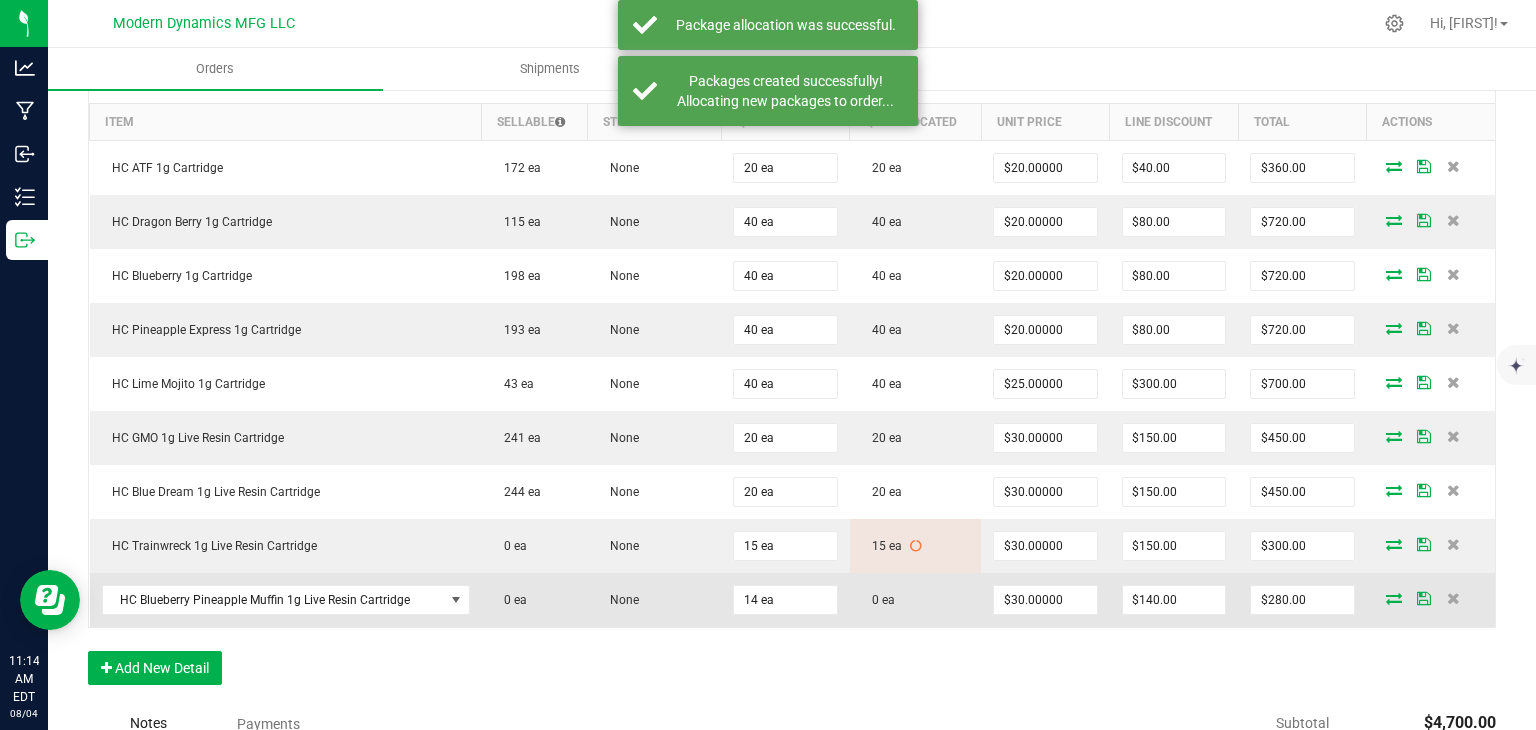 click at bounding box center (1394, 598) 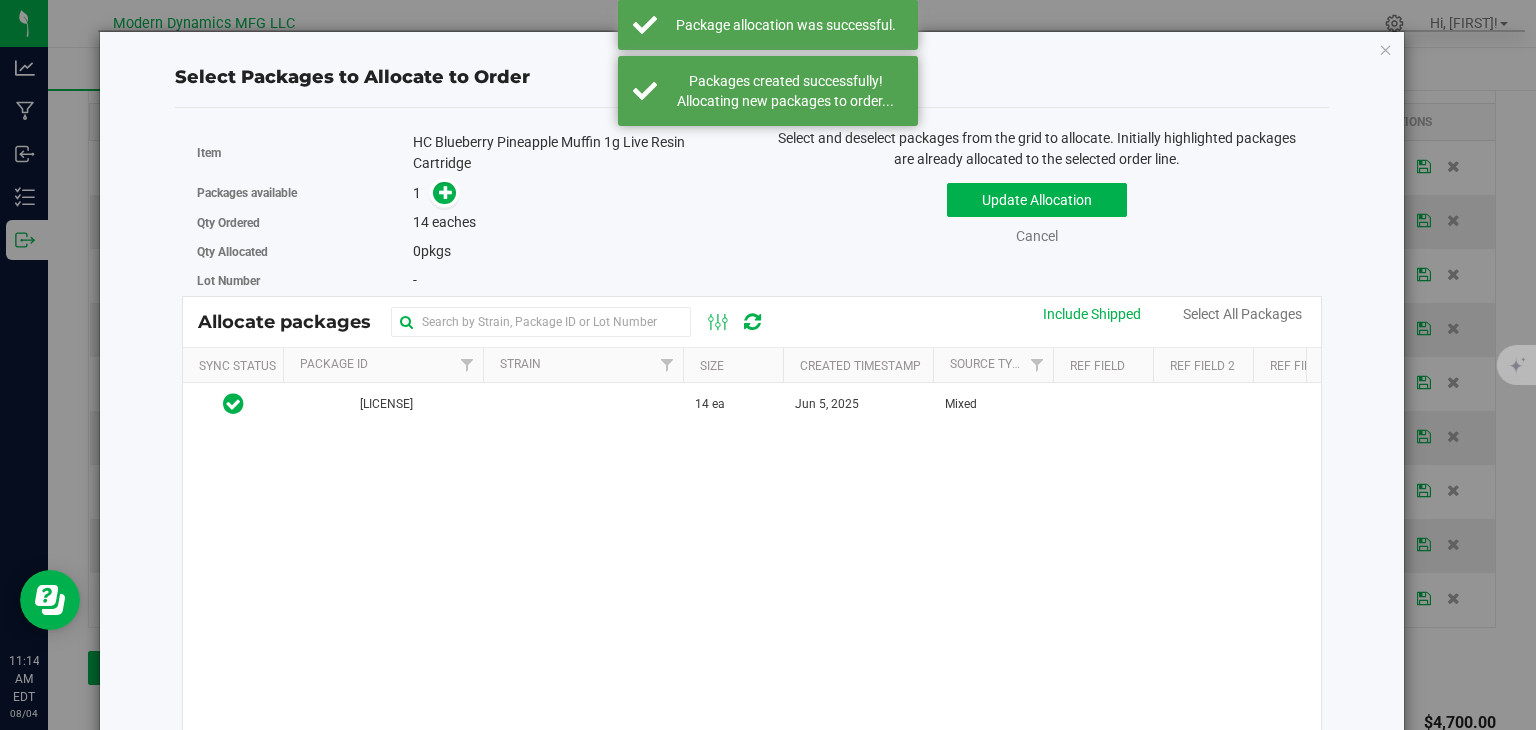 click on "[LICENSE]
14 ea
[DATE]  Mixed            HCBBPEM250605   AU storage     $13.35892 $187.02" at bounding box center [752, 633] 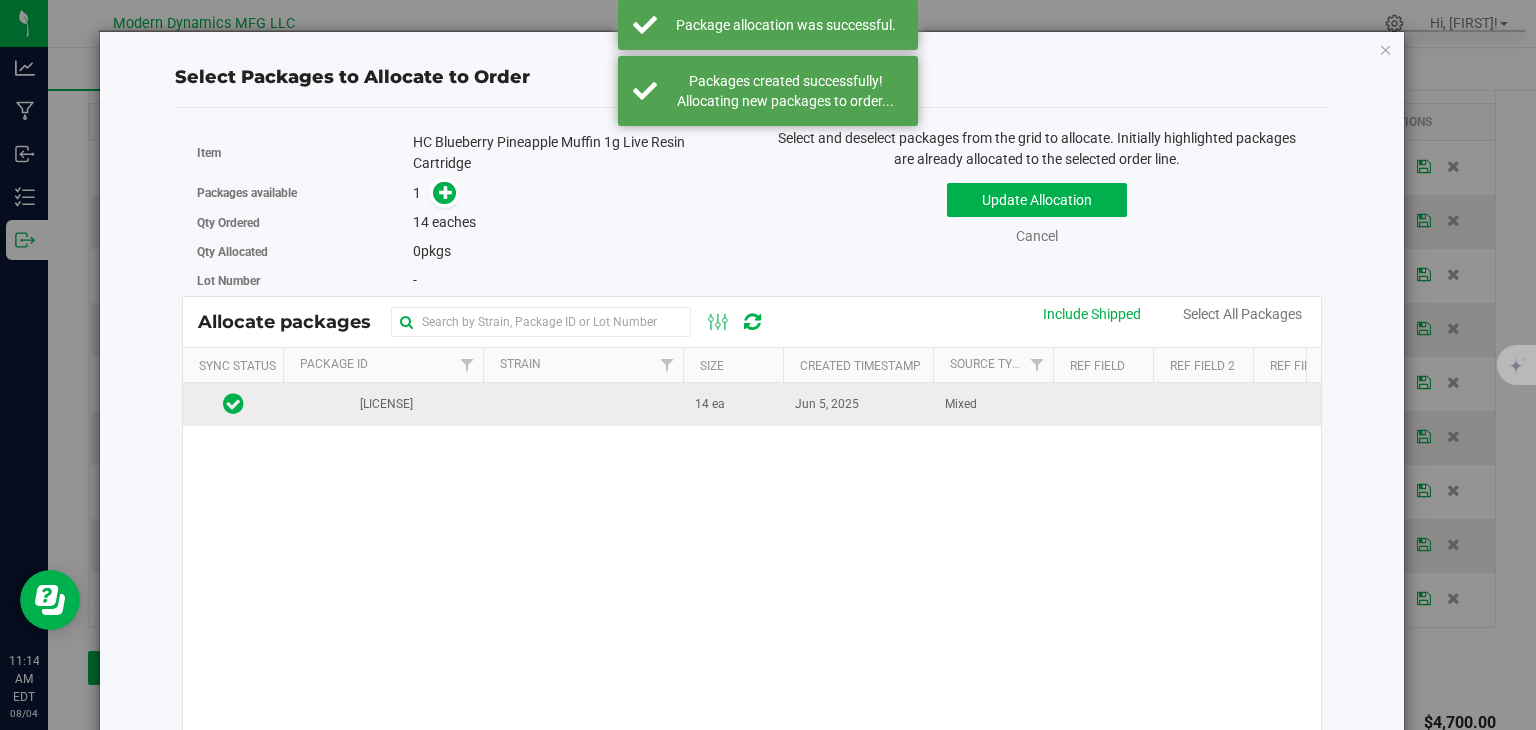 click on "[LICENSE]" at bounding box center (383, 404) 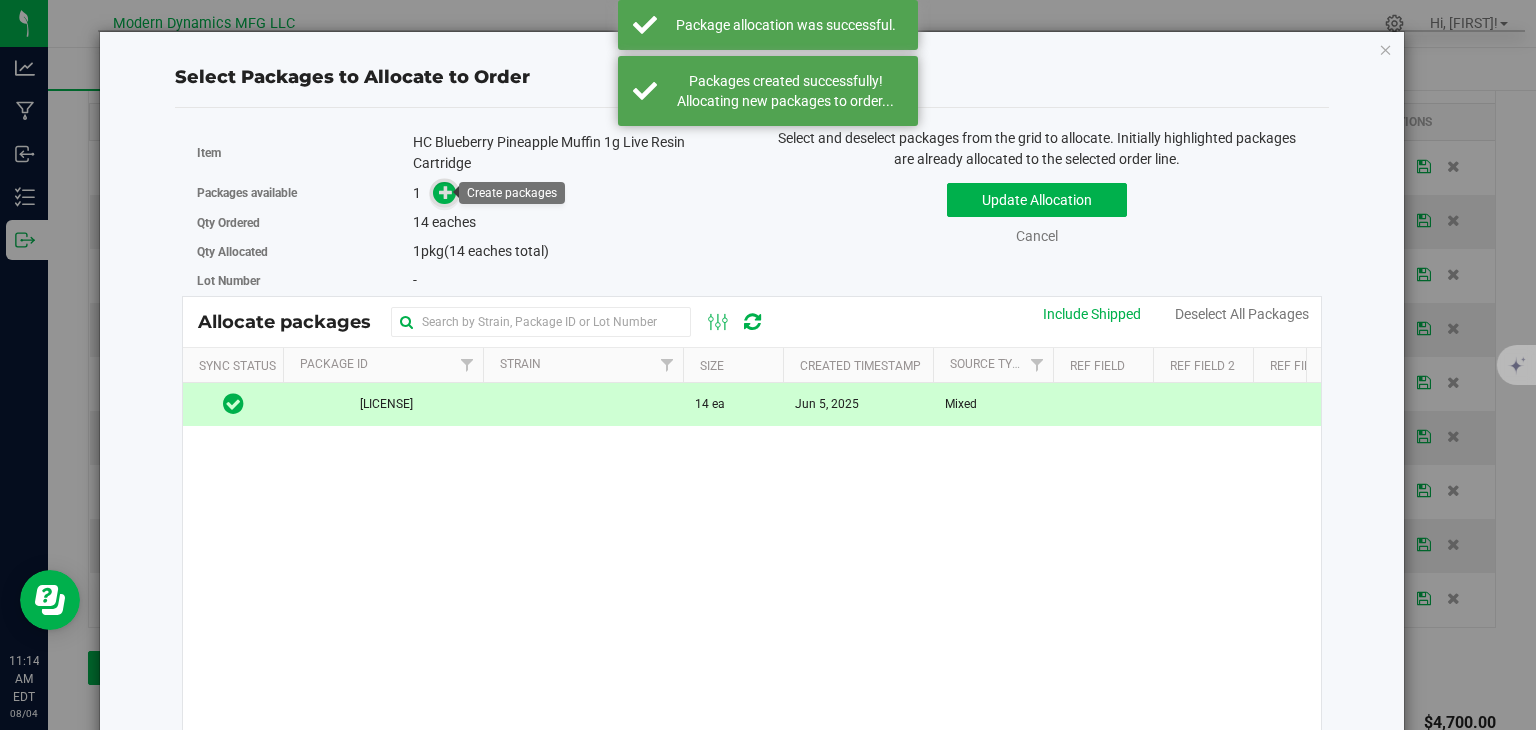 click at bounding box center (446, 192) 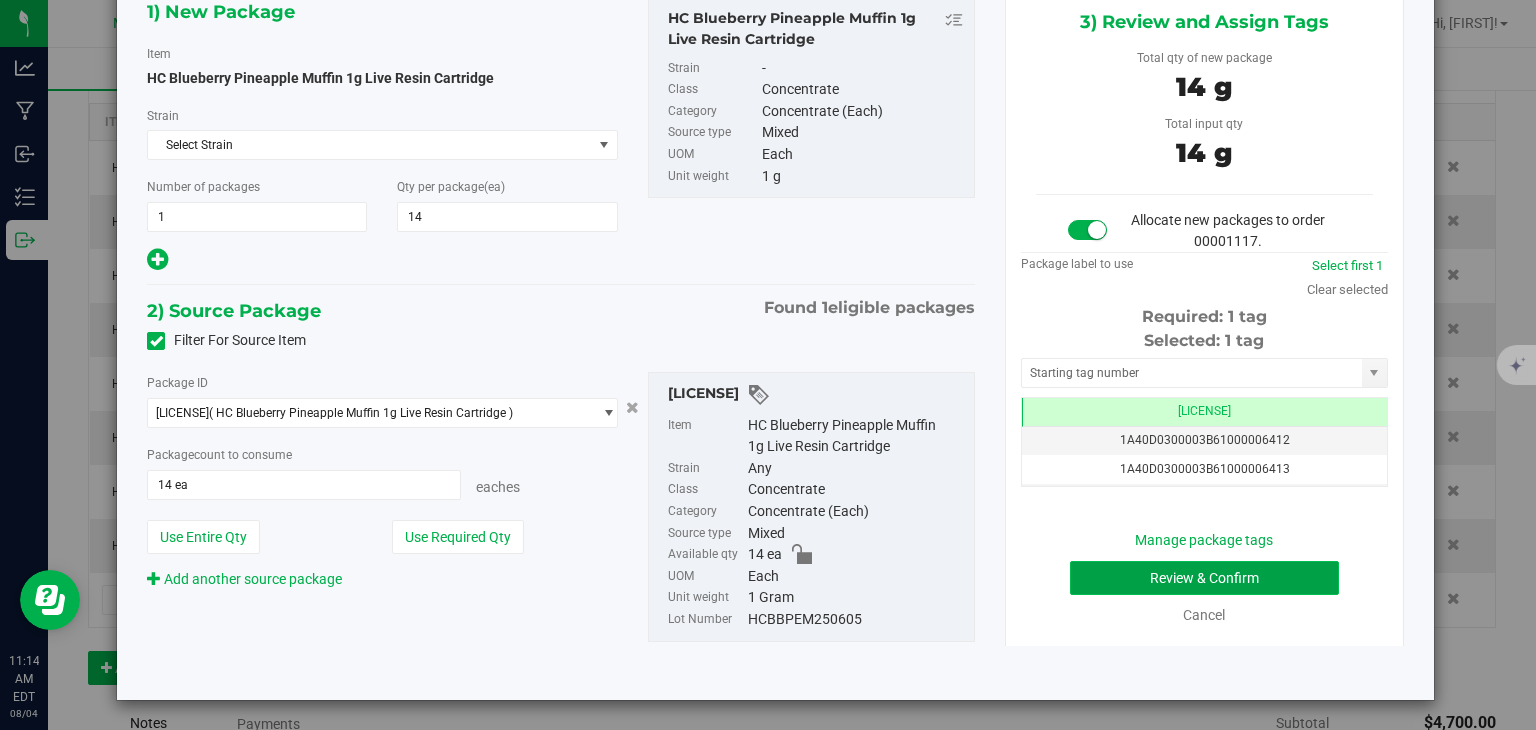 click on "Review & Confirm" at bounding box center [1204, 578] 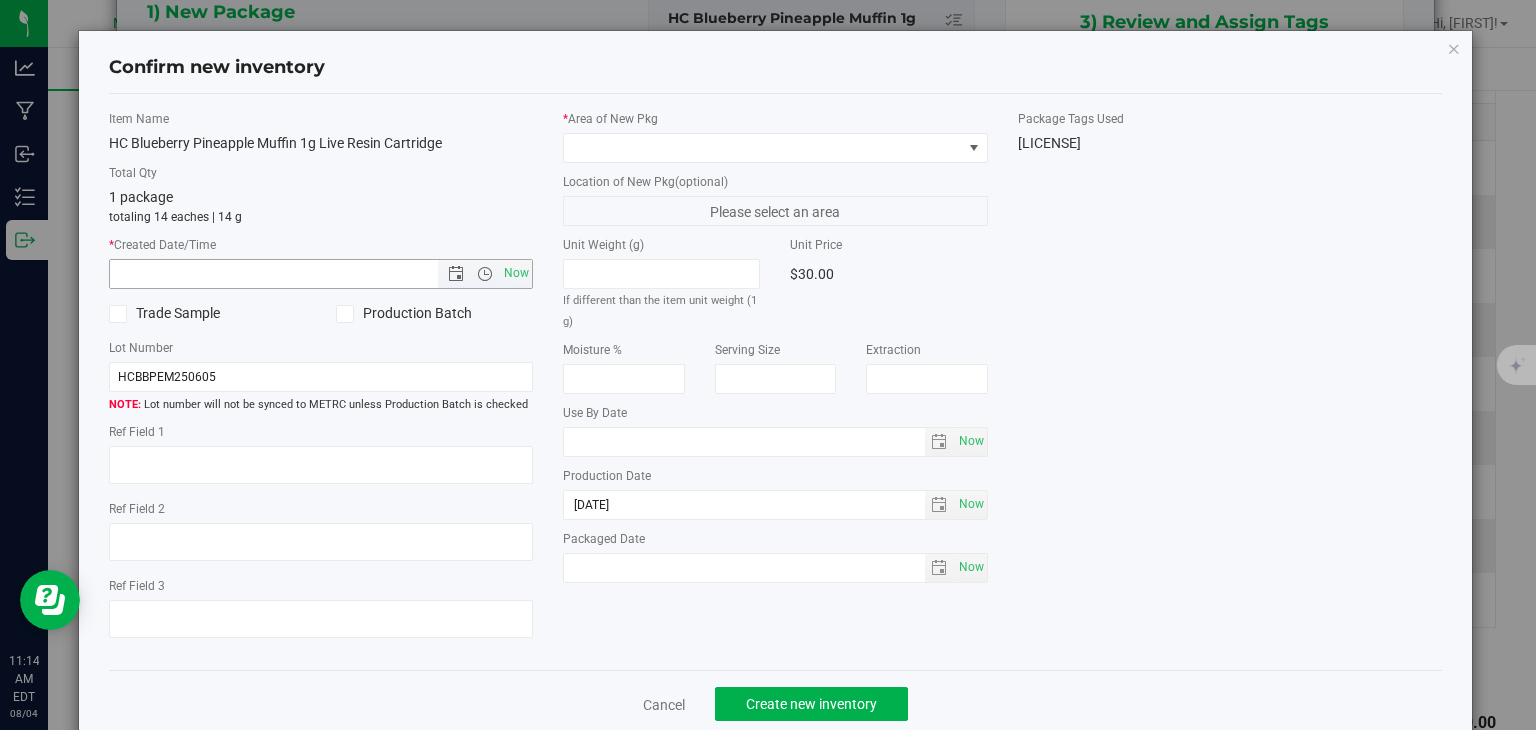 drag, startPoint x: 517, startPoint y: 275, endPoint x: 539, endPoint y: 249, distance: 34.058773 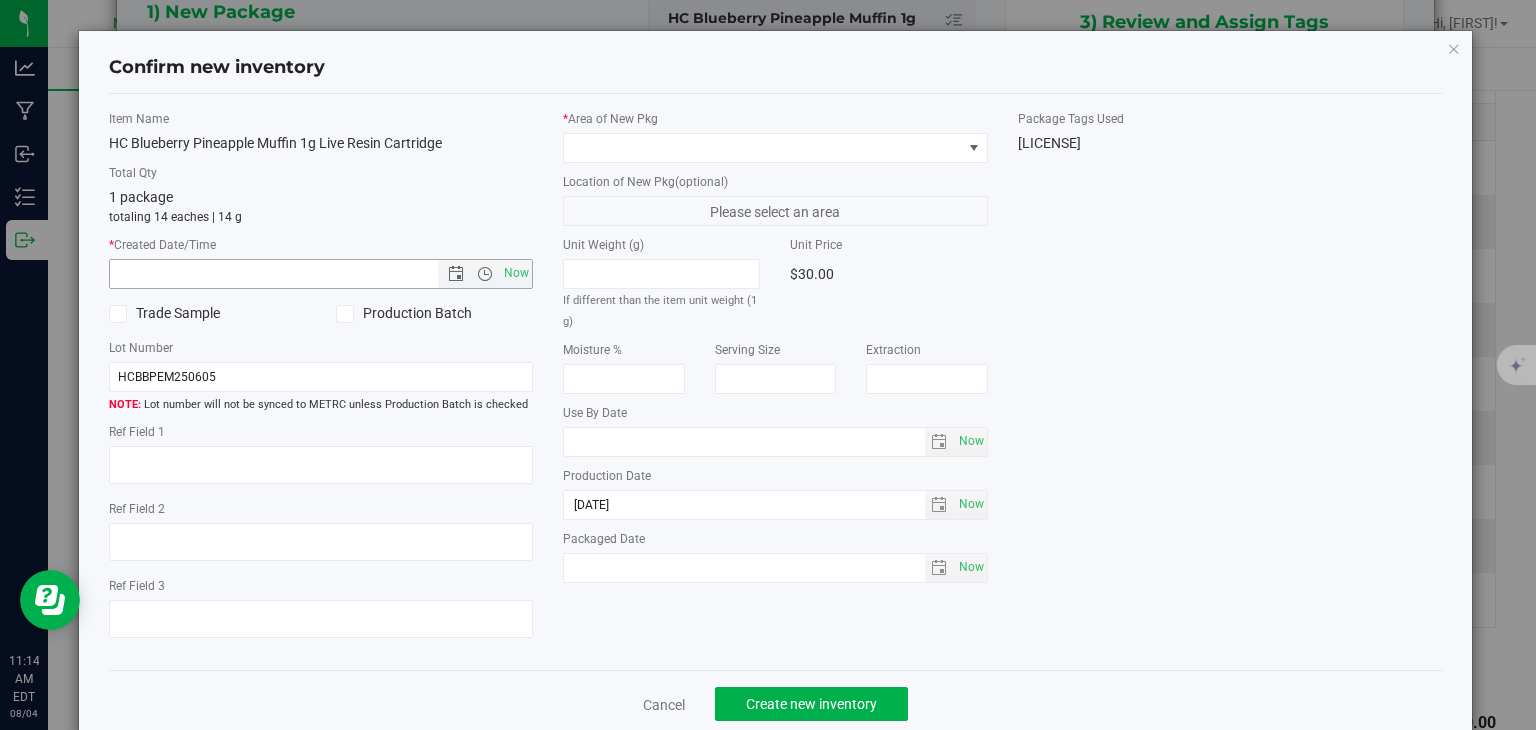 click on "Now" at bounding box center (517, 273) 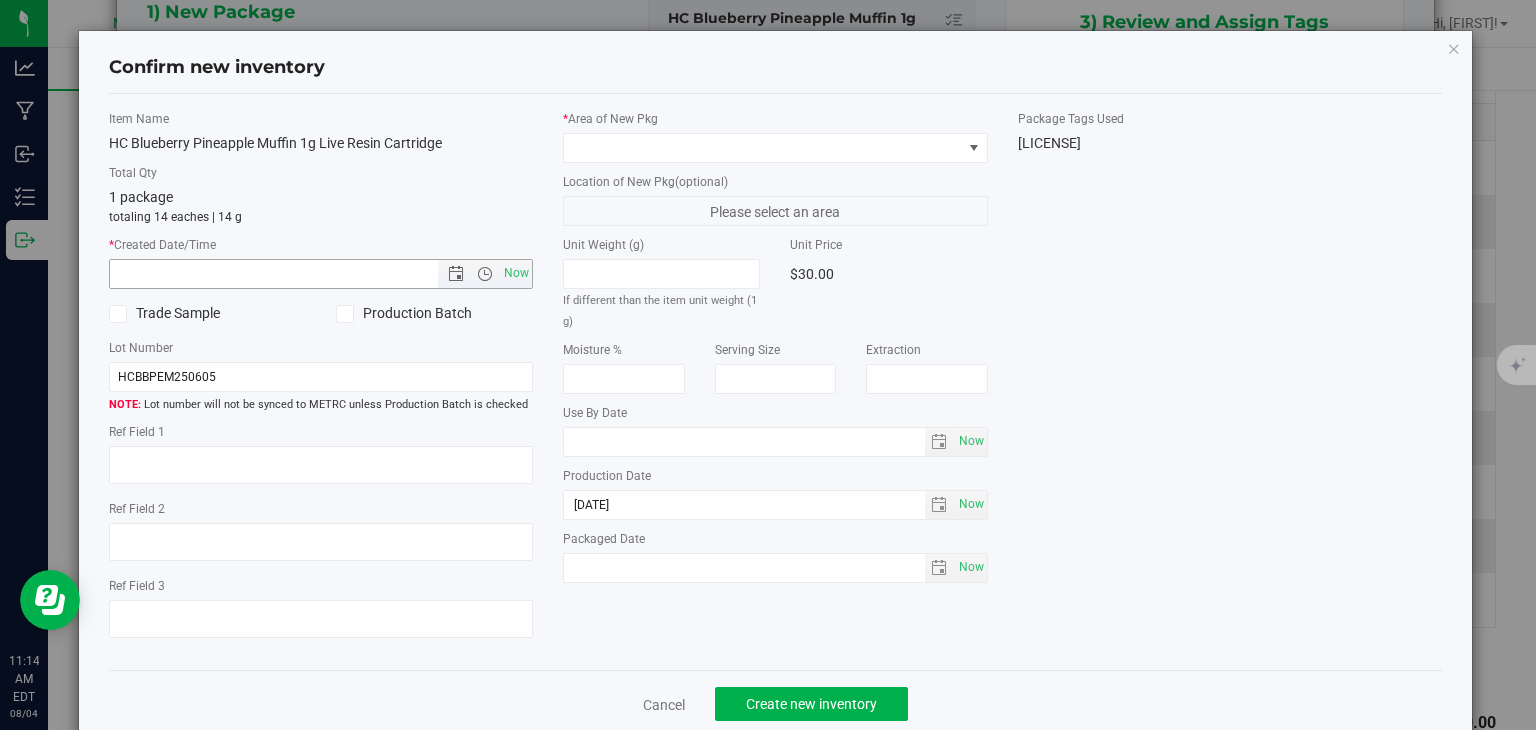 type on "8/4/2025 11:14 AM" 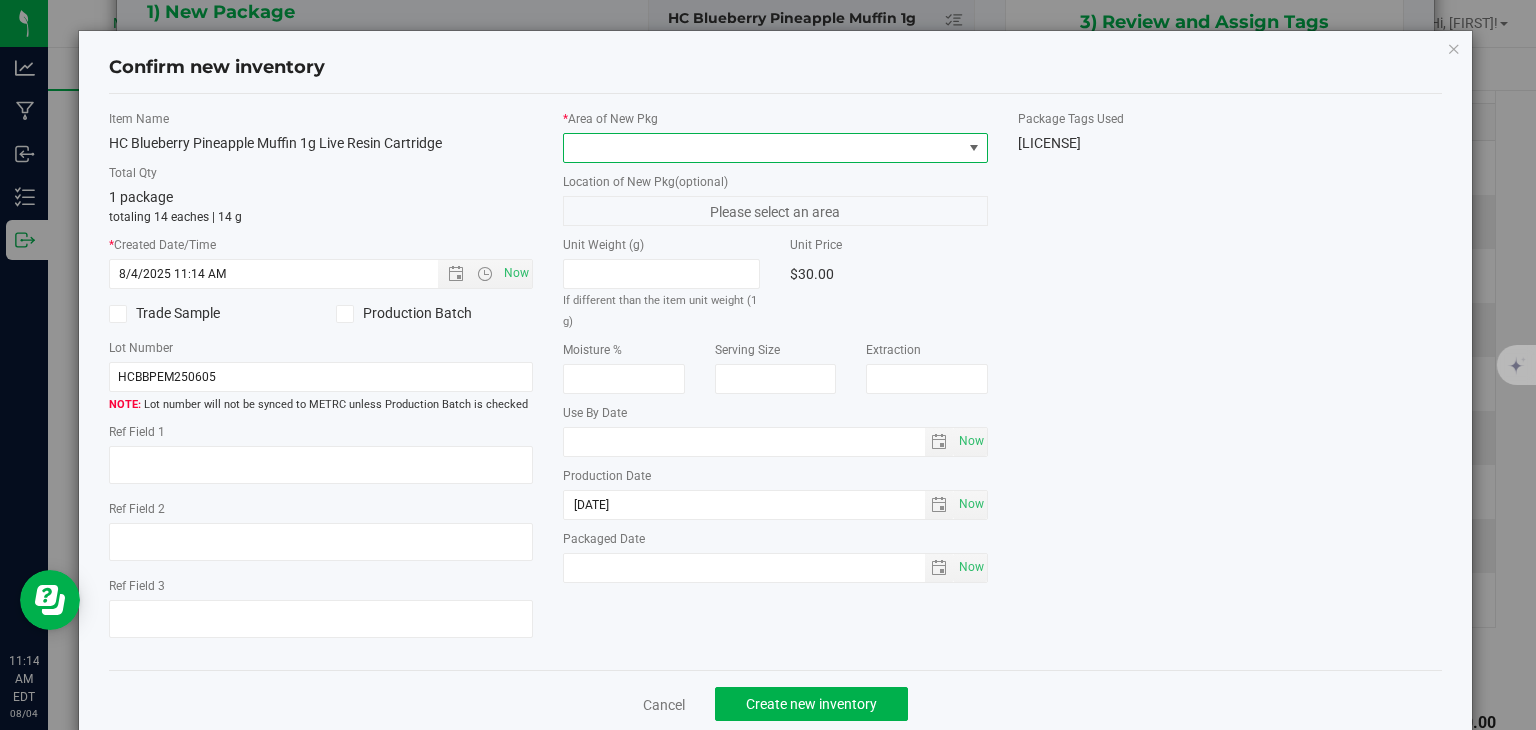 click at bounding box center [775, 148] 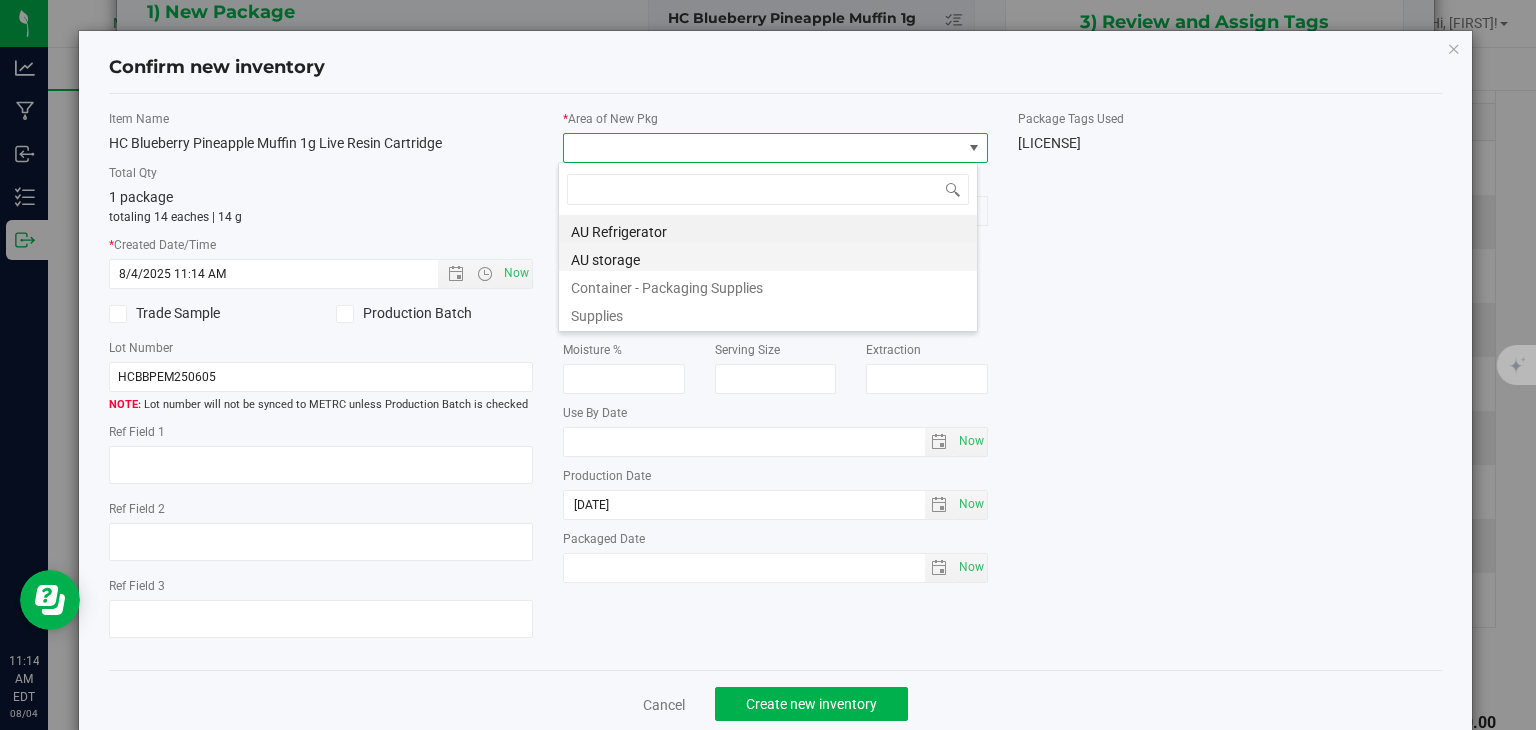 click on "AU storage" at bounding box center (768, 257) 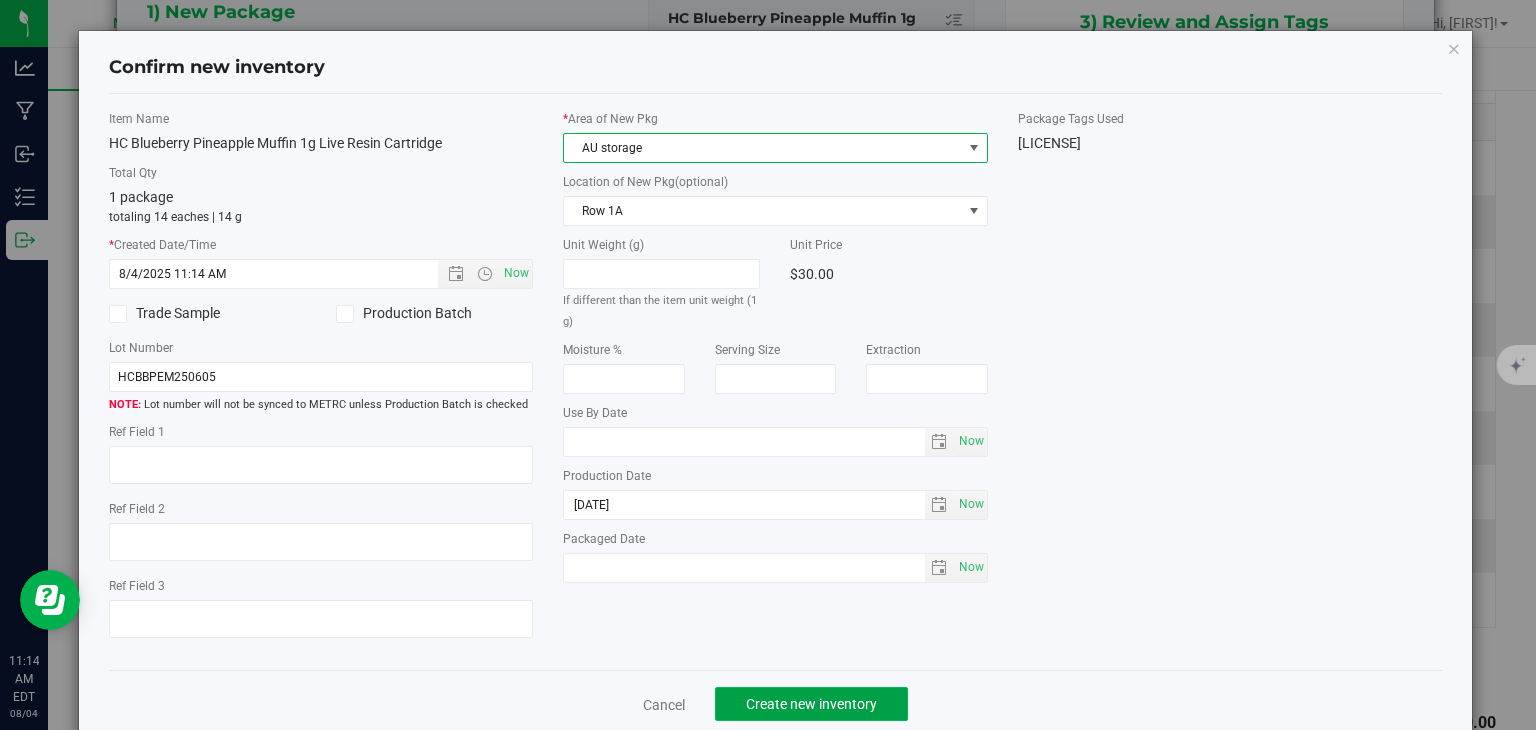 click on "Create new inventory" 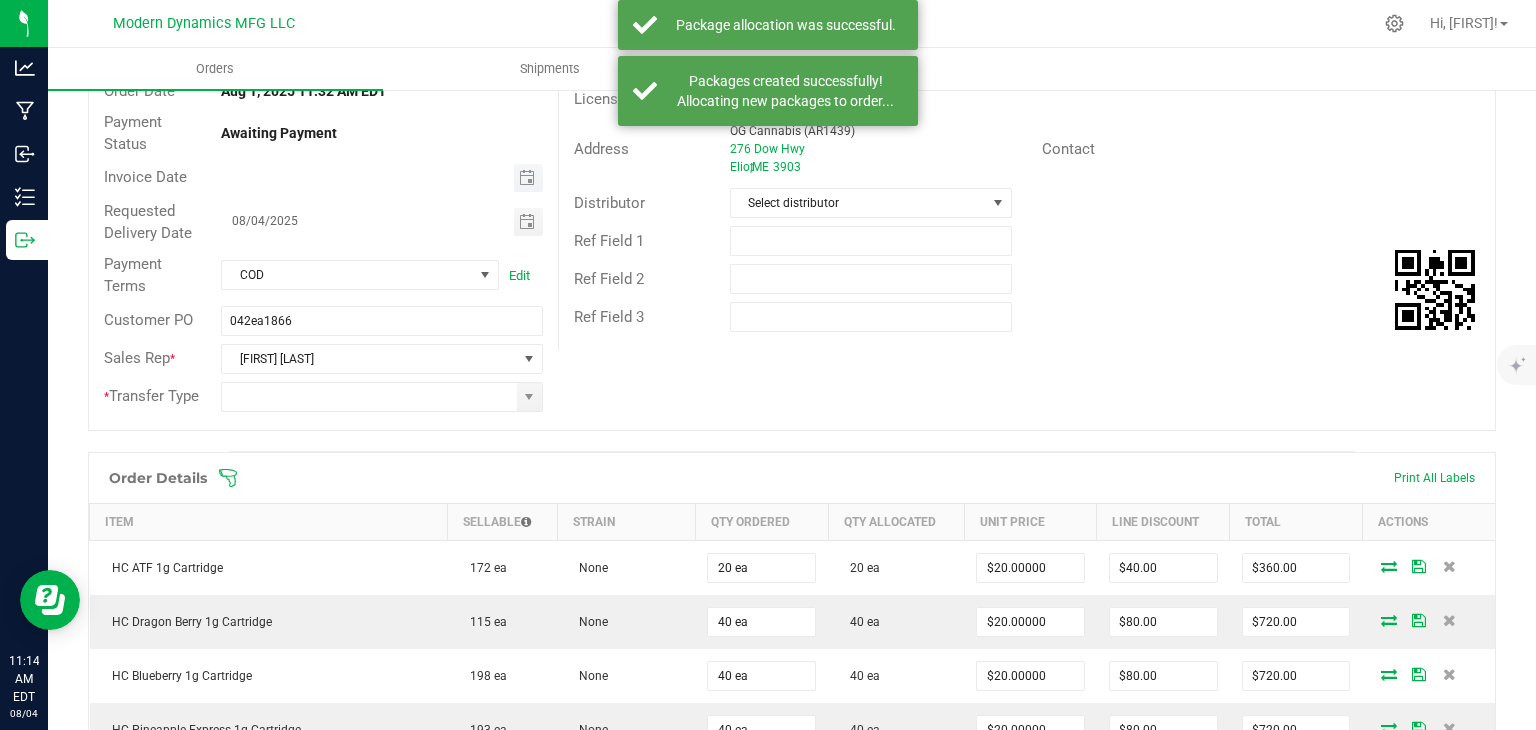 type on "month/day/year" 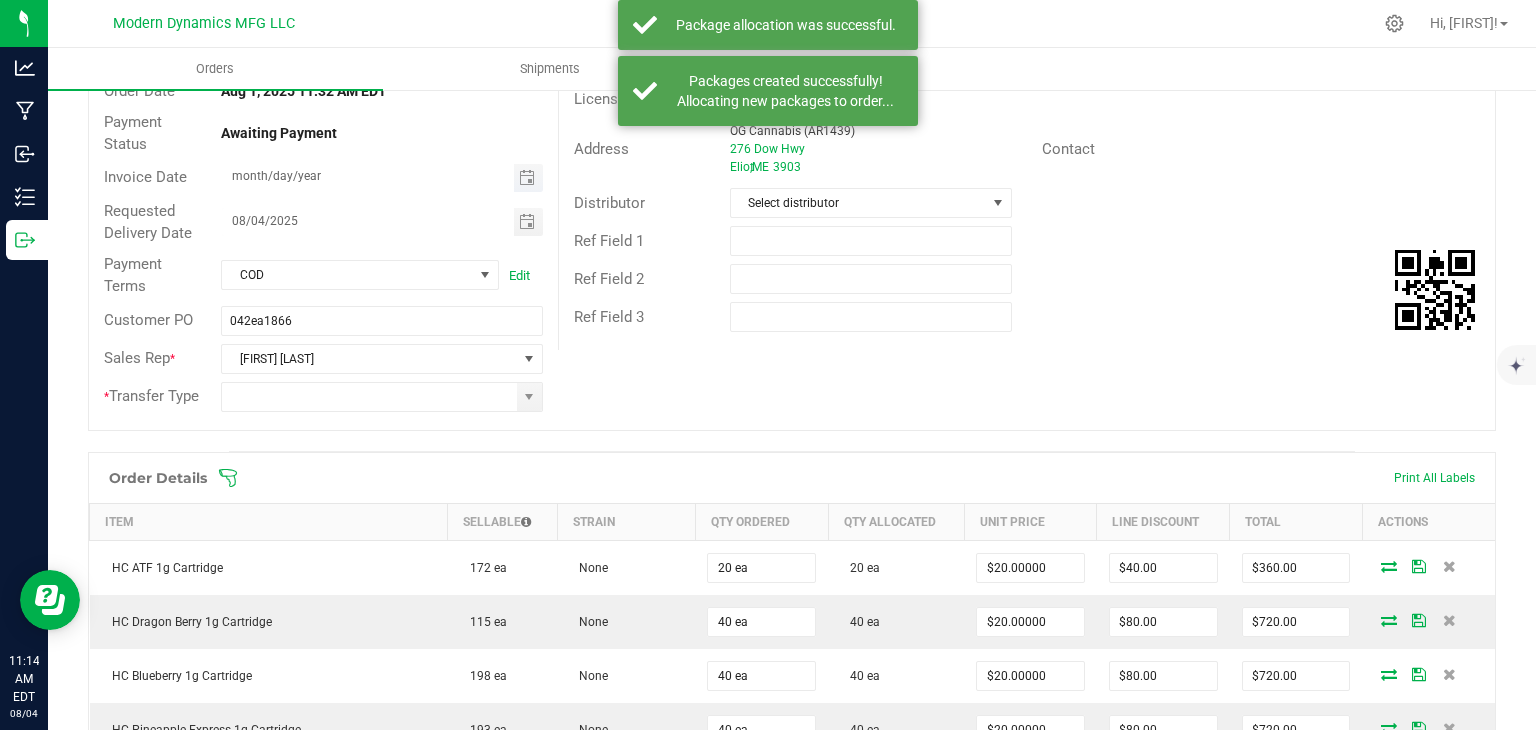 click on "month/day/year" at bounding box center (368, 176) 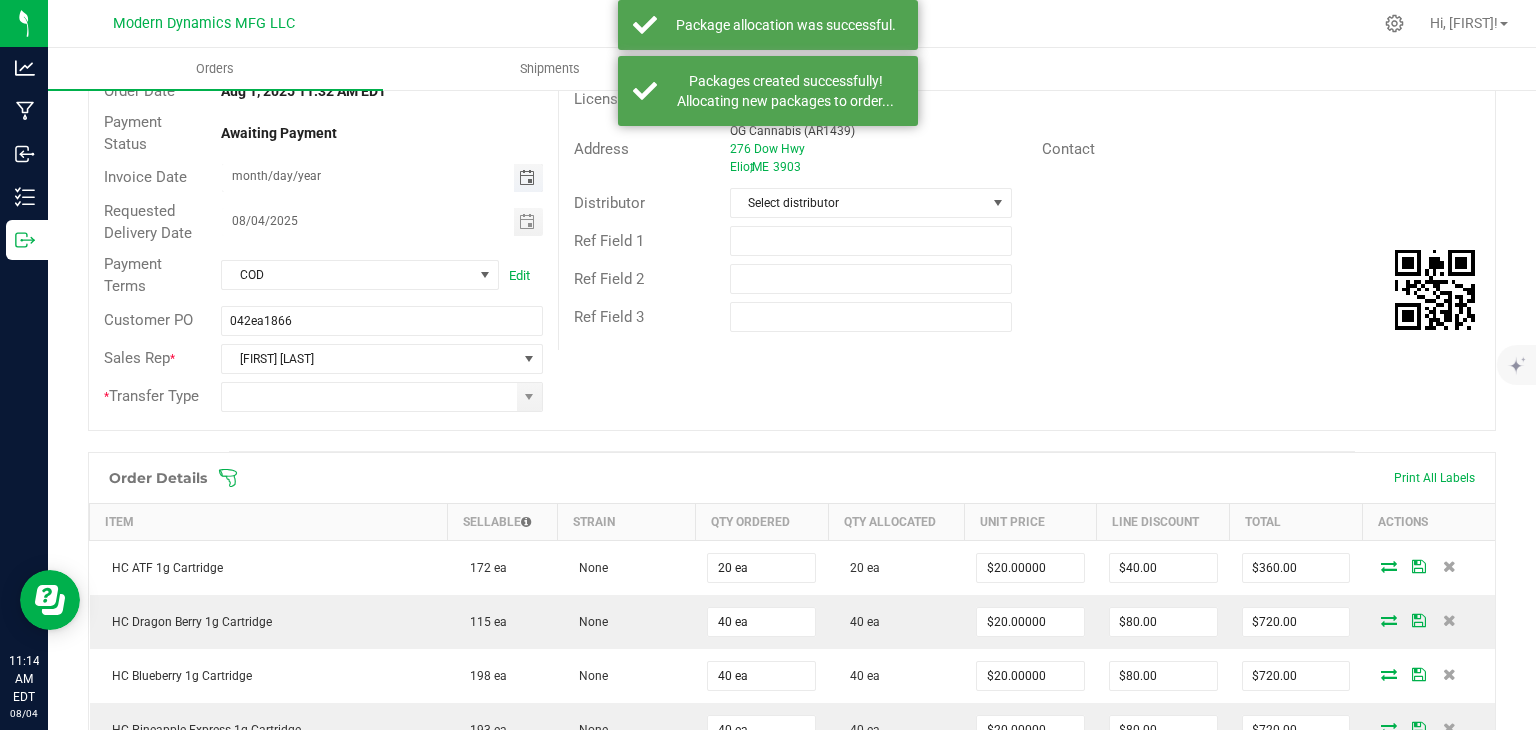 click at bounding box center (527, 178) 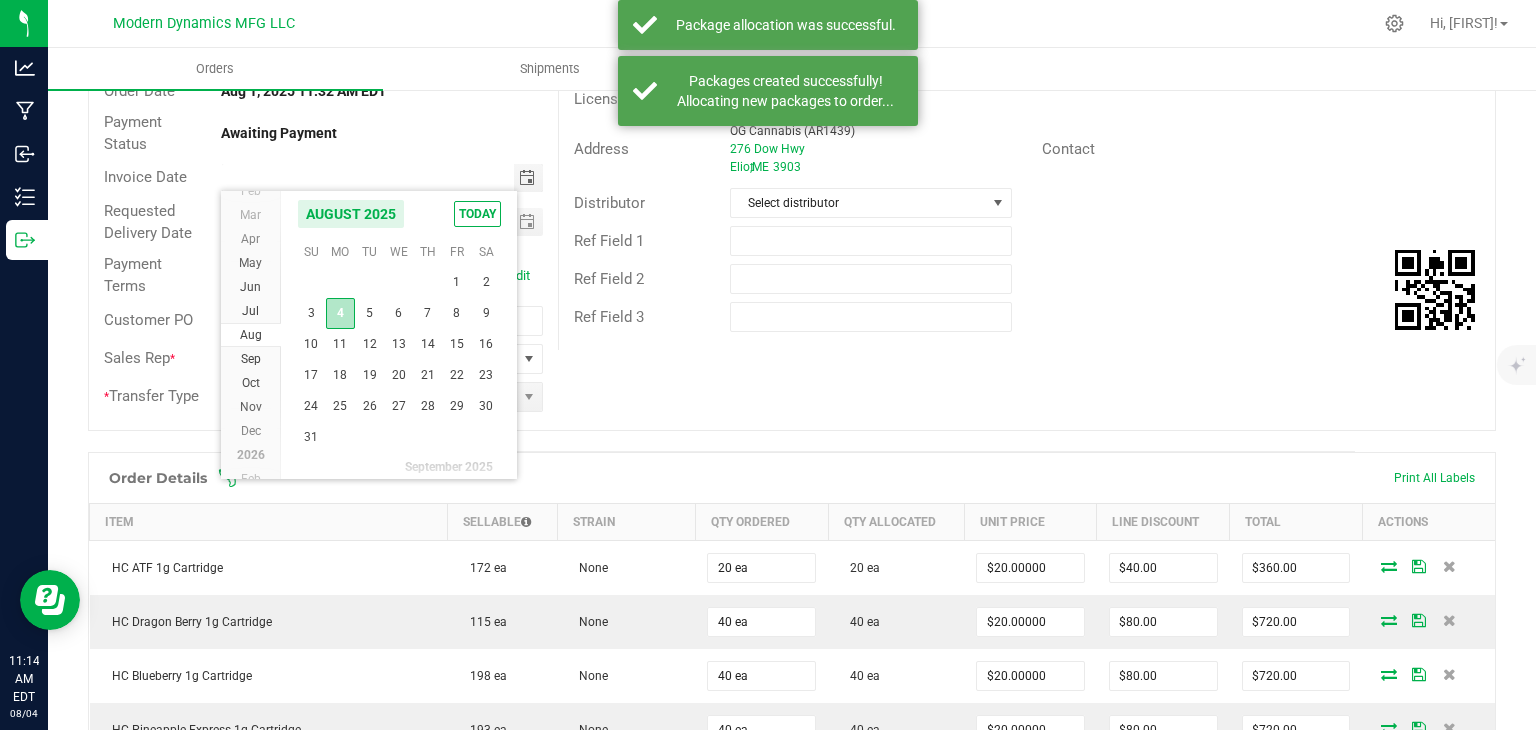 click on "4" at bounding box center [340, 313] 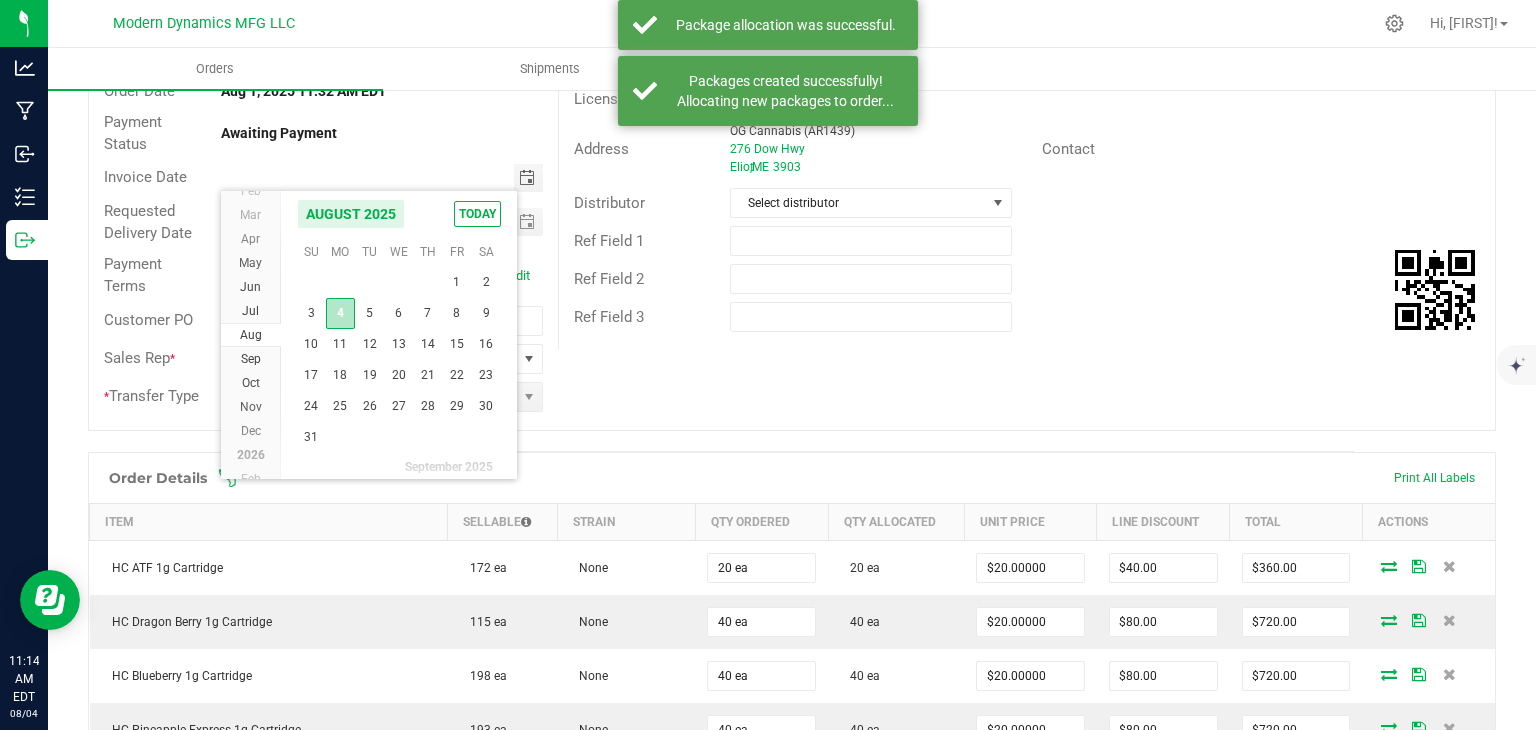 type on "08/04/2025" 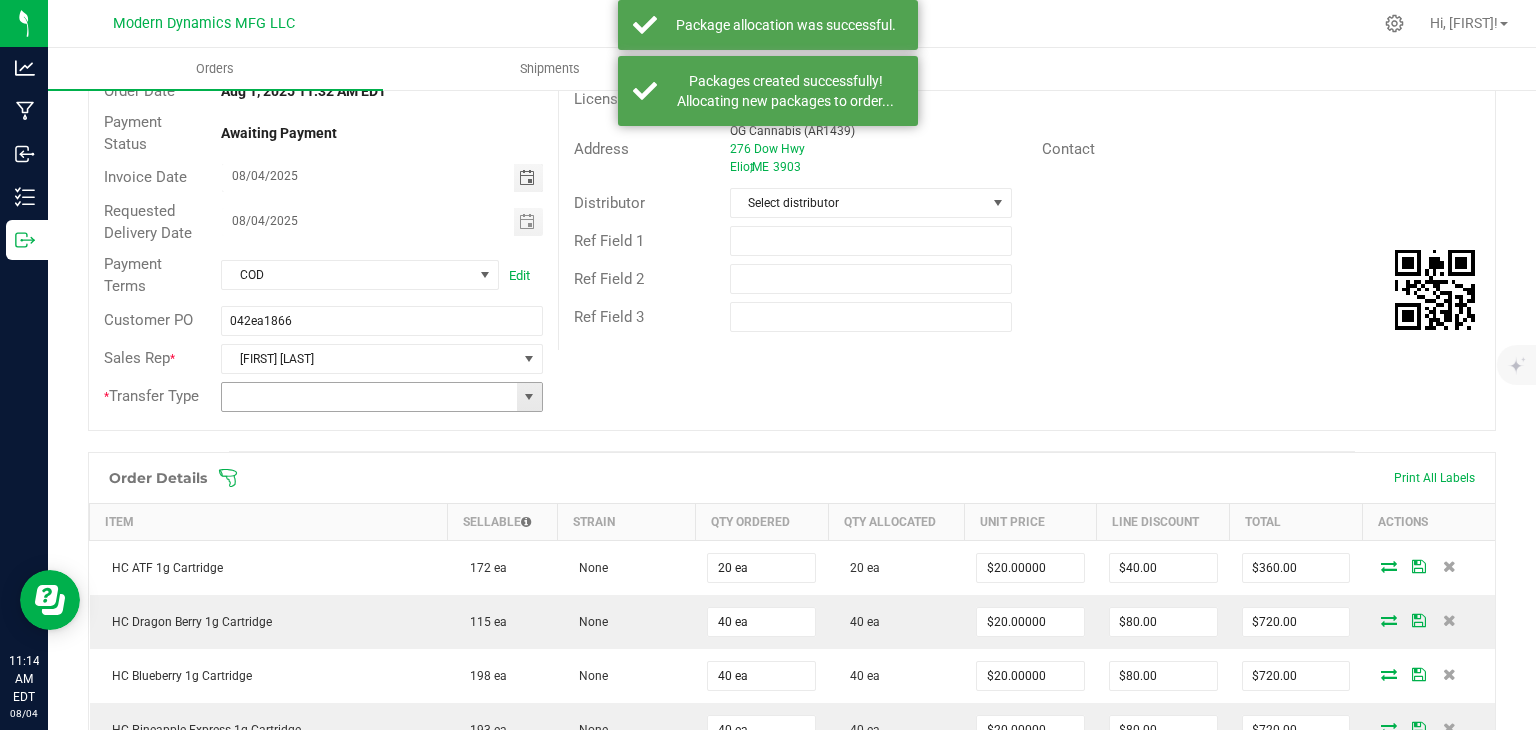 click at bounding box center (529, 397) 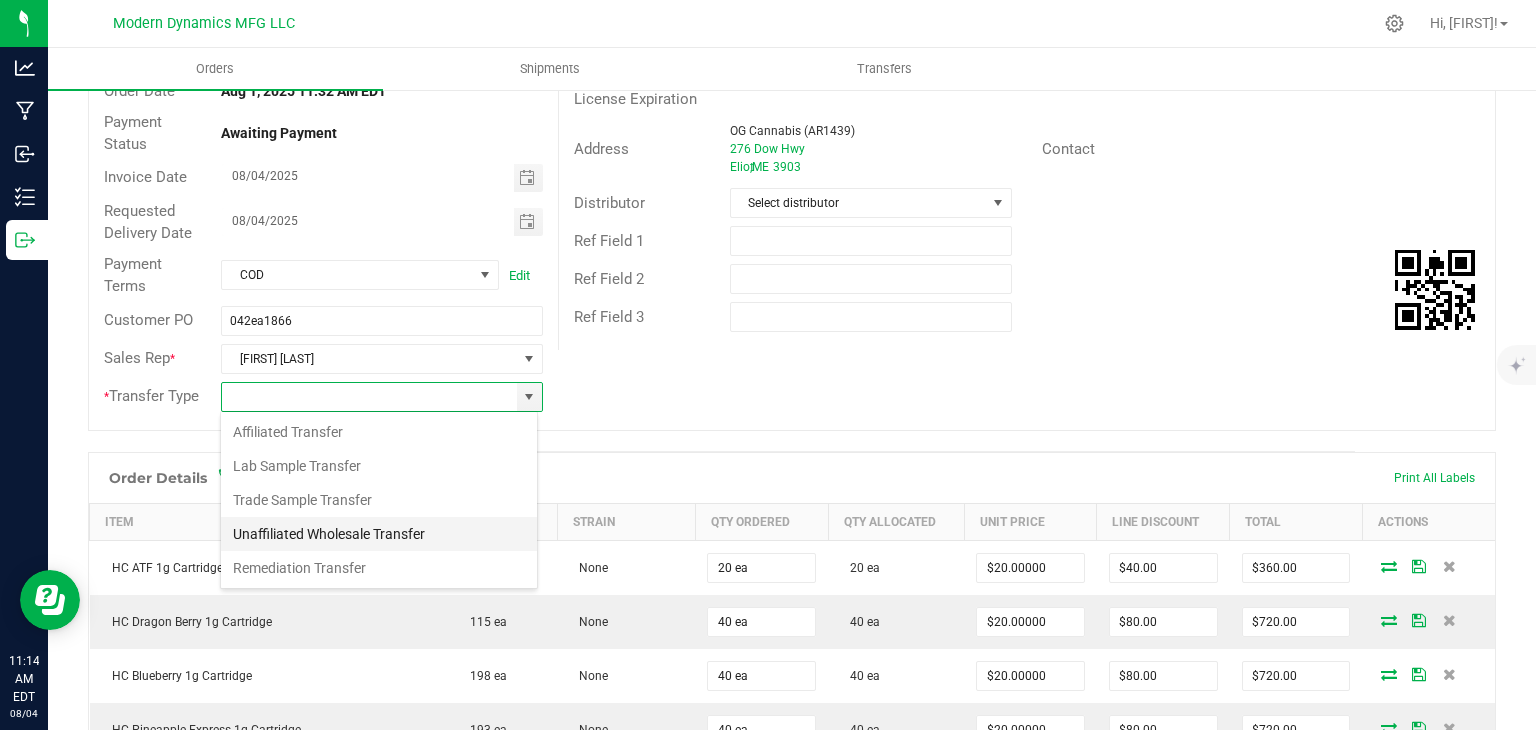click on "Unaffiliated Wholesale Transfer" at bounding box center [379, 534] 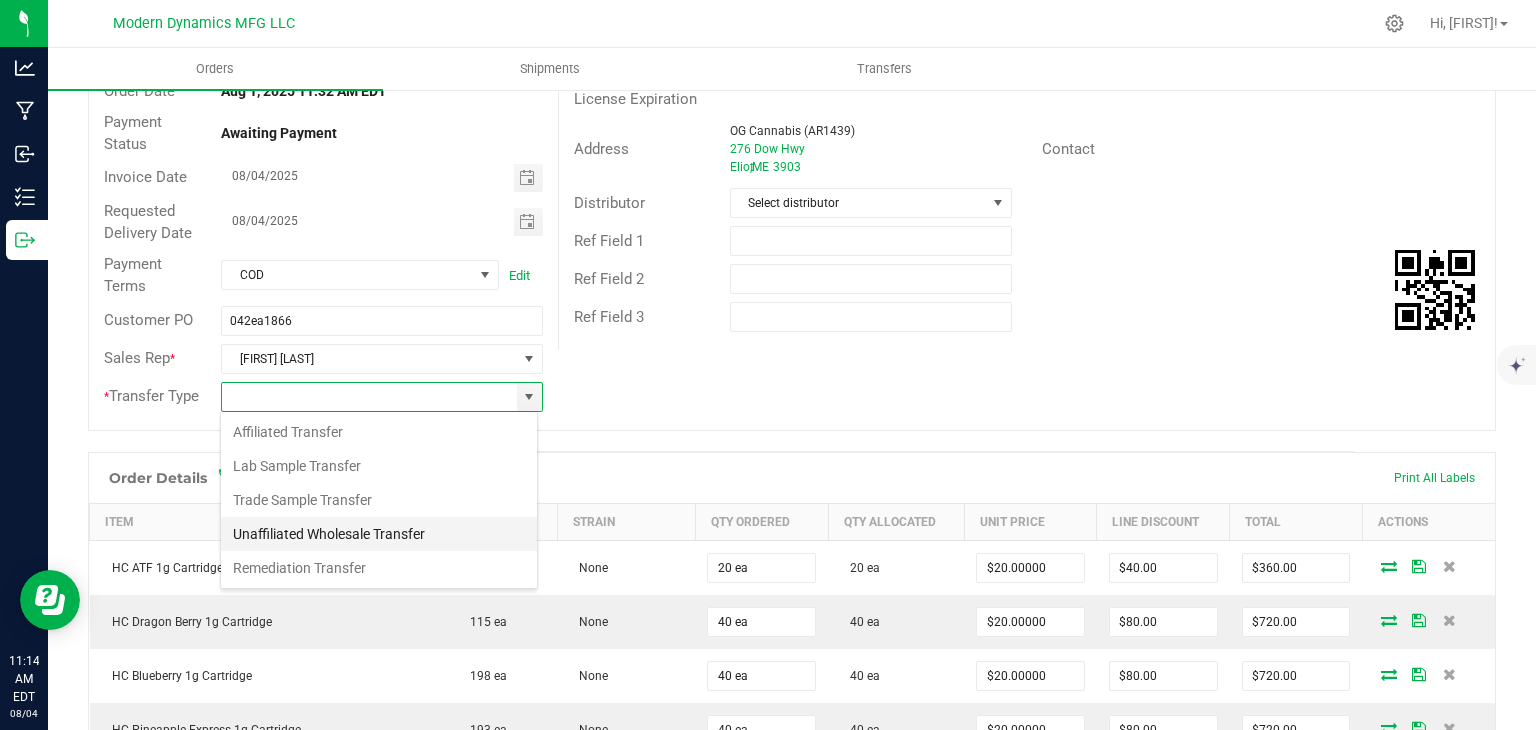 type on "Unaffiliated Wholesale Transfer" 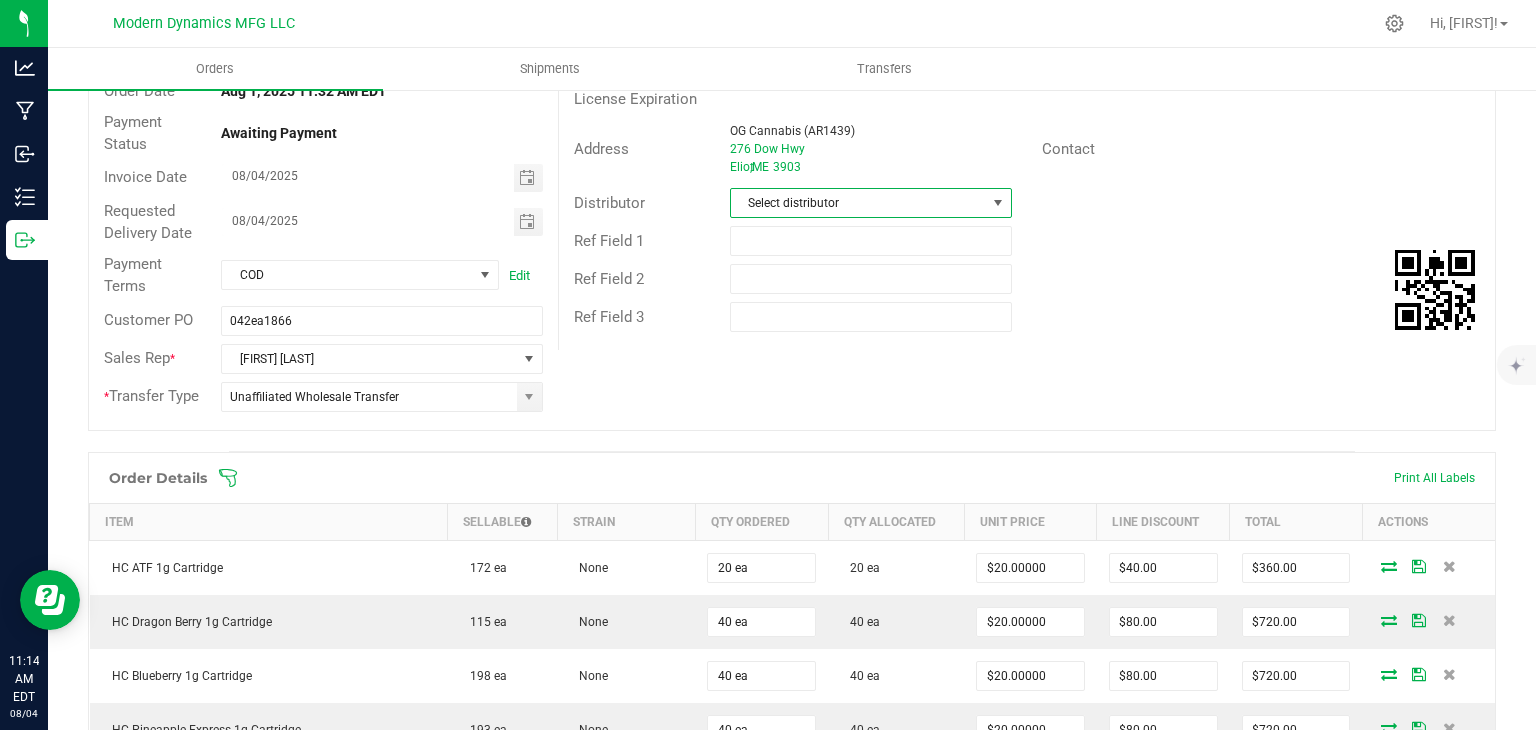 click on "Select distributor" at bounding box center (858, 203) 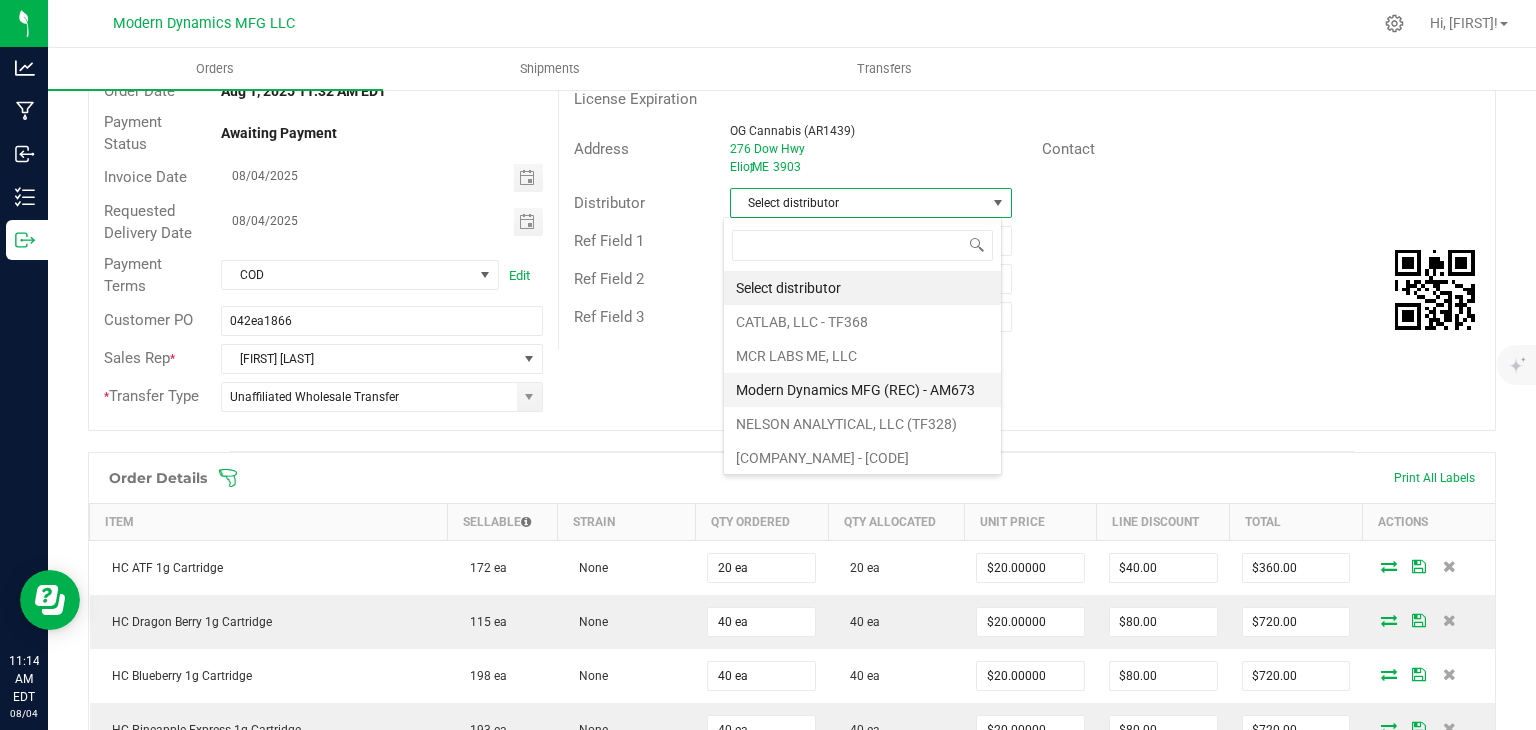 click on "Modern Dynamics MFG (REC) - AM673" at bounding box center (862, 390) 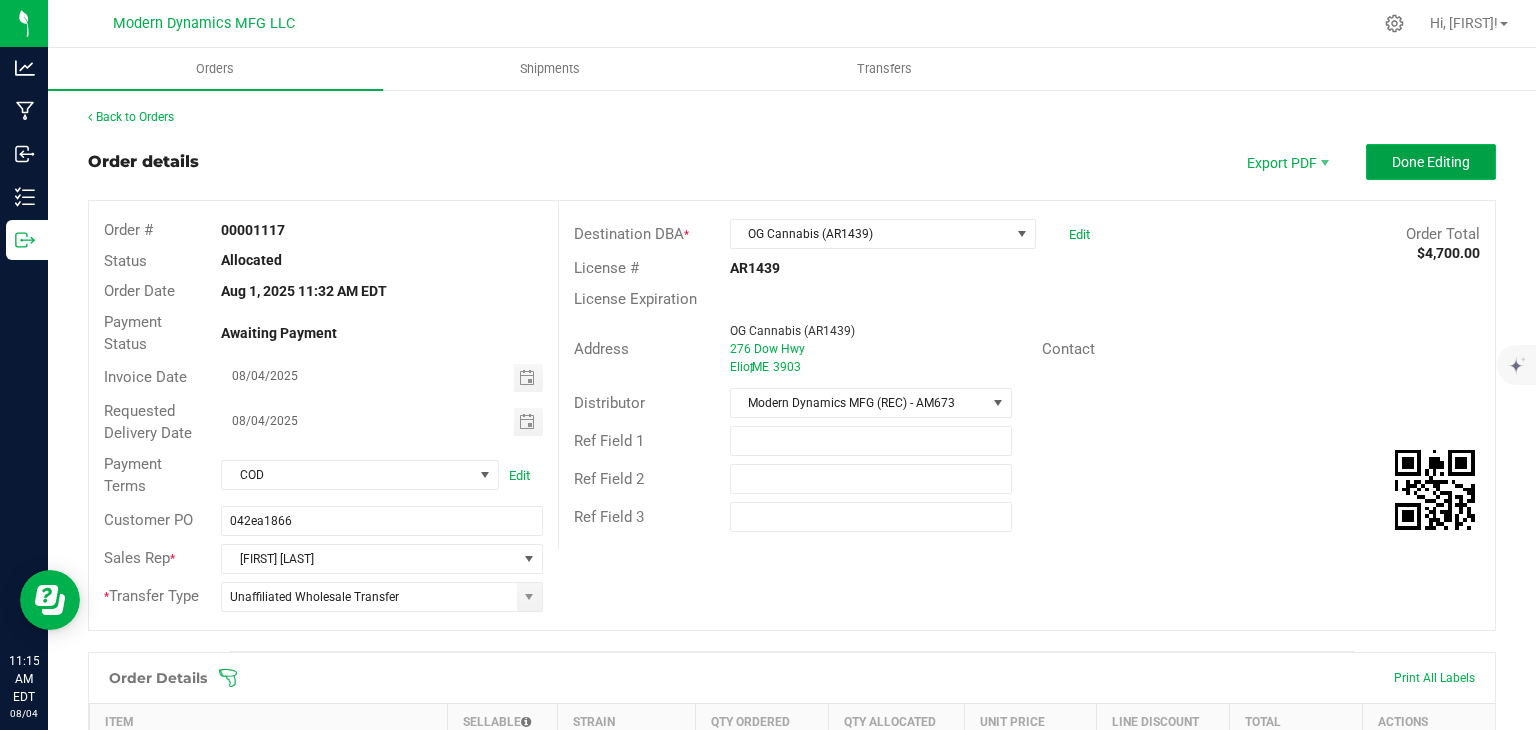click on "Done Editing" at bounding box center [1431, 162] 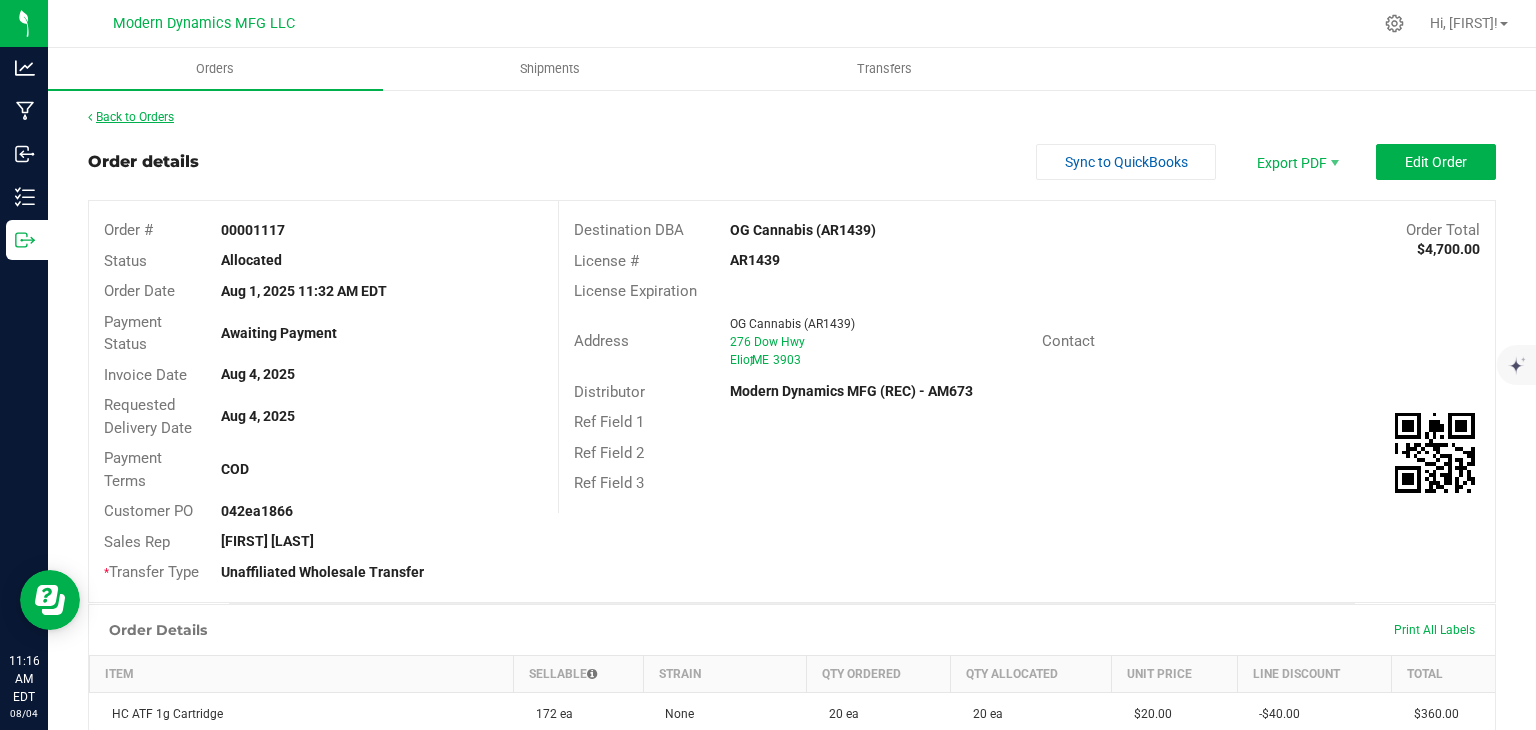 click on "Back to Orders" at bounding box center (131, 117) 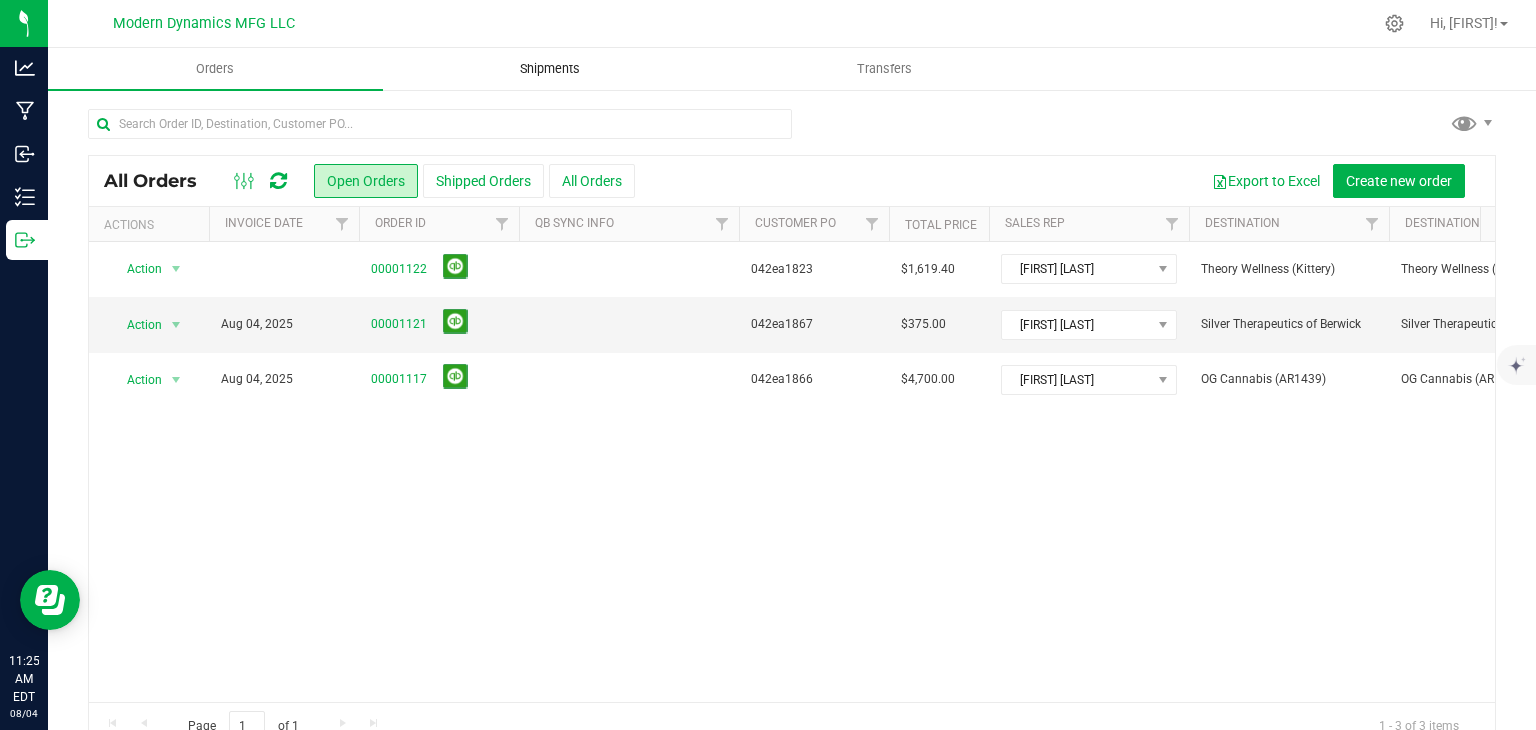 click on "Shipments" at bounding box center (550, 69) 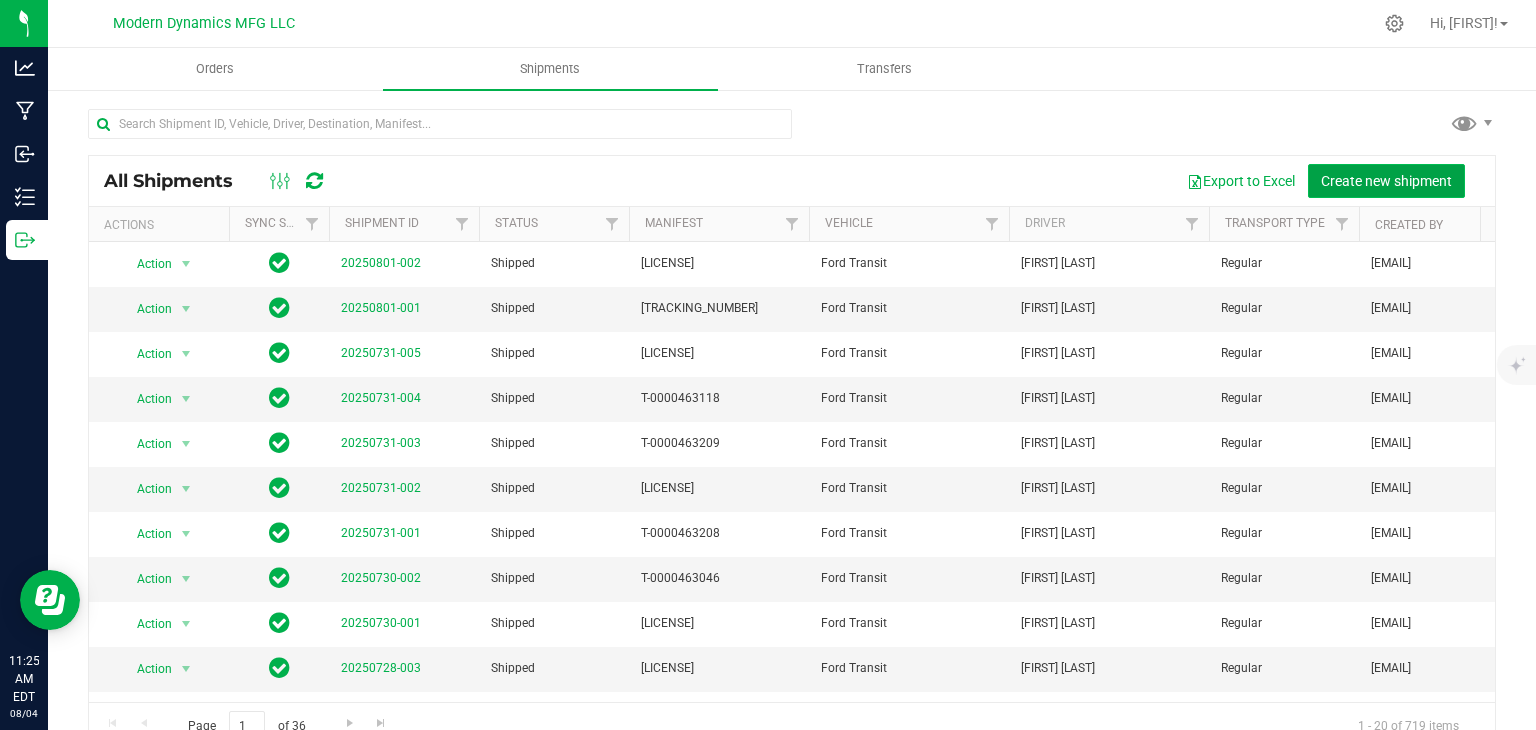 click on "Create new shipment" at bounding box center (1386, 181) 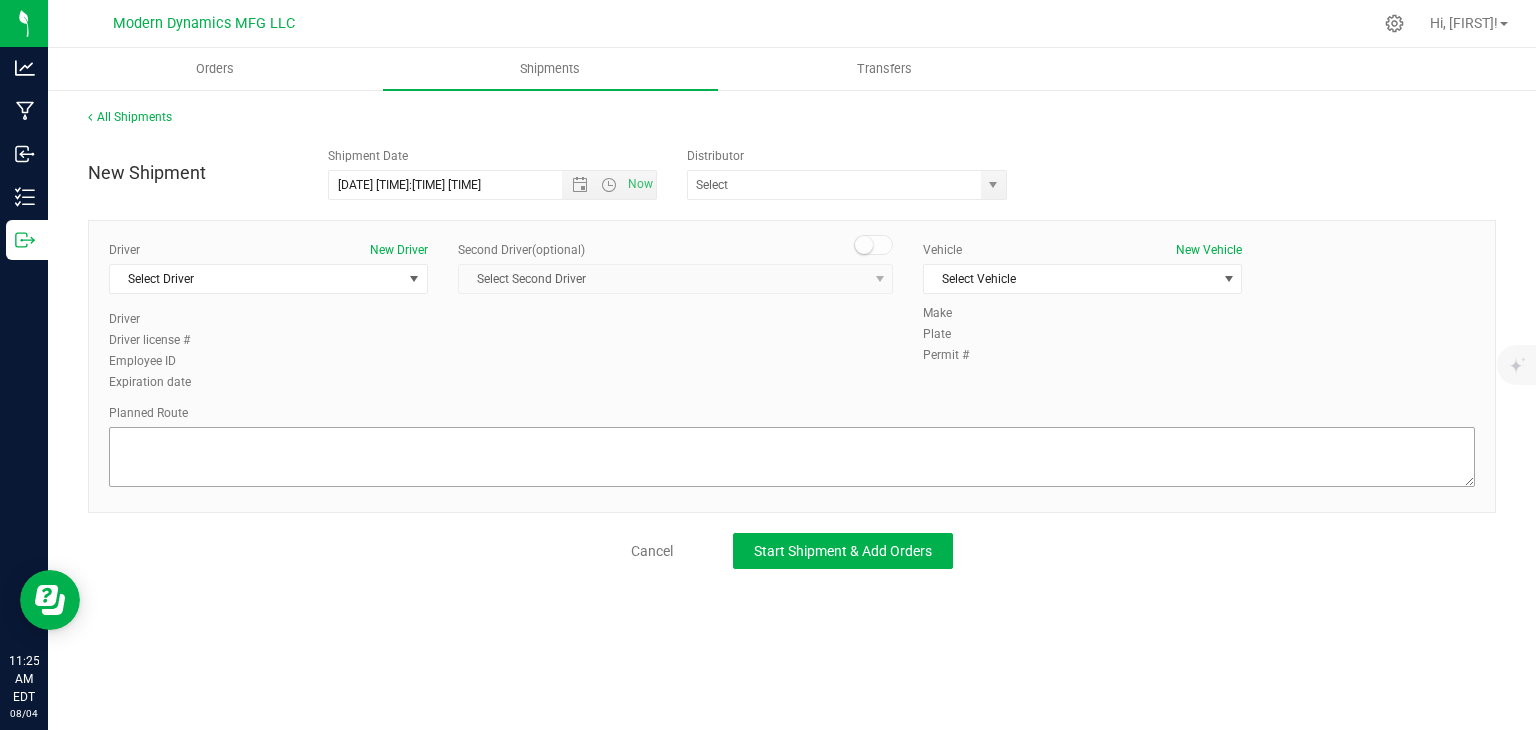 drag, startPoint x: 523, startPoint y: 385, endPoint x: 492, endPoint y: 434, distance: 57.982758 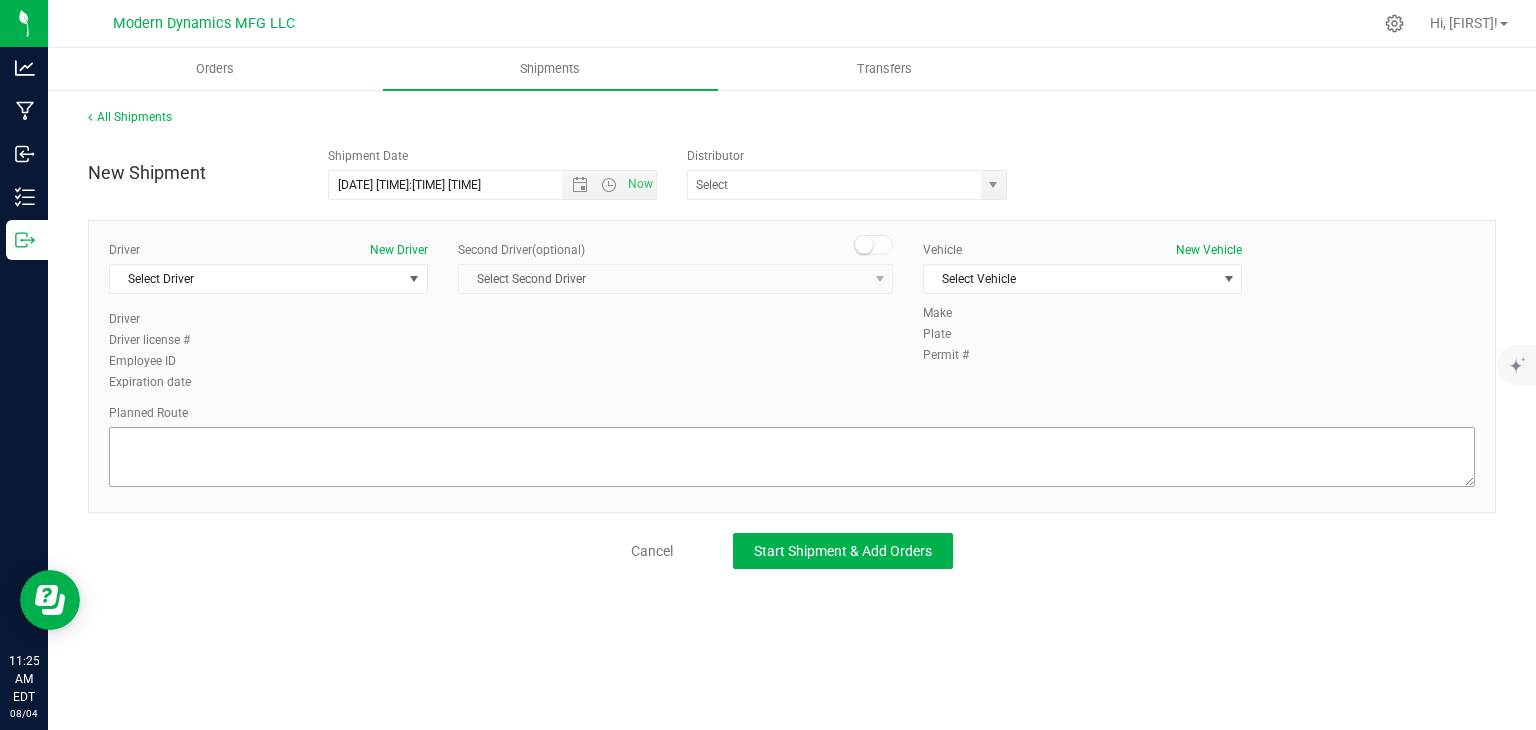 click on "Driver
New Driver
Select Driver Select Driver William Alosky Kenneth  Hill Steven Pica Jason Provanzano Ry Russel
Driver
Driver license #
Employee ID
Expiration date
Second Driver
(optional)
Lexus" at bounding box center [792, 317] 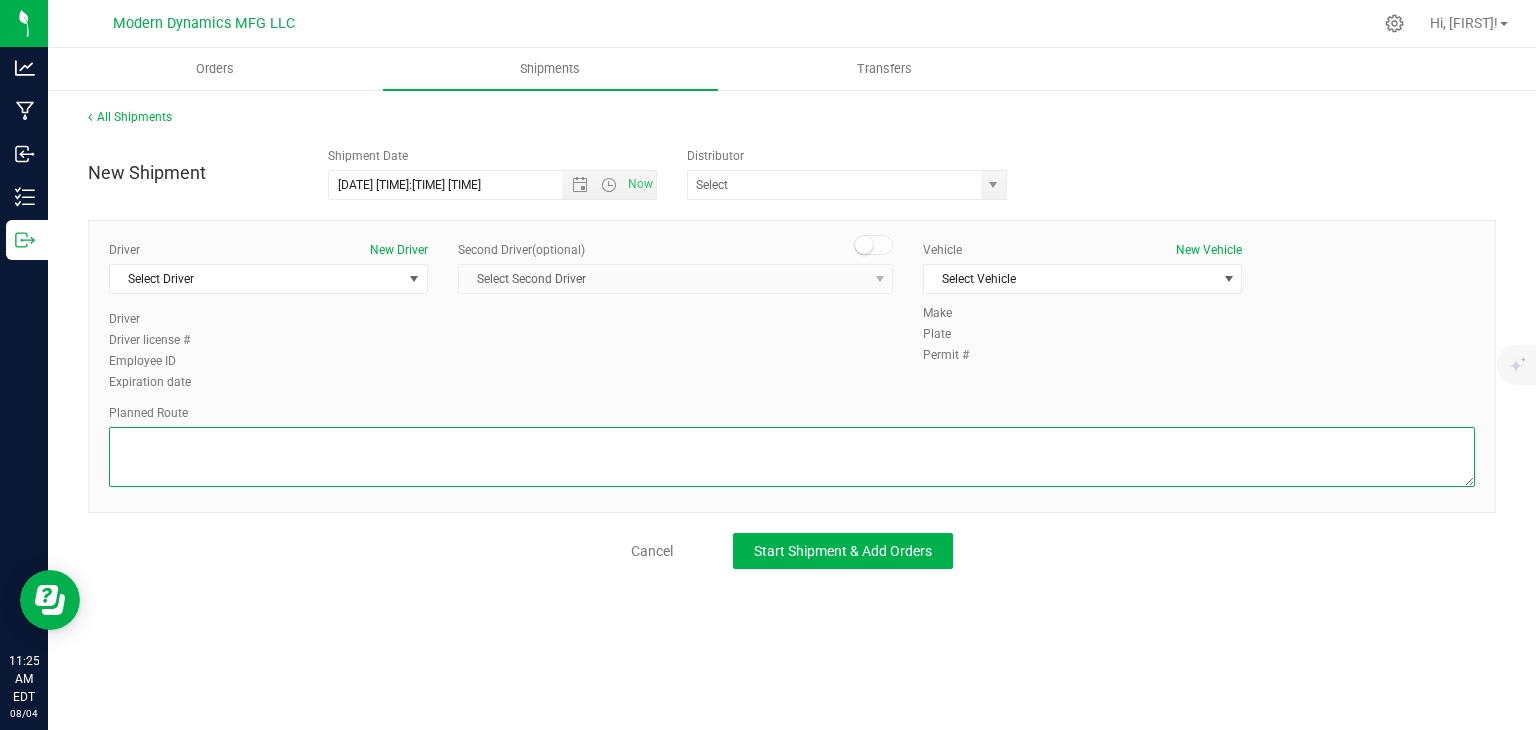 click at bounding box center (792, 457) 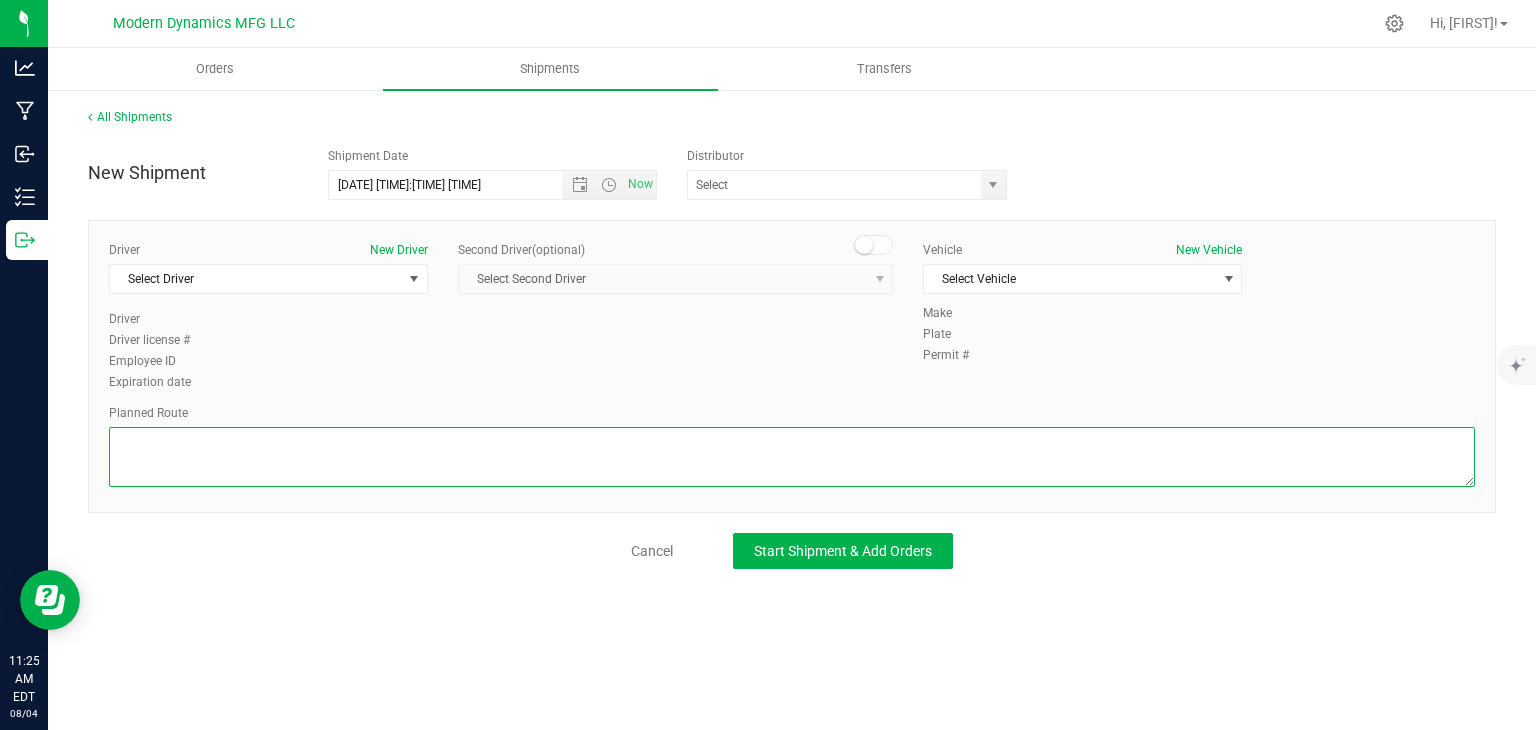 paste on "5 Drapeau St
Biddeford, [STATE] [POSTAL_CODE]

Take Biddeford Connector to I-95 S
4 min (1.6 mi)

Continue on I-95 S. Take State Rte 9 W to Guinea Rd in Berwick
26 min (23.3 mi)

Follow Guinea Rd and Blackberry Hill Rd to ME-236 N
6 min (3.7 mi)
Silver Therapeutics Recreational Cannabis Dispensary Berwick
60 ME-236, Berwick, [STATE] 03901" 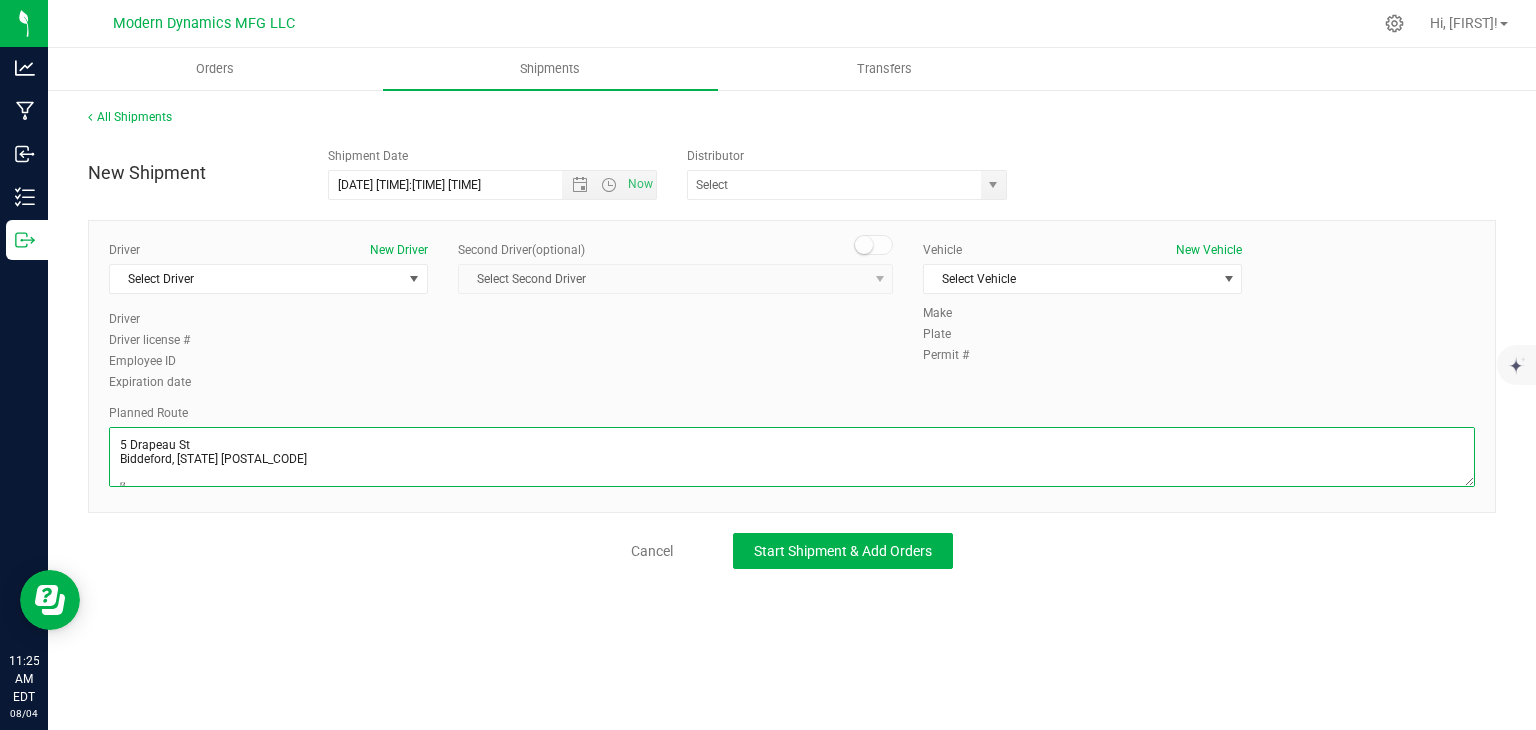 scroll, scrollTop: 182, scrollLeft: 0, axis: vertical 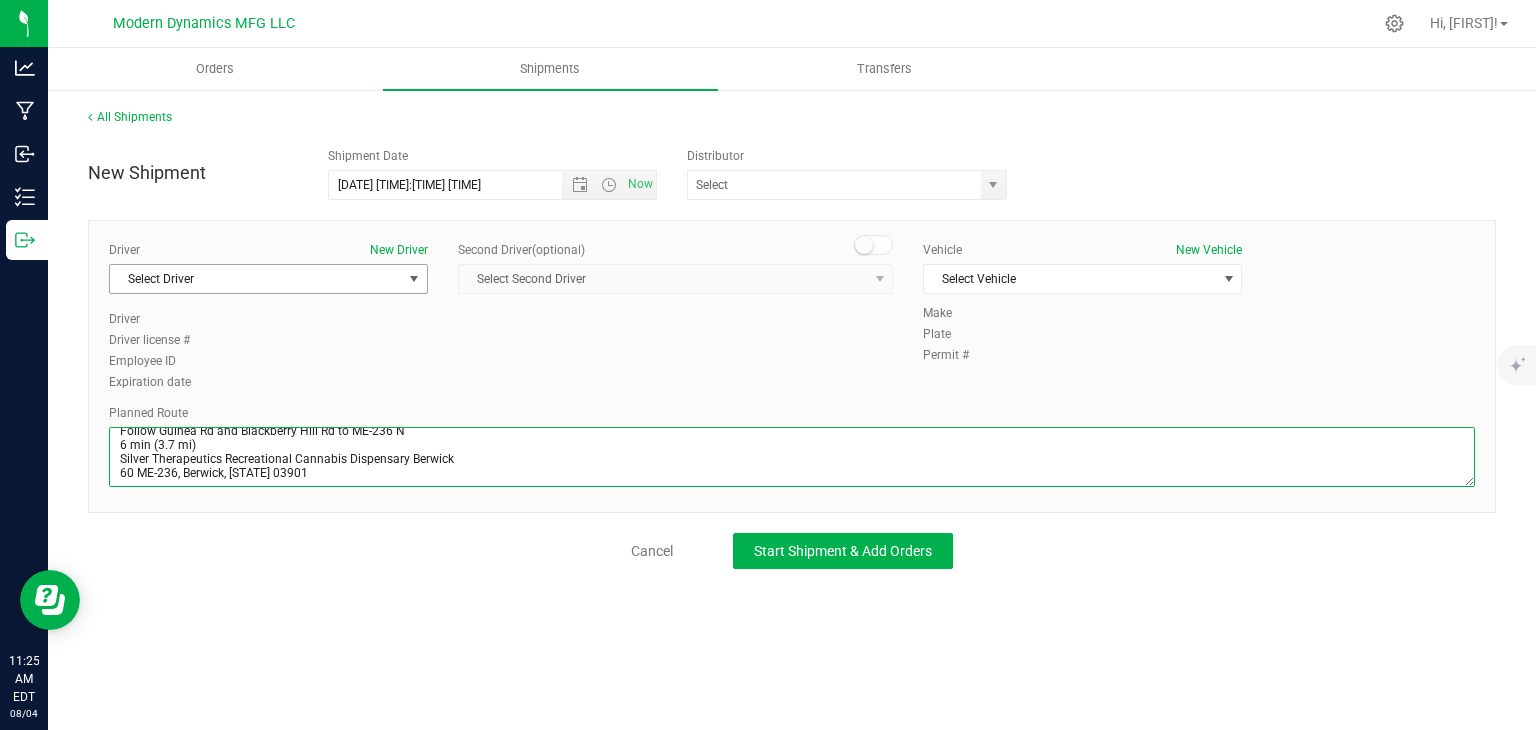 type on "5 Drapeau St
Biddeford, [STATE] [POSTAL_CODE]

Take Biddeford Connector to I-95 S
4 min (1.6 mi)

Continue on I-95 S. Take State Rte 9 W to Guinea Rd in Berwick
26 min (23.3 mi)

Follow Guinea Rd and Blackberry Hill Rd to ME-236 N
6 min (3.7 mi)
Silver Therapeutics Recreational Cannabis Dispensary Berwick
60 ME-236, Berwick, [STATE] 03901" 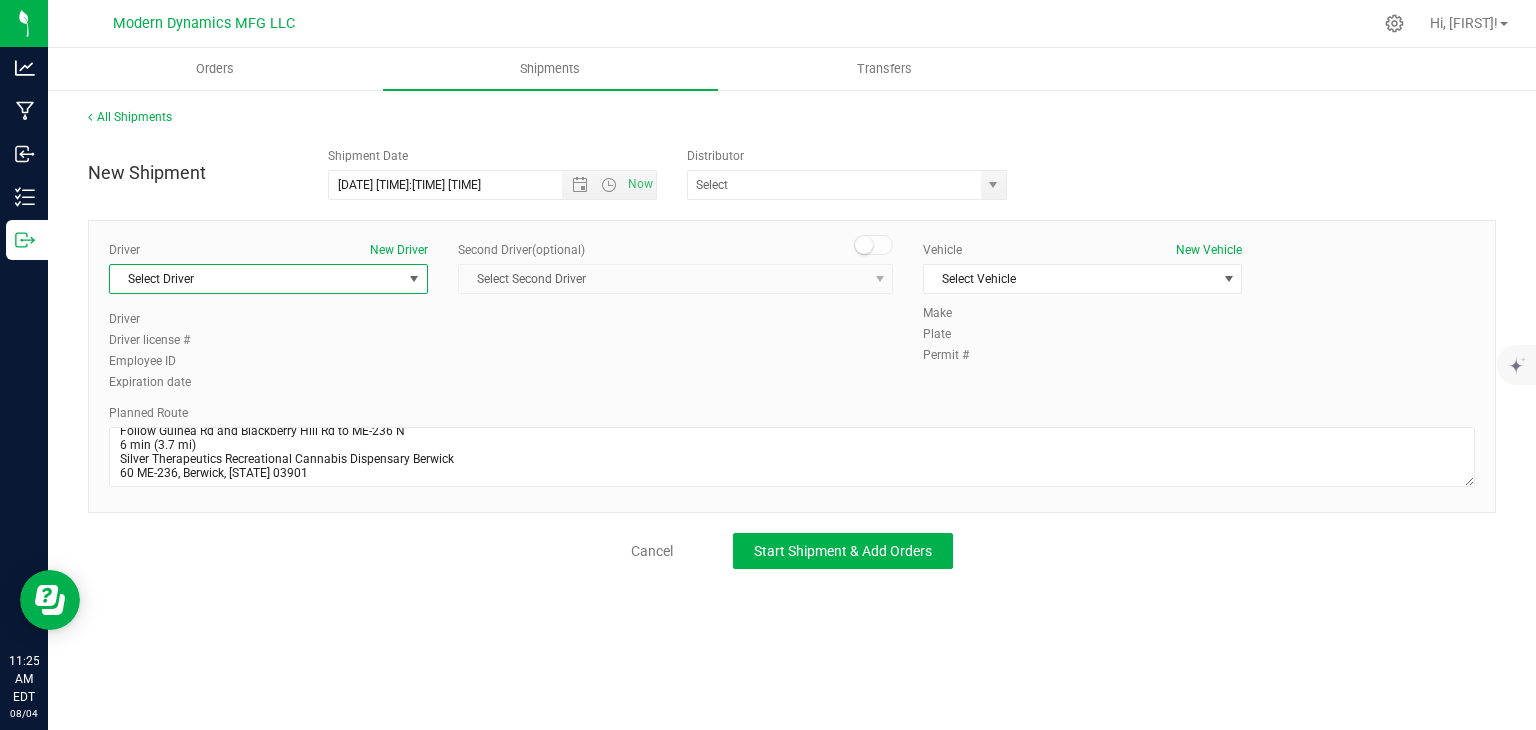 click on "Select Driver" at bounding box center [256, 279] 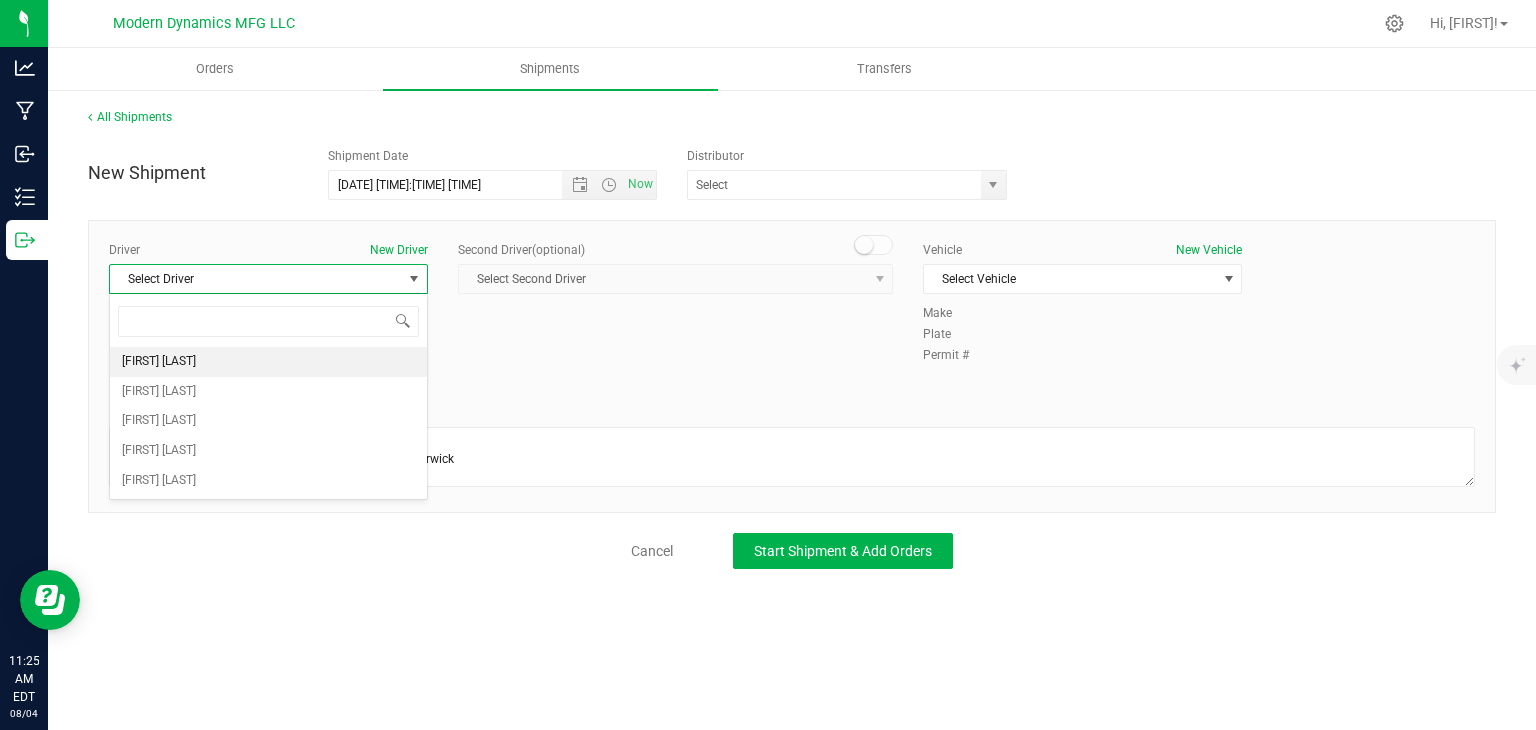 click on "[FIRST] [LAST]" at bounding box center (268, 362) 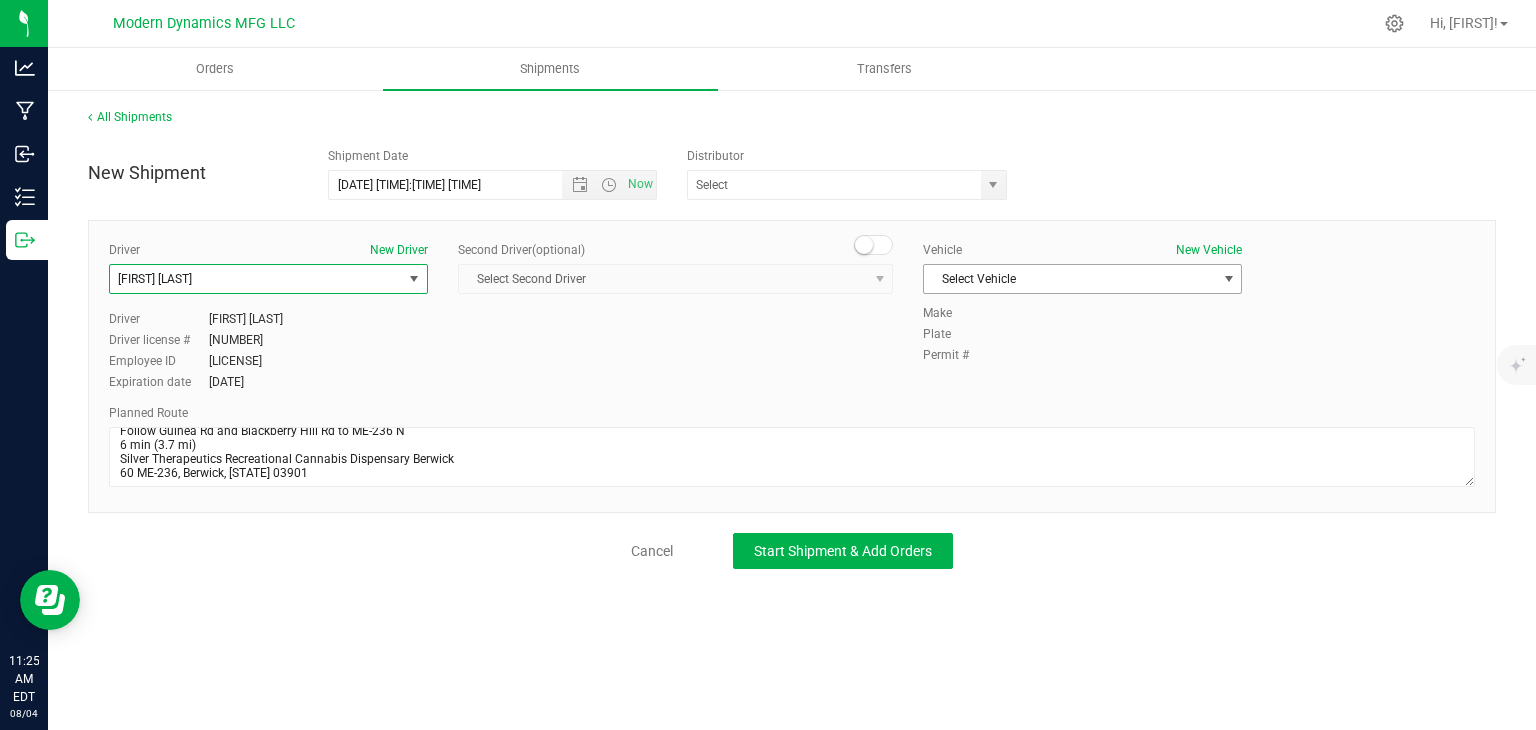 click on "Select Vehicle" at bounding box center (1070, 279) 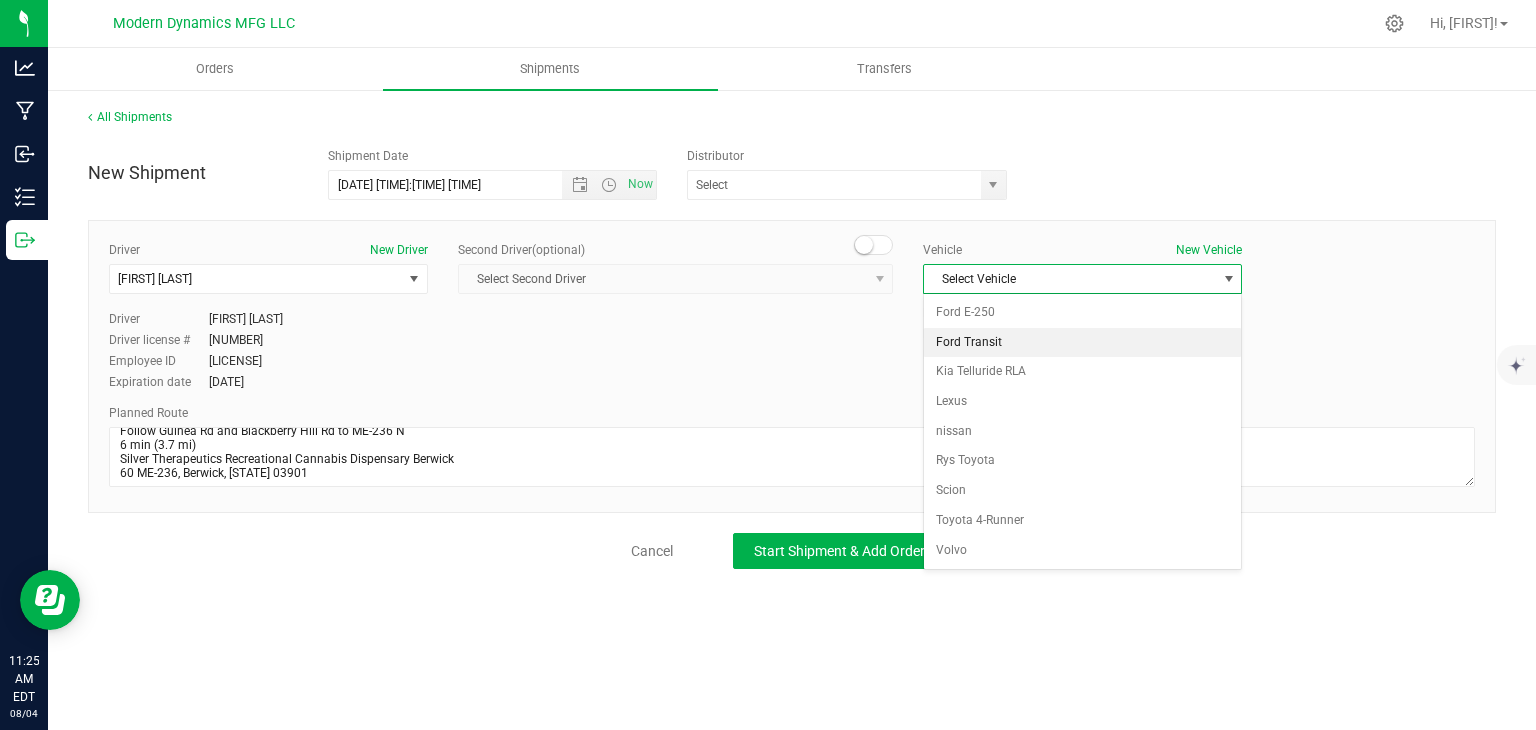 click on "Ford Transit" at bounding box center [1082, 343] 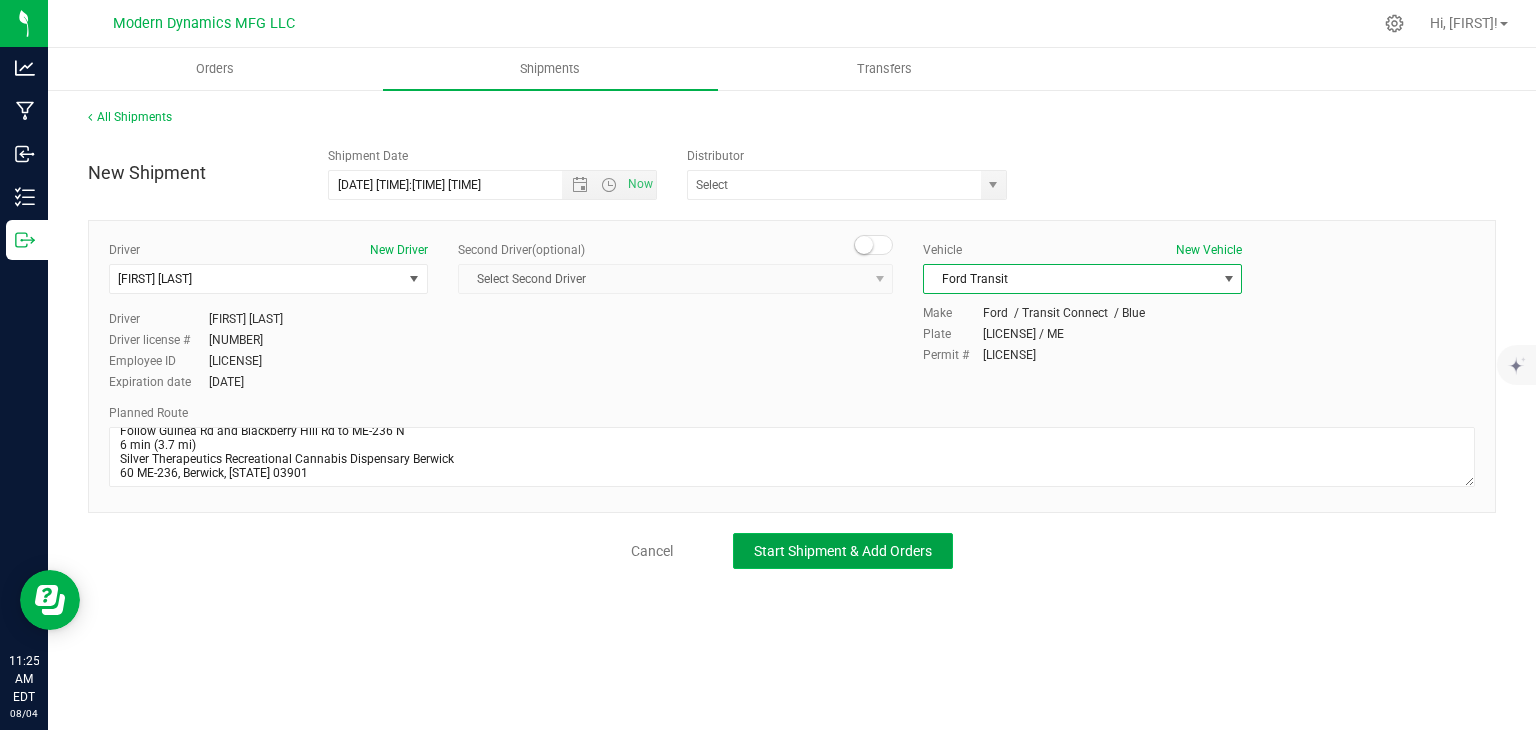 click on "Start Shipment & Add Orders" 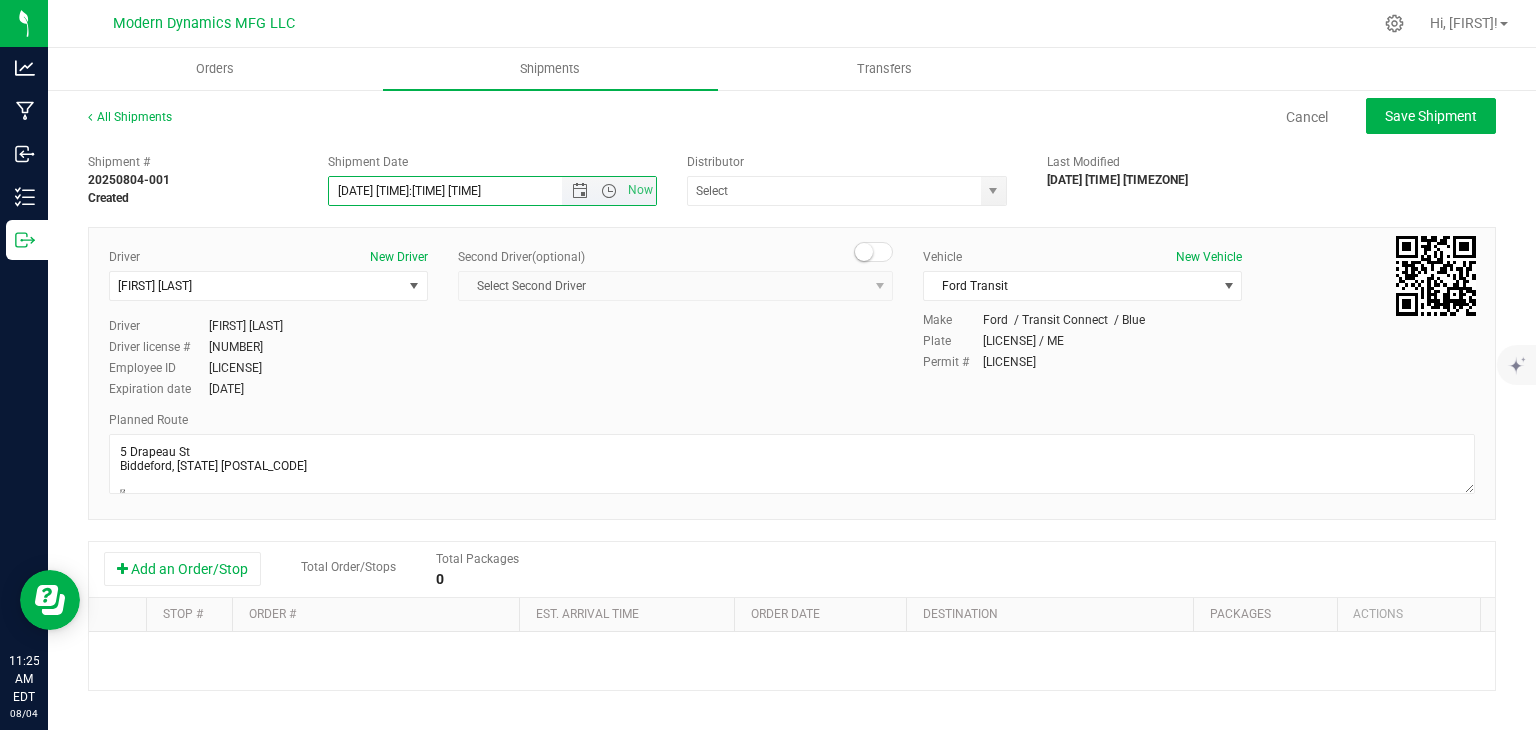 click on "[DATE] [TIME]:[TIME] [TIME]" at bounding box center (463, 191) 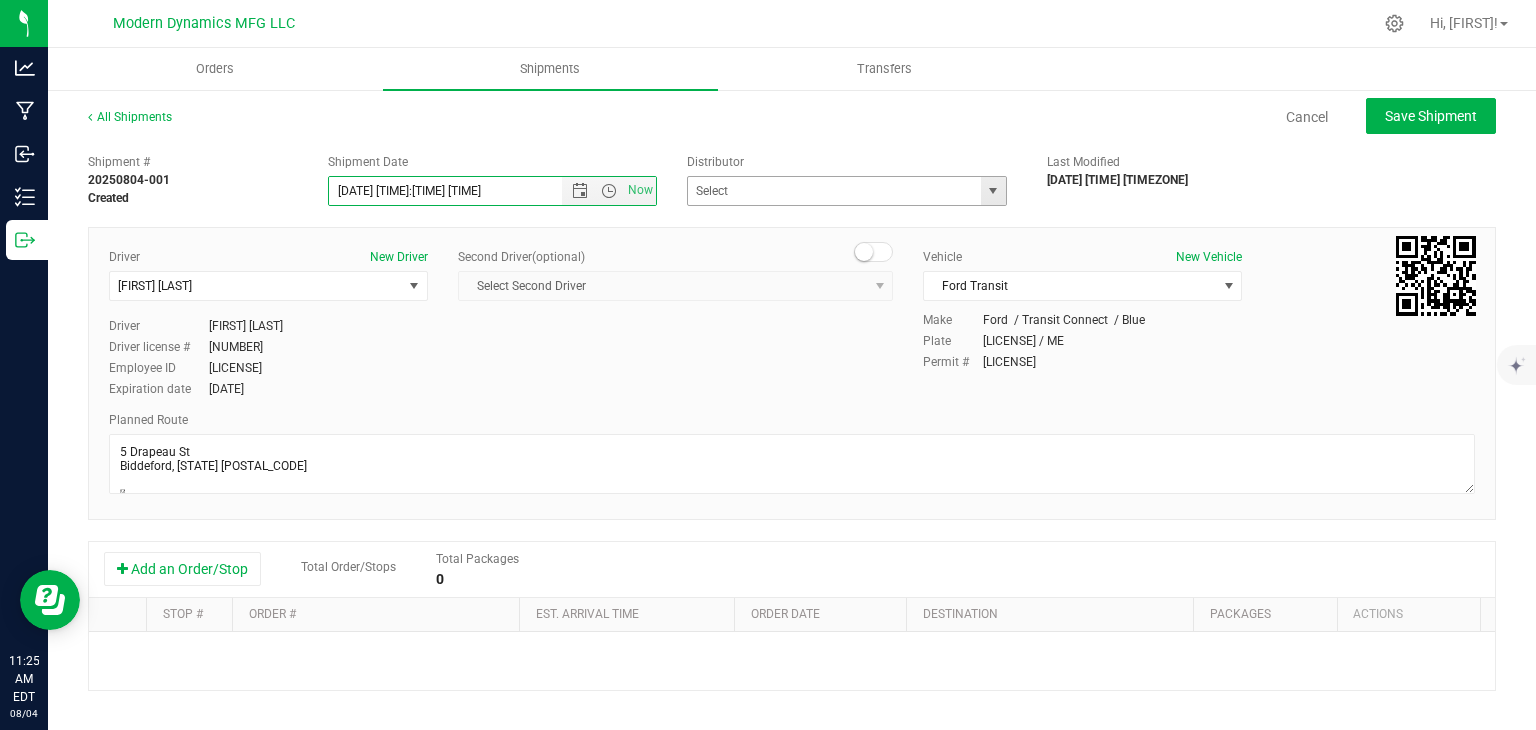type on "[DATE] [TIME]:[TIME] [TIME]" 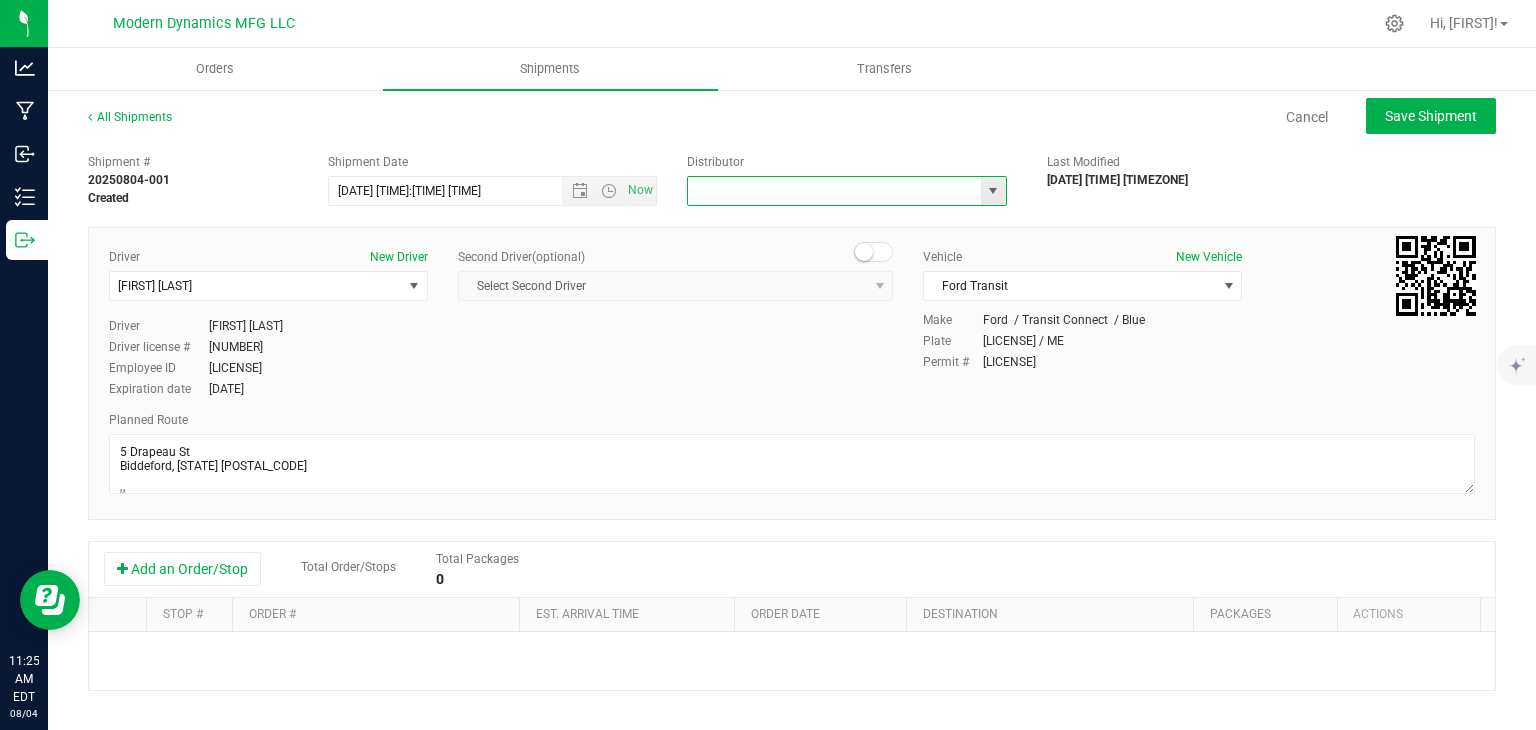 click at bounding box center (830, 191) 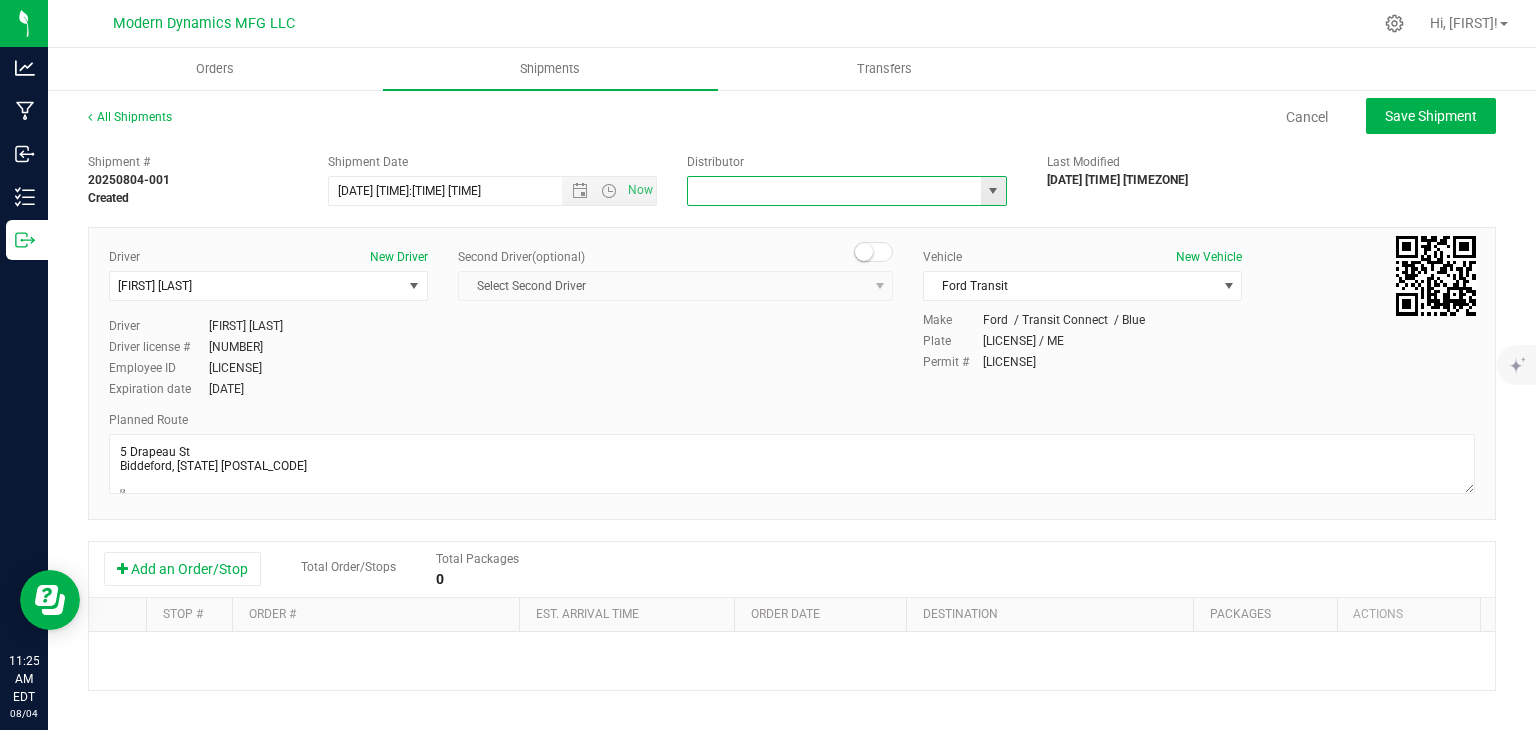 click at bounding box center (993, 191) 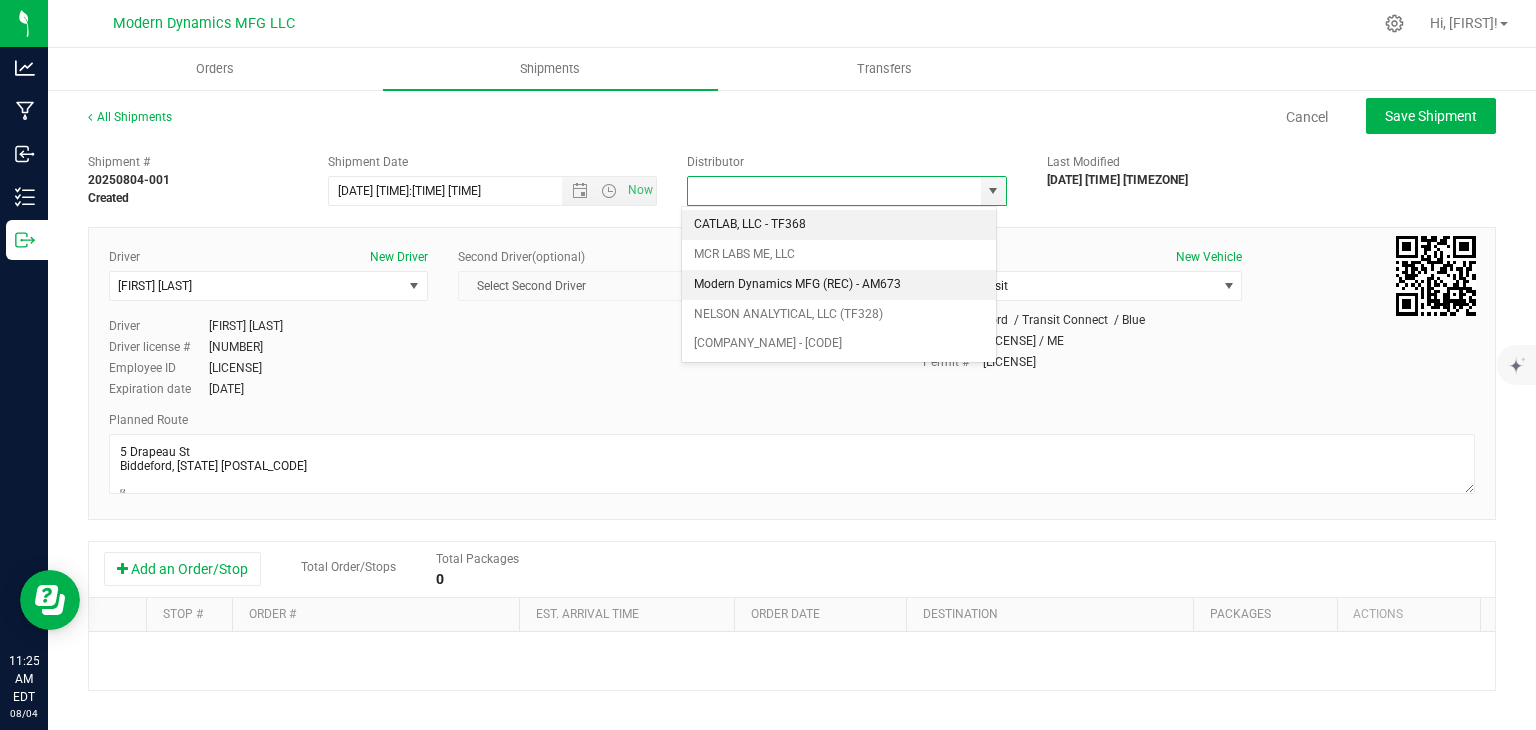 click on "Modern Dynamics MFG (REC) - AM673" at bounding box center (839, 285) 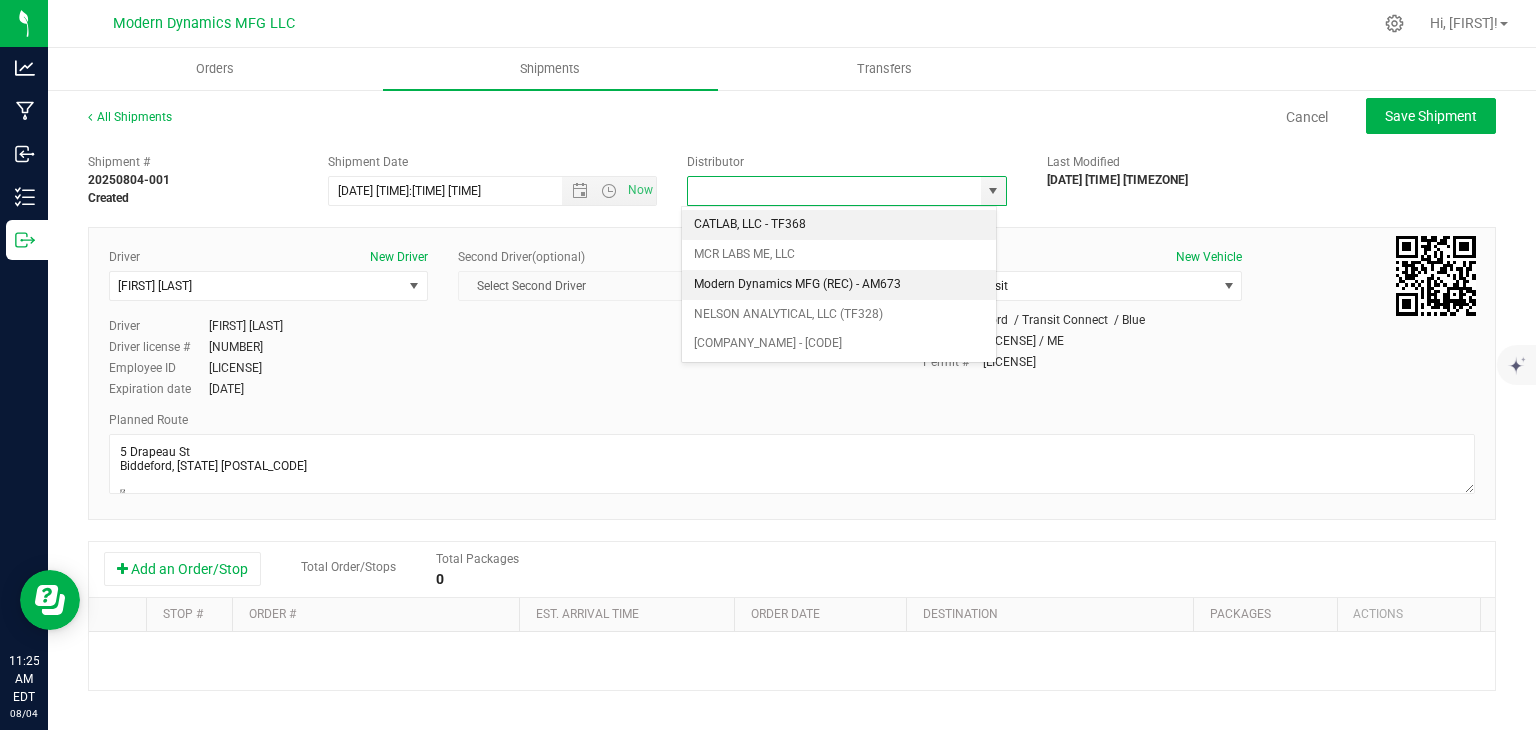 type on "Modern Dynamics MFG (REC) - AM673" 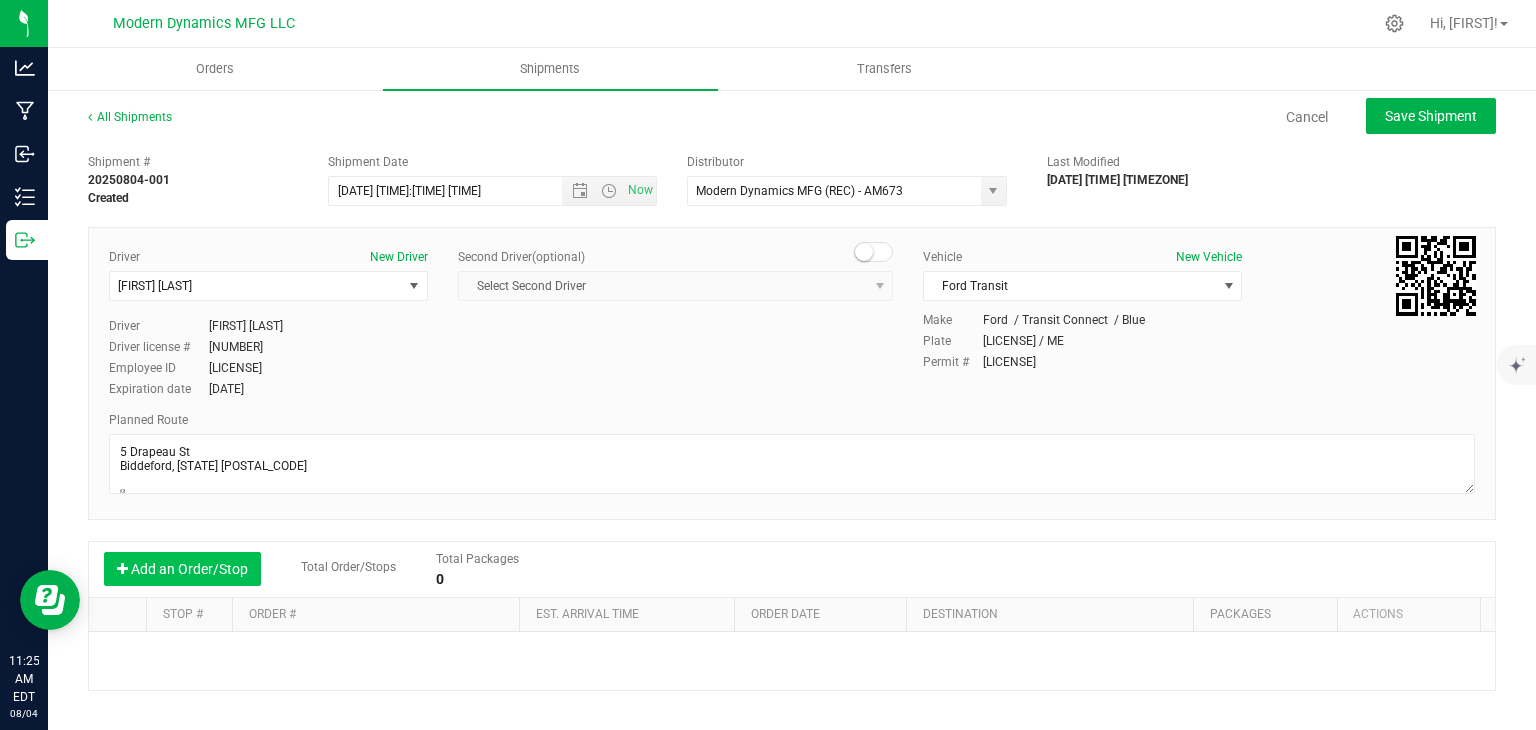 click on "Add an Order/Stop" at bounding box center (182, 569) 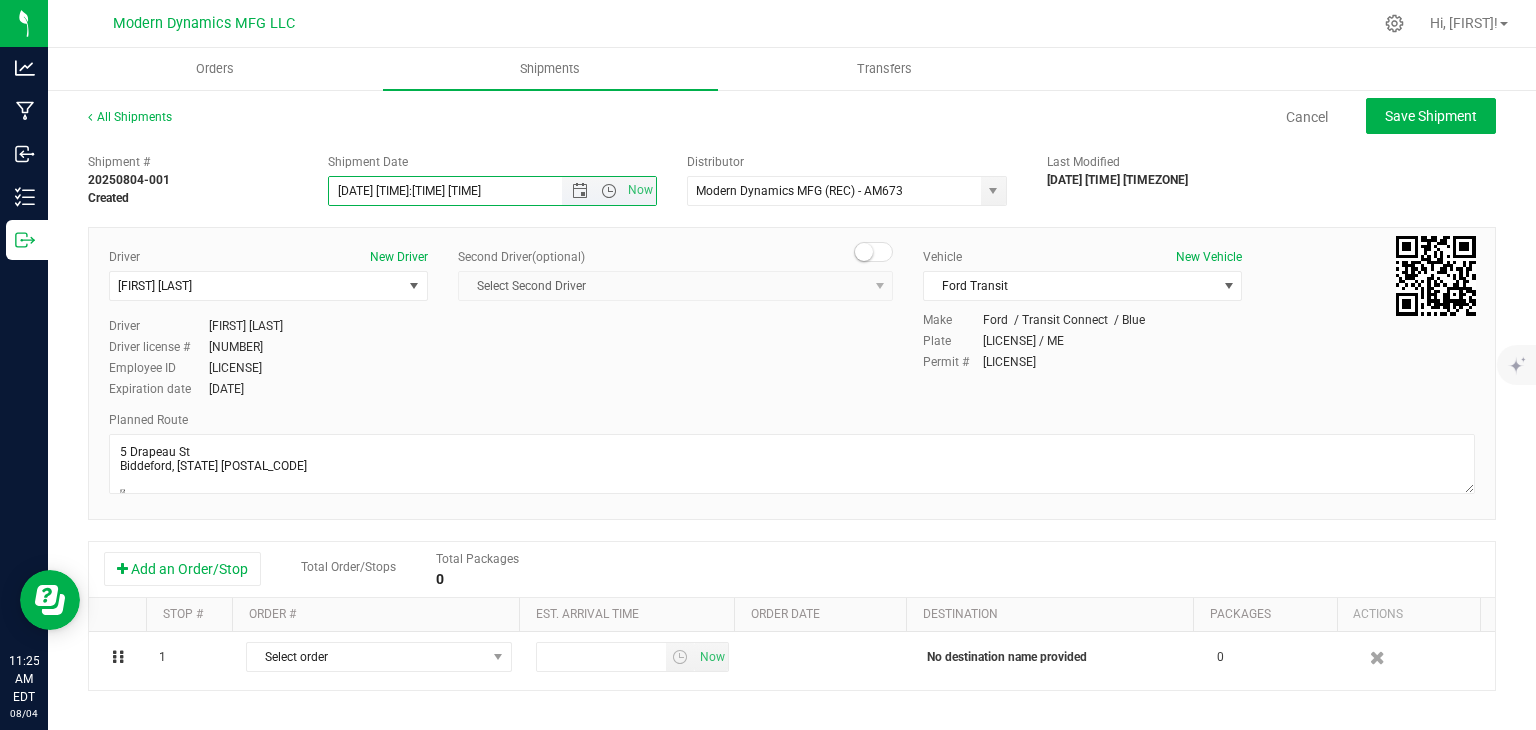 click on "[DATE] [TIME]:[TIME] [TIME]" at bounding box center (463, 191) 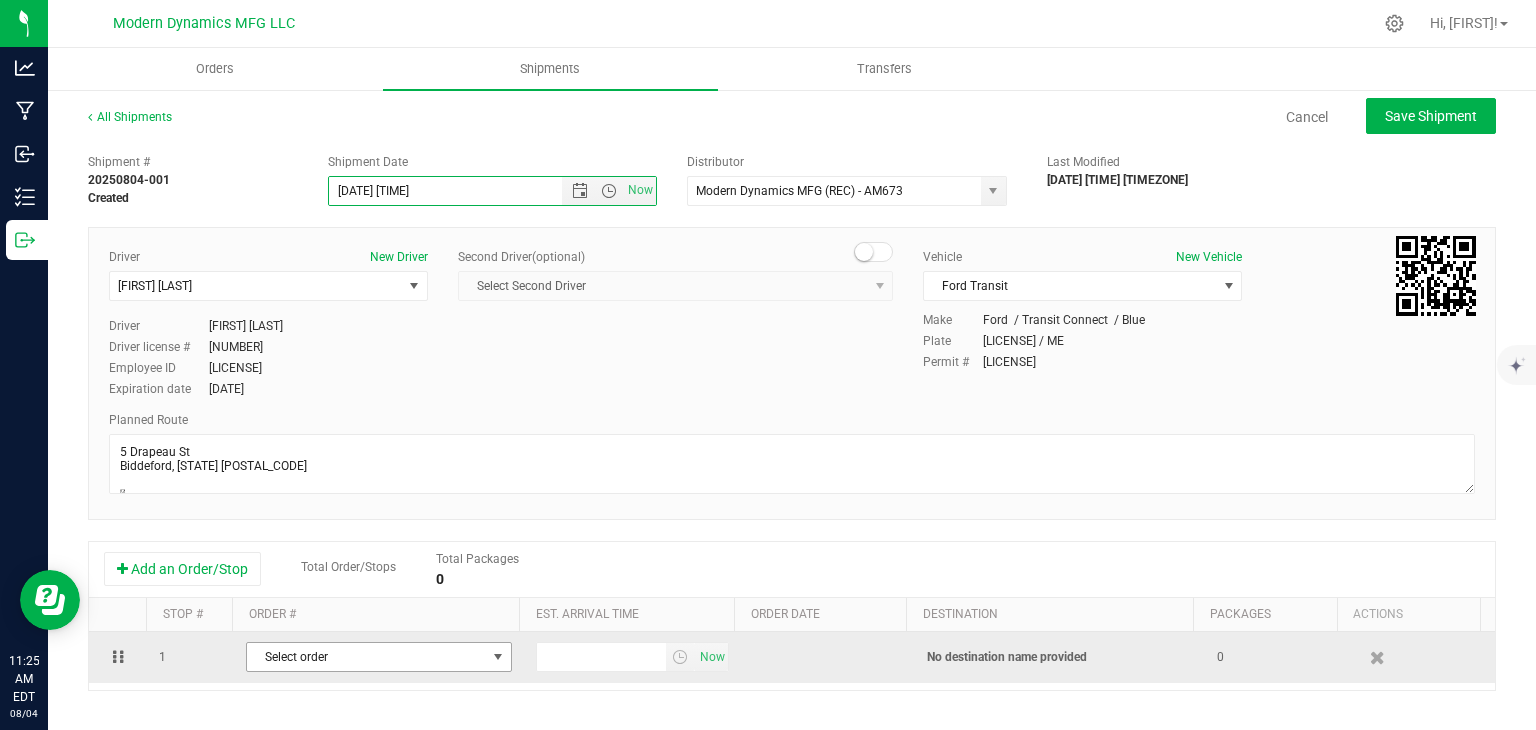 type on "[DATE] [TIME]" 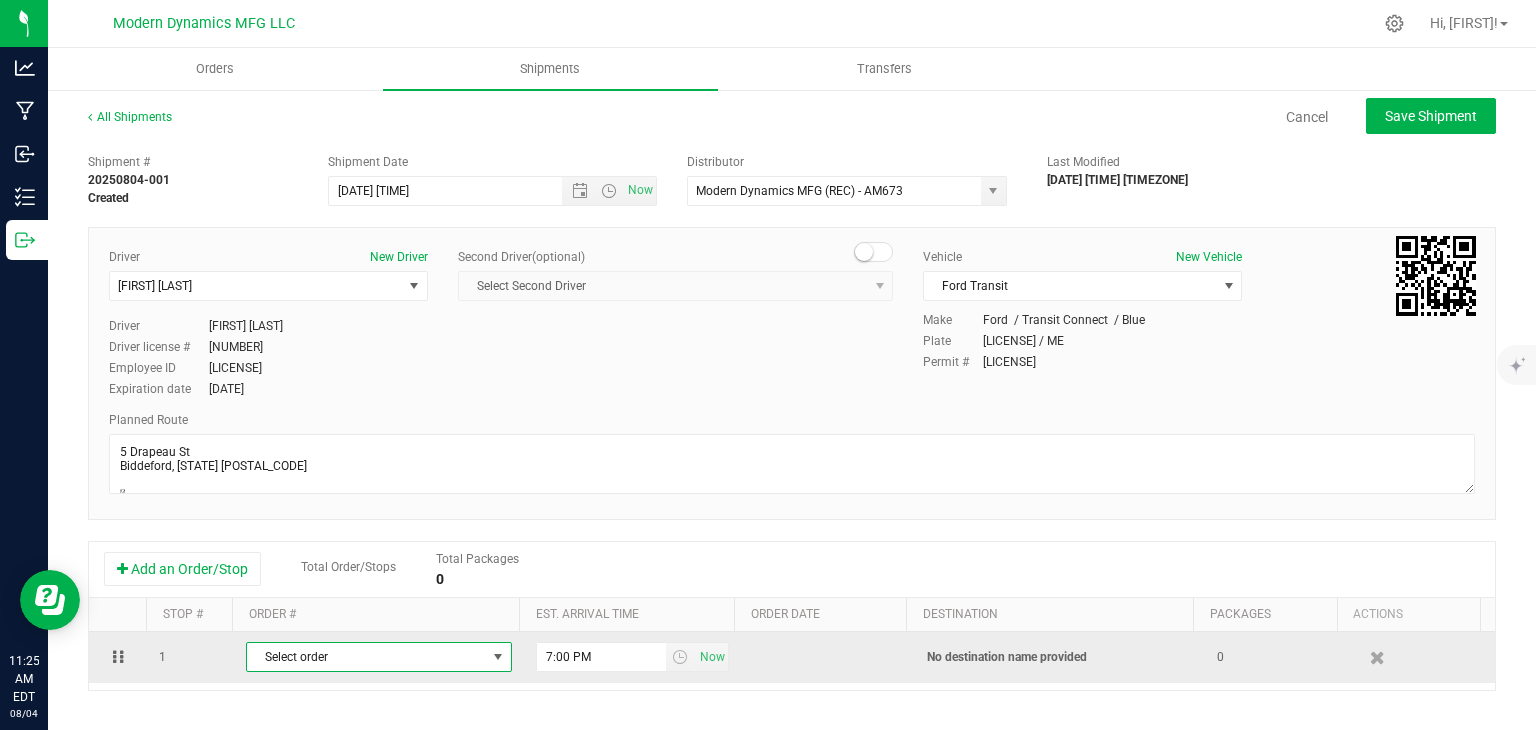 click on "Select order" at bounding box center [379, 657] 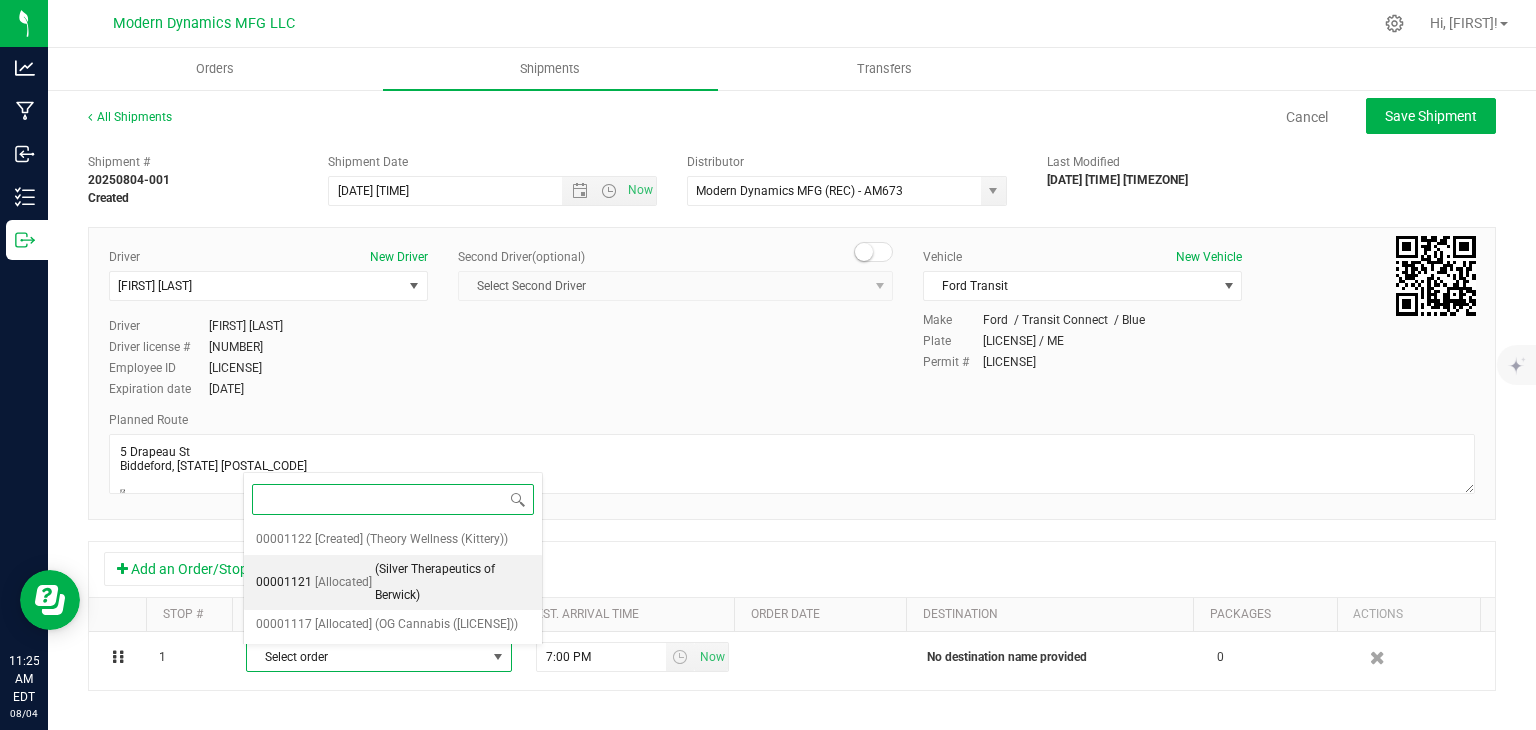 click on "(Silver Therapeutics of Berwick)" at bounding box center (452, 582) 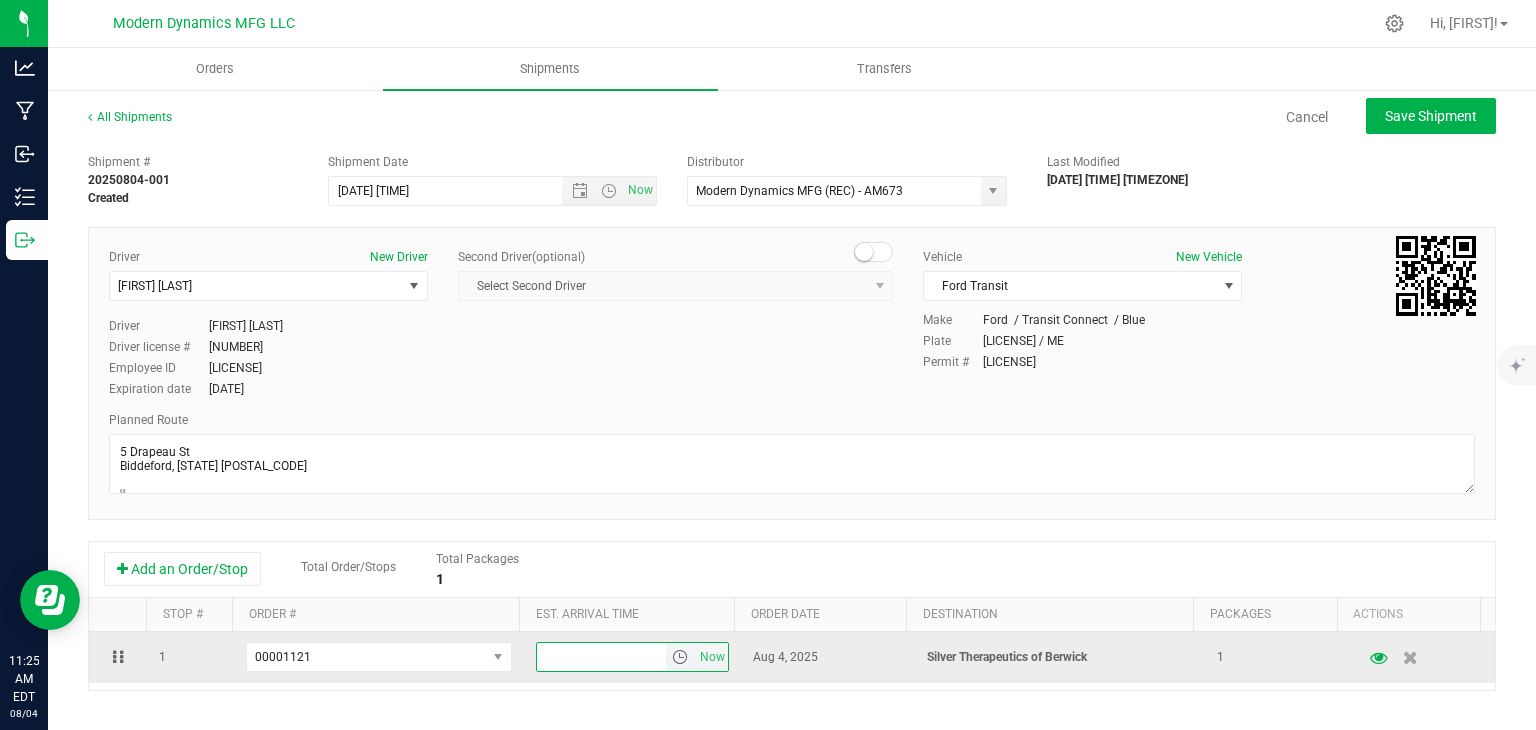 click at bounding box center (602, 657) 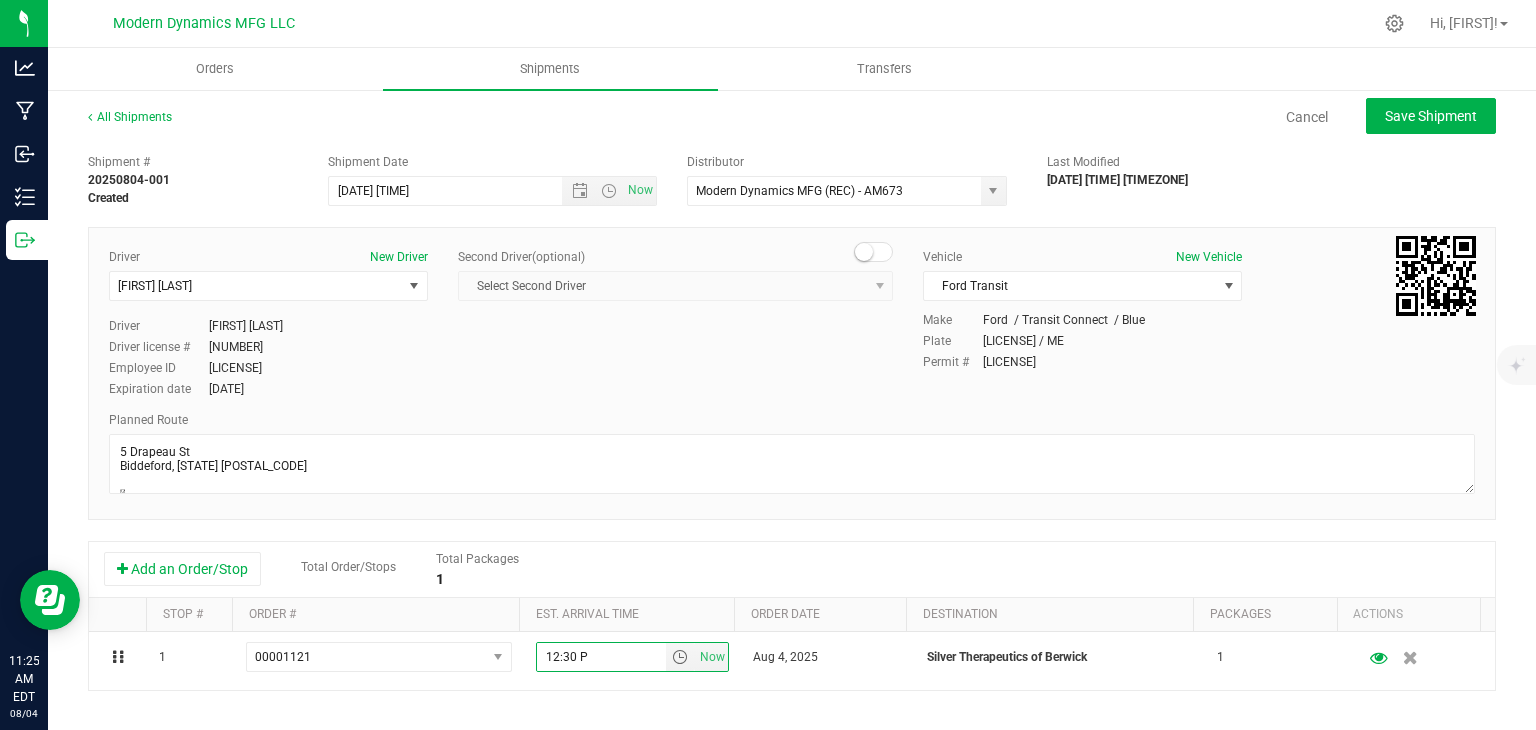 type on "12:30 PM" 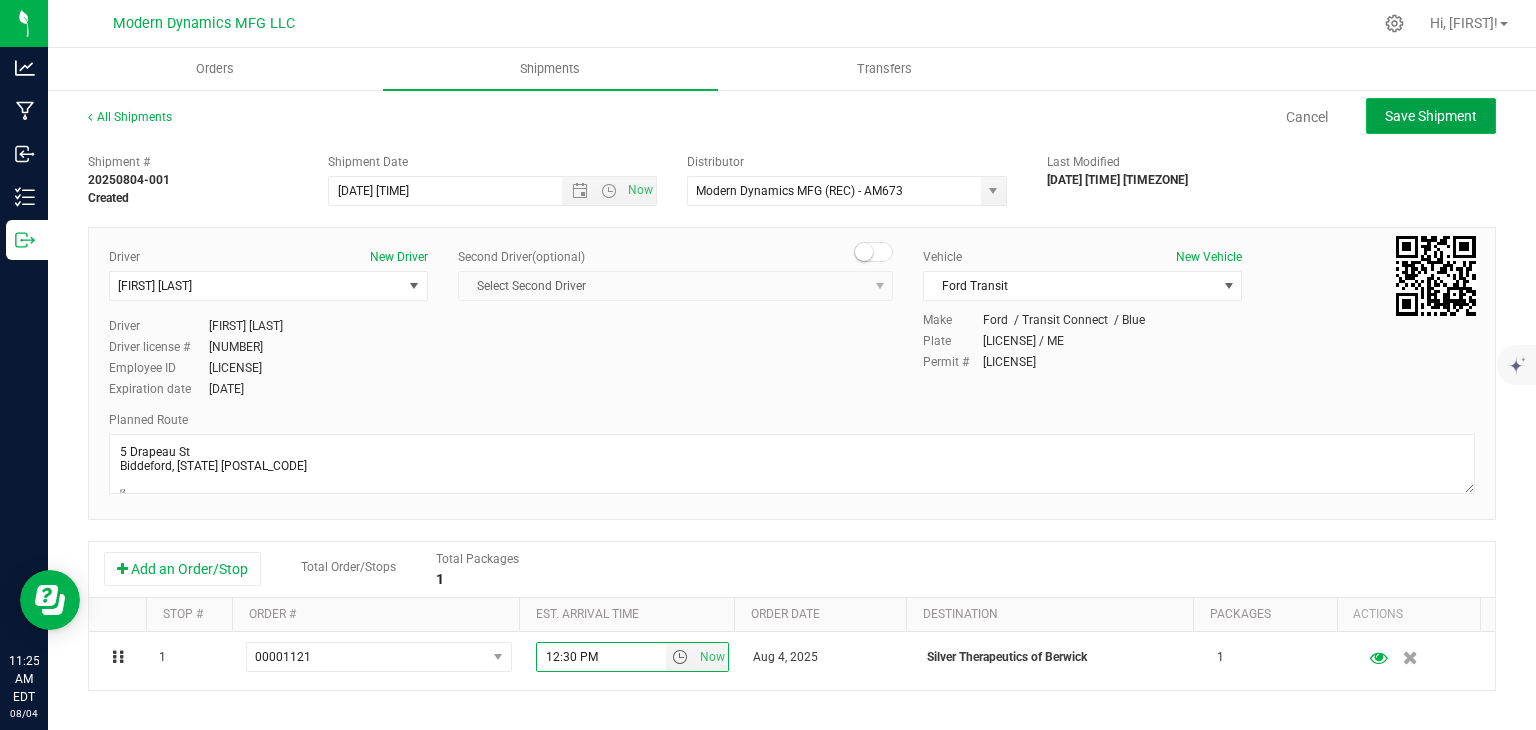 click on "Save Shipment" 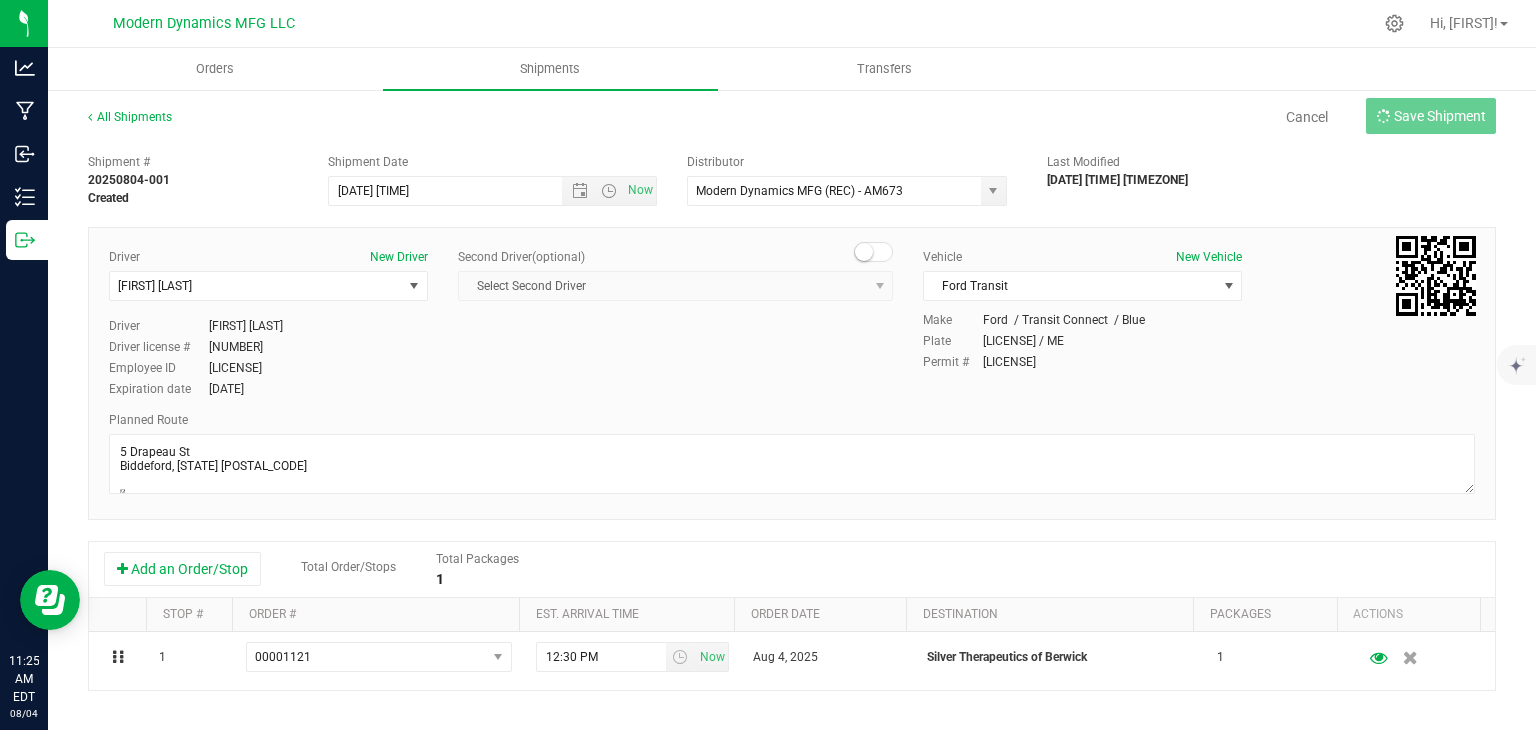 type on "[DATE] [TIME]:[TIME] [TIME]" 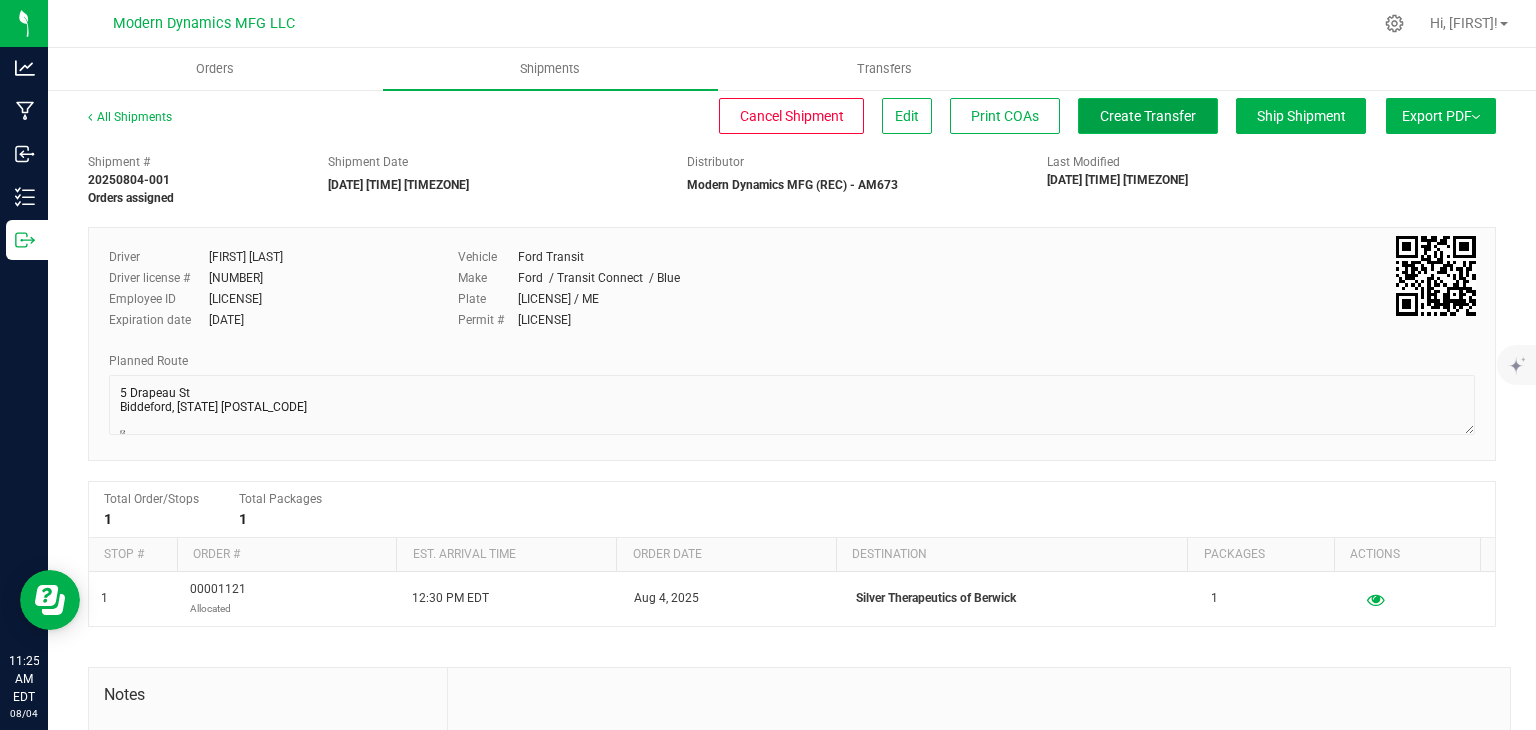 click on "Create Transfer" at bounding box center (1148, 116) 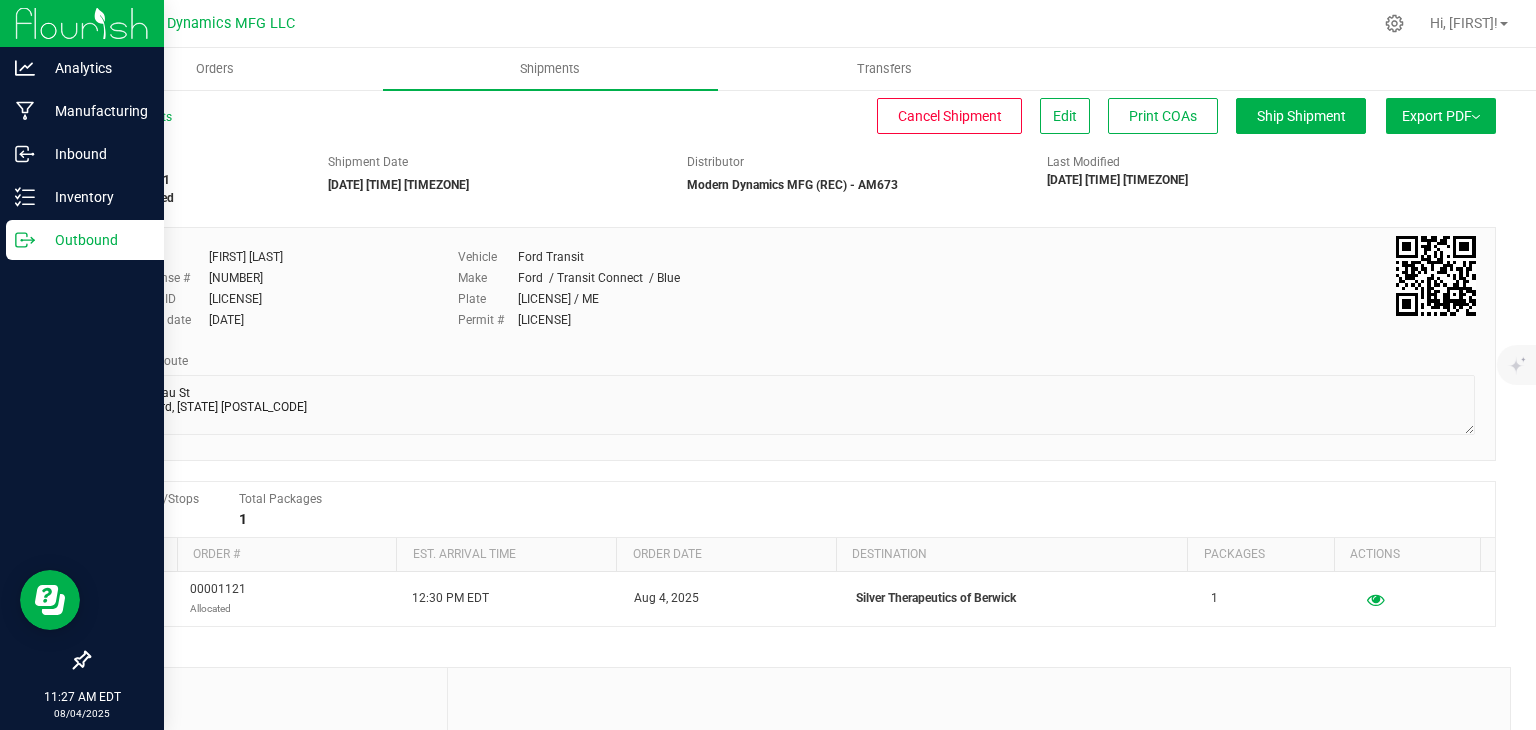 click on "Outbound" at bounding box center [95, 240] 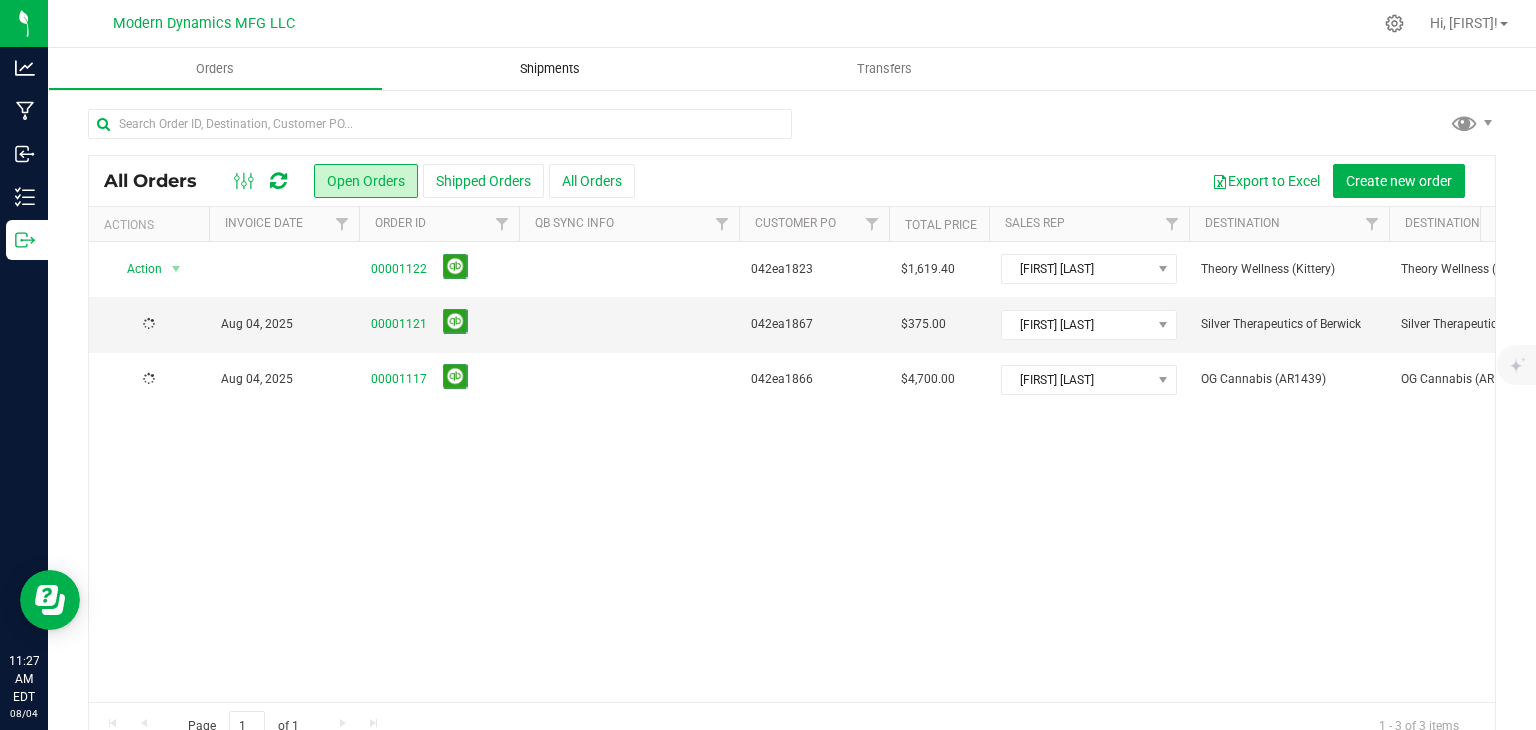 click on "Shipments" at bounding box center (550, 69) 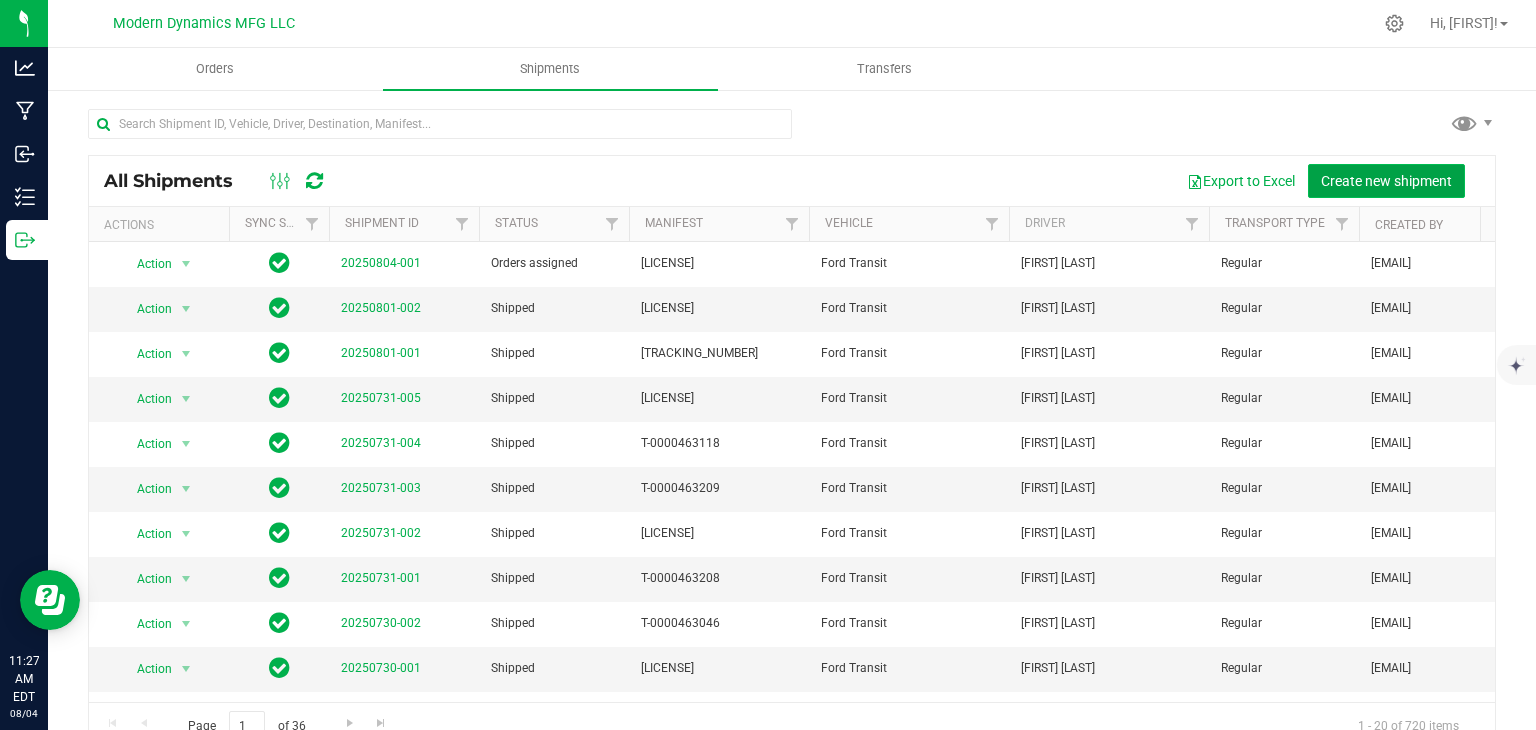 click on "Create new shipment" at bounding box center [1386, 181] 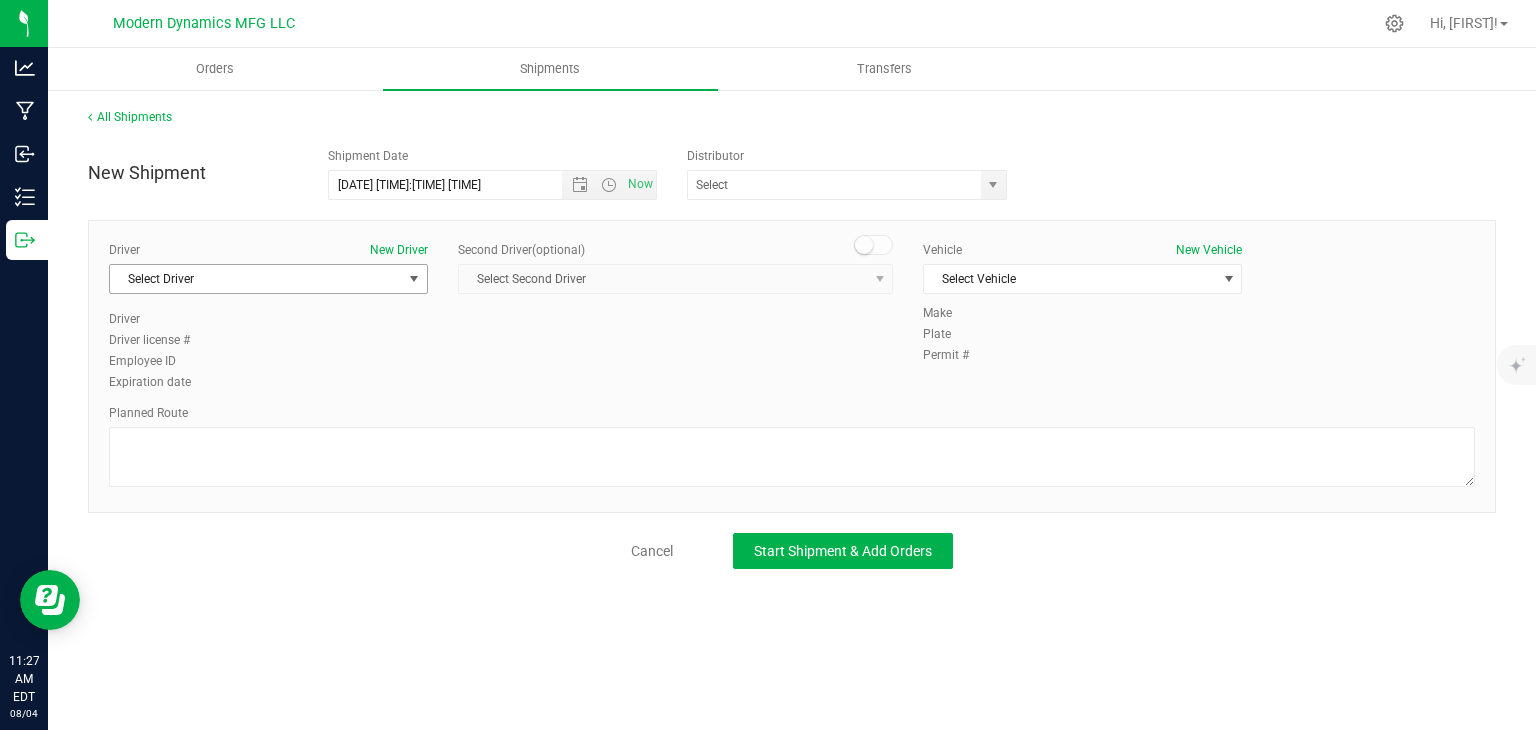 click on "Select Driver" at bounding box center (256, 279) 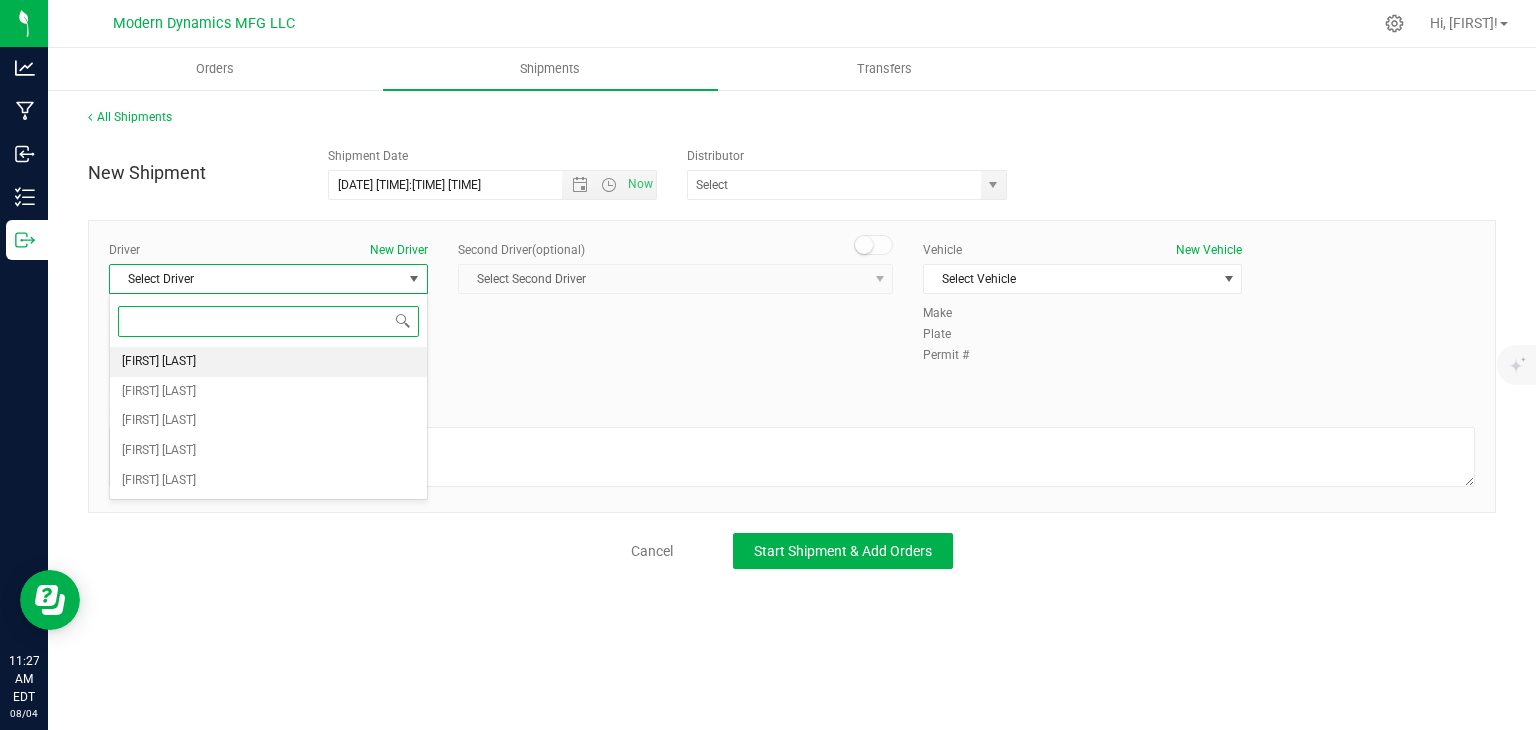 click on "[FIRST] [LAST]" at bounding box center (268, 362) 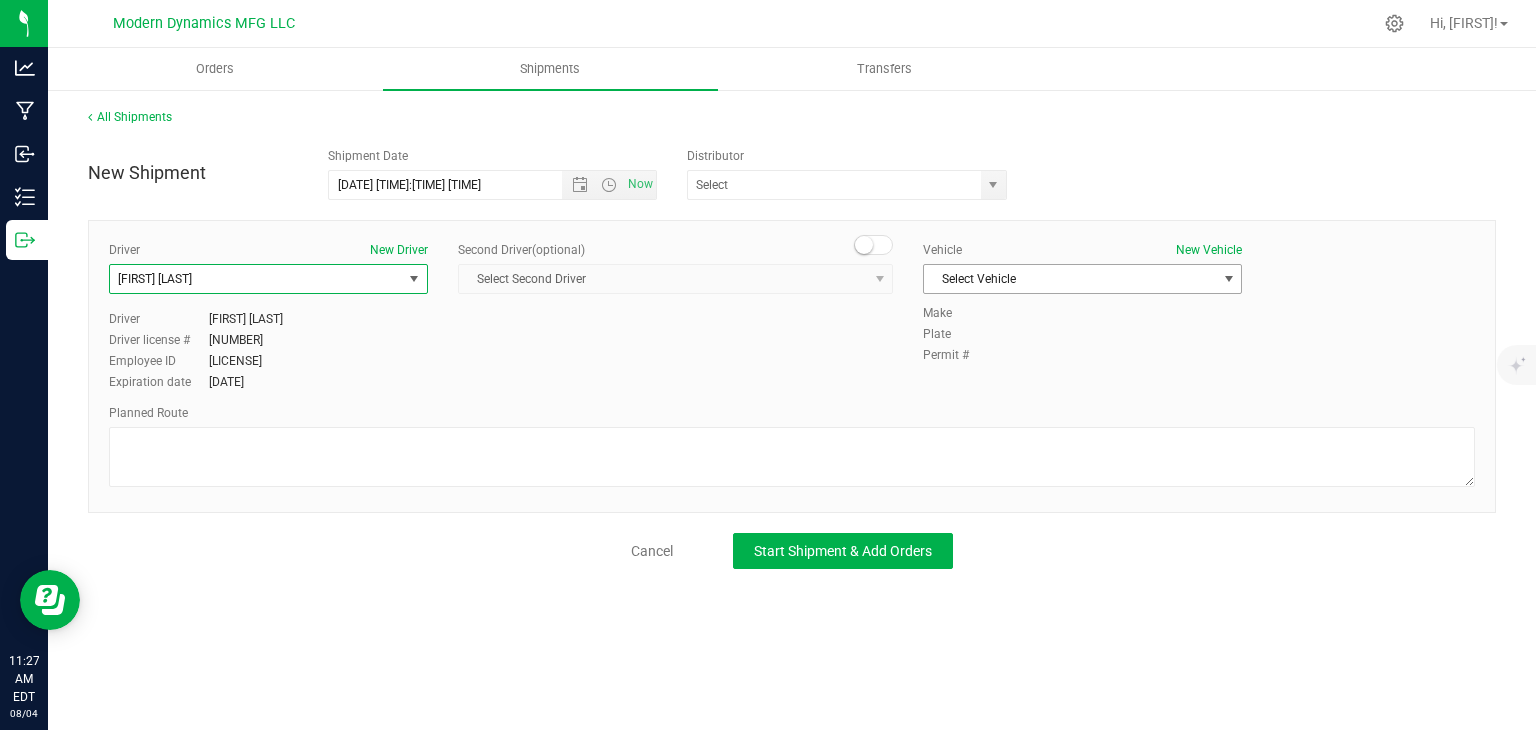 click on "Select Vehicle" at bounding box center [1070, 279] 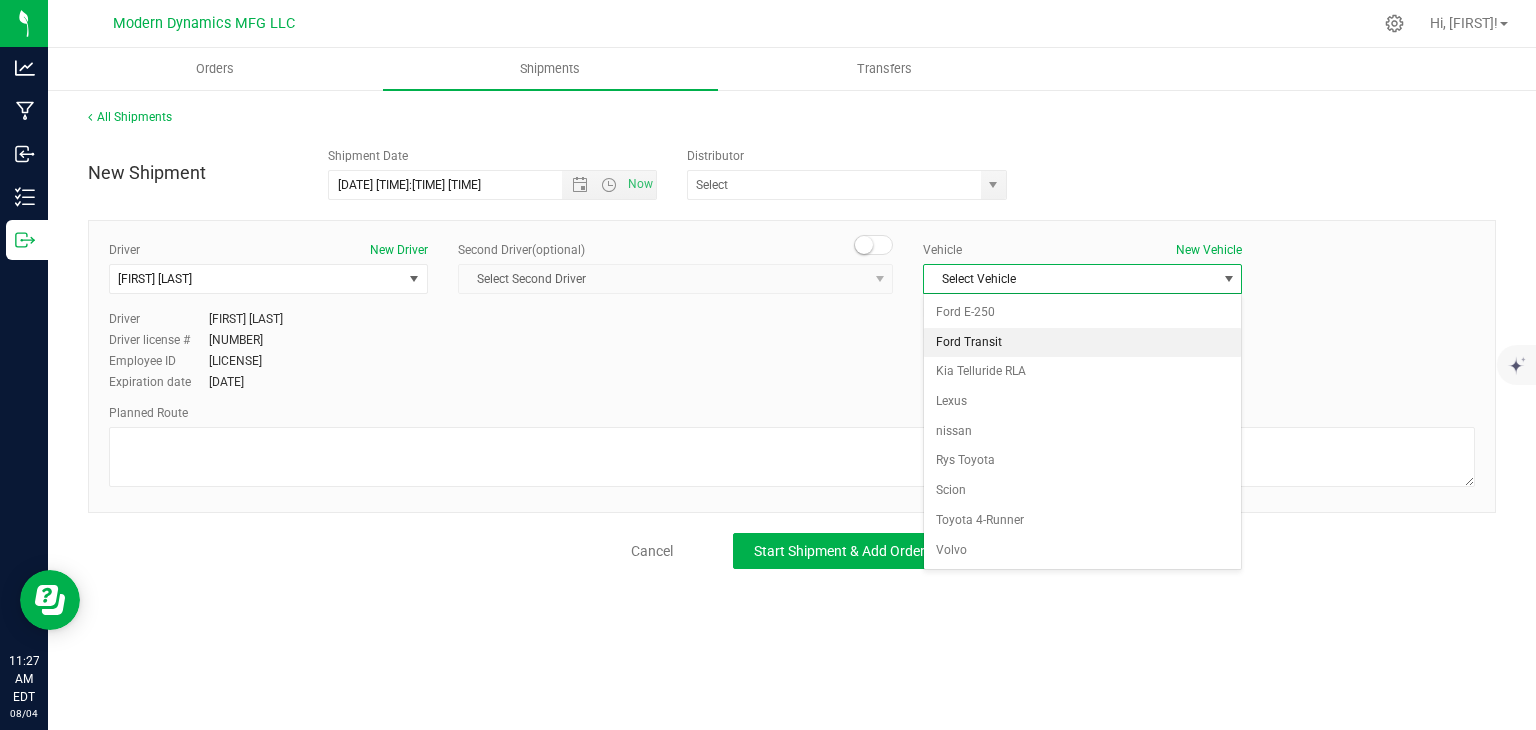 click on "Ford Transit" at bounding box center [1082, 343] 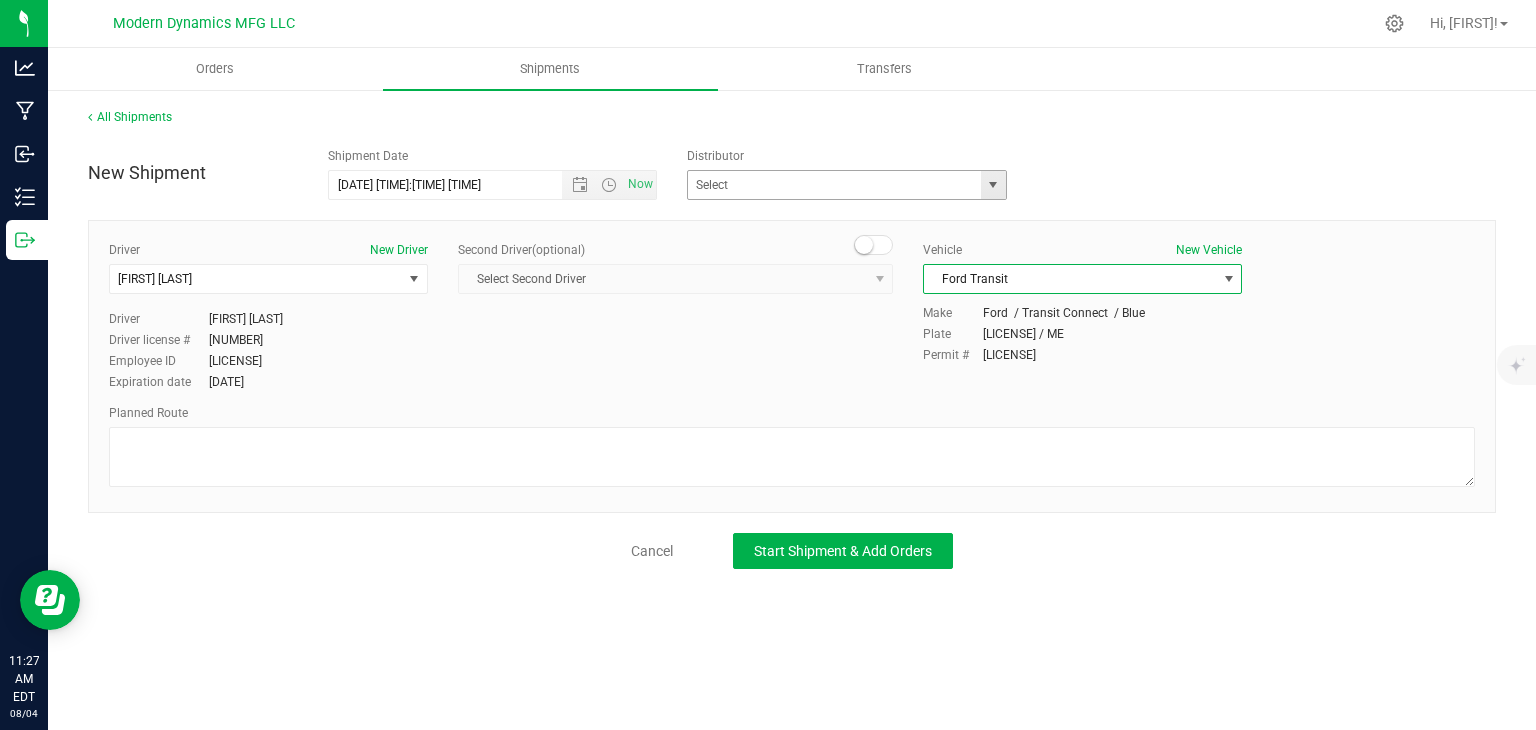 click at bounding box center [993, 185] 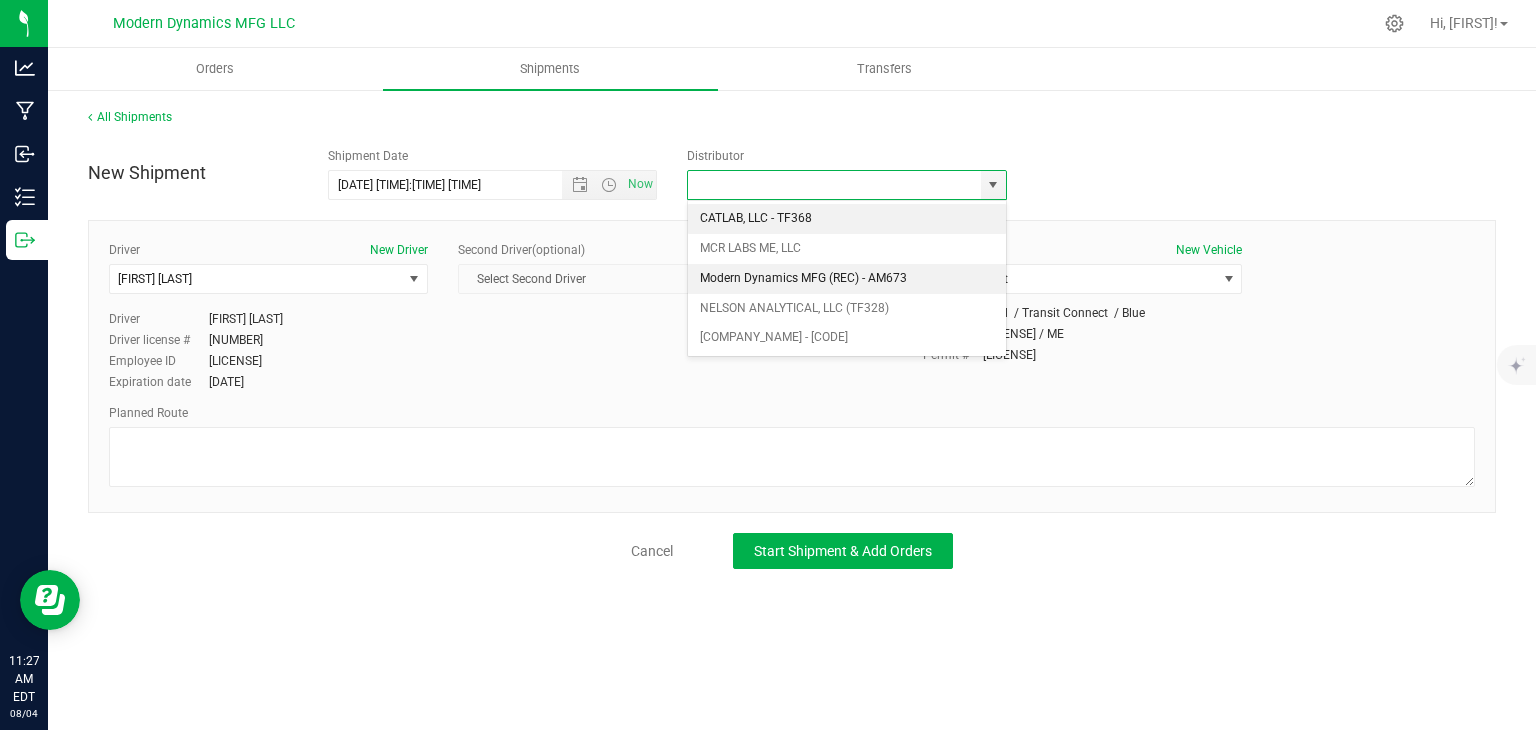 click on "Modern Dynamics MFG (REC) - AM673" at bounding box center (847, 279) 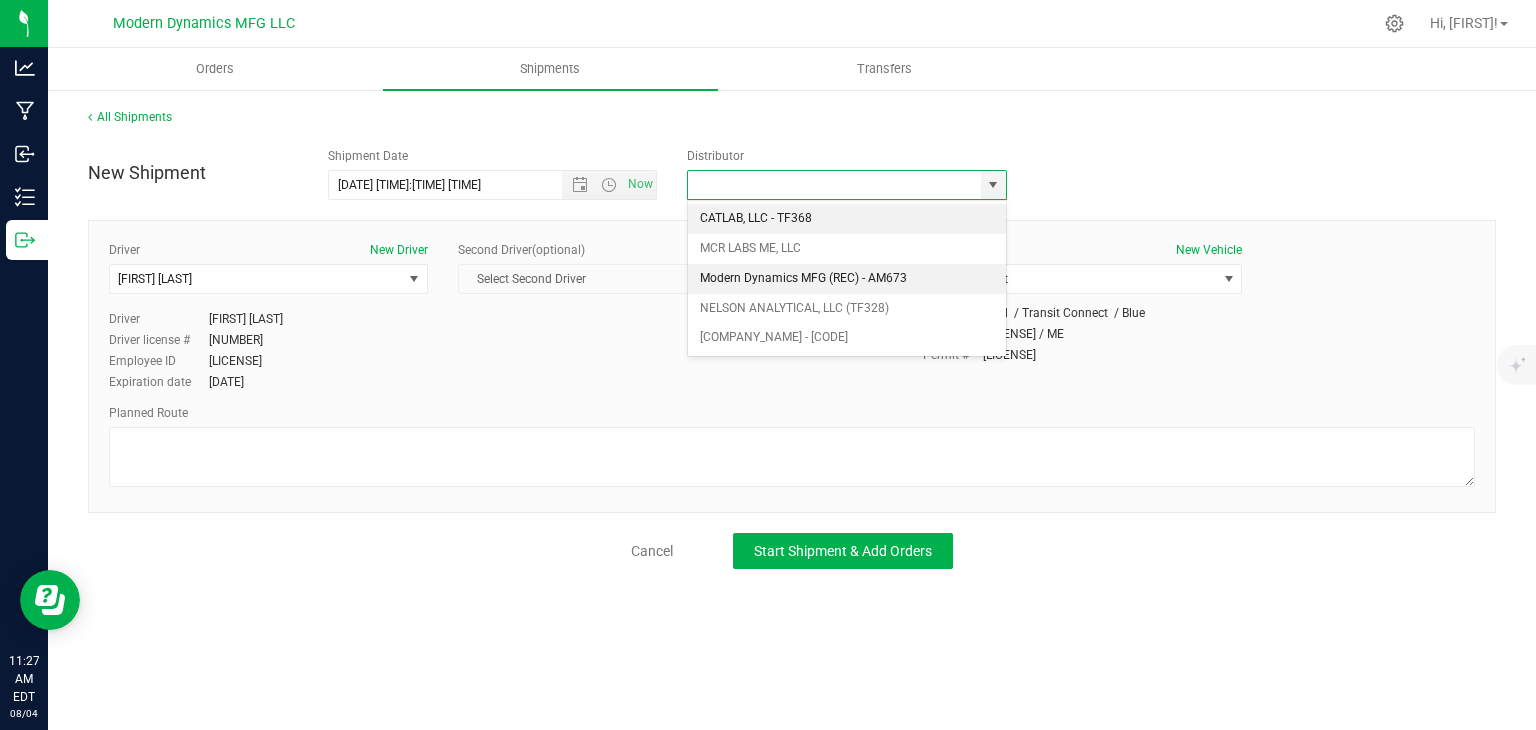 type on "Modern Dynamics MFG (REC) - AM673" 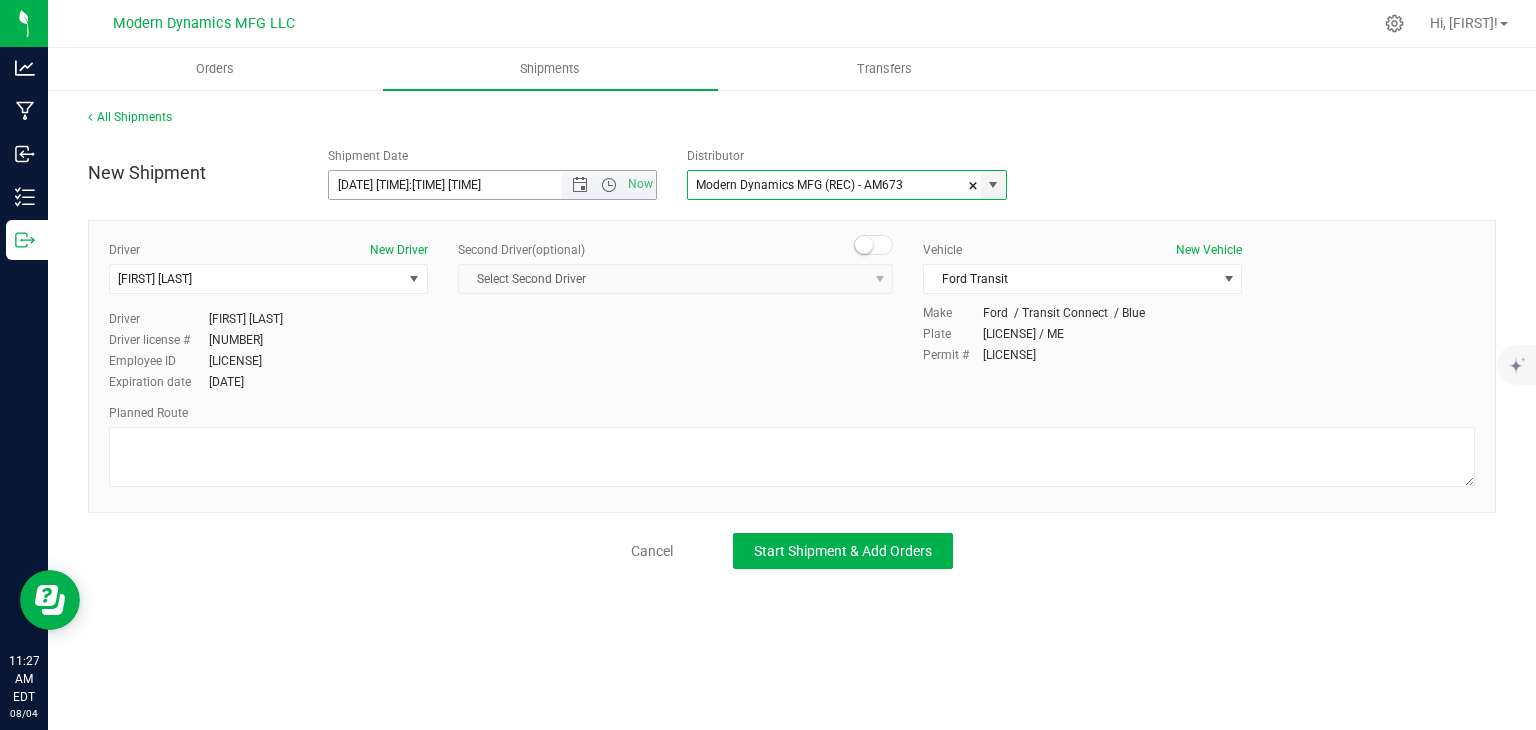 click on "[DATE] [TIME]:[TIME] [TIME]" at bounding box center (463, 185) 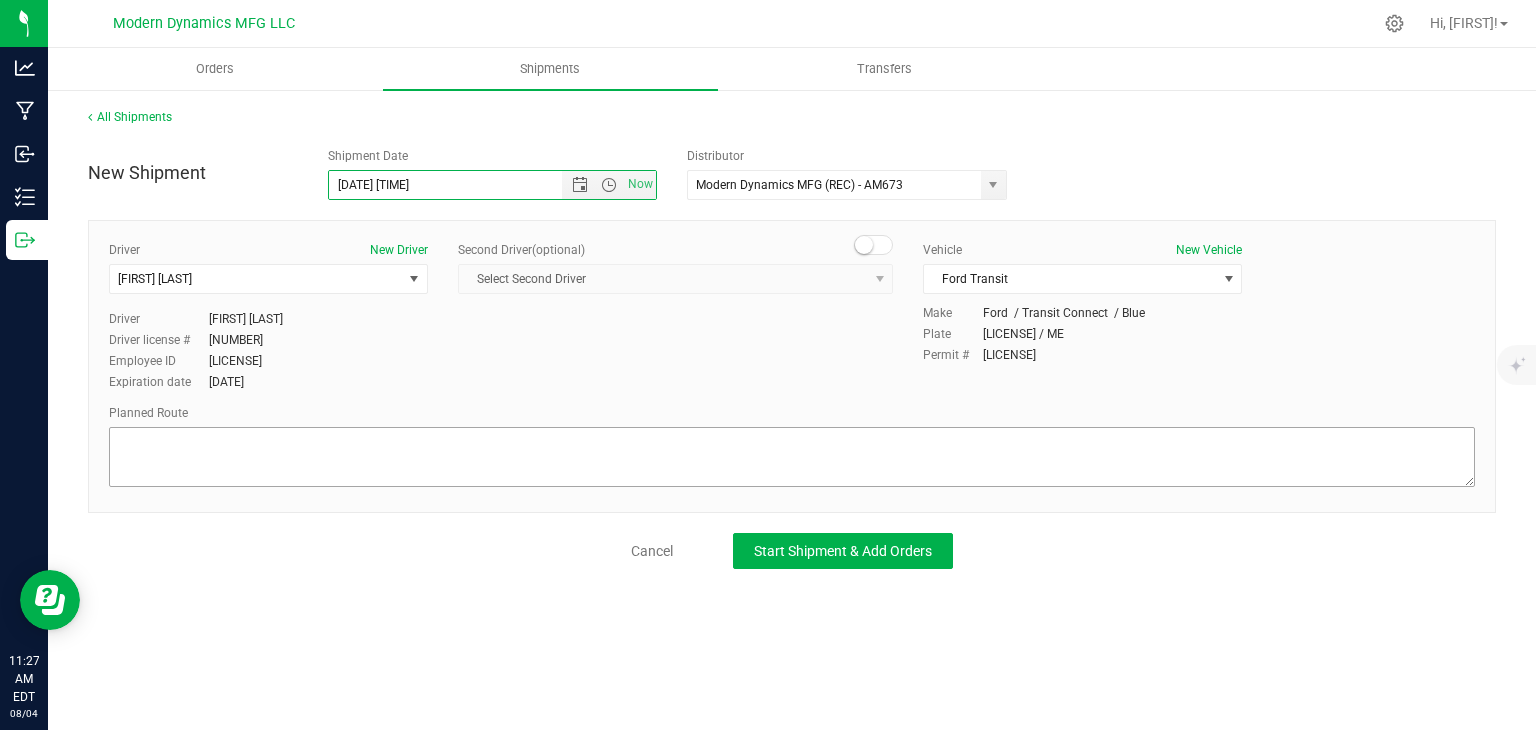 type on "[DATE] [TIME]" 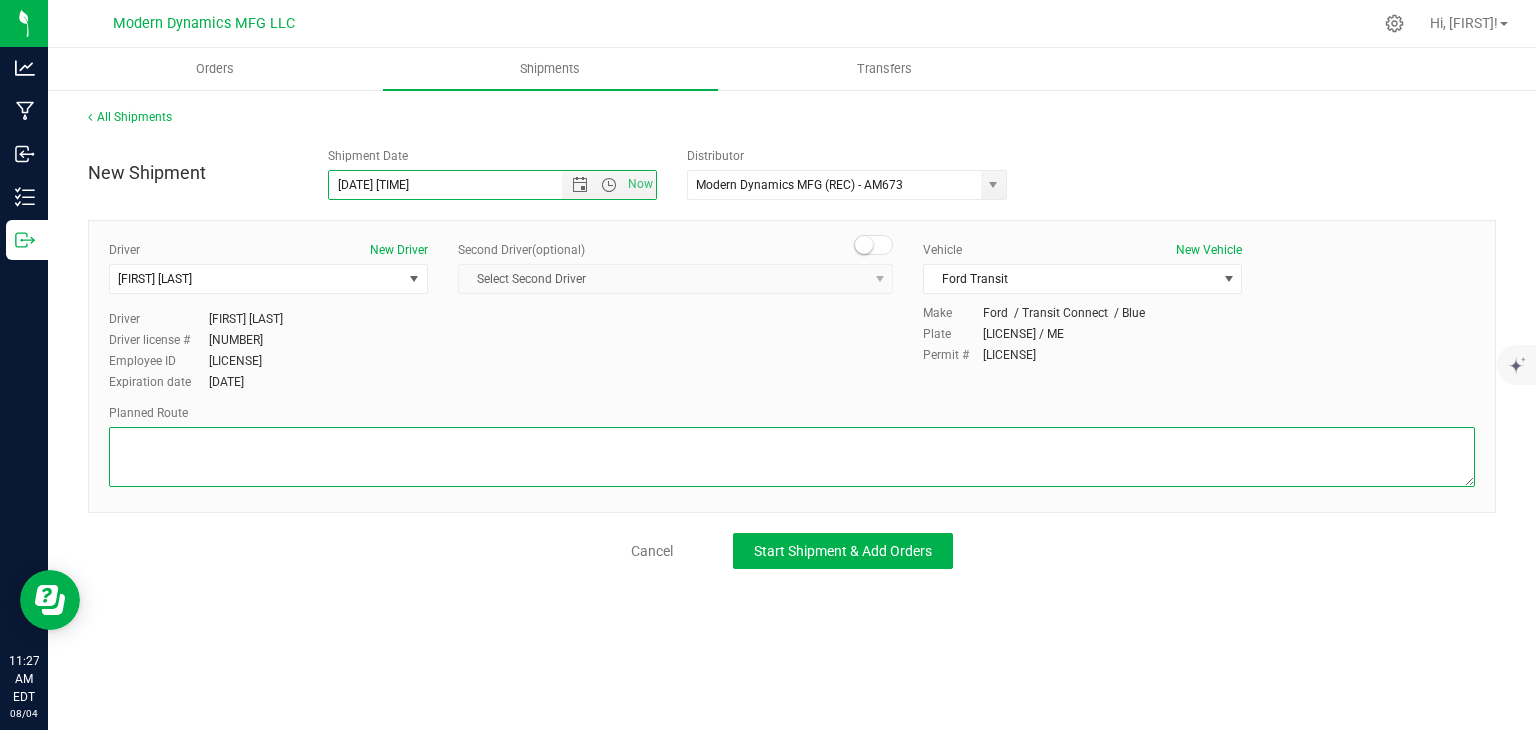 click at bounding box center [792, 457] 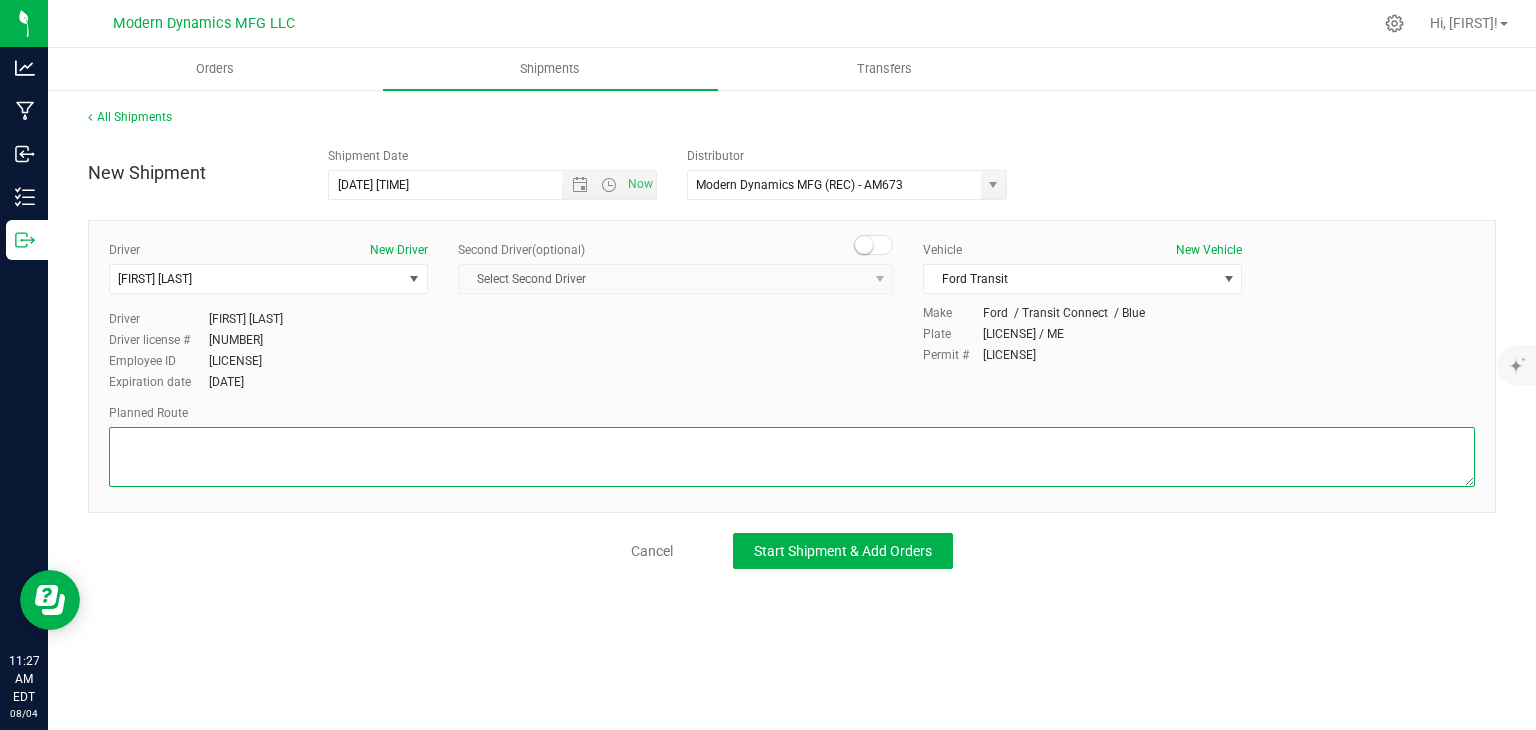 paste on "5 Drapeau St
Biddeford, [STATE] [POSTAL_CODE]

Take Biddeford Connector to I-95 S
4 min (1.6 mi)

Follow I-95 S to ME-236 N in Kittery. Take exit 2 from I-95 S
26 min (30.1 mi)

Follow ME-236 N to your destination in Eliot
5 min (2.7 mi)
OG Recreational Dispensary Eliot
18 American Wy, Eliot, [STATE] 03903" 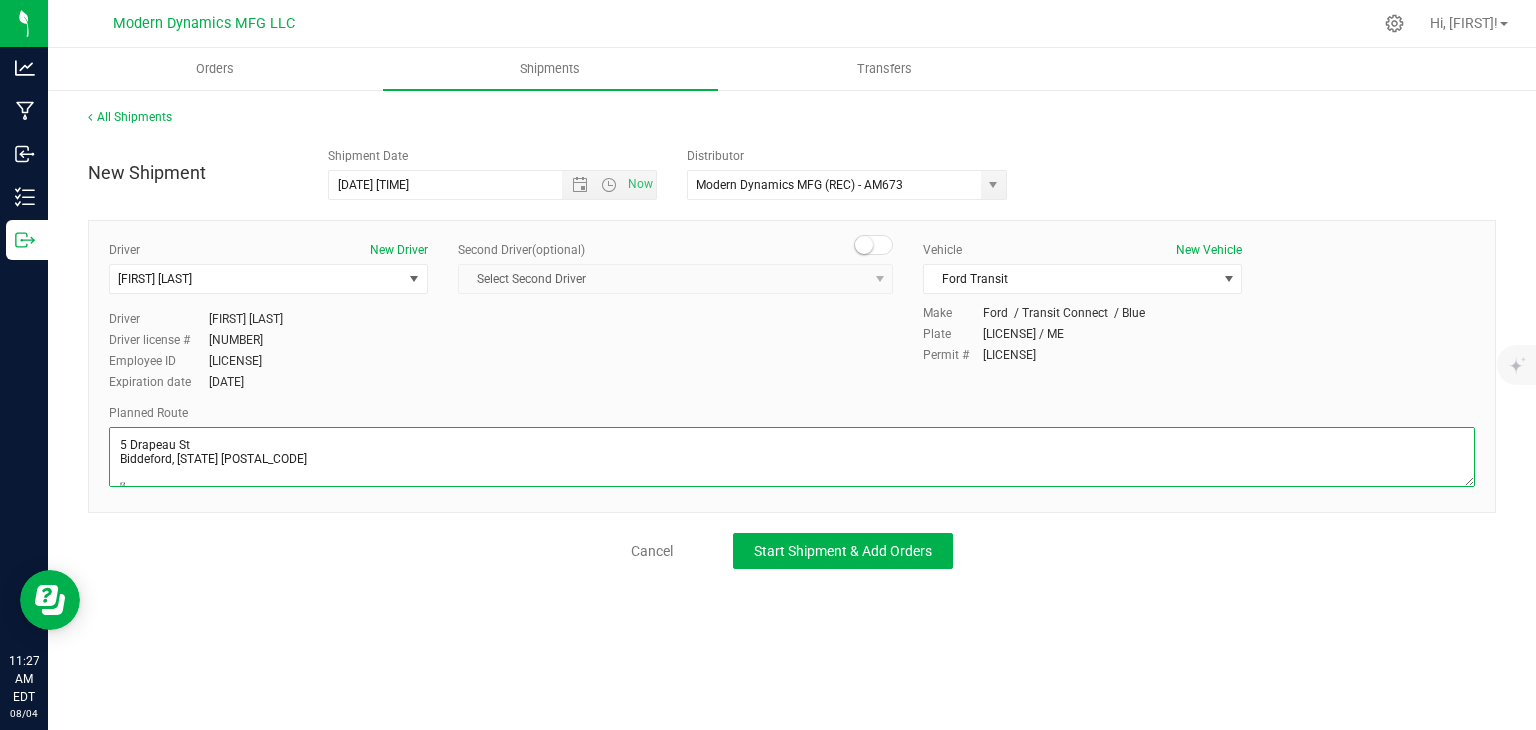 scroll, scrollTop: 182, scrollLeft: 0, axis: vertical 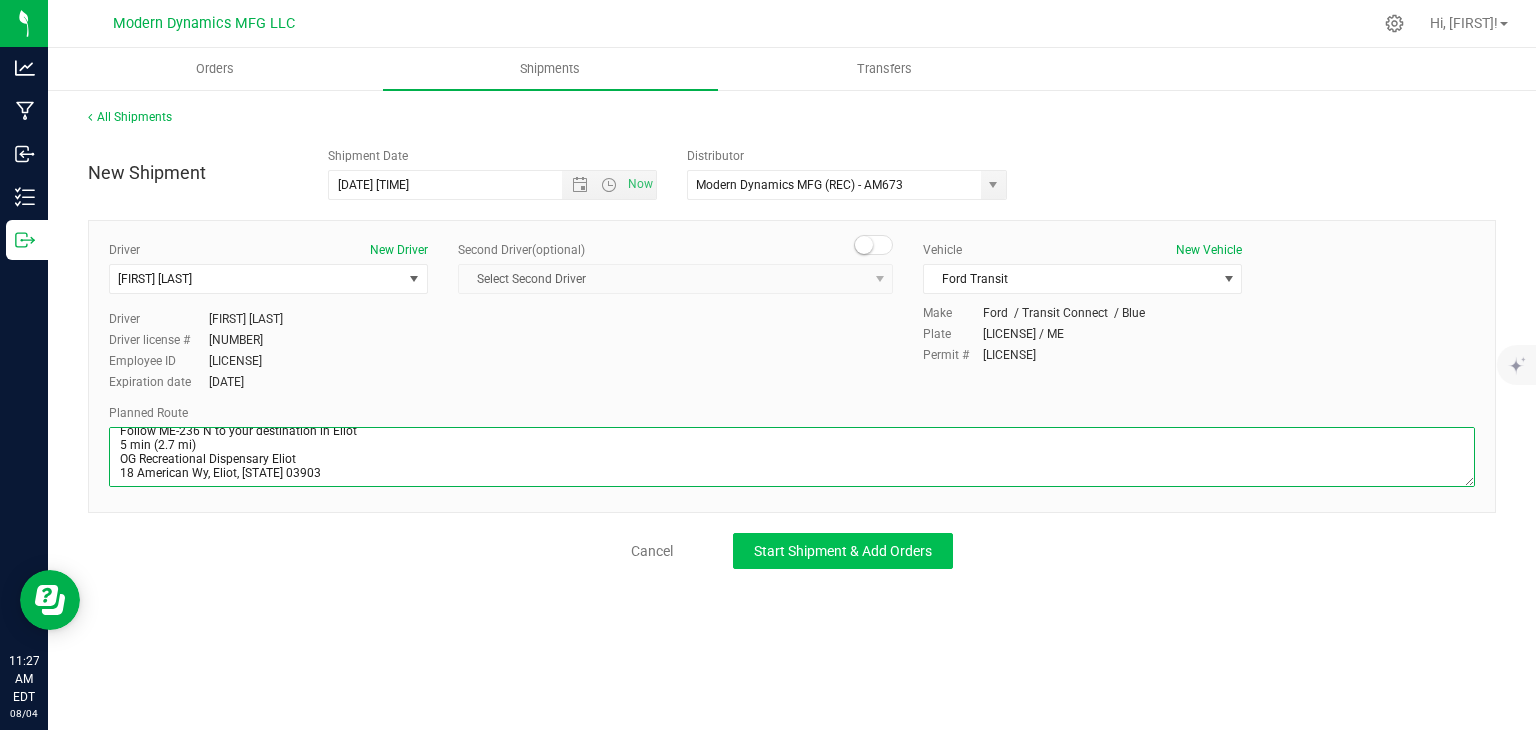 type on "5 Drapeau St
Biddeford, [STATE] [POSTAL_CODE]

Take Biddeford Connector to I-95 S
4 min (1.6 mi)

Follow I-95 S to ME-236 N in Kittery. Take exit 2 from I-95 S
26 min (30.1 mi)

Follow ME-236 N to your destination in Eliot
5 min (2.7 mi)
OG Recreational Dispensary Eliot
18 American Wy, Eliot, [STATE] 03903" 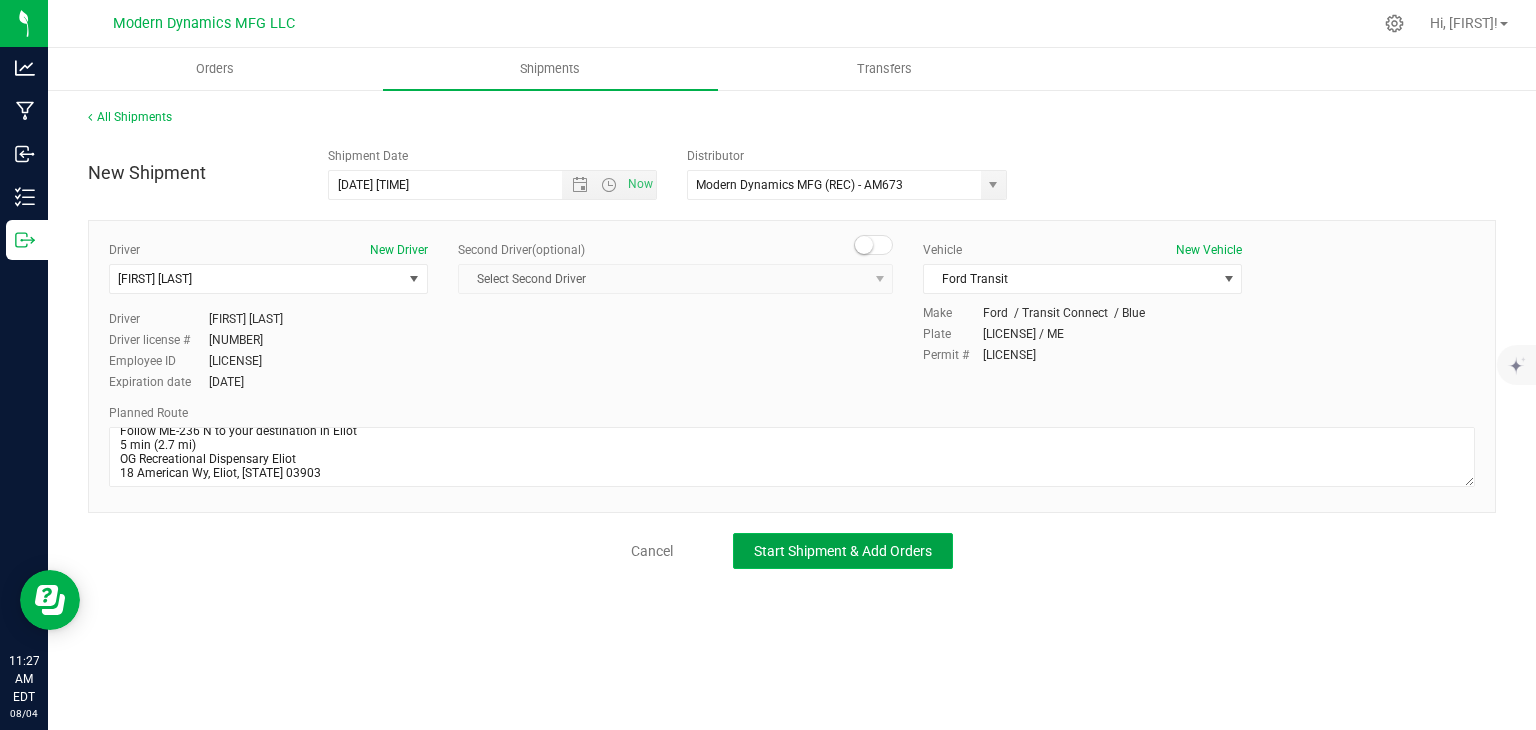 click on "Start Shipment & Add Orders" 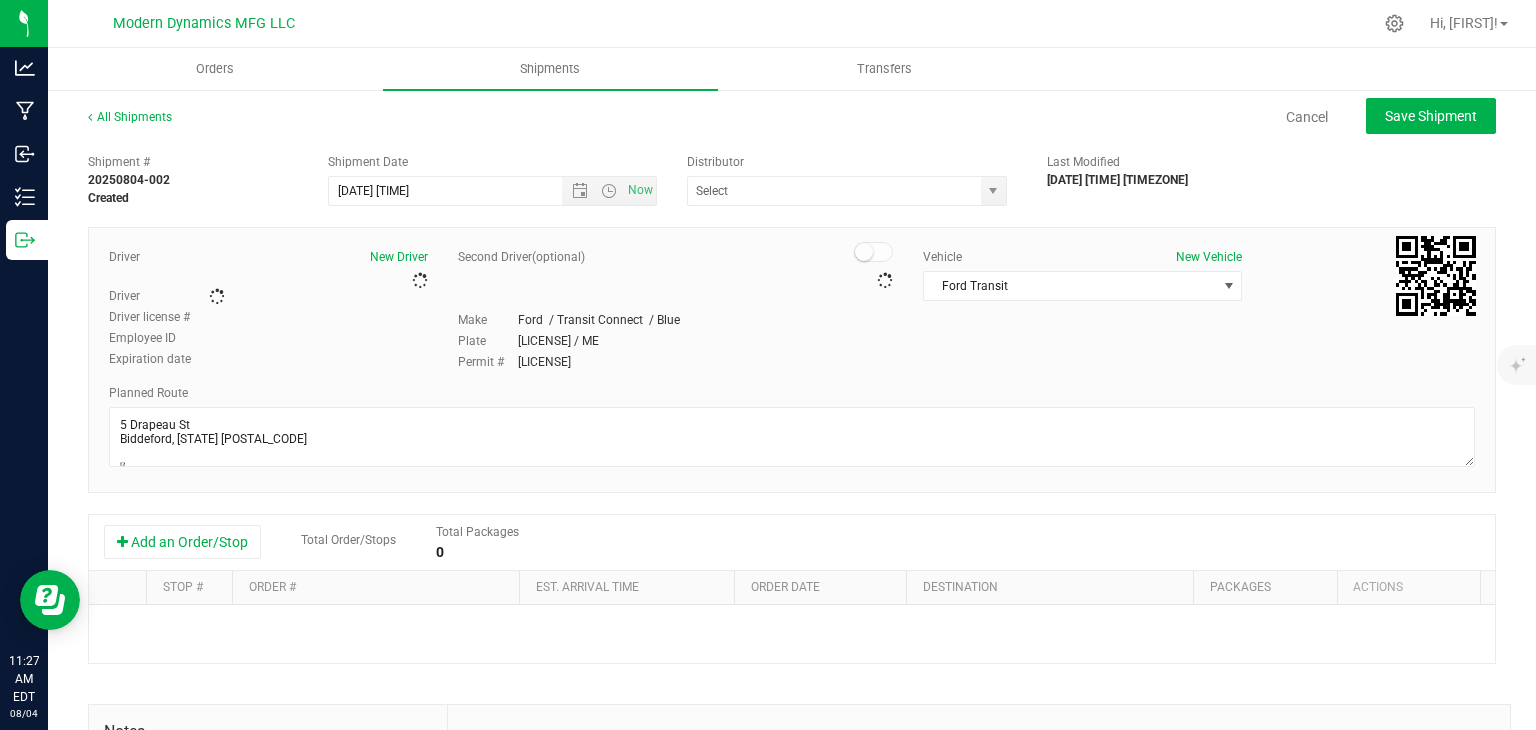 type on "Modern Dynamics MFG (REC) - AM673" 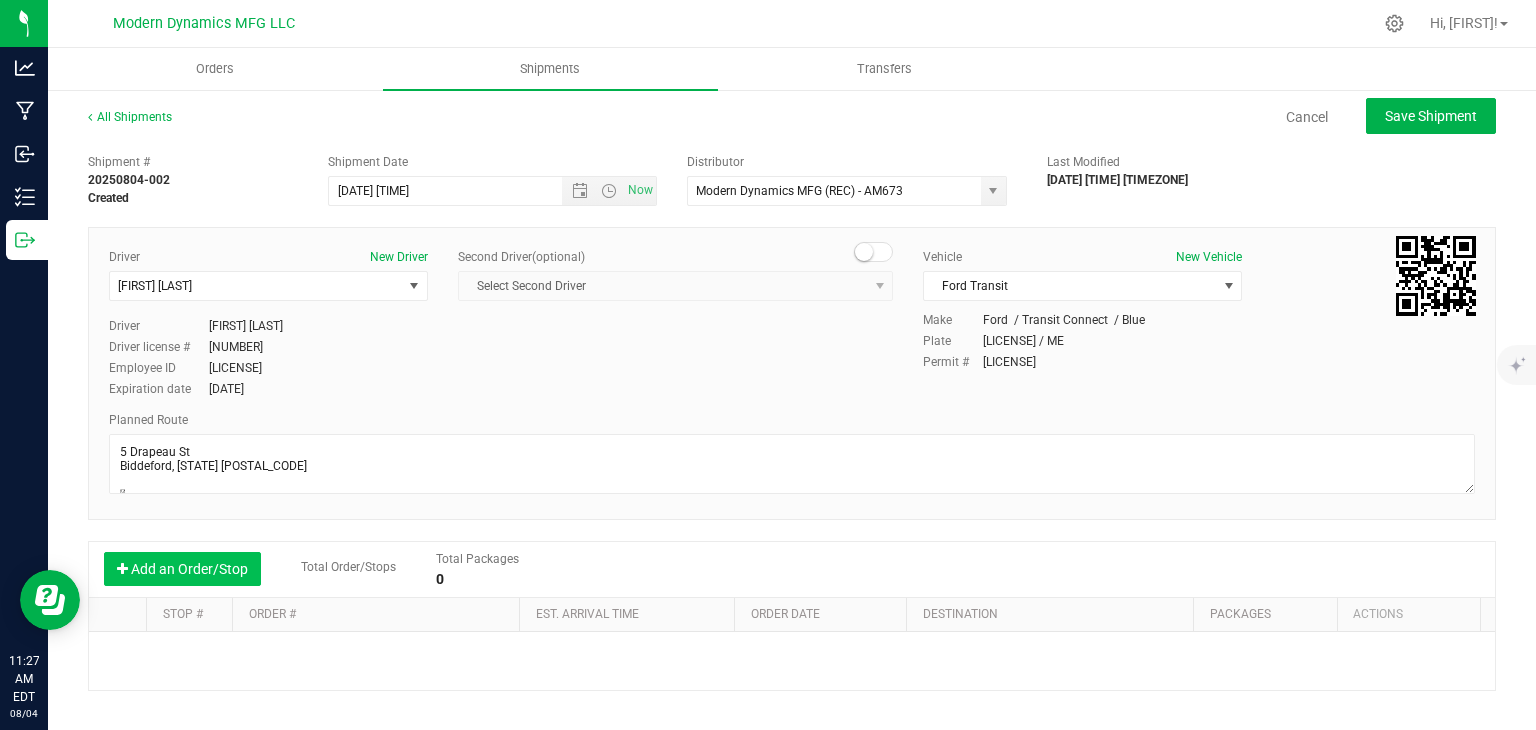 click on "Add an Order/Stop" at bounding box center (182, 569) 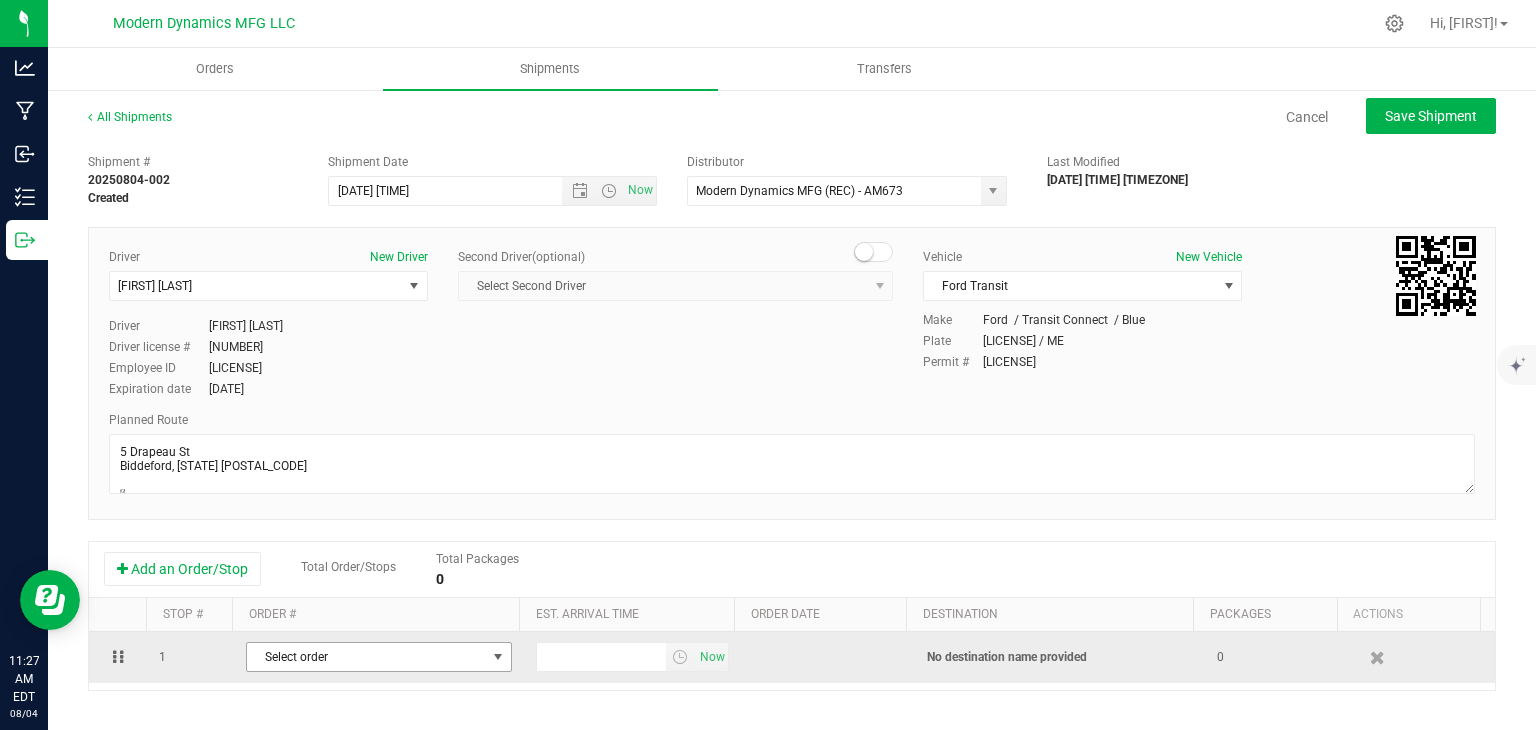 click on "Select order" at bounding box center (379, 657) 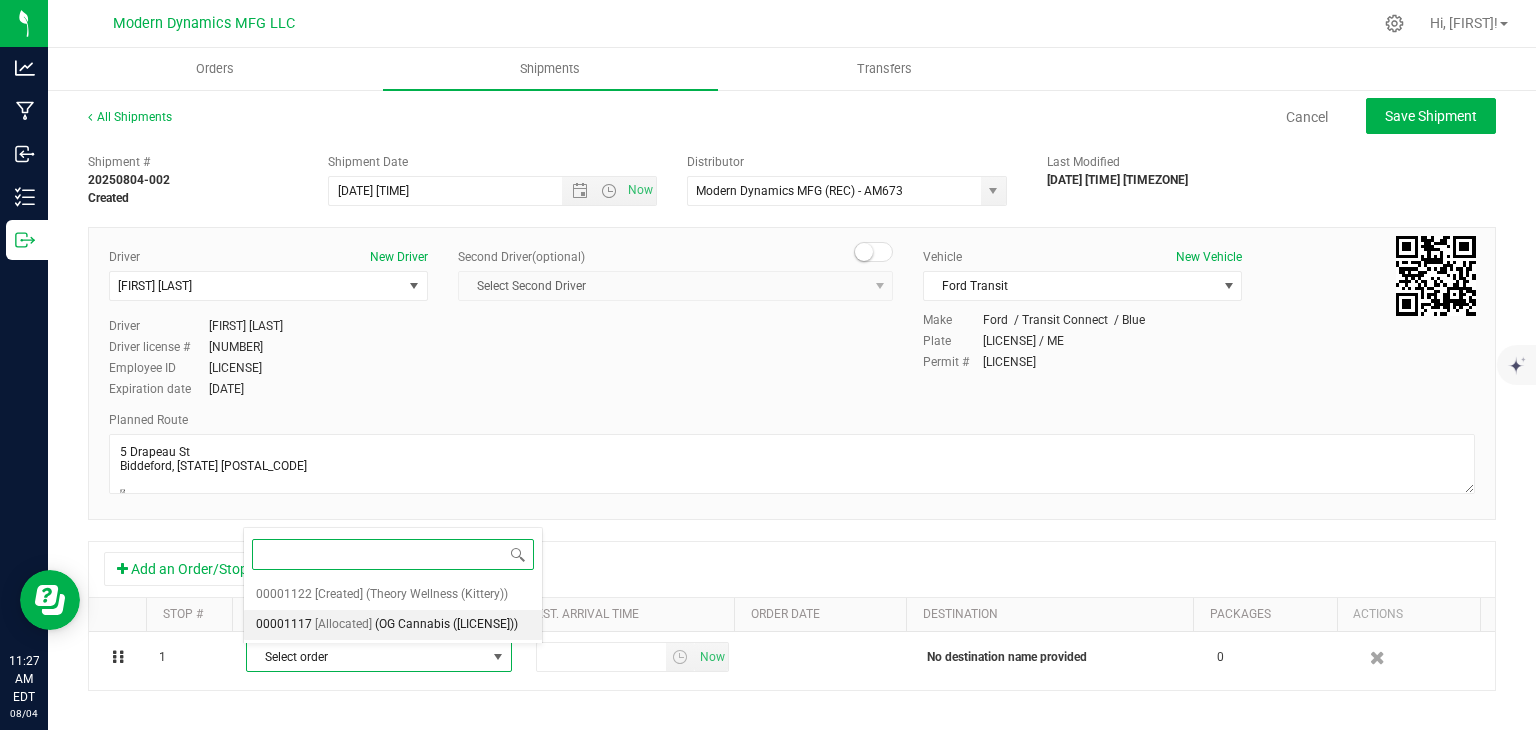 click on "(OG Cannabis ([LICENSE]))" at bounding box center [446, 625] 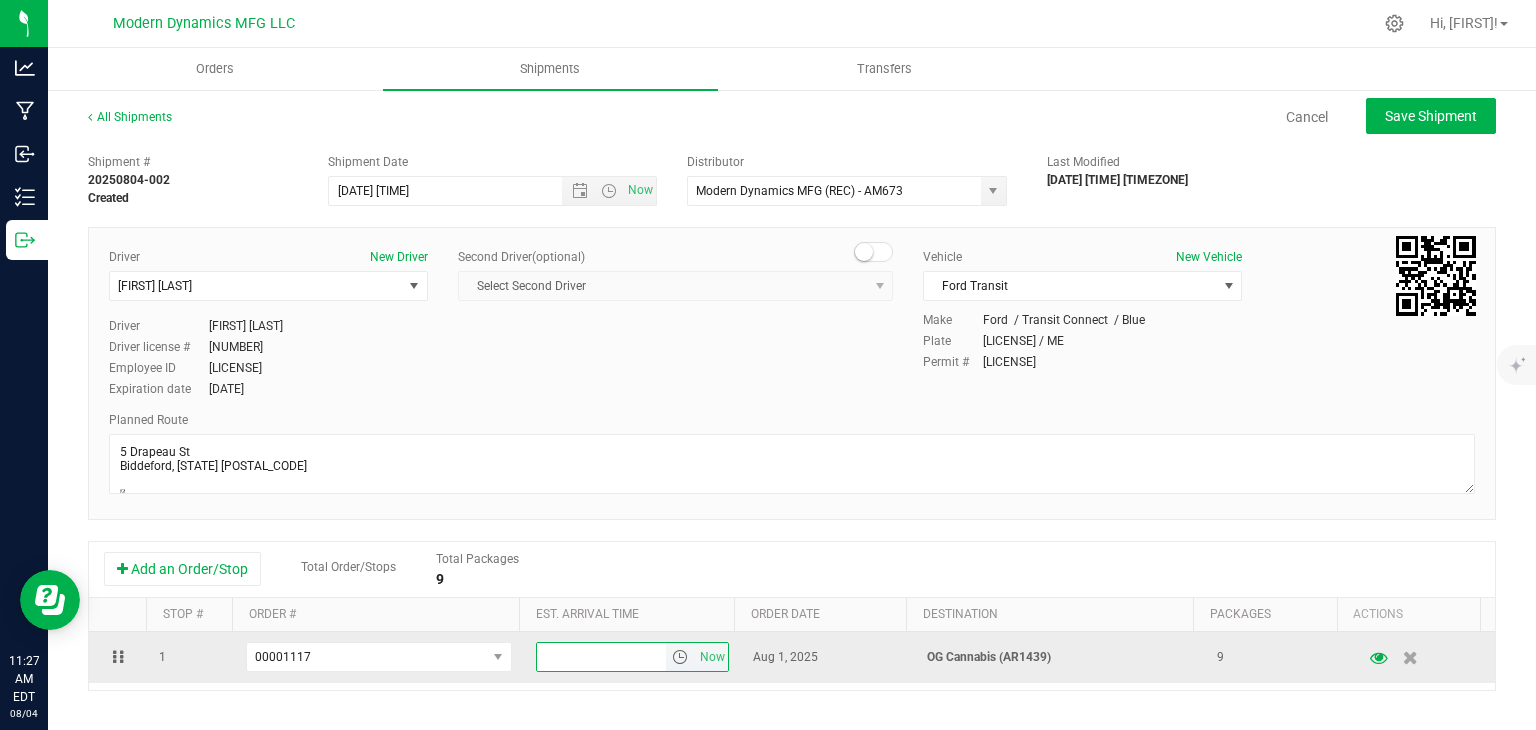 click at bounding box center [602, 657] 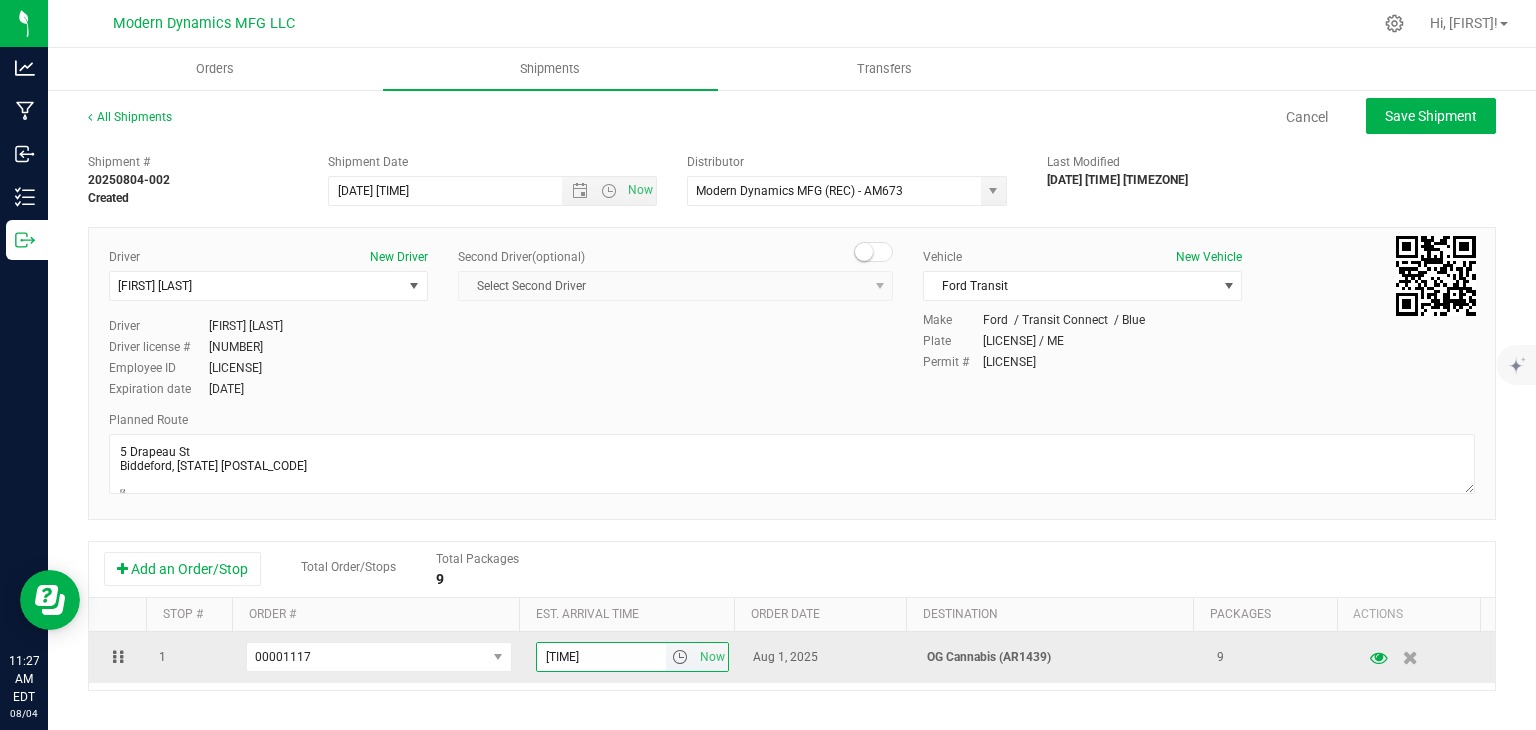 type on "[TIME]:[TIME] [TIME]" 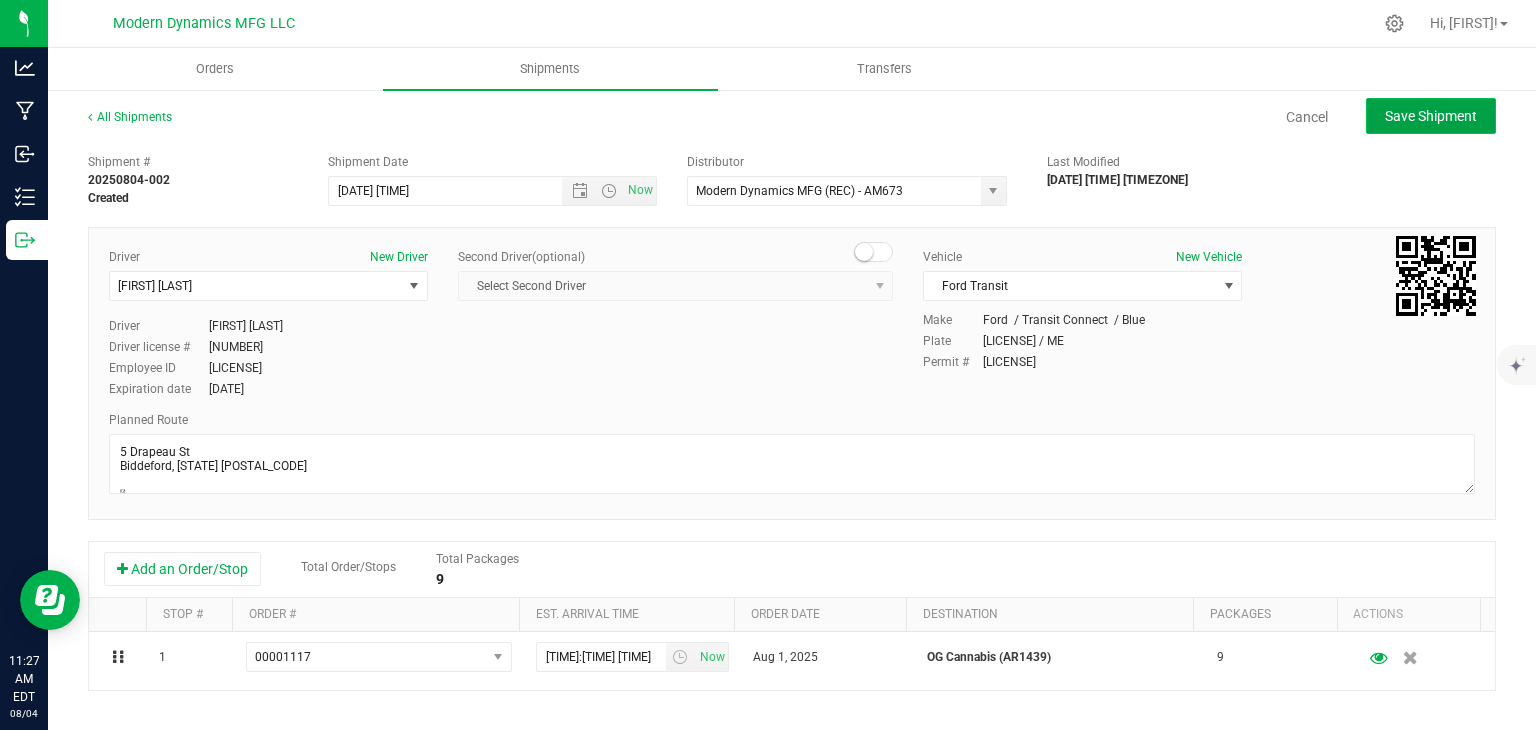 click on "Save Shipment" 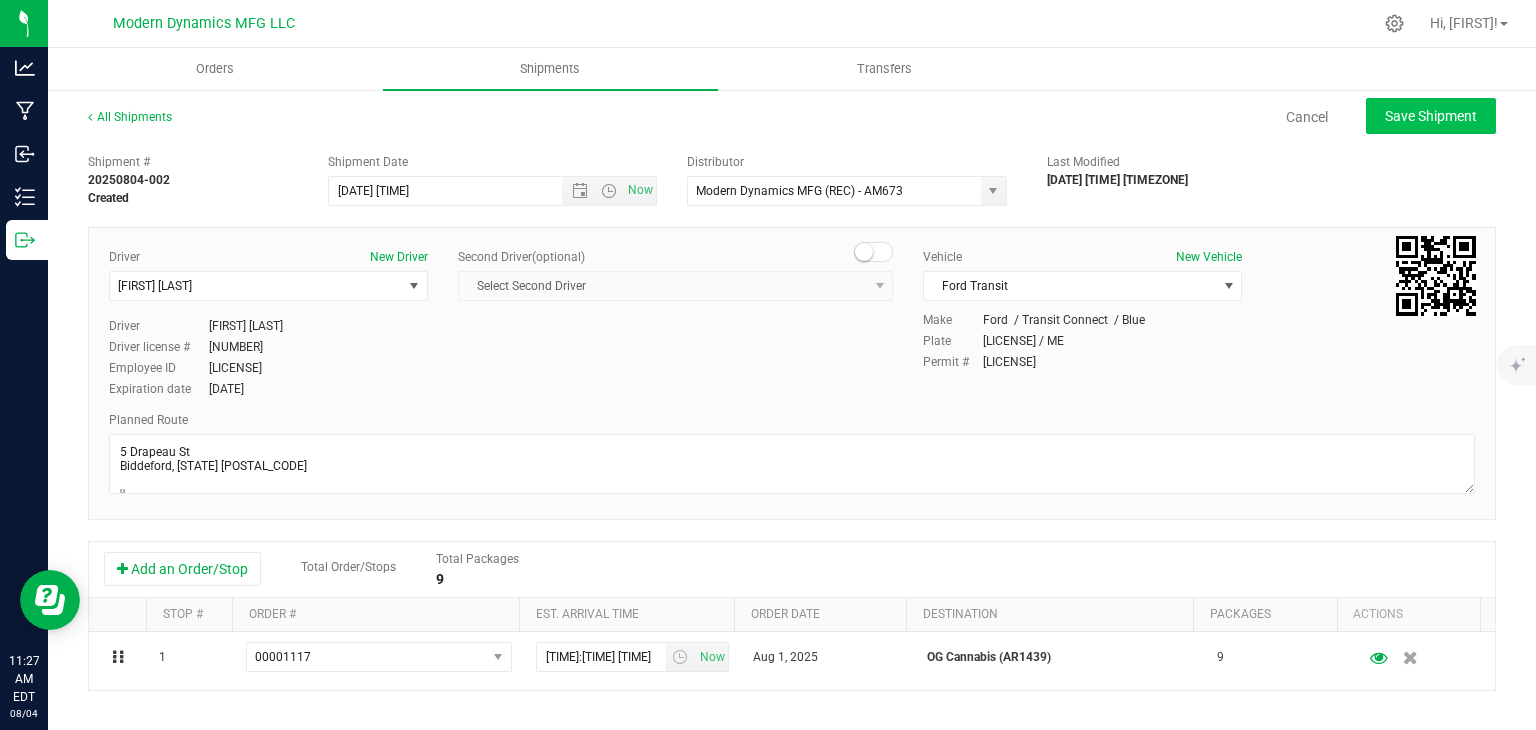 type on "[DATE] [TIME]:[TIME] [TIME]" 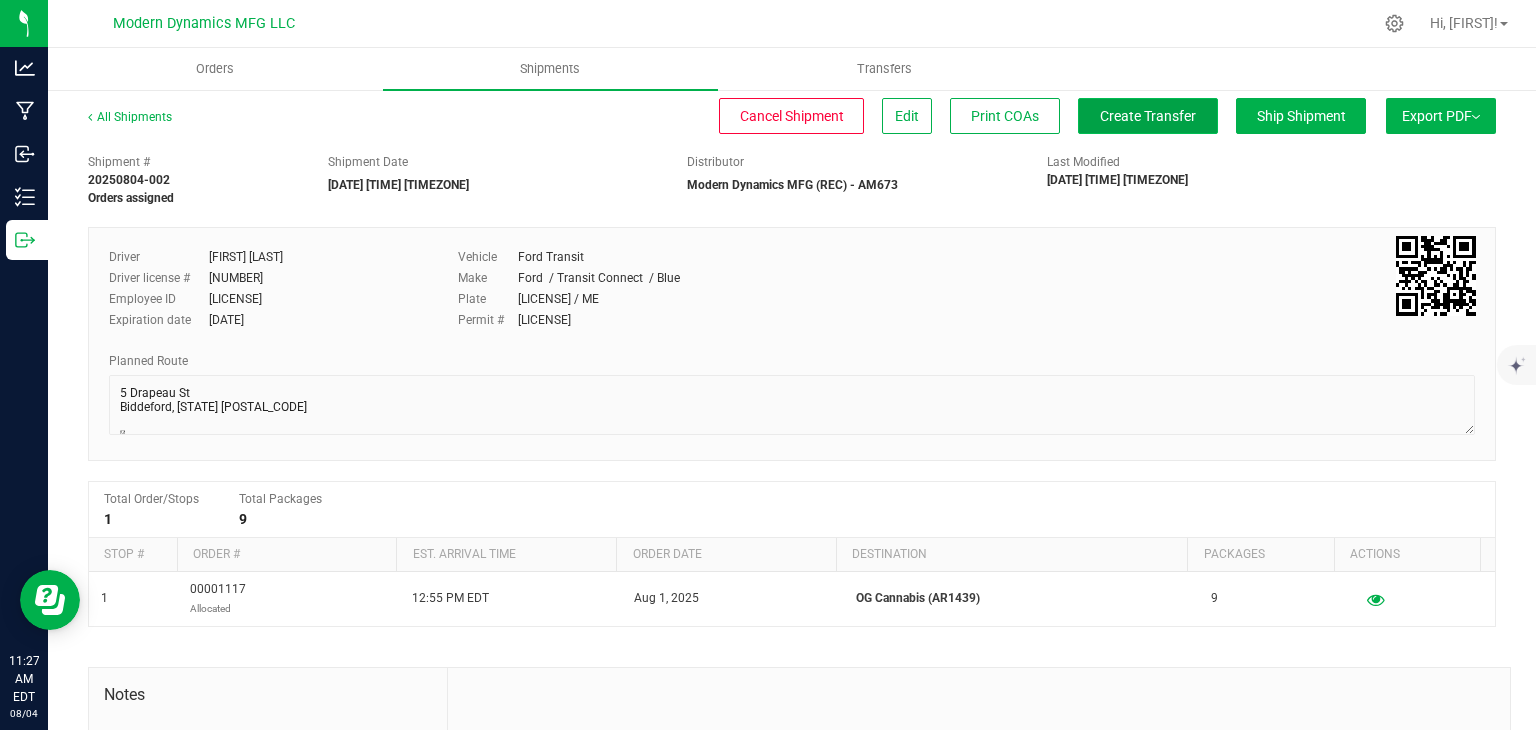 click on "Create Transfer" at bounding box center [1148, 116] 